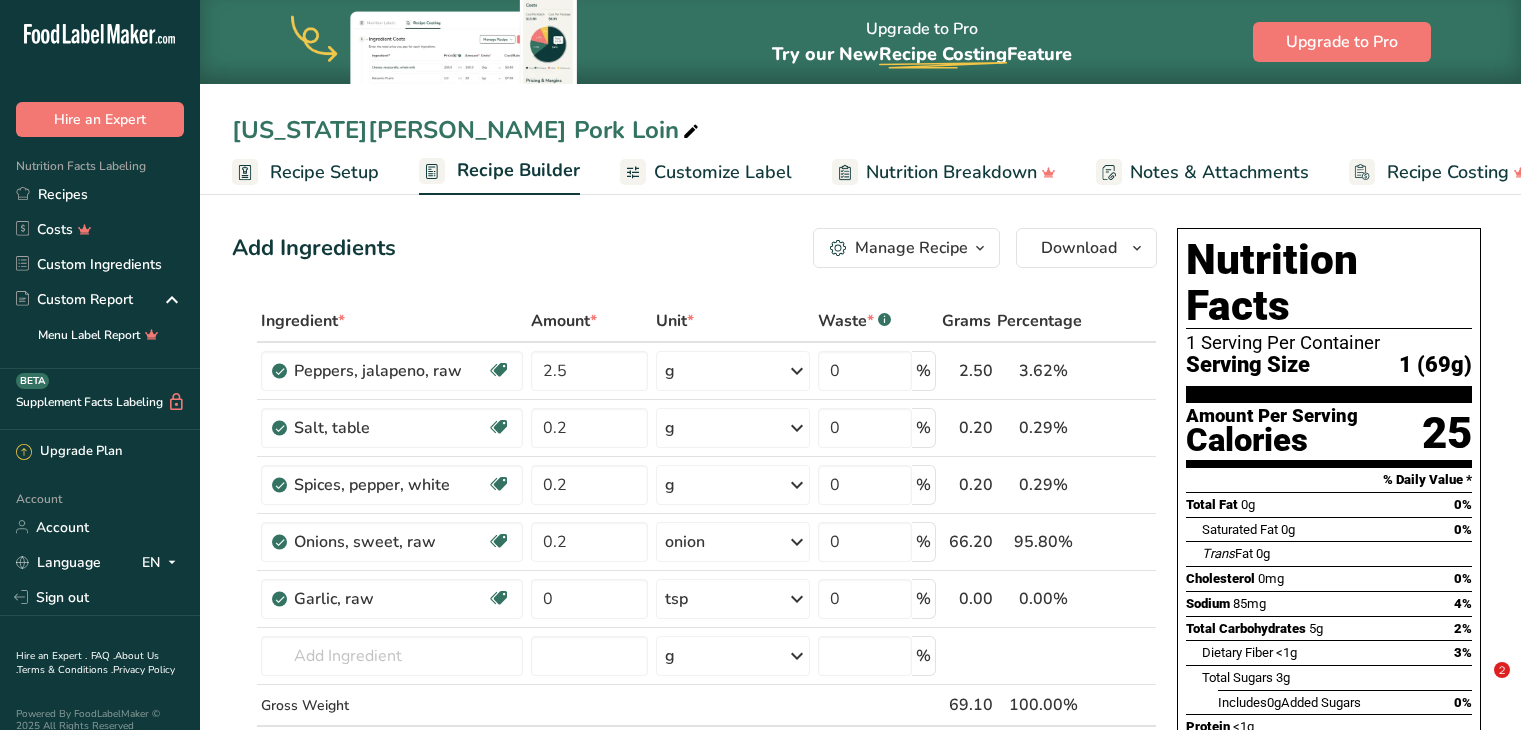 scroll, scrollTop: 0, scrollLeft: 0, axis: both 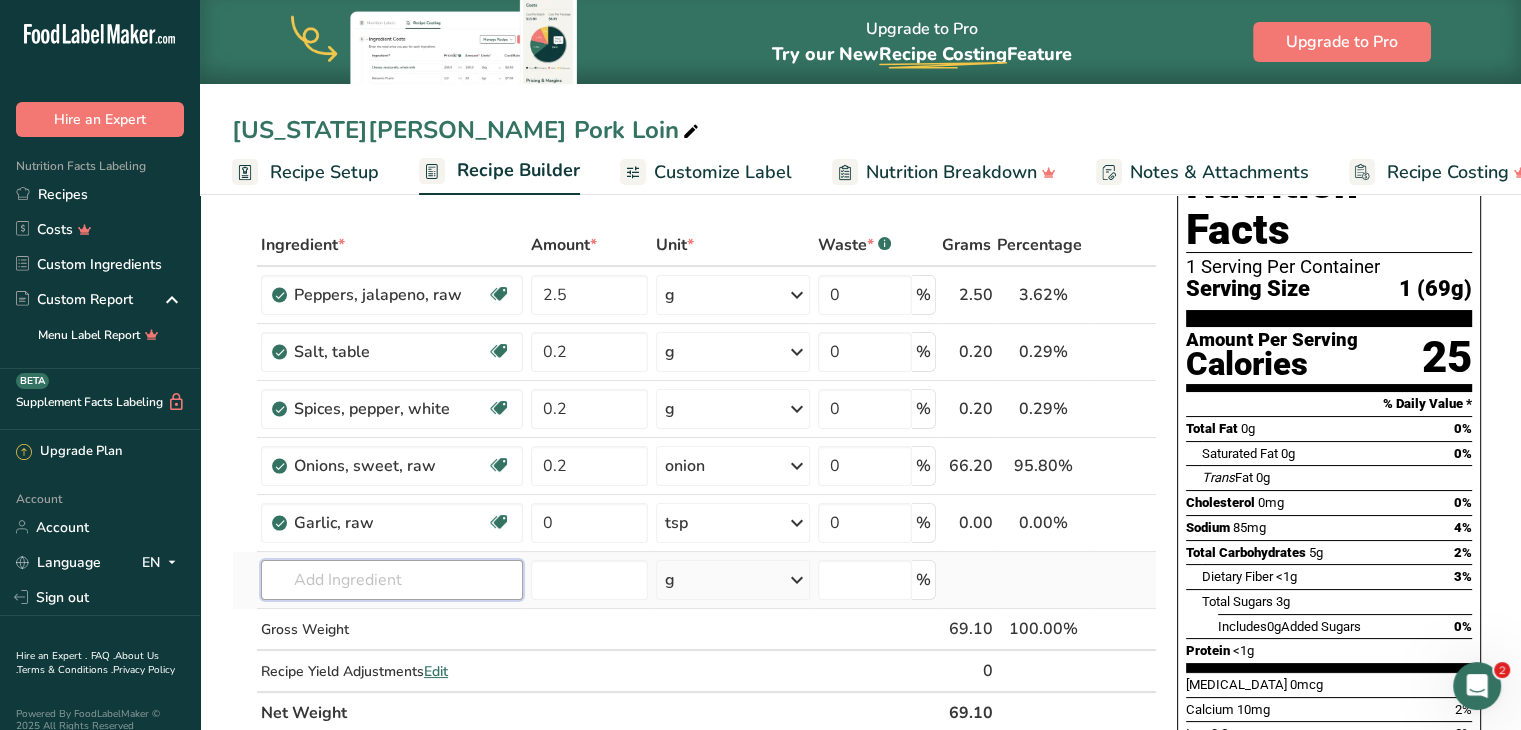 click at bounding box center (392, 580) 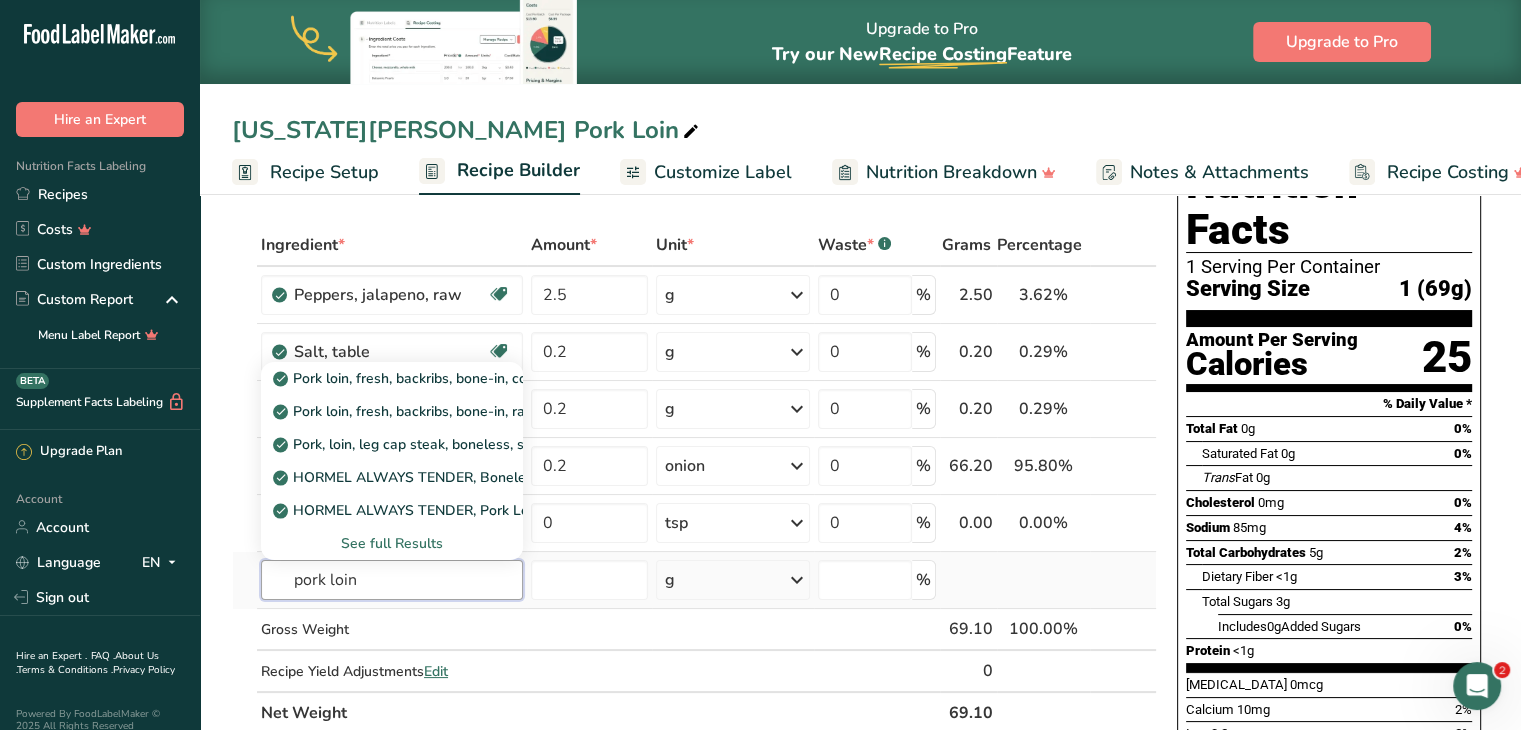 type on "pork loin" 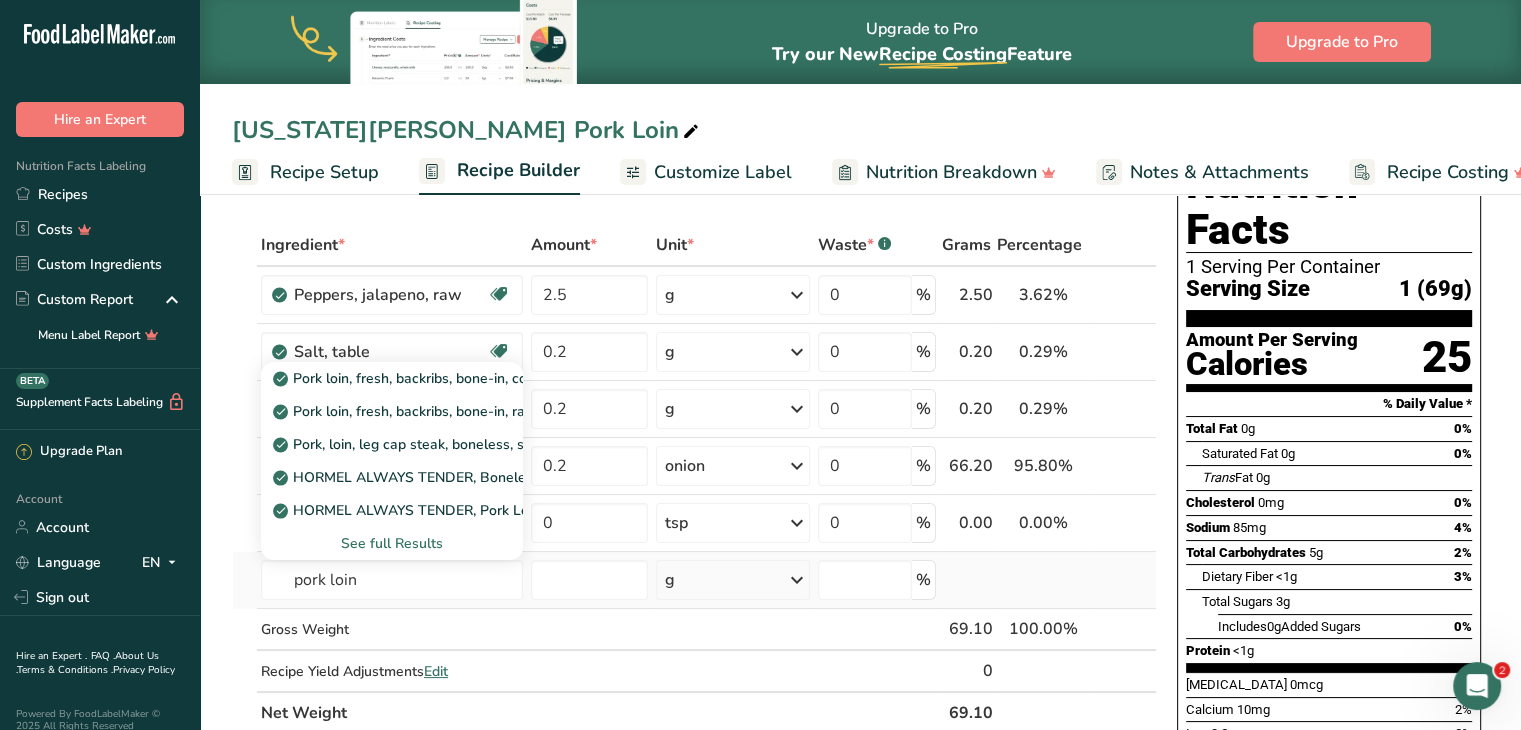 type 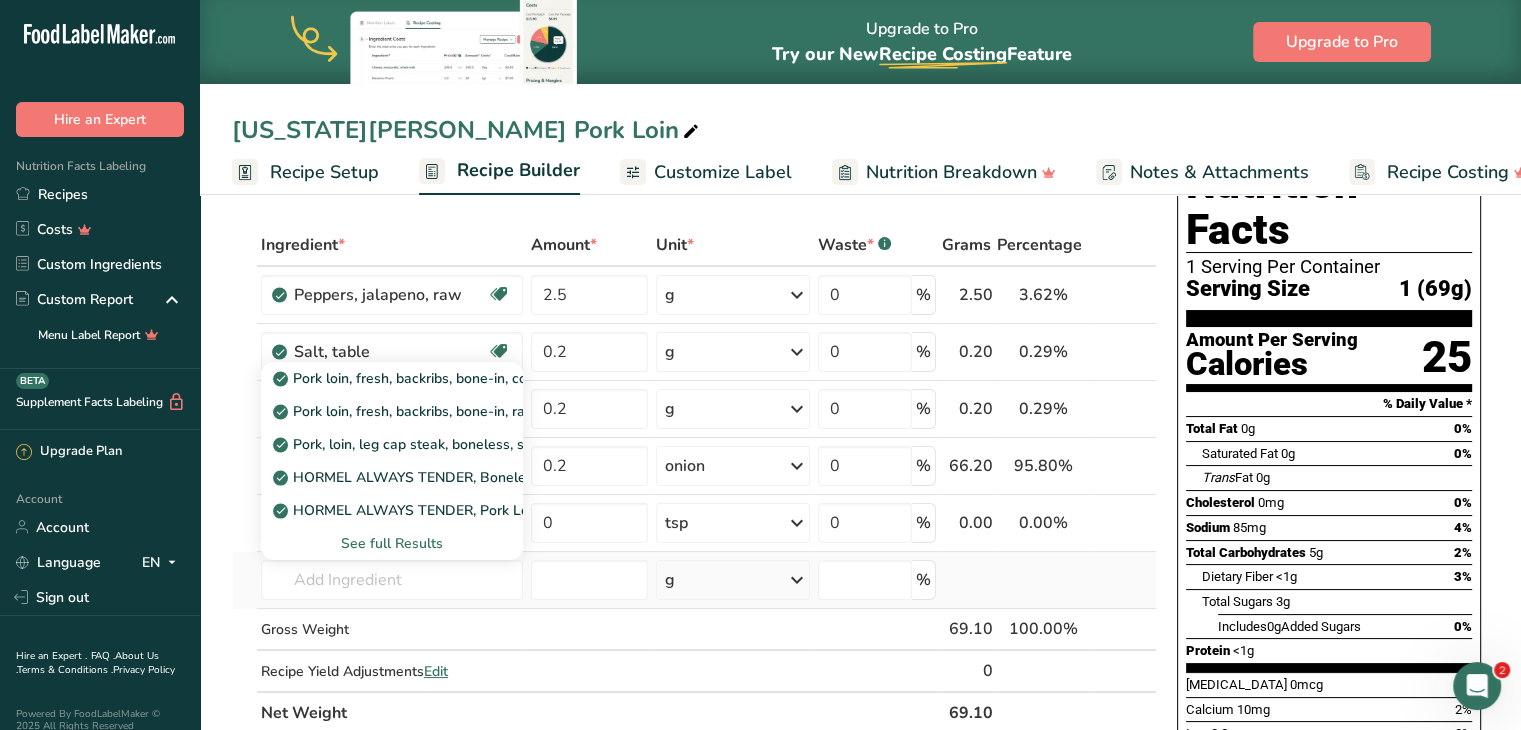 click on "See full Results" at bounding box center (392, 543) 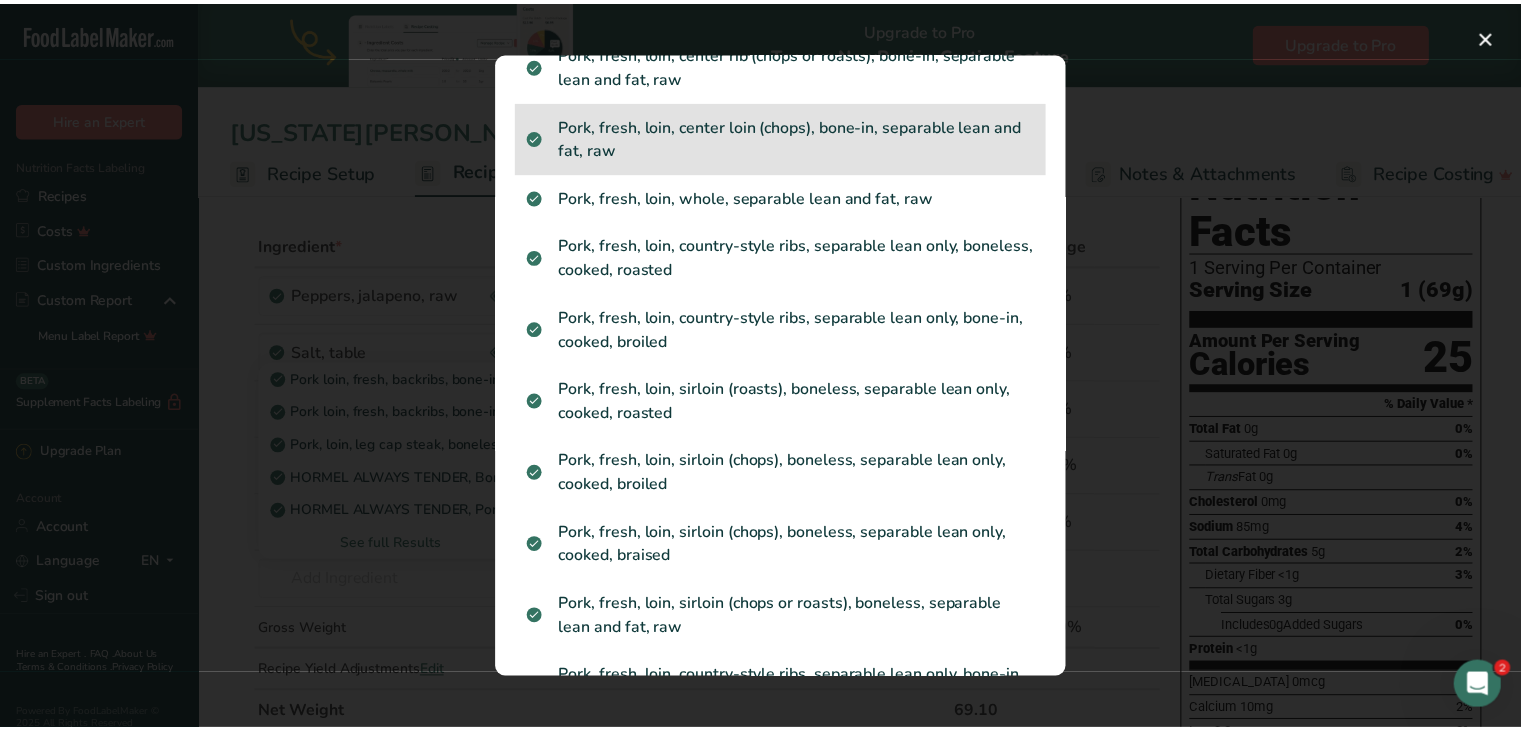 scroll, scrollTop: 360, scrollLeft: 0, axis: vertical 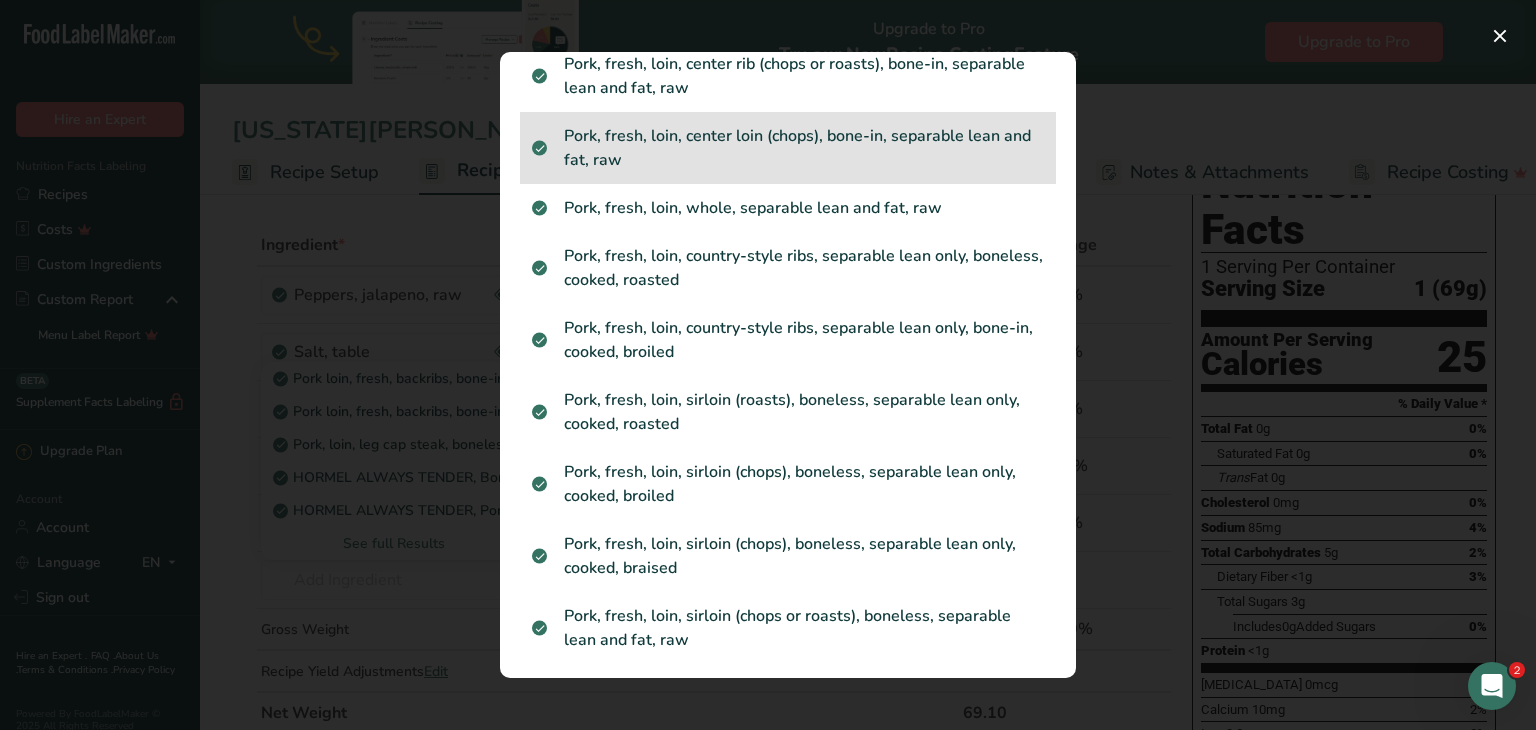 click on "Pork, fresh, loin, sirloin (chops), boneless, separable lean only, cooked, broiled" at bounding box center [788, 484] 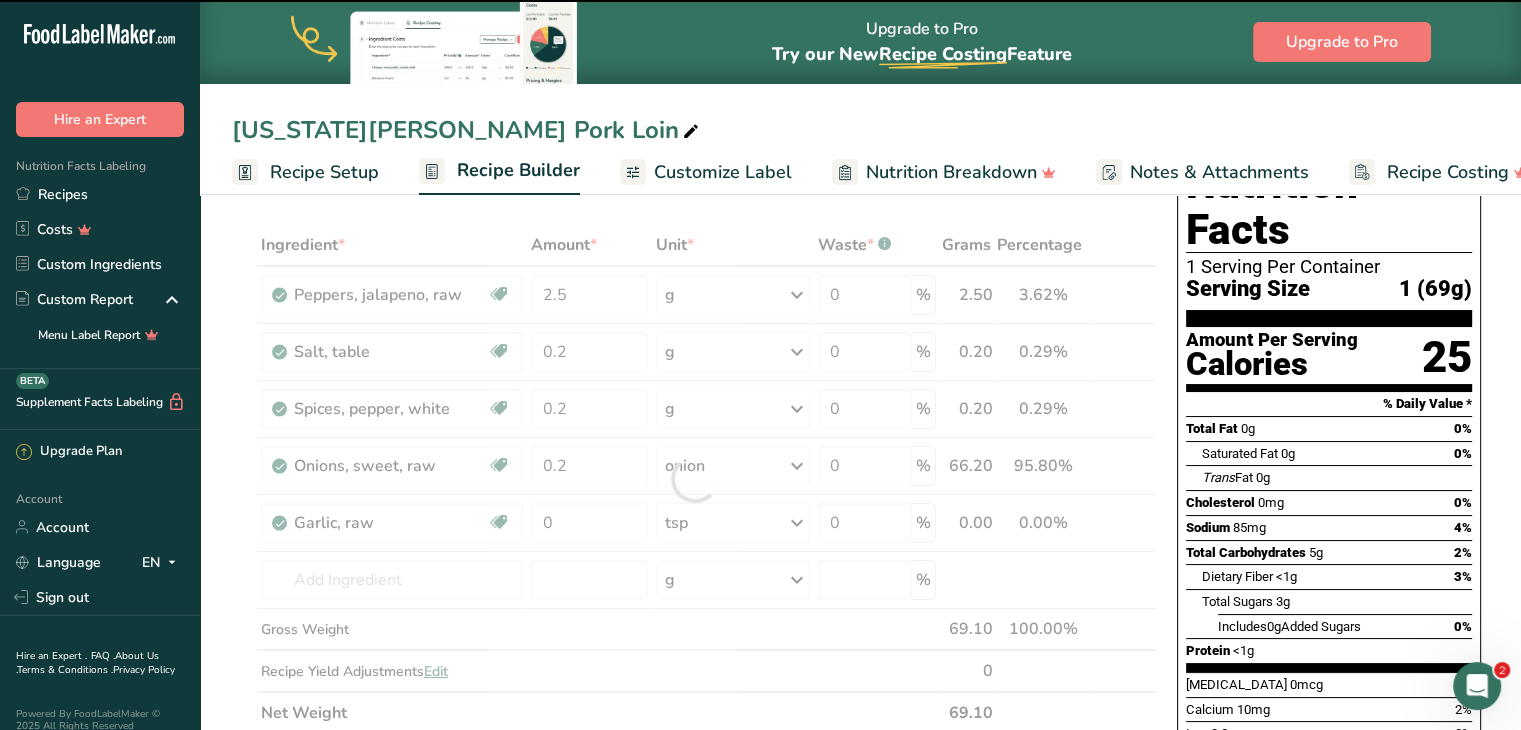 type on "0" 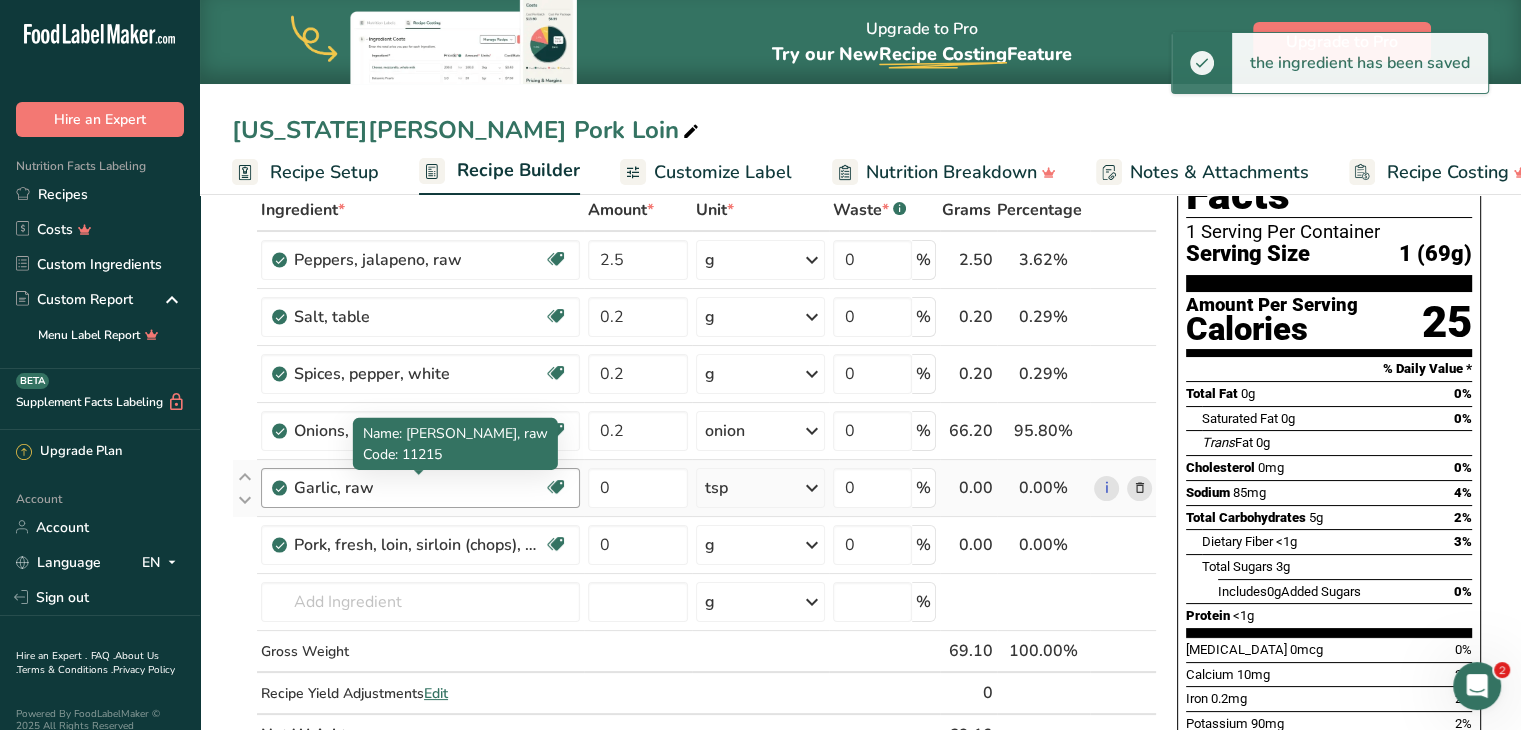 scroll, scrollTop: 112, scrollLeft: 0, axis: vertical 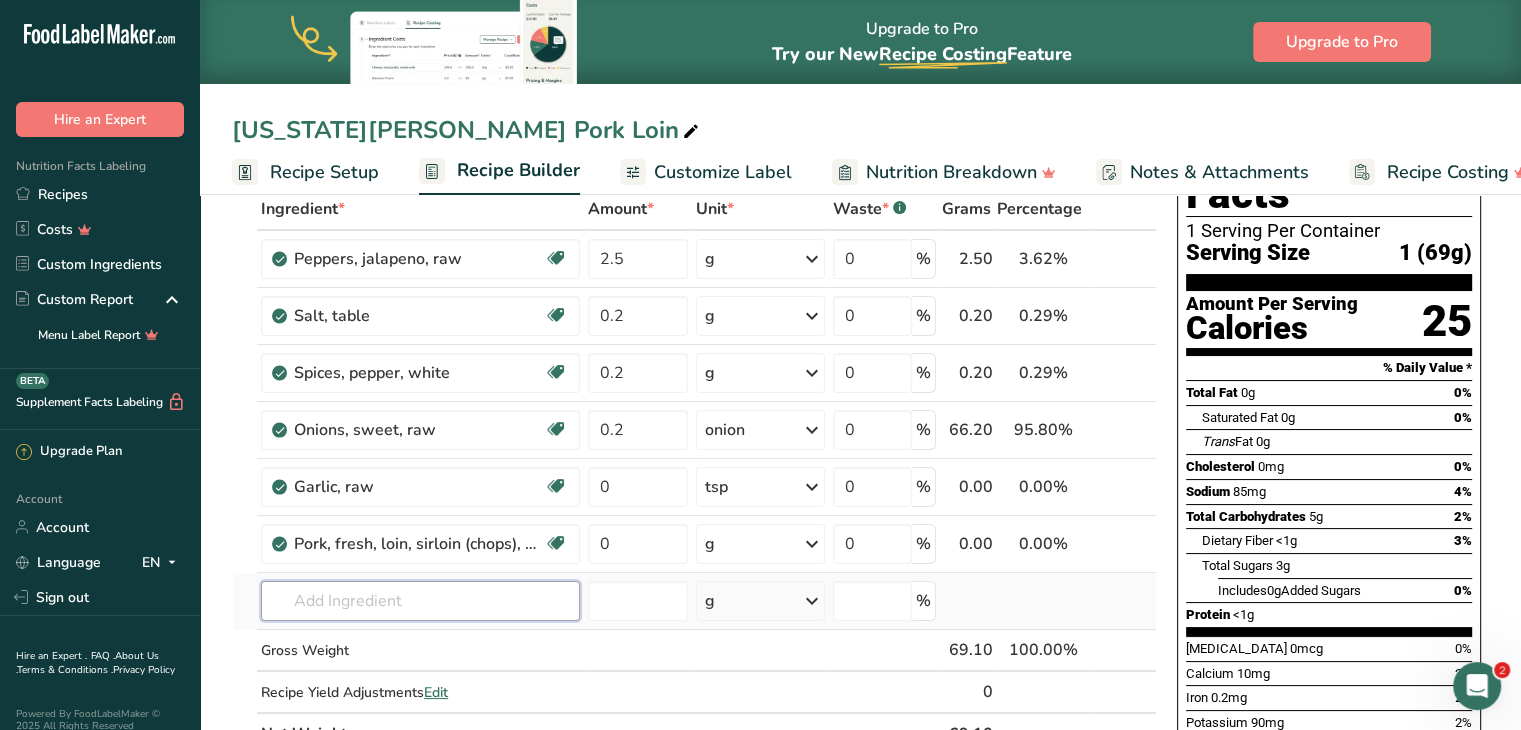 click at bounding box center [420, 601] 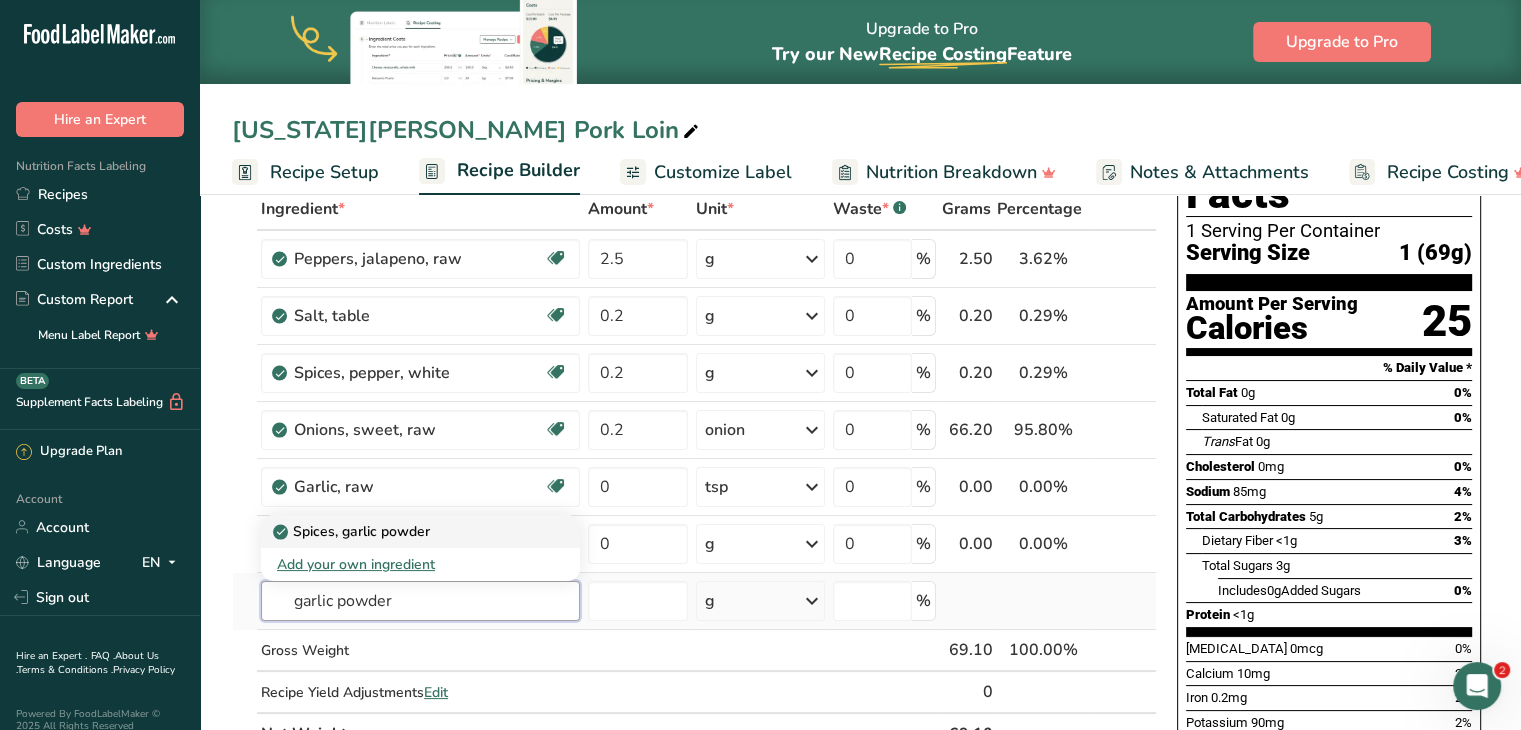 type on "garlic powder" 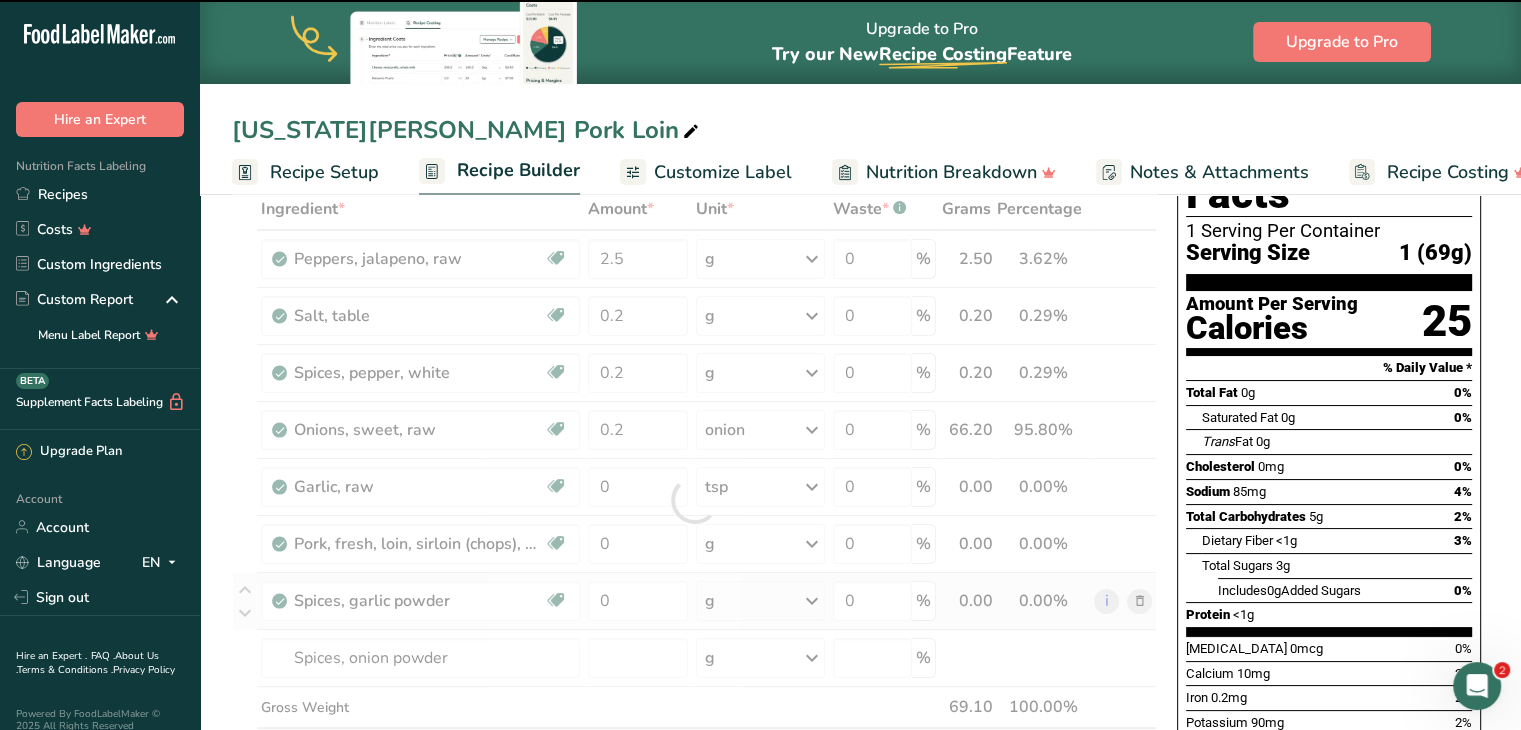 type on "0" 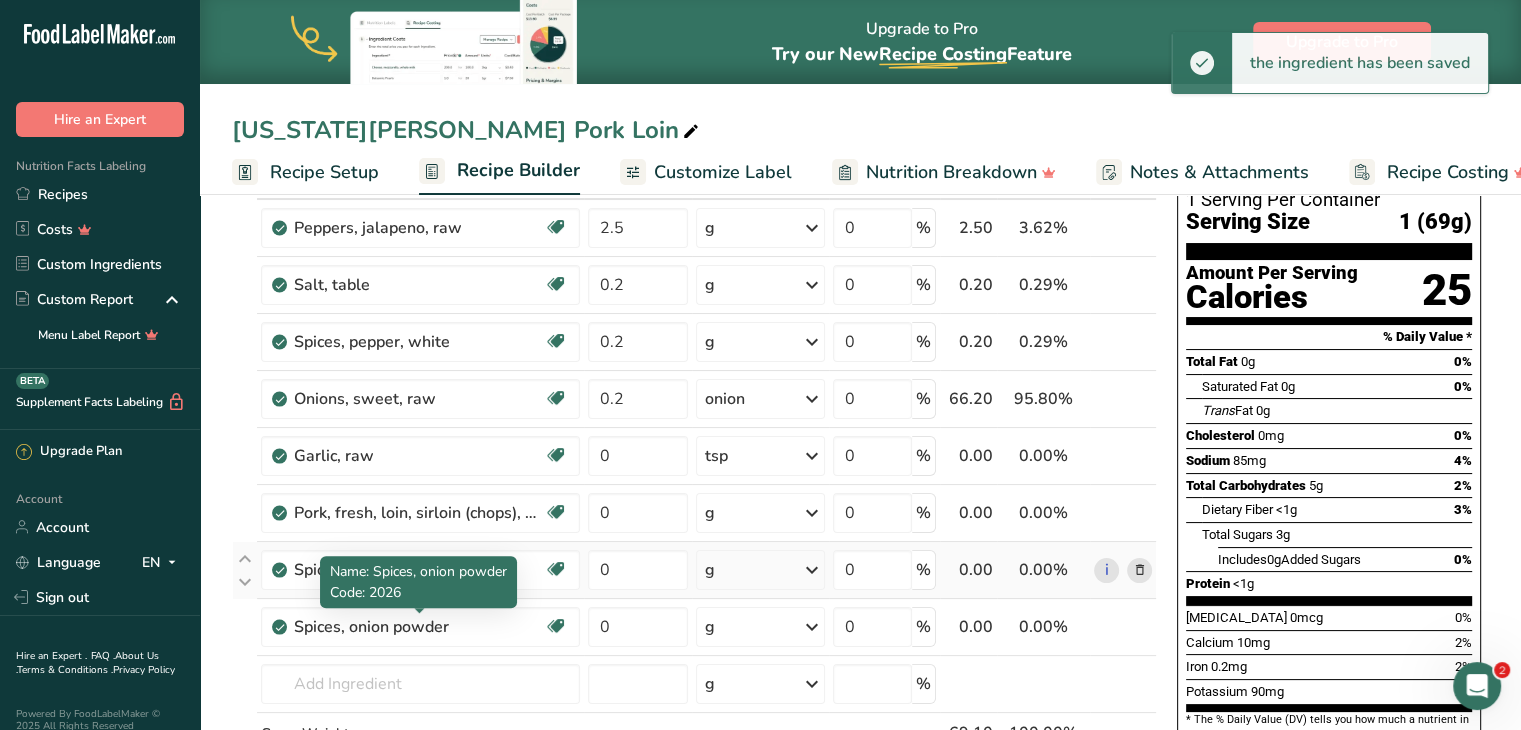scroll, scrollTop: 144, scrollLeft: 0, axis: vertical 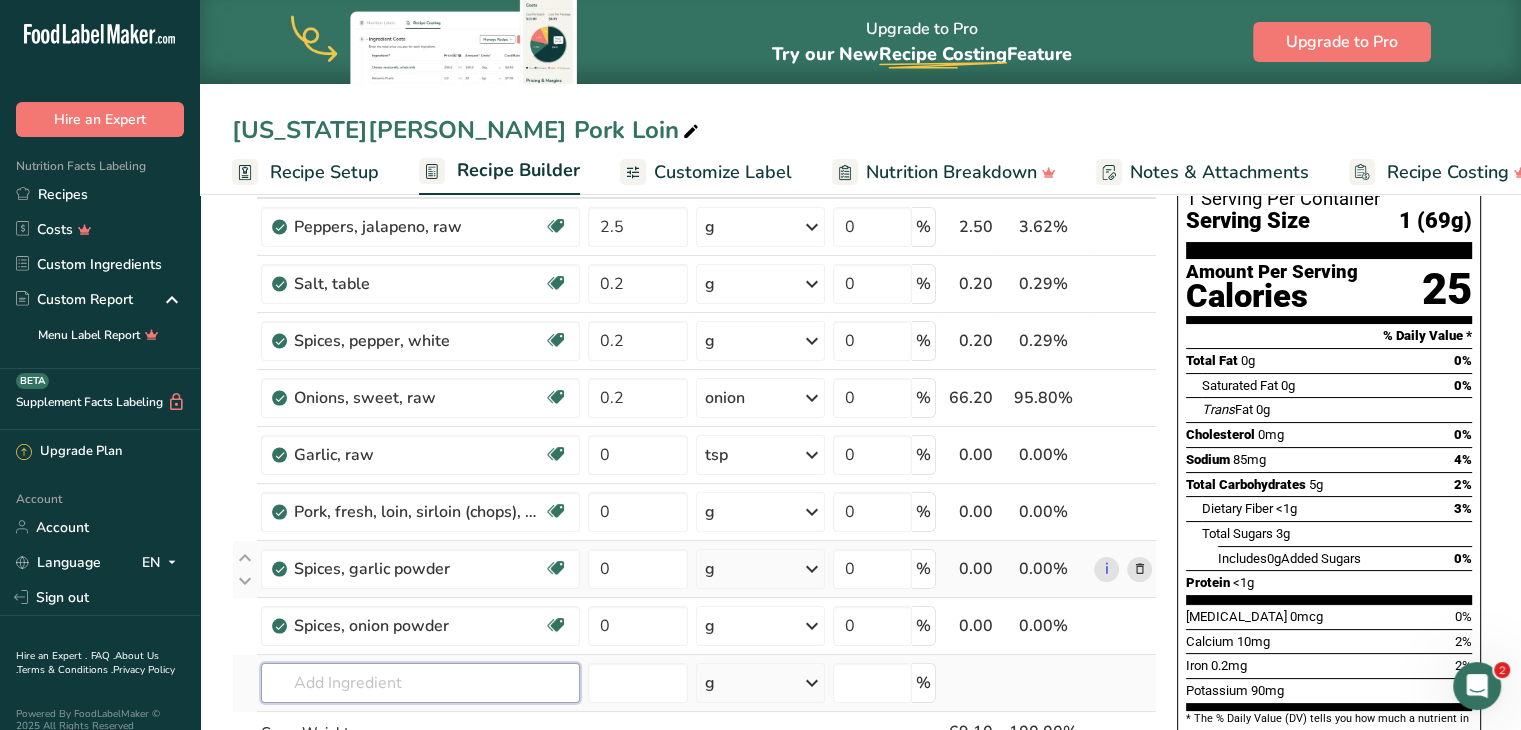 click at bounding box center (420, 683) 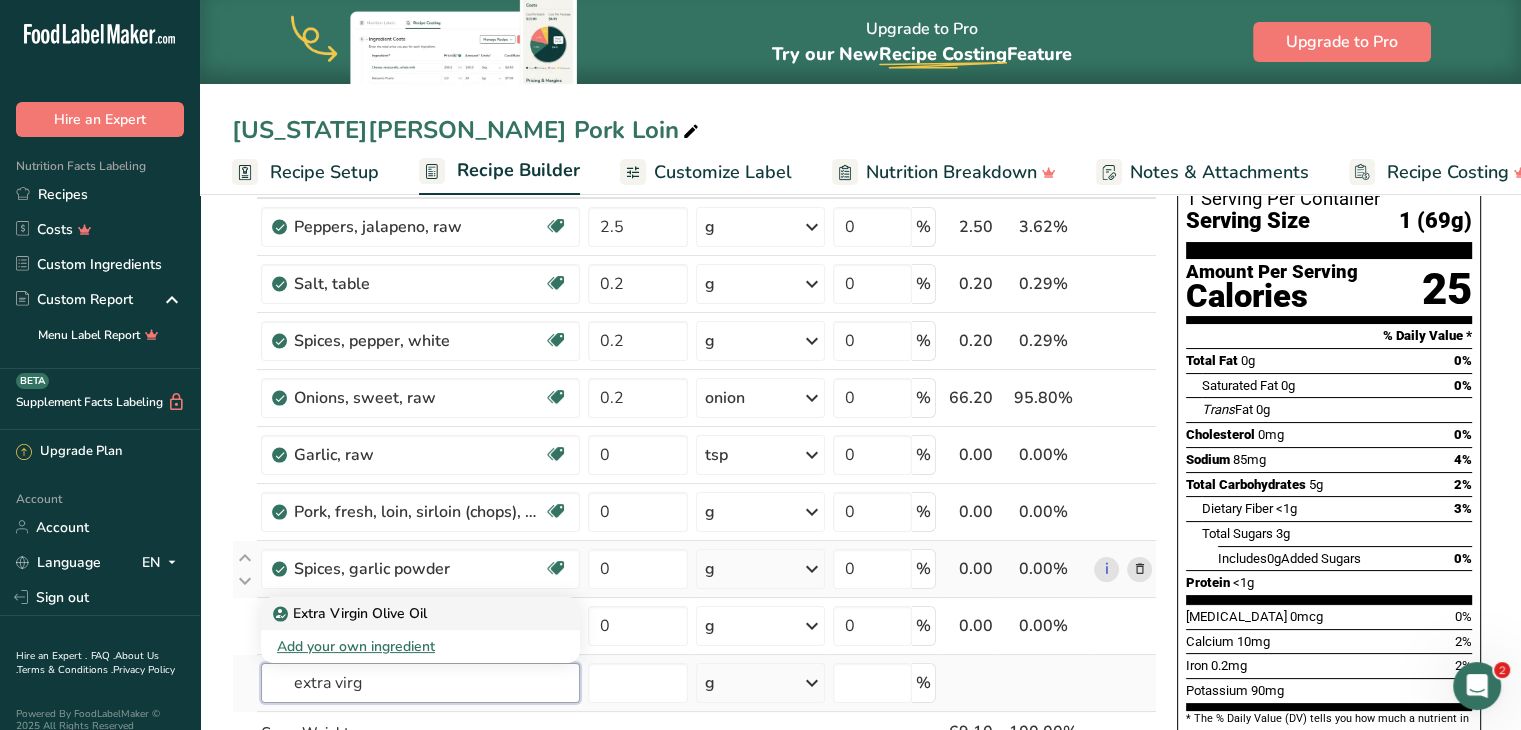 type on "extra virg" 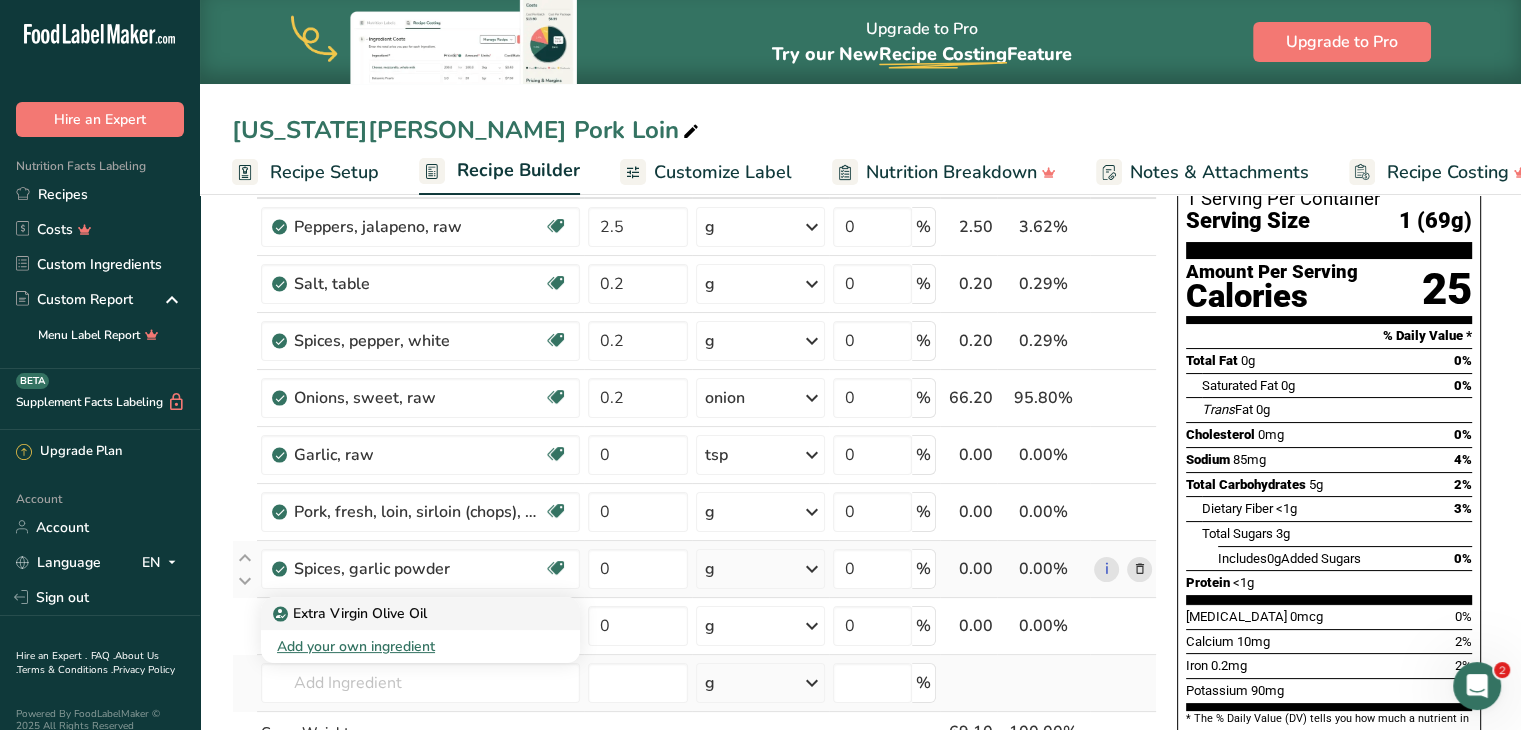 click on "Extra Virgin Olive Oil" at bounding box center [352, 613] 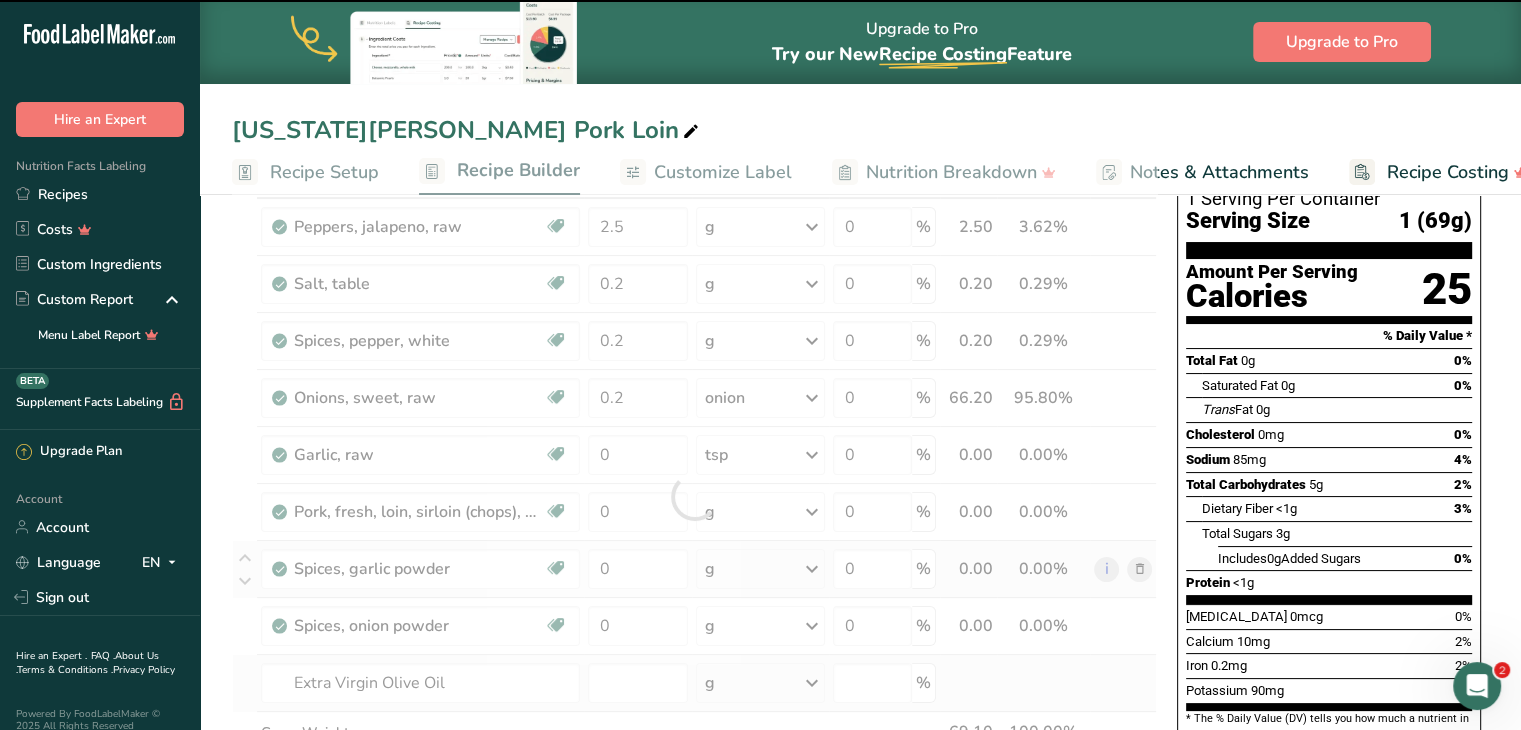 type on "0" 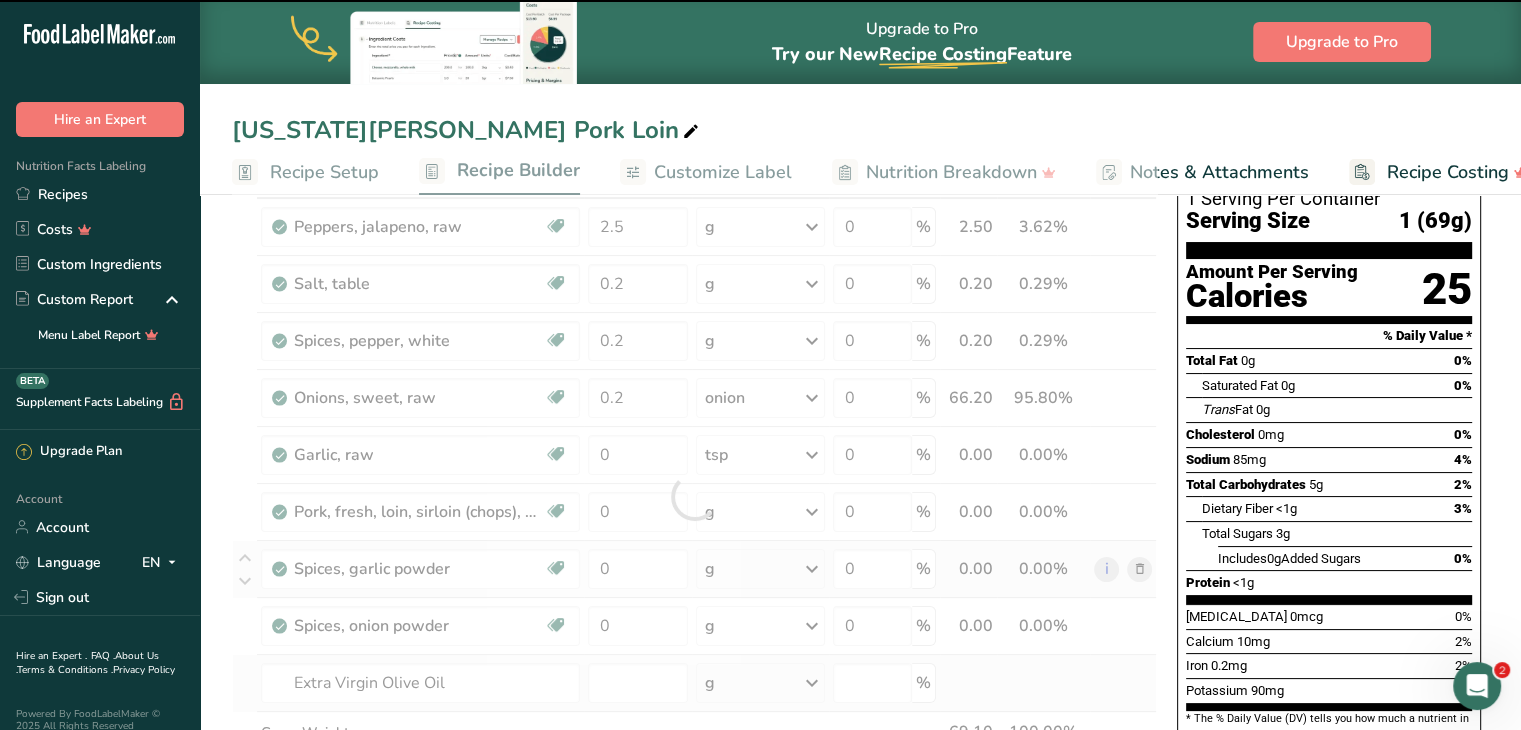 type on "0" 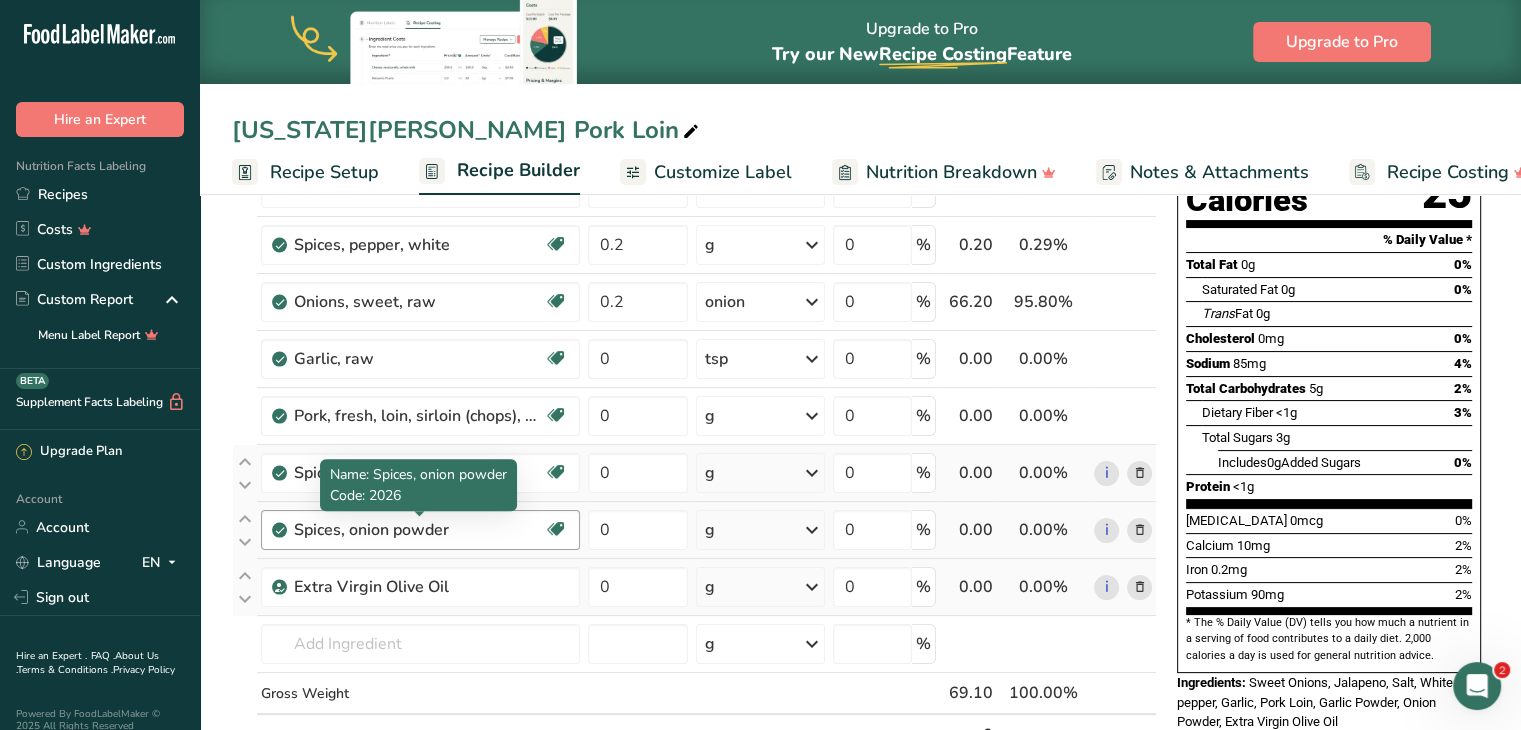 scroll, scrollTop: 242, scrollLeft: 0, axis: vertical 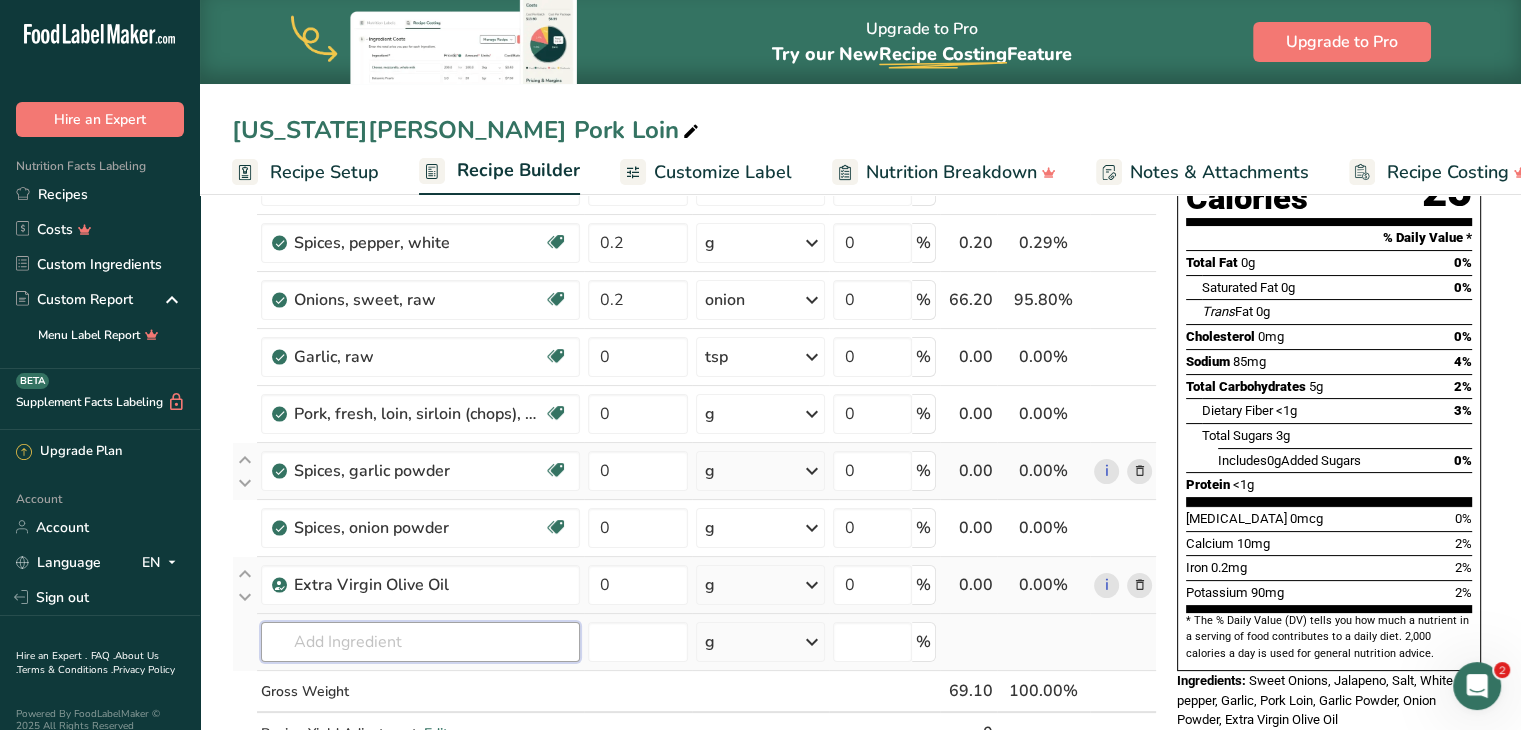 click at bounding box center [420, 642] 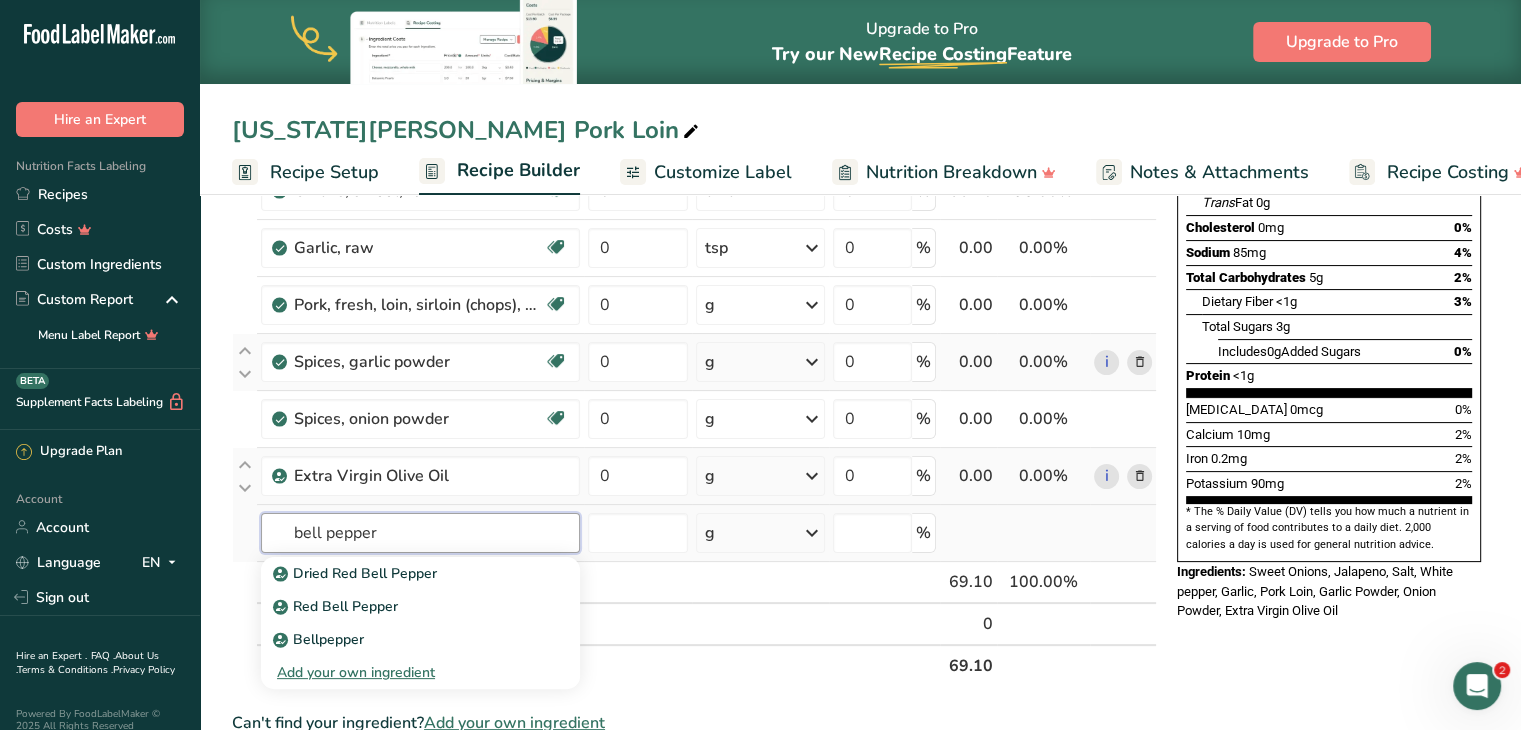 scroll, scrollTop: 360, scrollLeft: 0, axis: vertical 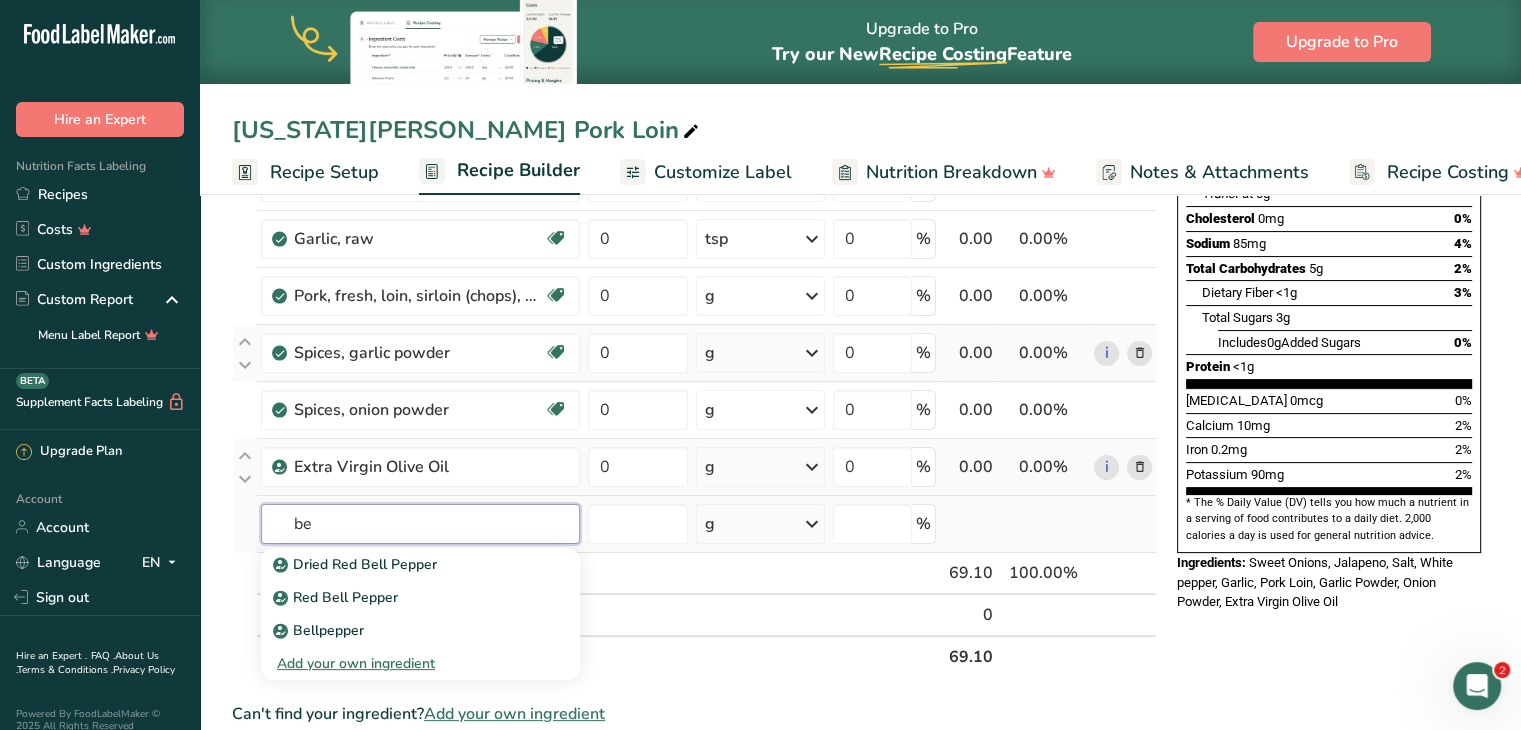 type on "b" 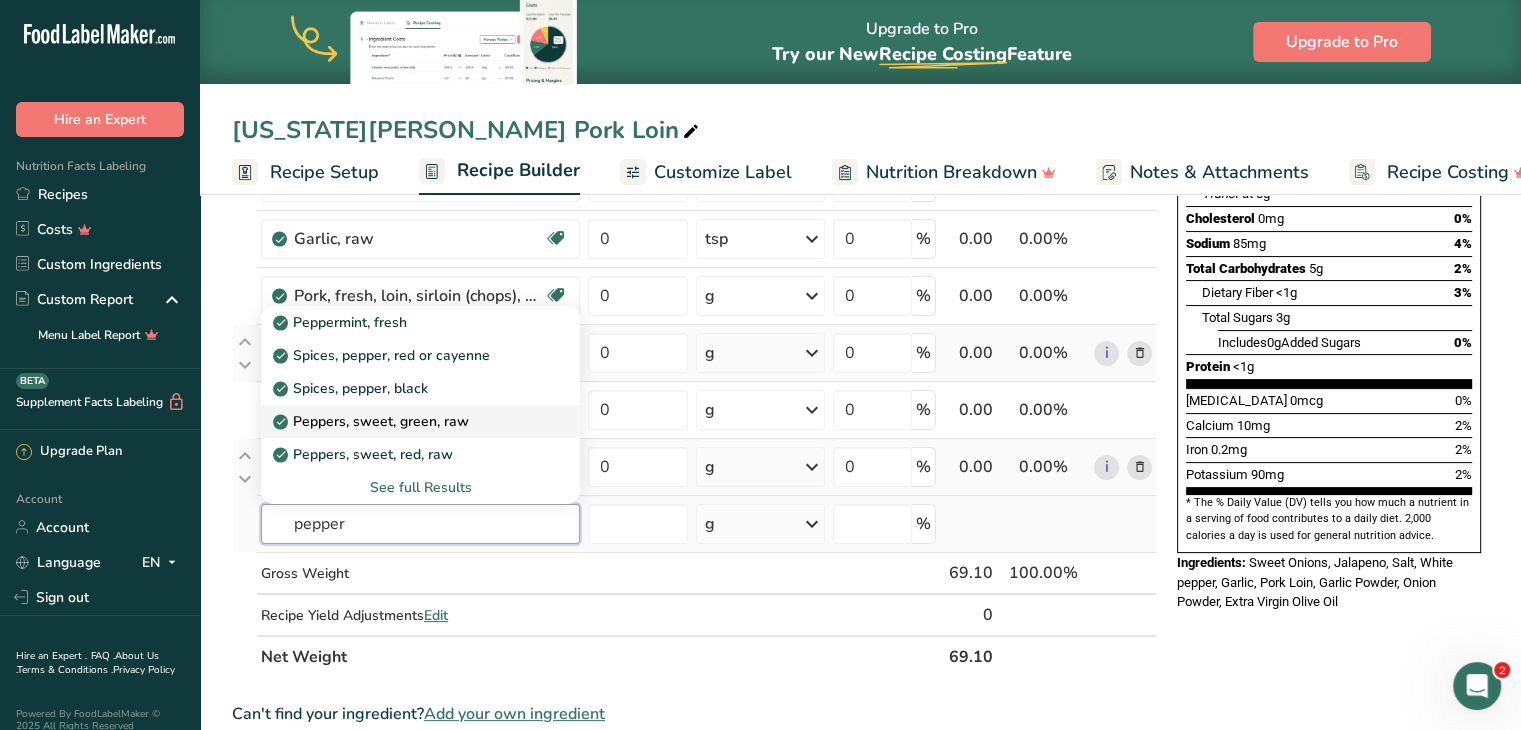 type on "pepper" 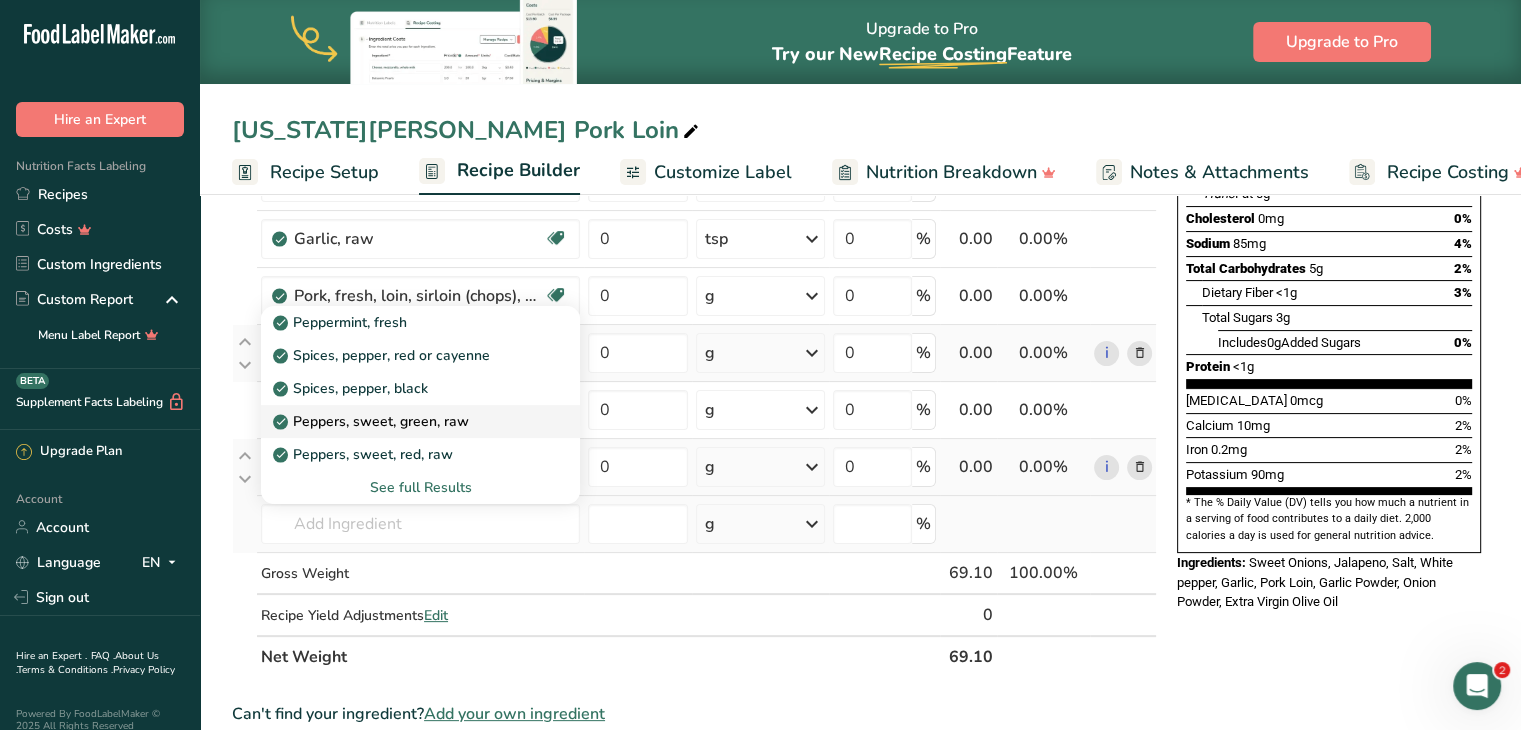 click on "Peppers, sweet, green, raw" at bounding box center [420, 421] 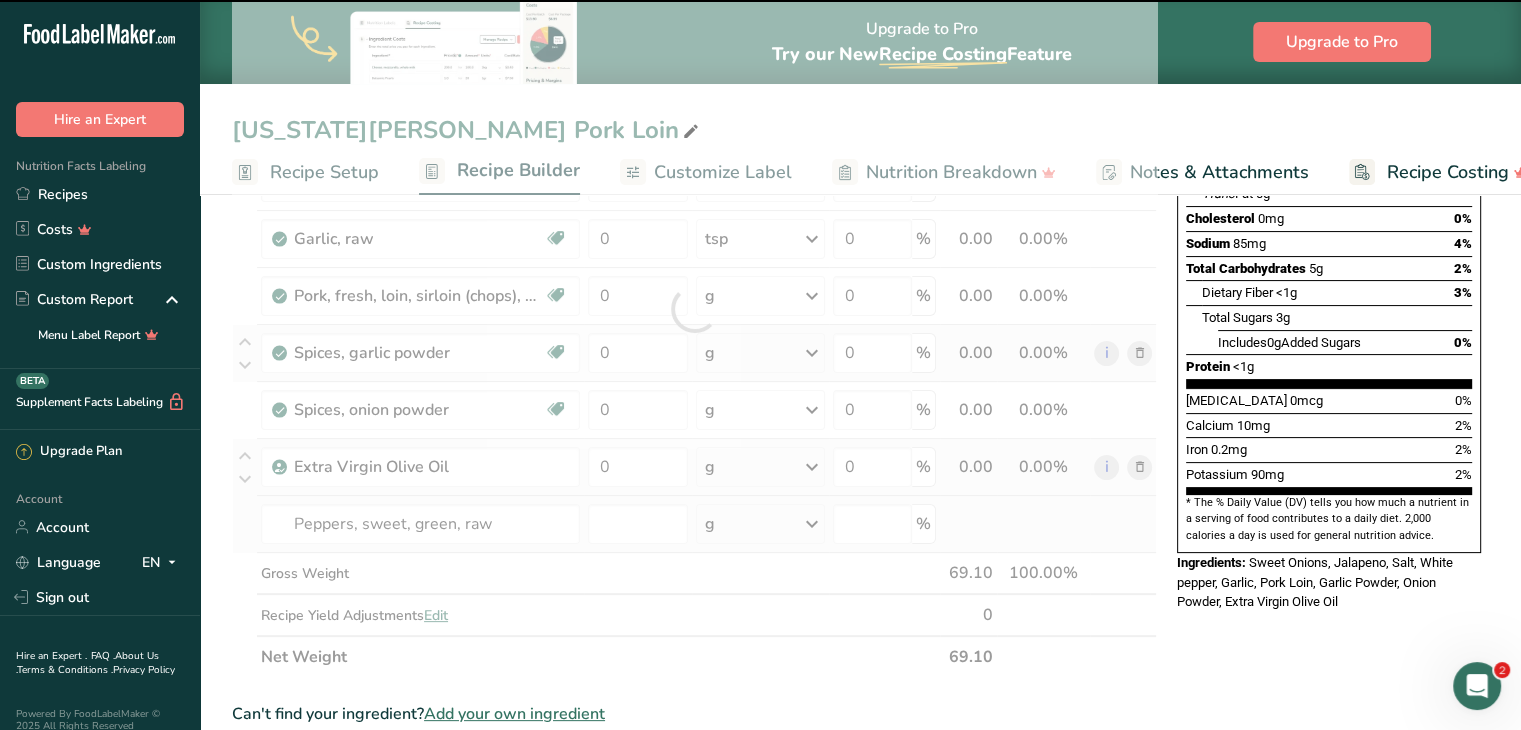 type on "0" 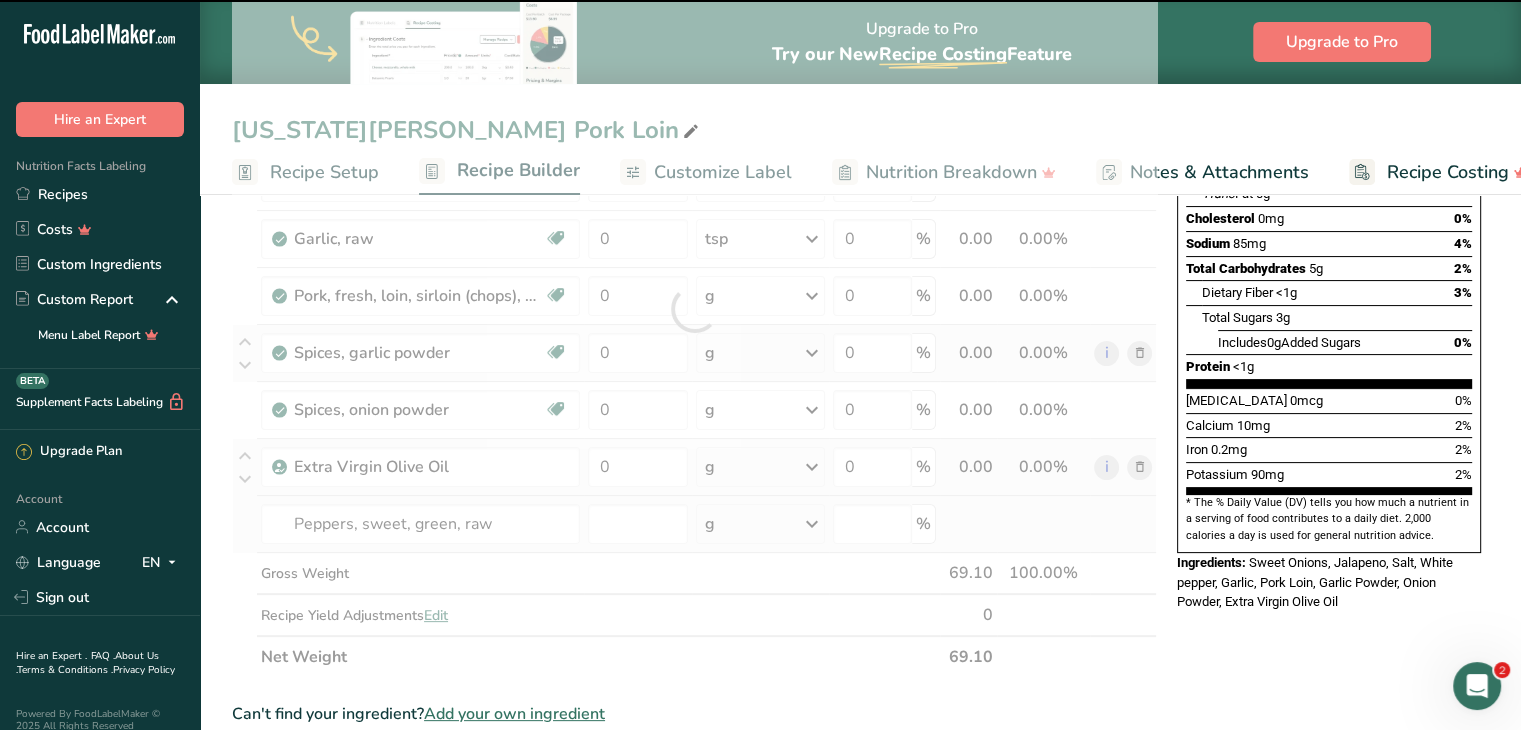 type on "0" 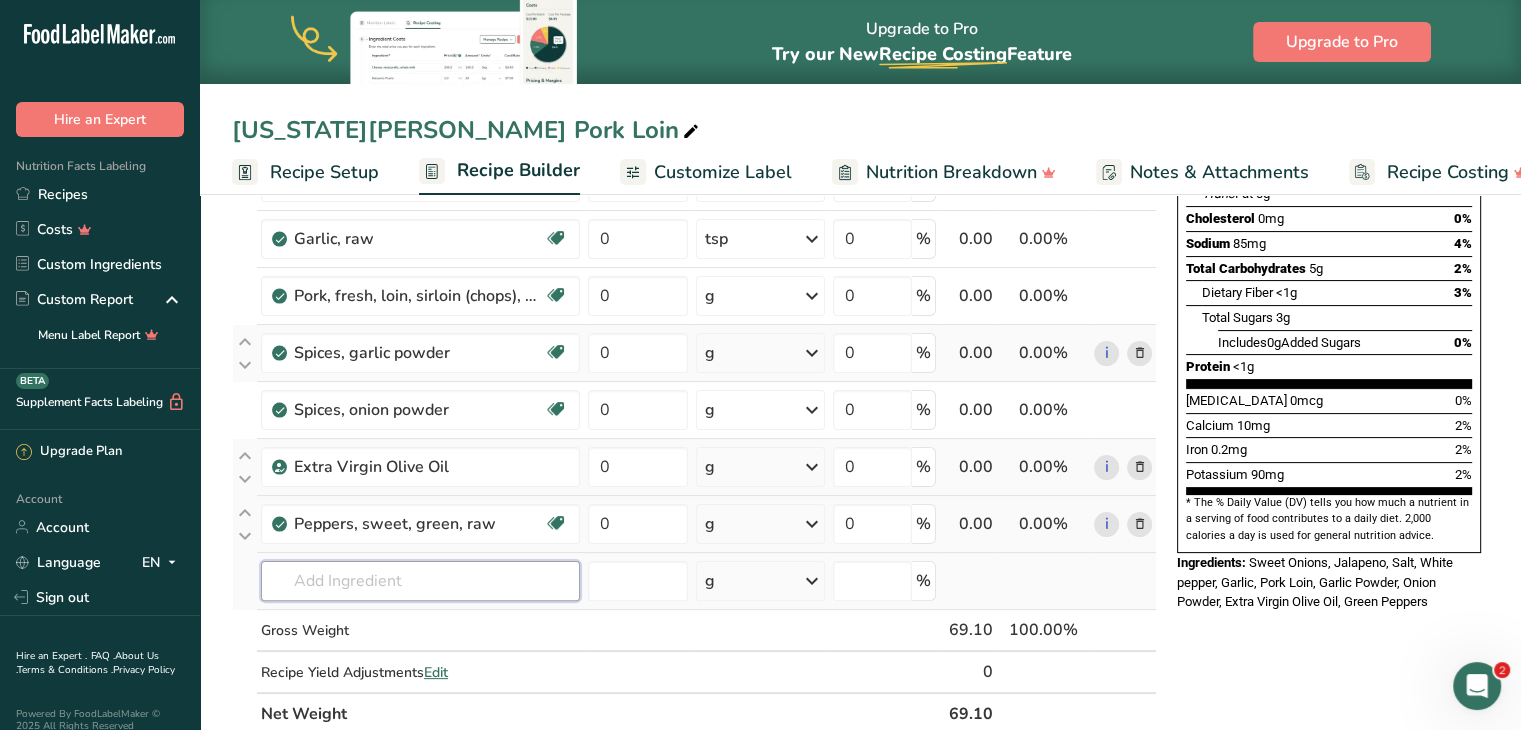 click at bounding box center [420, 581] 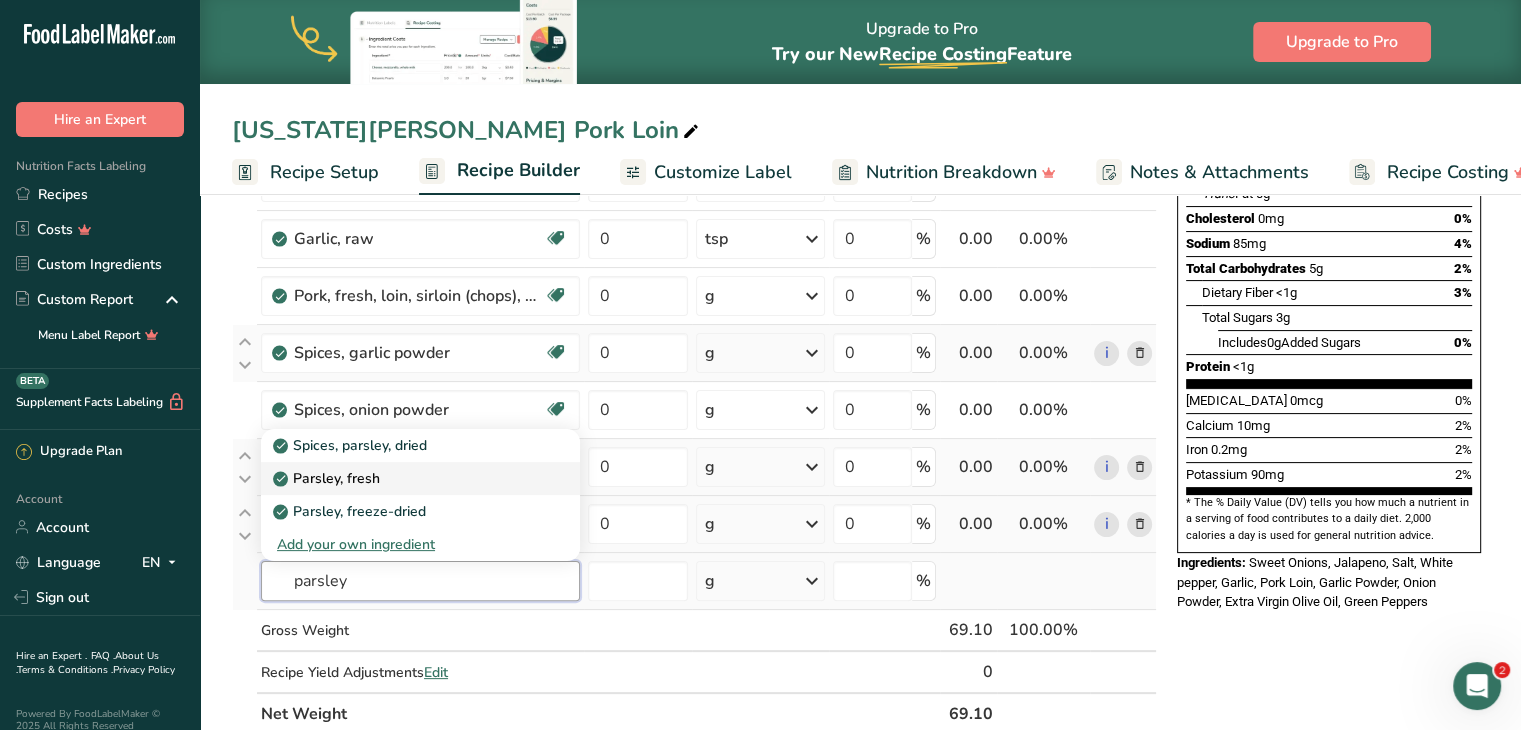 type on "parsley" 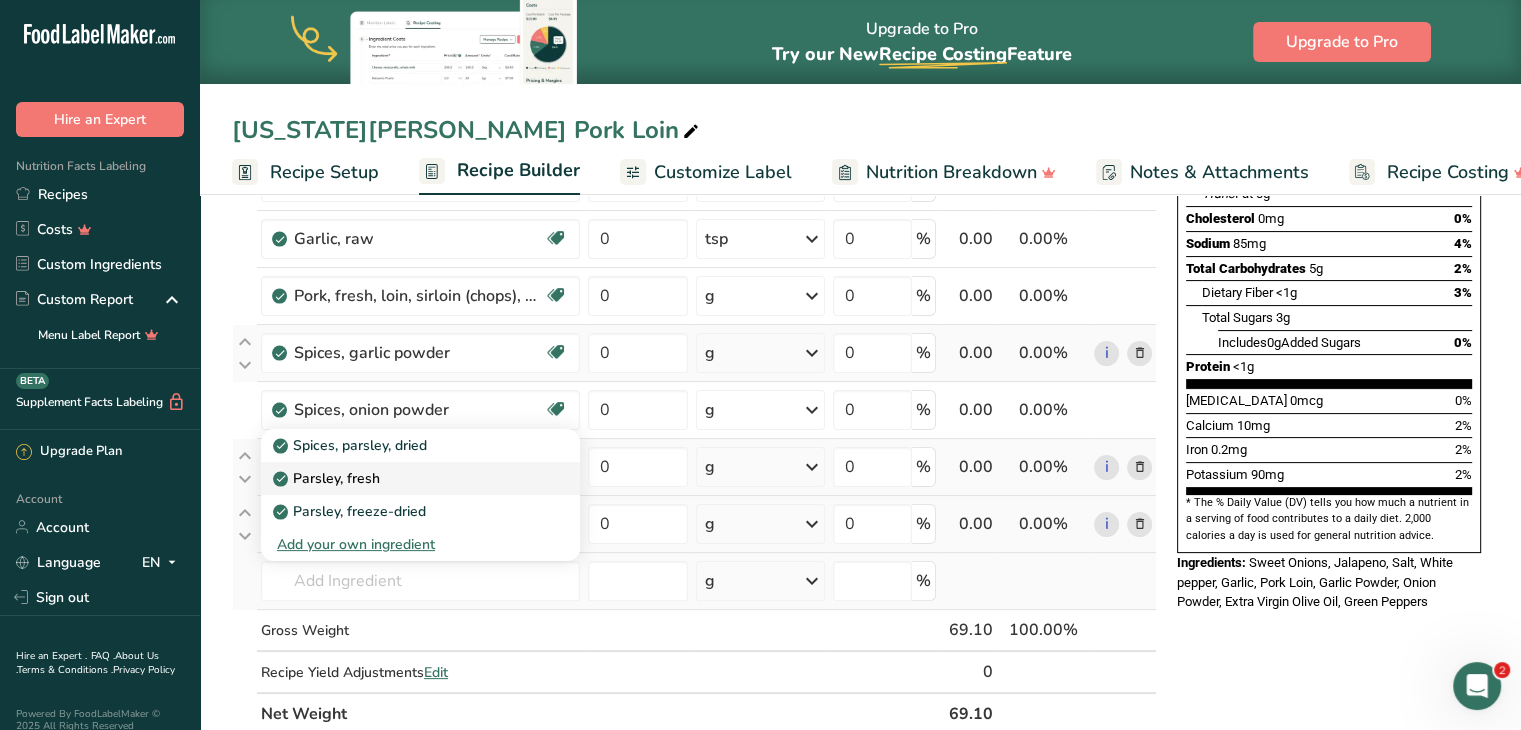 click on "Parsley, fresh" at bounding box center (328, 478) 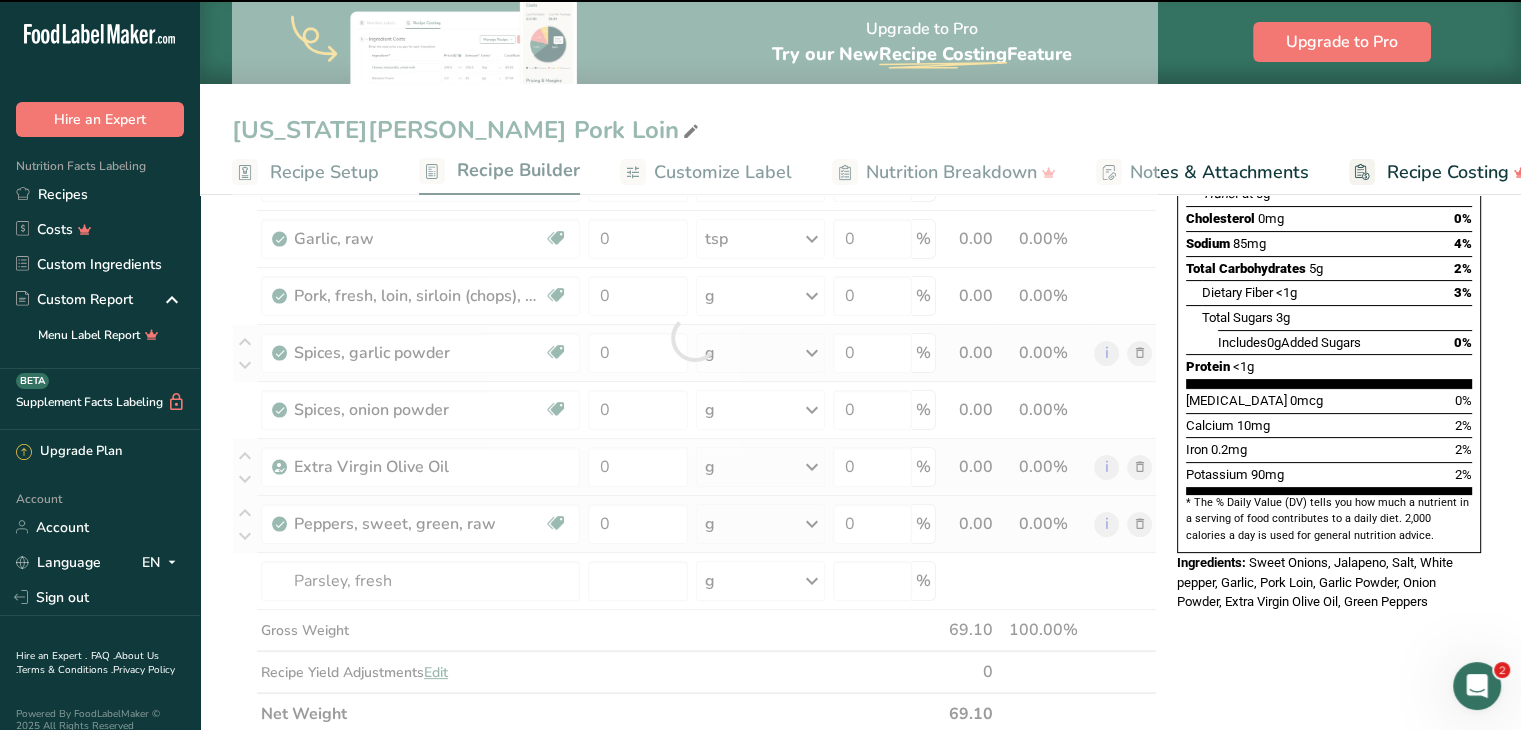 type on "0" 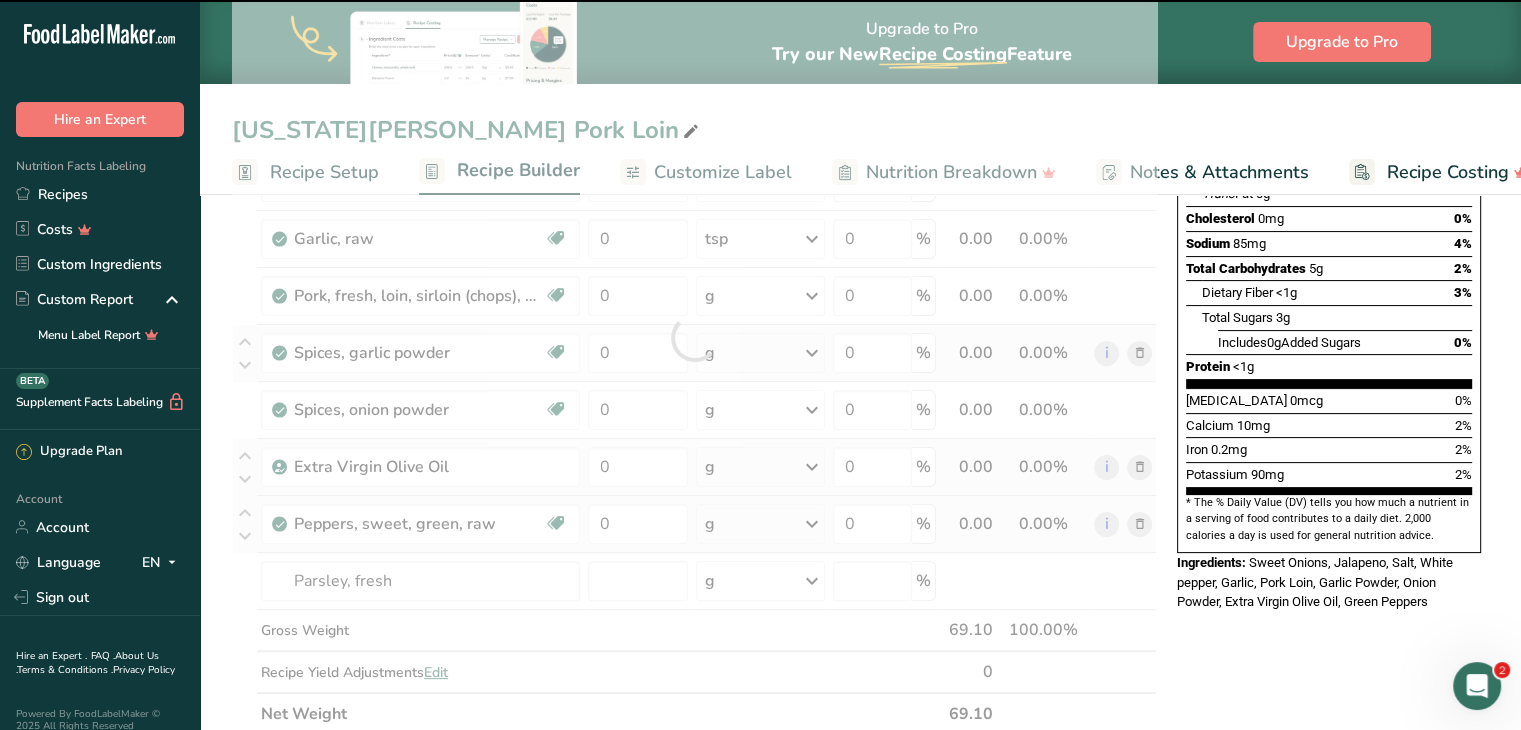 type on "0" 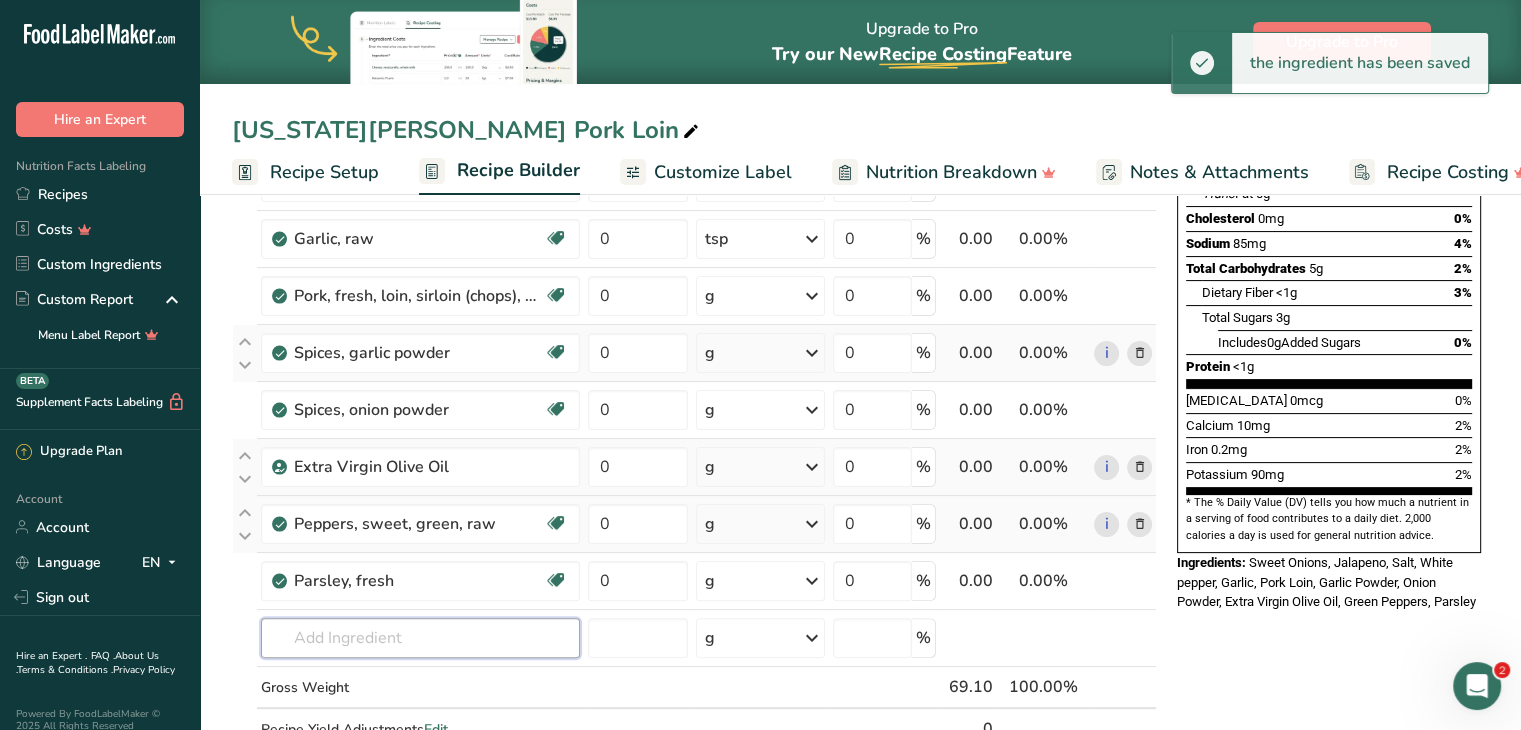 click at bounding box center (420, 638) 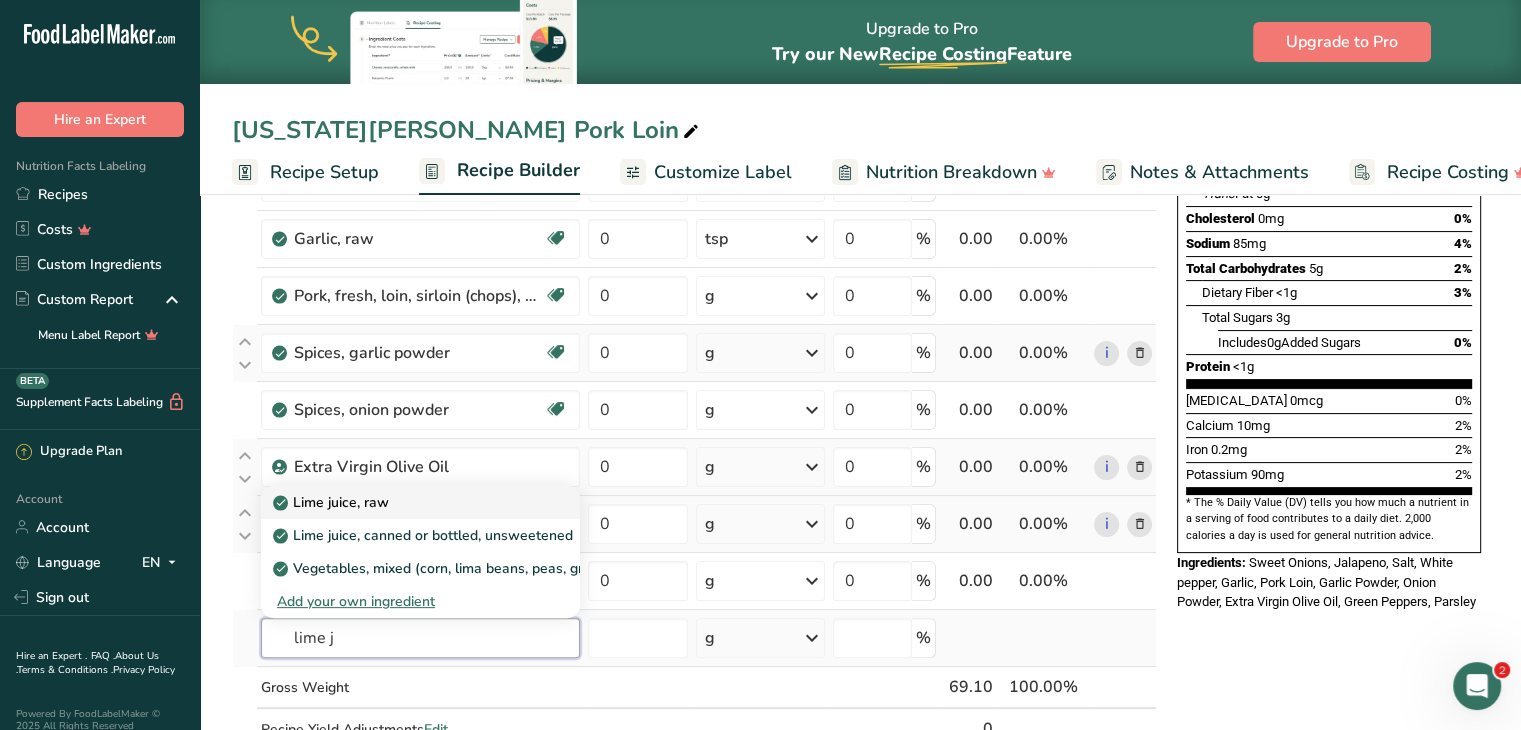 type on "lime j" 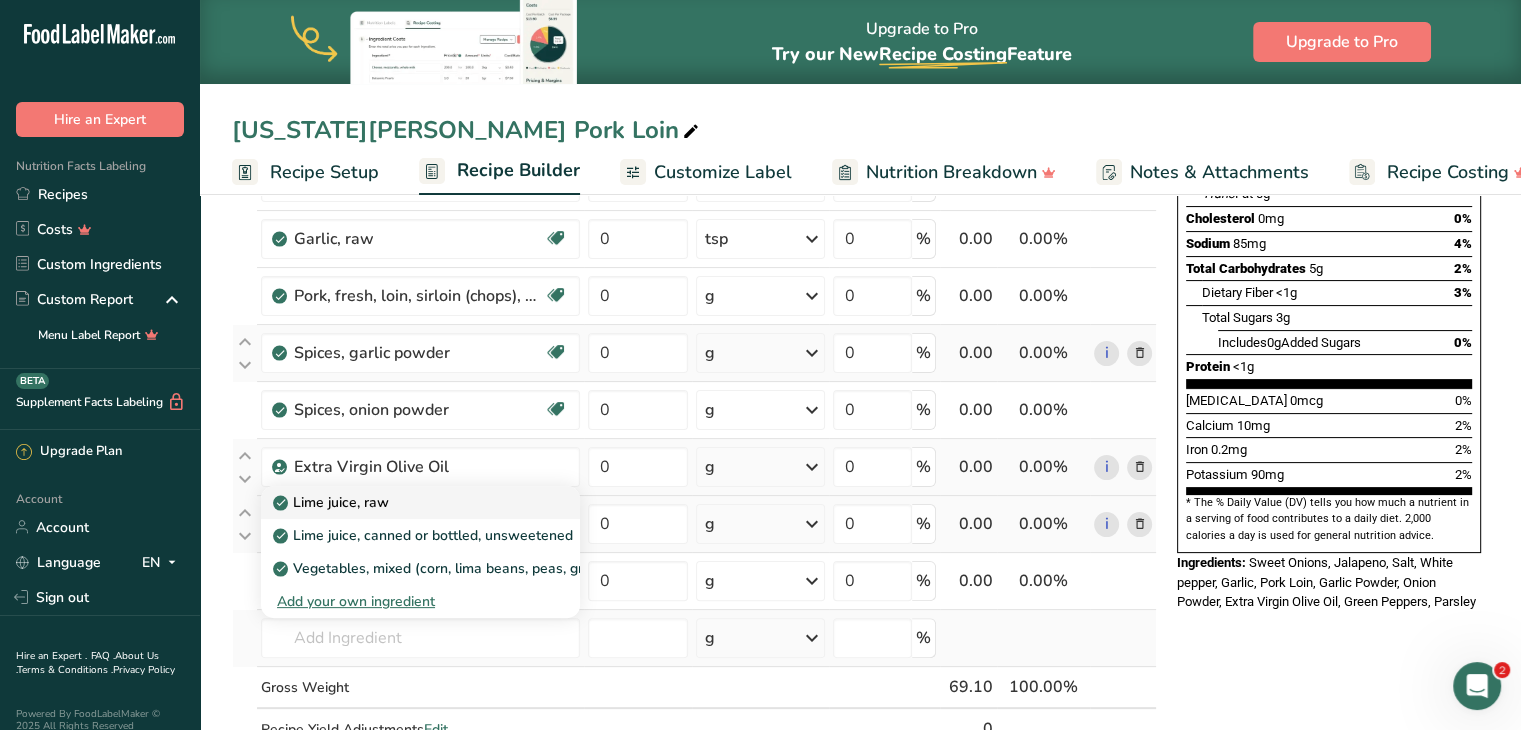 click on "Lime juice, raw" at bounding box center [333, 502] 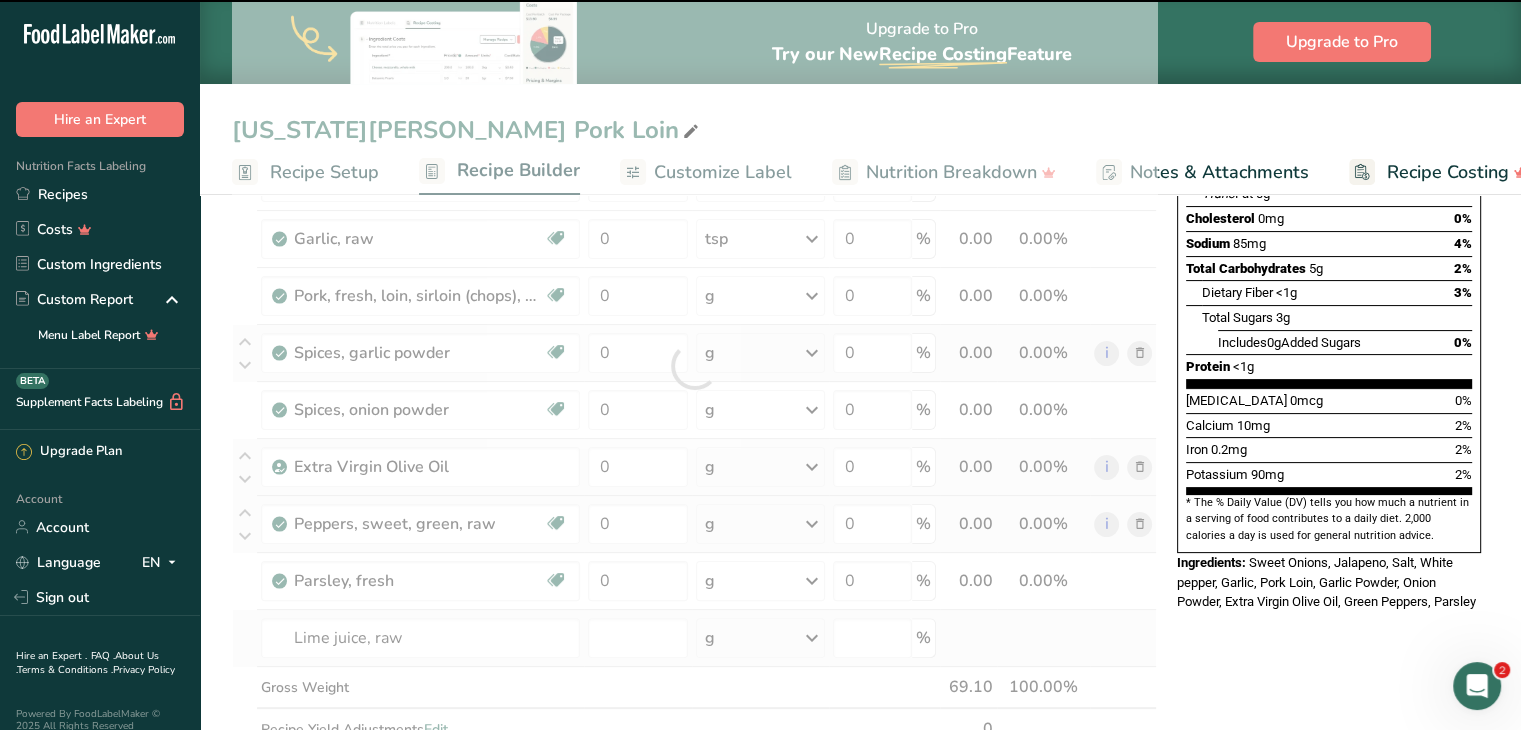 type on "0" 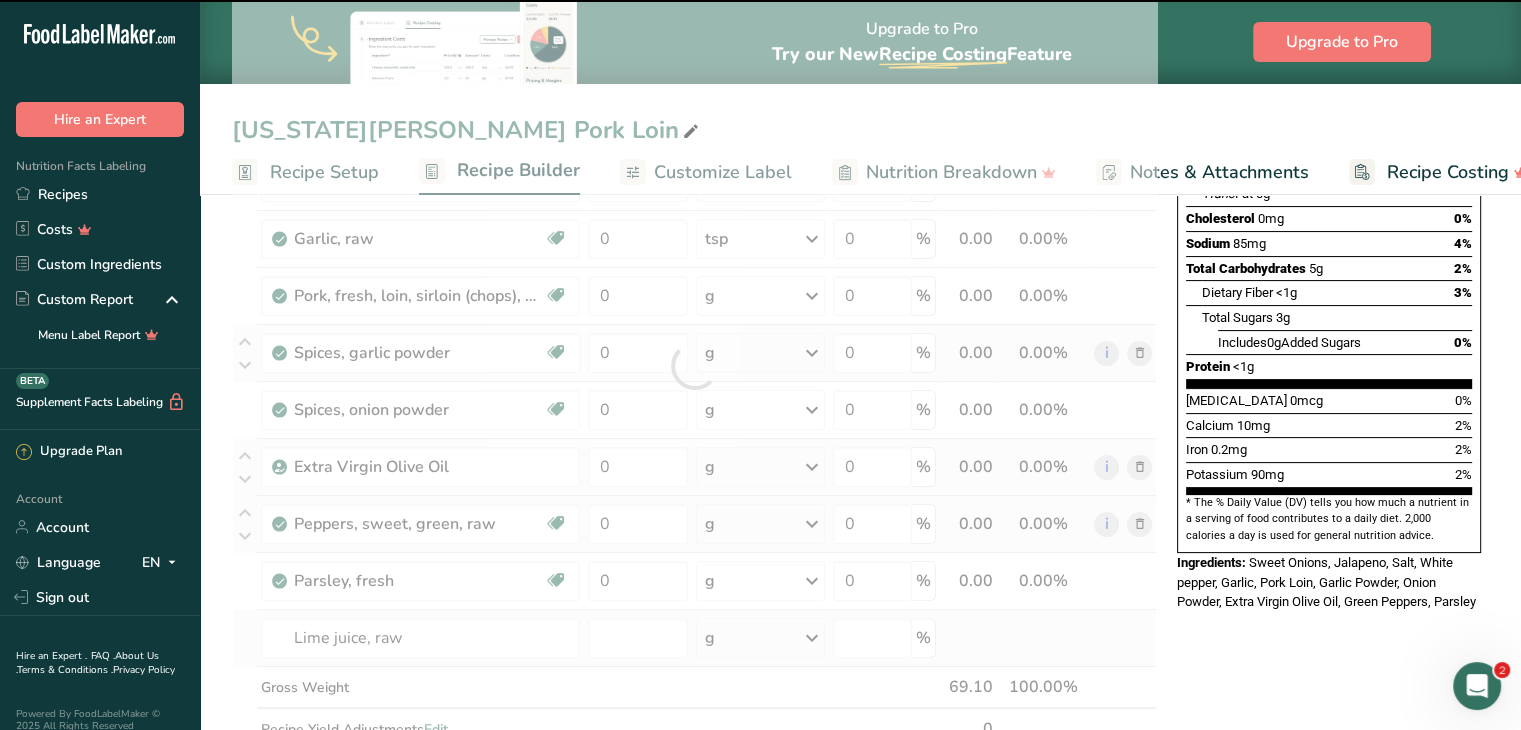type on "0" 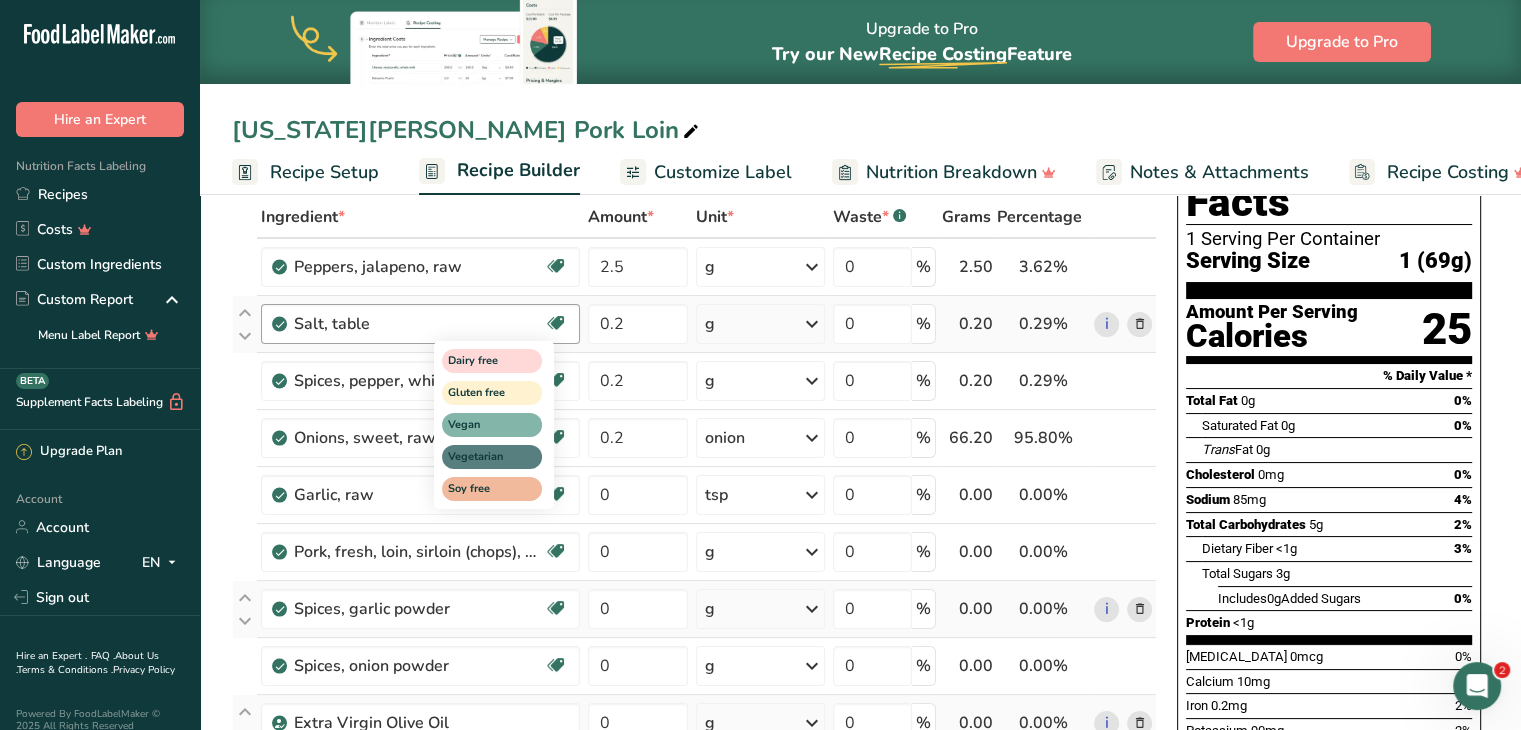 scroll, scrollTop: 51, scrollLeft: 0, axis: vertical 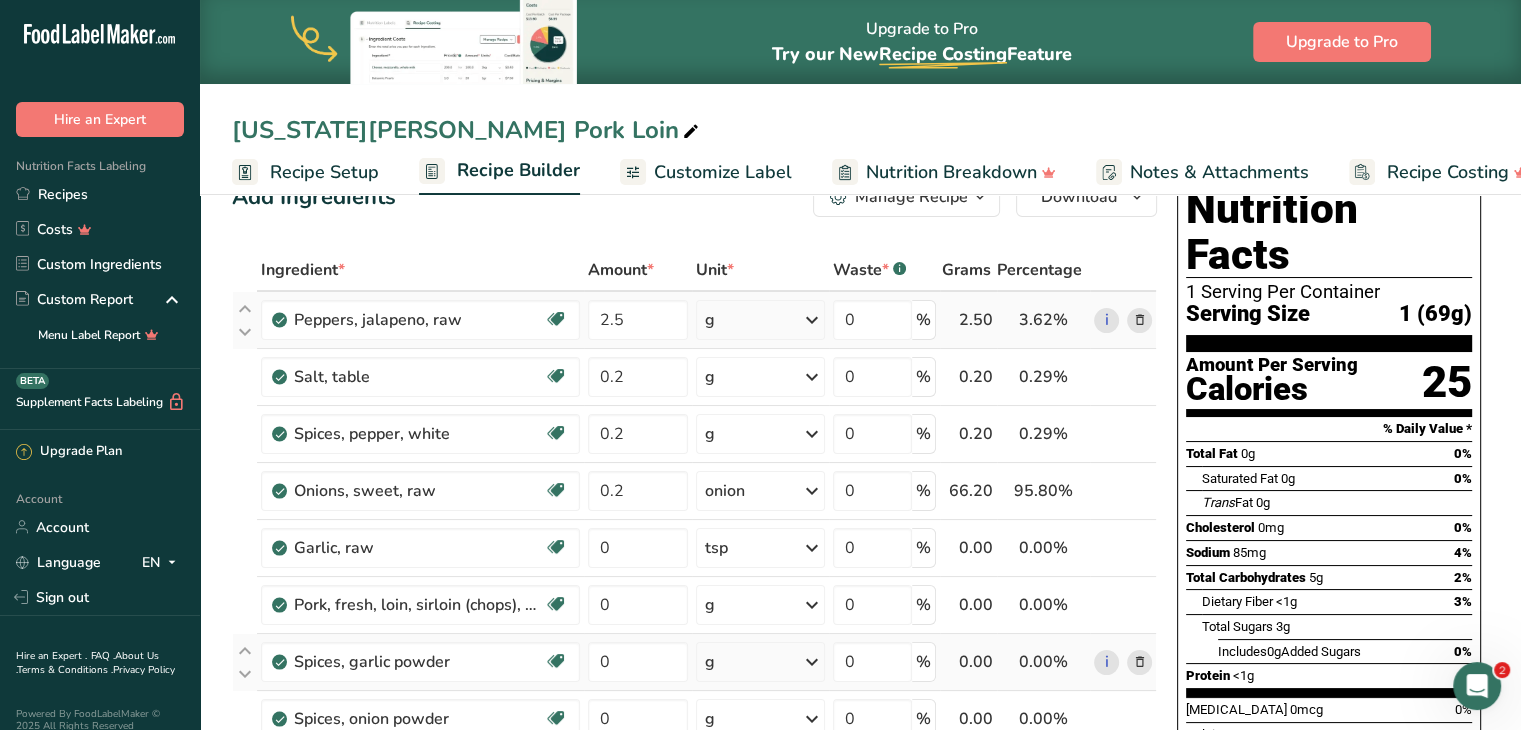 click on "g" at bounding box center [760, 320] 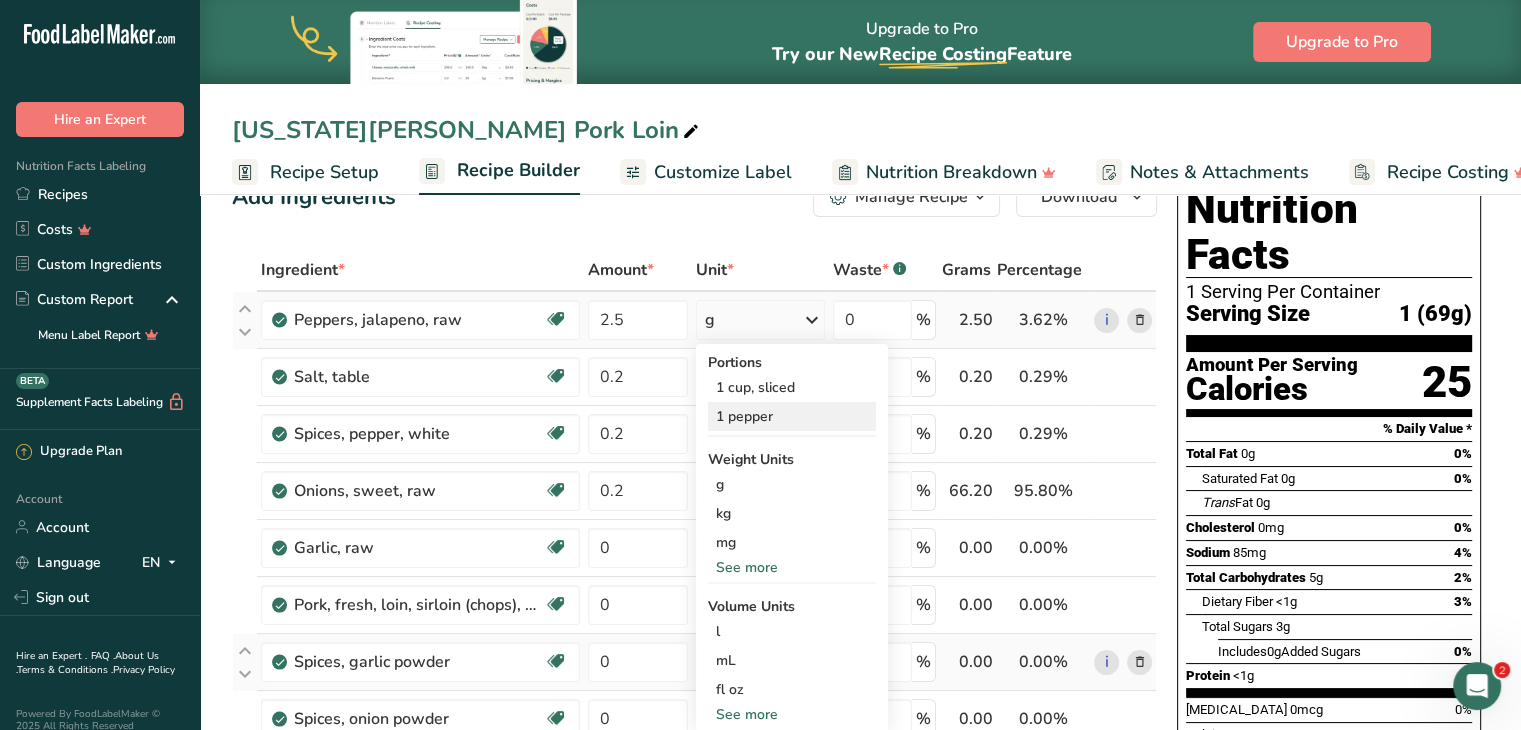 click on "1 pepper" at bounding box center [792, 416] 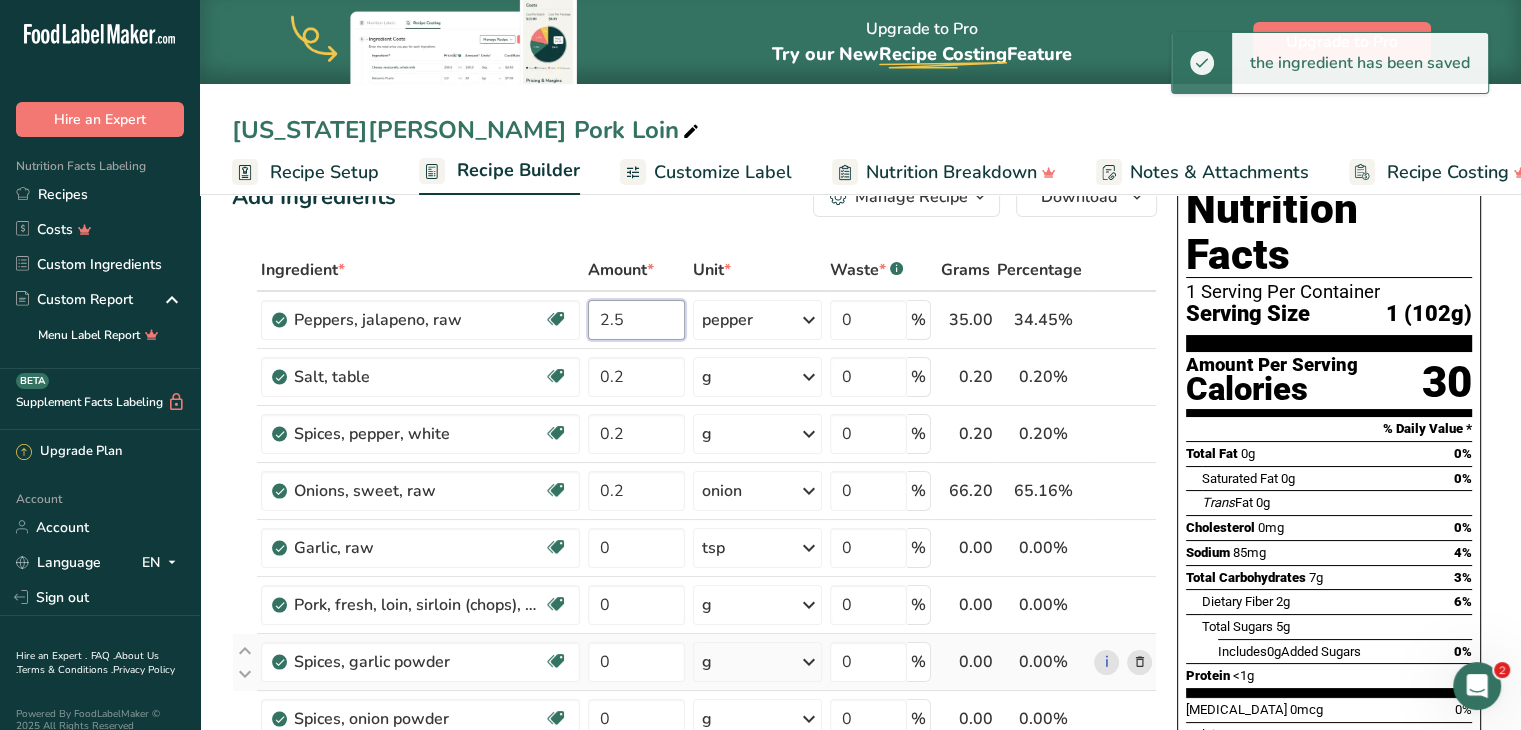 click on "2.5" at bounding box center [636, 320] 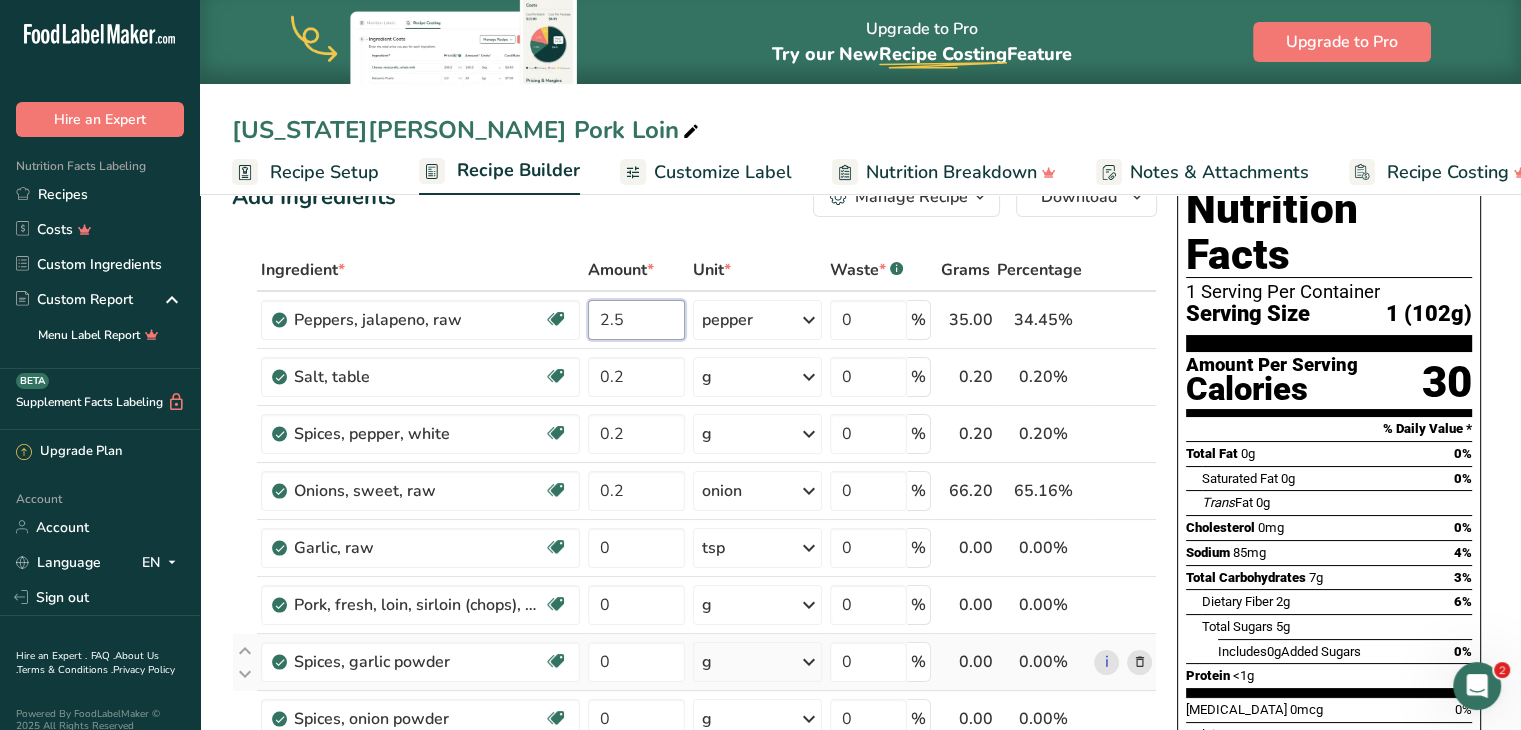 type on "2" 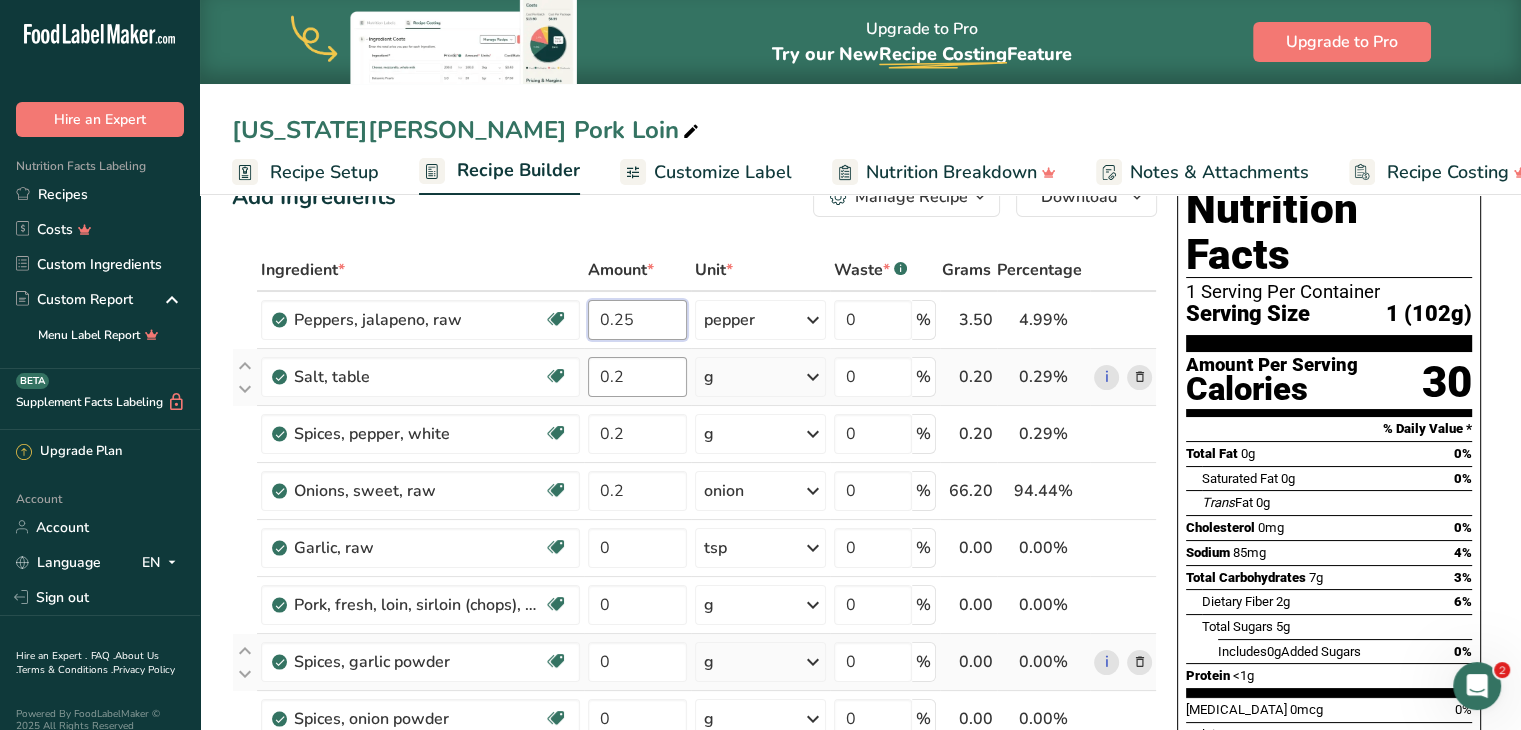 type on "0.25" 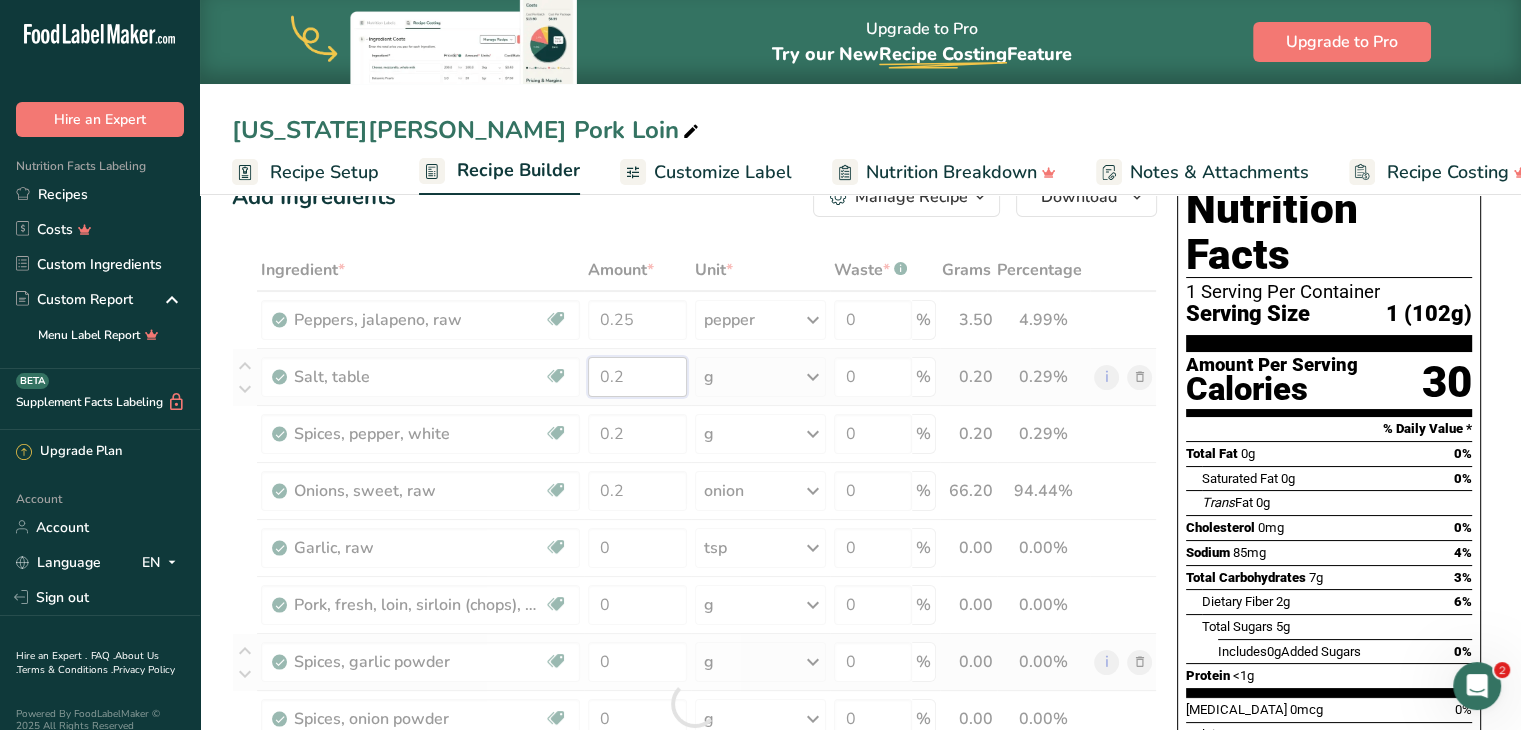 click on "Ingredient *
Amount *
Unit *
Waste *   .a-a{fill:#347362;}.b-a{fill:#fff;}          Grams
Percentage
[PERSON_NAME], jalapeno, raw
Dairy free
Gluten free
Vegan
Vegetarian
Soy free
0.25
pepper
Portions
1 cup, sliced
1 pepper
Weight Units
g
kg
mg
See more
Volume Units
l
Volume units require a density conversion. If you know your ingredient's density enter it below. Otherwise, click on "RIA" our AI Regulatory bot - she will be able to help you
lb/ft3
g/cm3
Confirm
mL
lb/ft3" at bounding box center (694, 703) 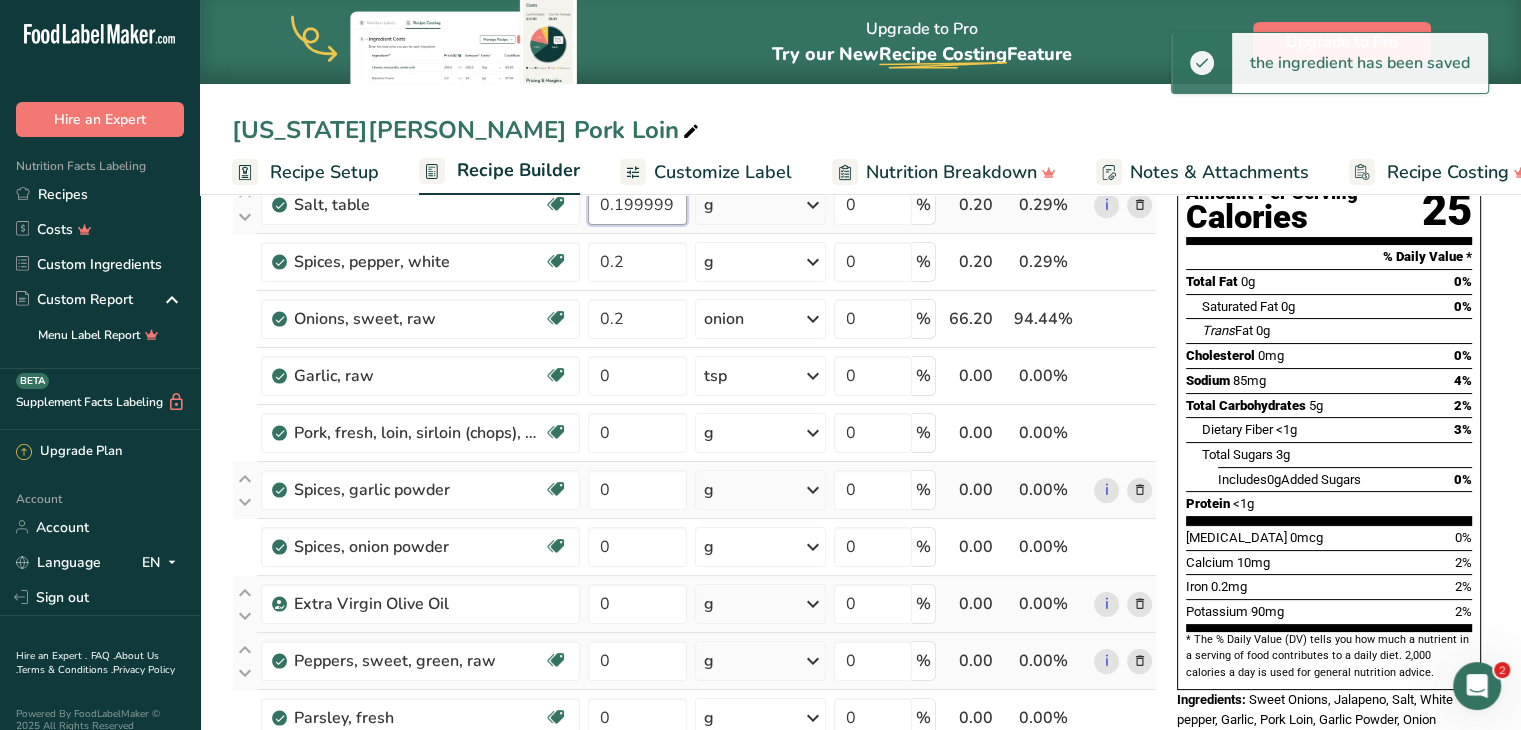 scroll, scrollTop: 239, scrollLeft: 0, axis: vertical 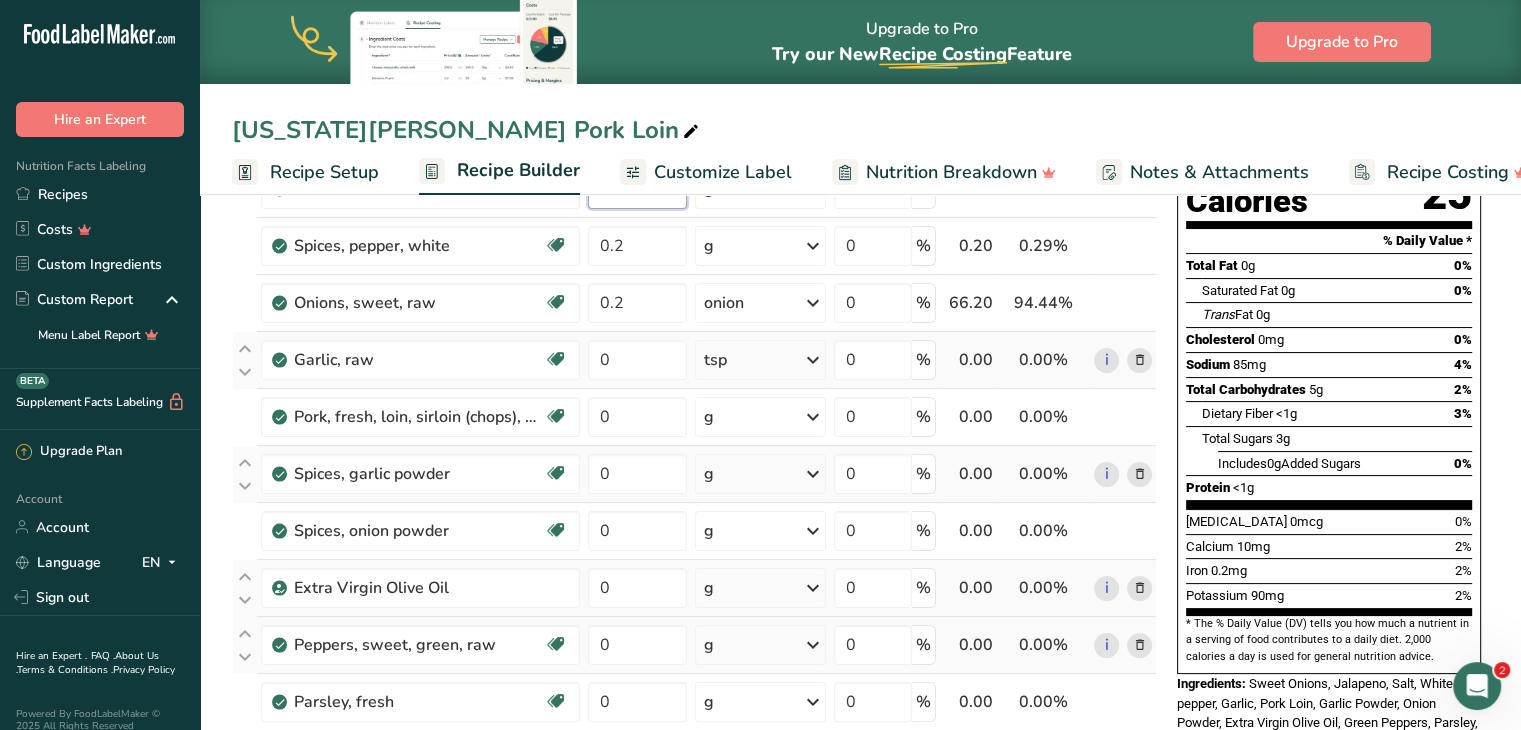 type on "0.199999" 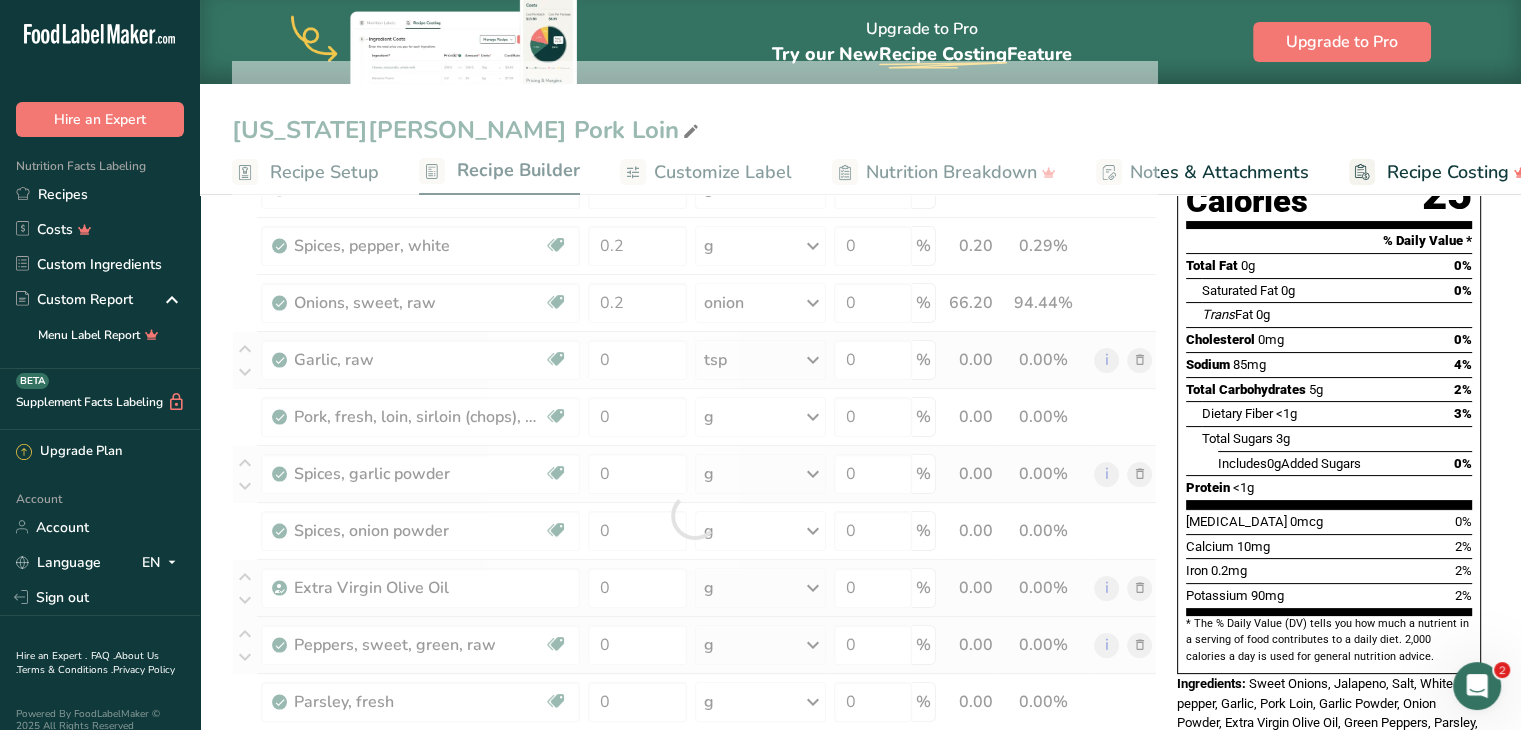 click on "Ingredient *
Amount *
Unit *
Waste *   .a-a{fill:#347362;}.b-a{fill:#fff;}          Grams
Percentage
[PERSON_NAME], jalapeno, raw
Dairy free
Gluten free
Vegan
Vegetarian
Soy free
0.25
pepper
Portions
1 cup, sliced
1 pepper
Weight Units
g
kg
mg
See more
Volume Units
l
Volume units require a density conversion. If you know your ingredient's density enter it below. Otherwise, click on "RIA" our AI Regulatory bot - she will be able to help you
lb/ft3
g/cm3
Confirm
mL
lb/ft3" at bounding box center (694, 515) 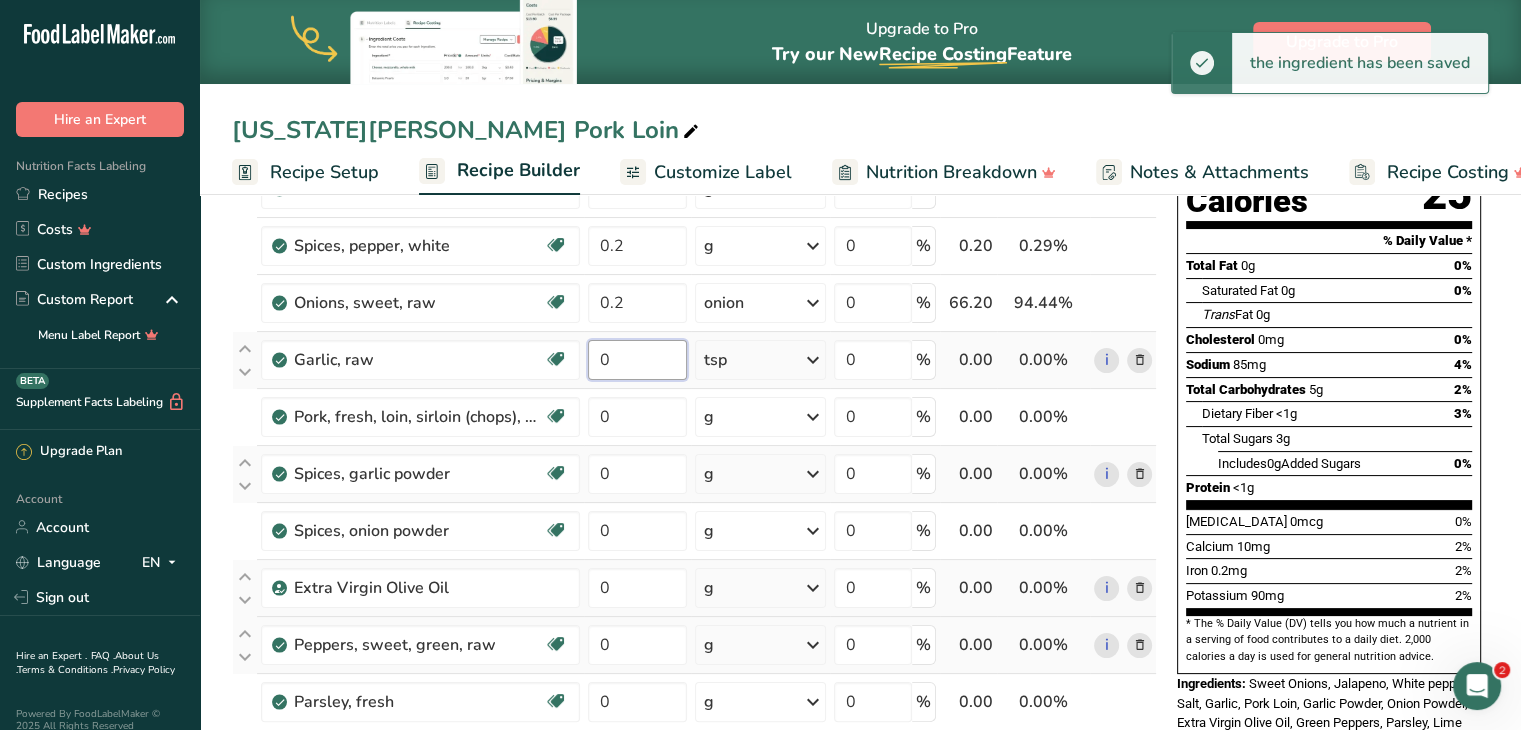 click on "0" at bounding box center (637, 360) 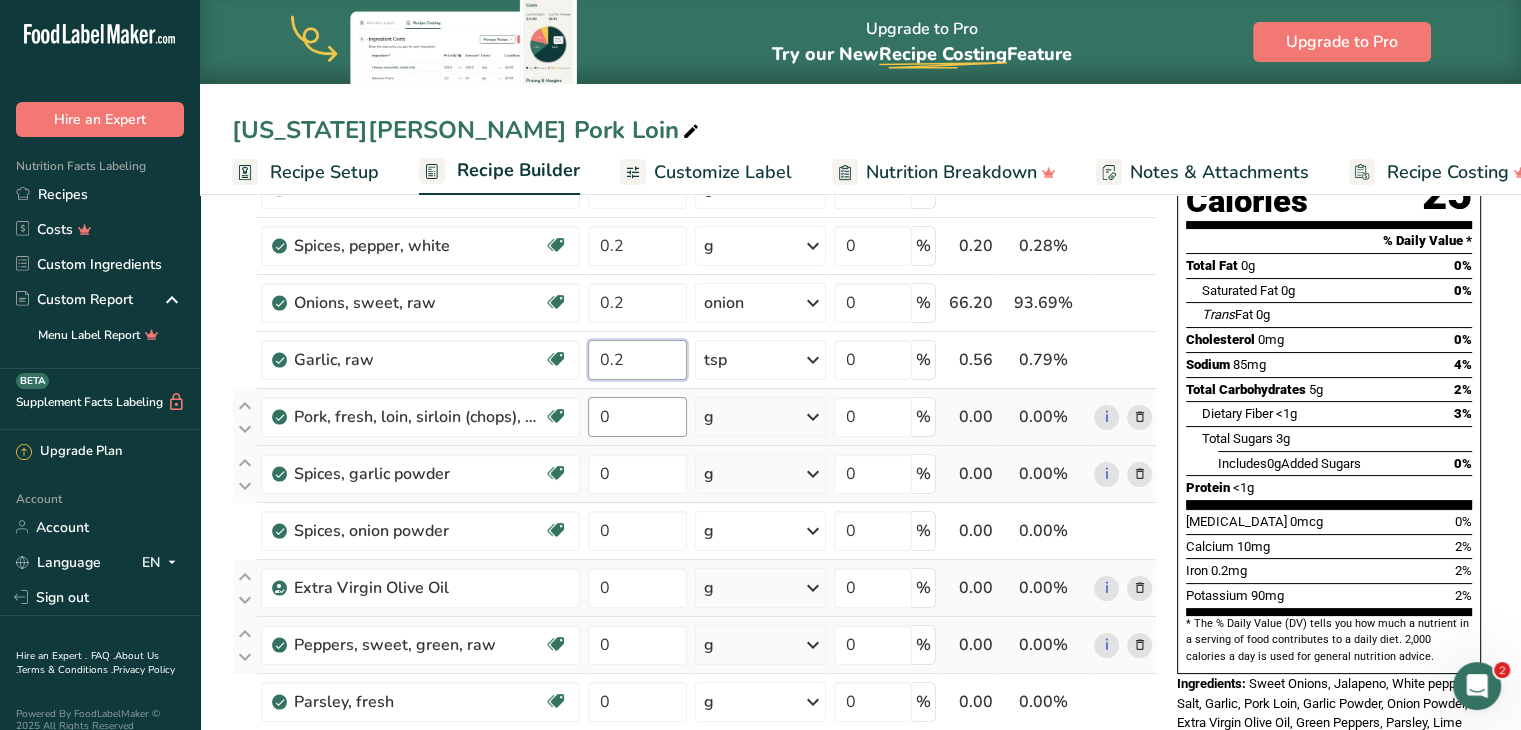type on "0.2" 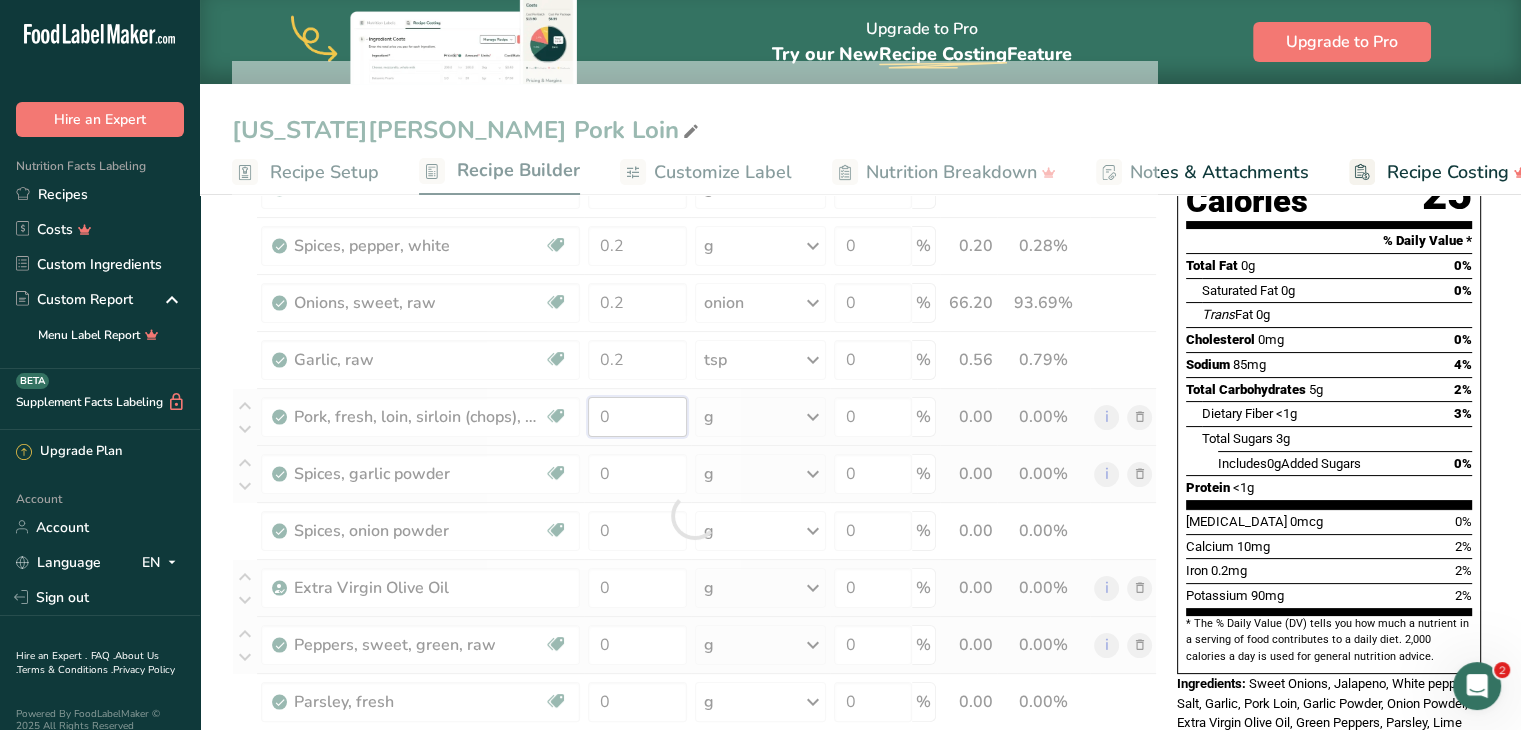 click on "Ingredient *
Amount *
Unit *
Waste *   .a-a{fill:#347362;}.b-a{fill:#fff;}          Grams
Percentage
[PERSON_NAME], jalapeno, raw
Dairy free
Gluten free
Vegan
Vegetarian
Soy free
0.25
pepper
Portions
1 cup, sliced
1 pepper
Weight Units
g
kg
mg
See more
Volume Units
l
Volume units require a density conversion. If you know your ingredient's density enter it below. Otherwise, click on "RIA" our AI Regulatory bot - she will be able to help you
lb/ft3
g/cm3
Confirm
mL
lb/ft3" at bounding box center [694, 515] 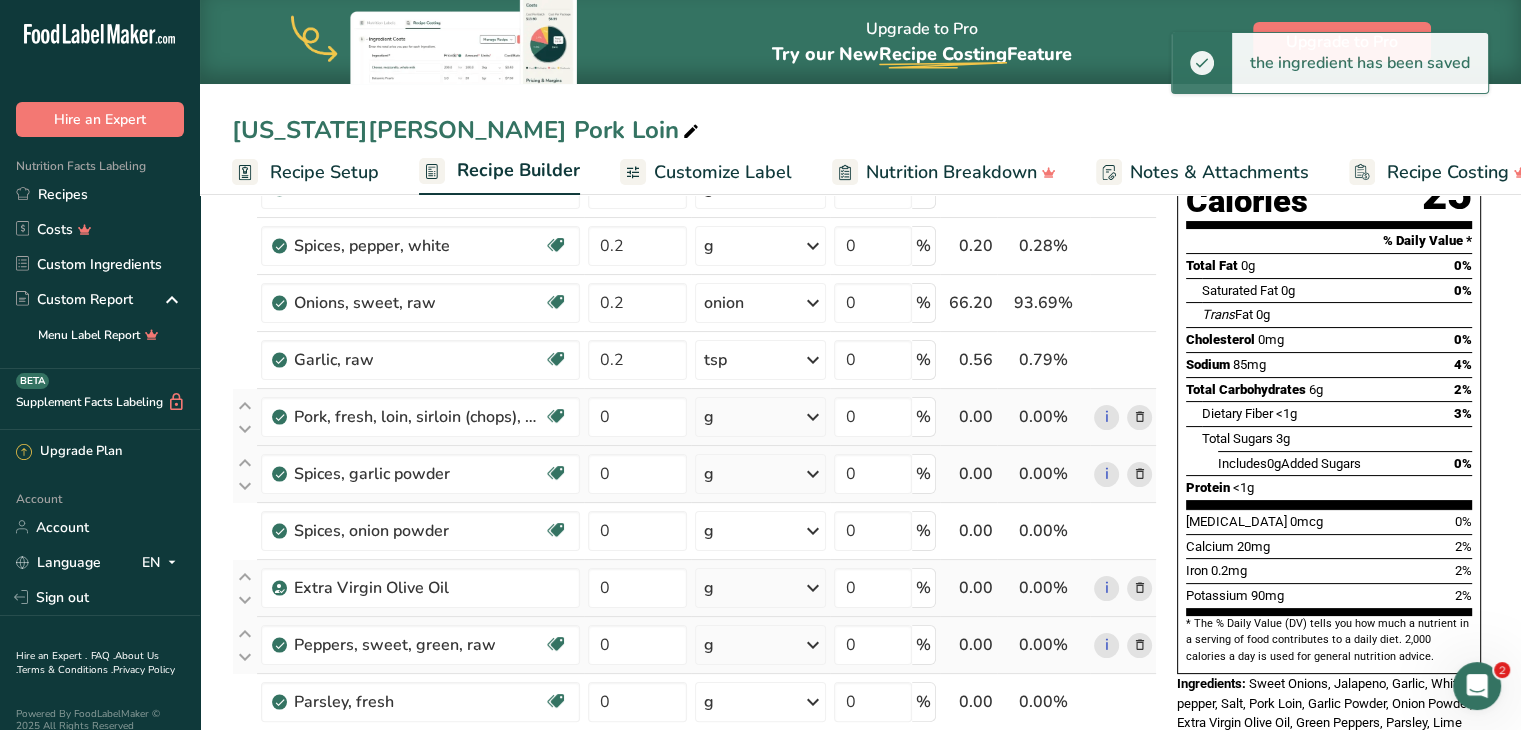 click on "Ingredient *
Amount *
Unit *
Waste *   .a-a{fill:#347362;}.b-a{fill:#fff;}          Grams
Percentage
[PERSON_NAME], jalapeno, raw
Dairy free
Gluten free
Vegan
Vegetarian
Soy free
0.25
pepper
Portions
1 cup, sliced
1 pepper
Weight Units
g
kg
mg
See more
Volume Units
l
Volume units require a density conversion. If you know your ingredient's density enter it below. Otherwise, click on "RIA" our AI Regulatory bot - she will be able to help you
lb/ft3
g/cm3
Confirm
mL
lb/ft3" at bounding box center [694, 515] 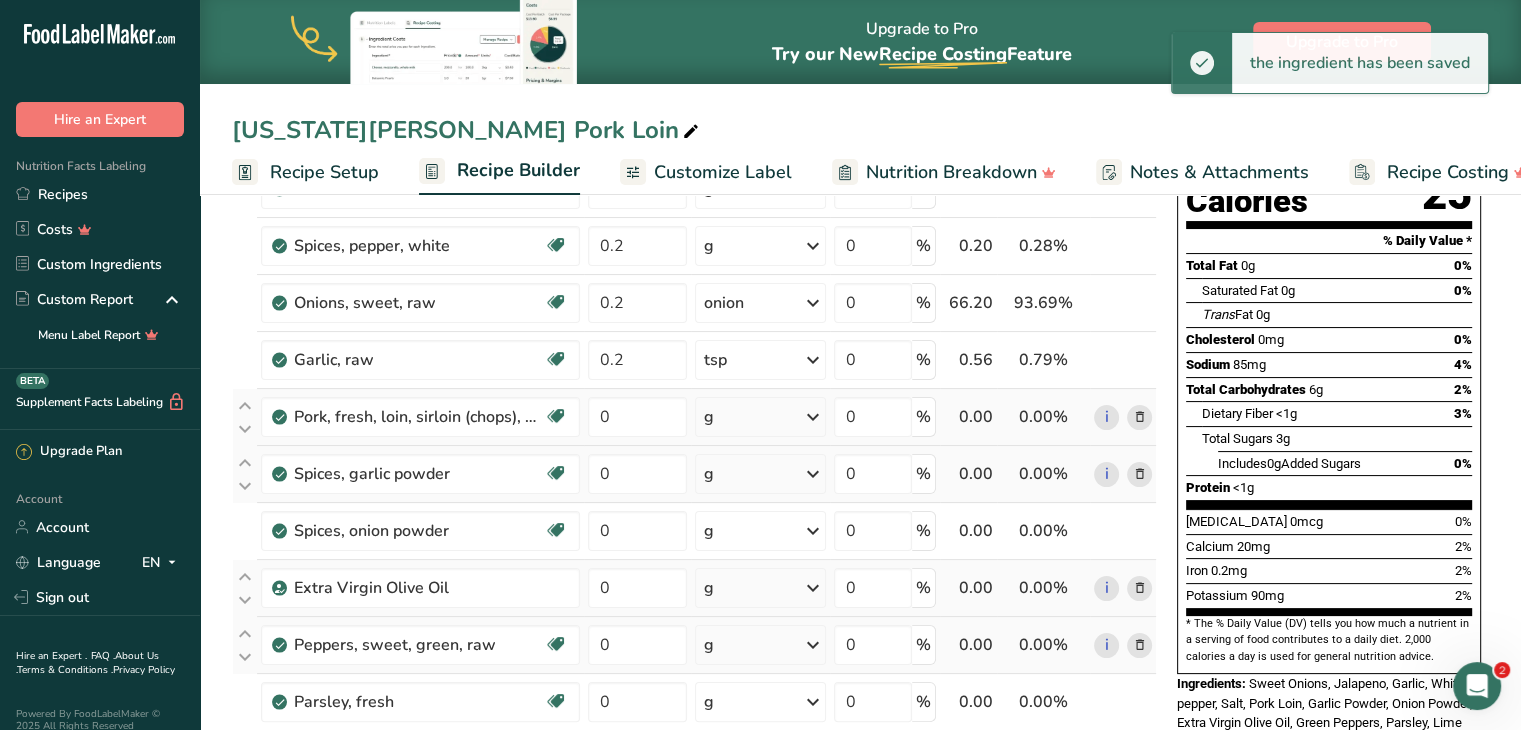 click on "g" at bounding box center (760, 417) 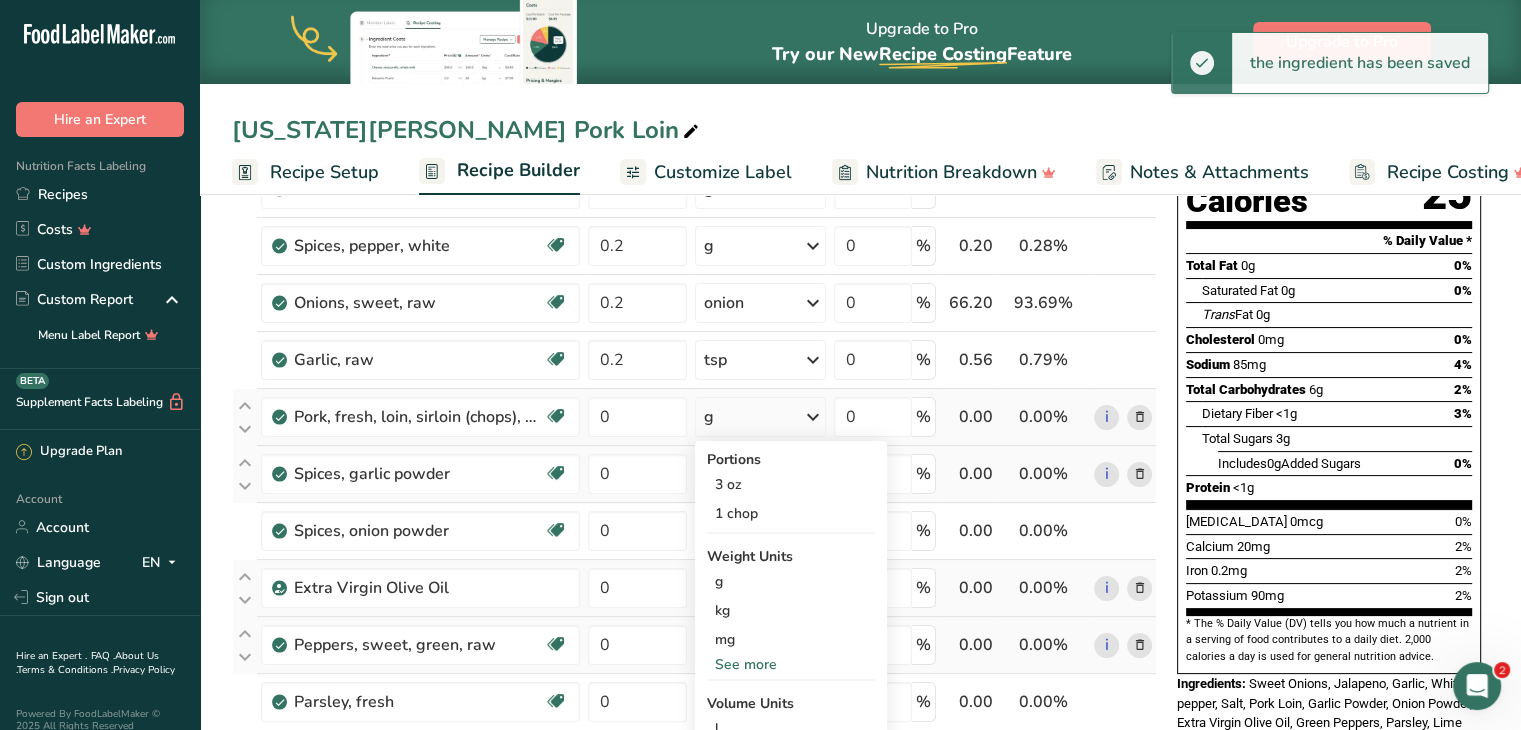 click on "See more" at bounding box center [791, 664] 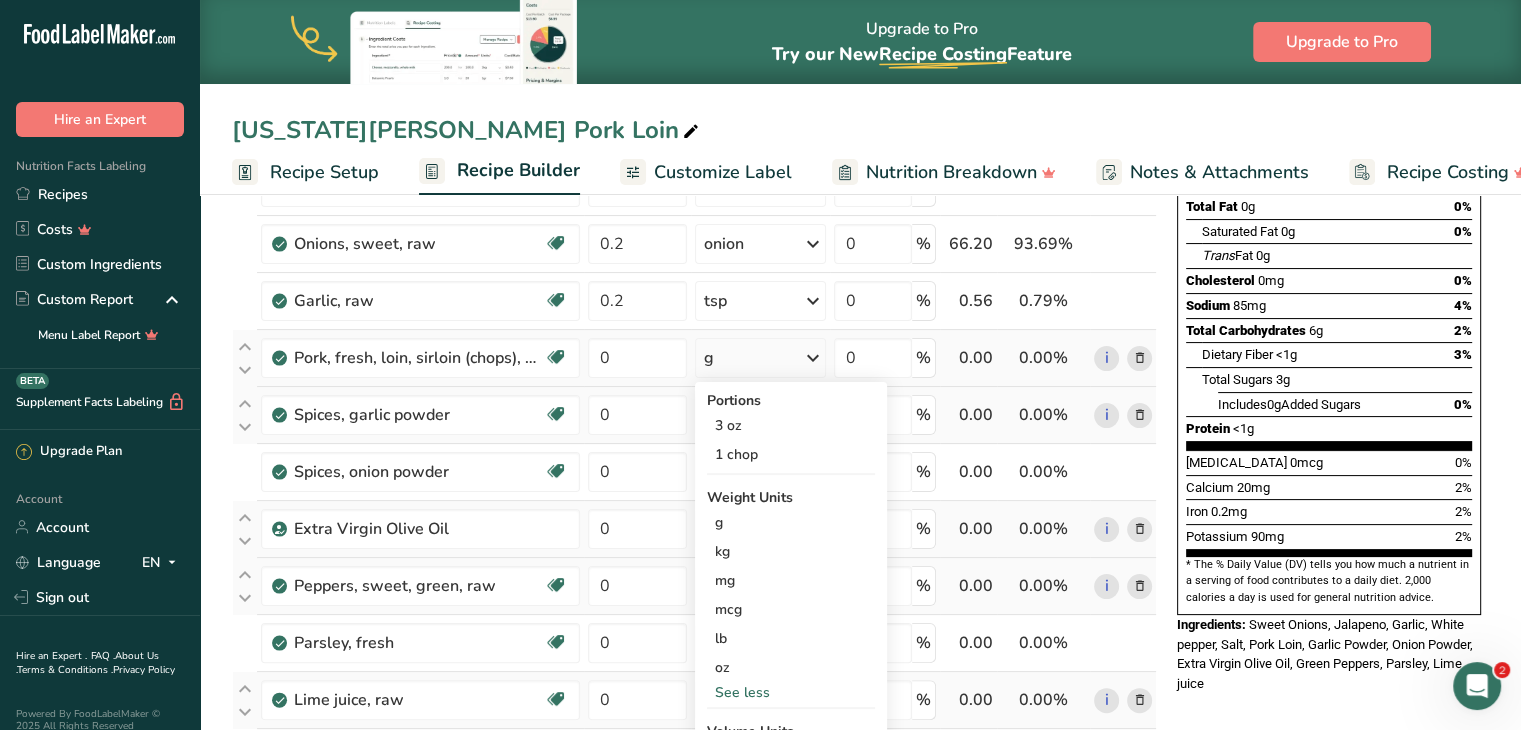 scroll, scrollTop: 300, scrollLeft: 0, axis: vertical 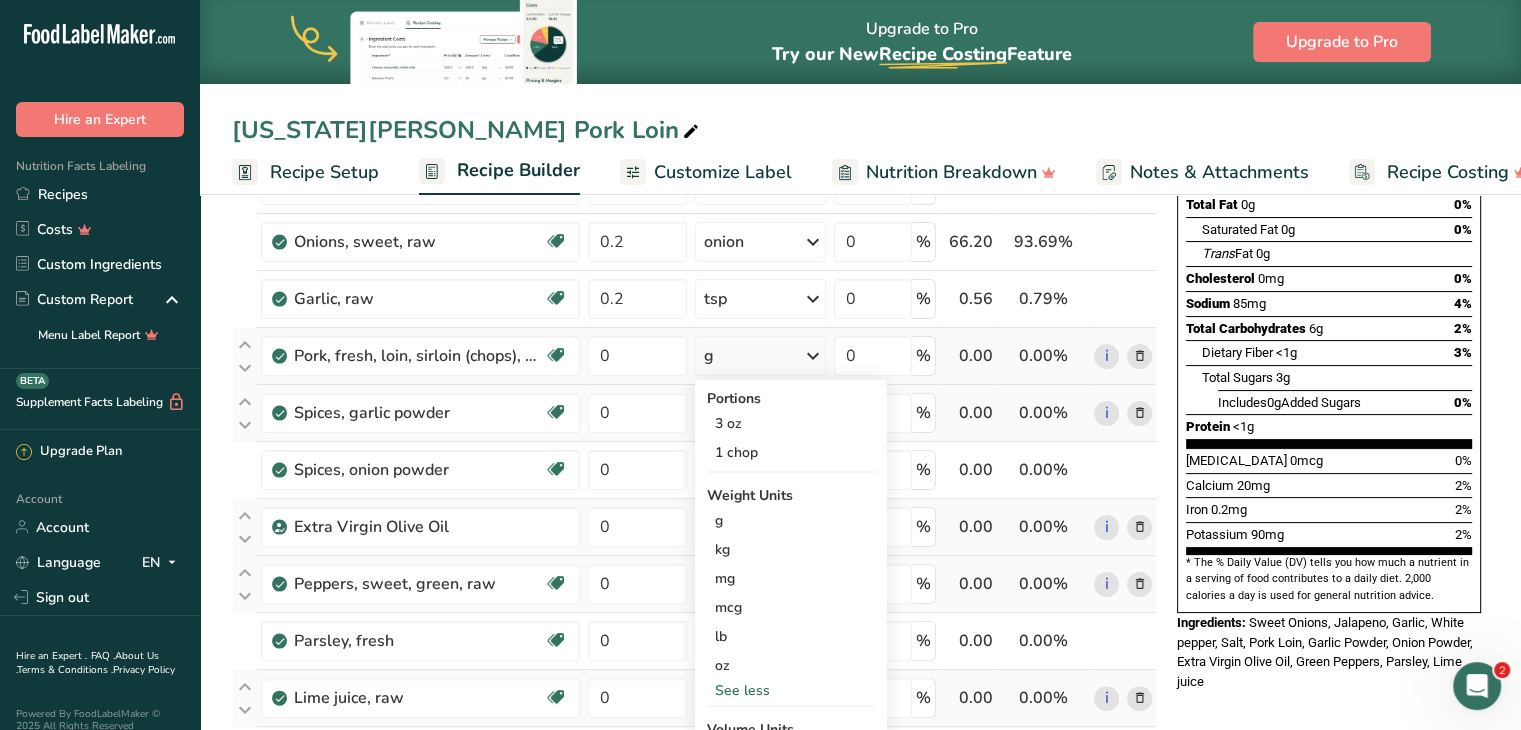 click on "oz" at bounding box center [791, 665] 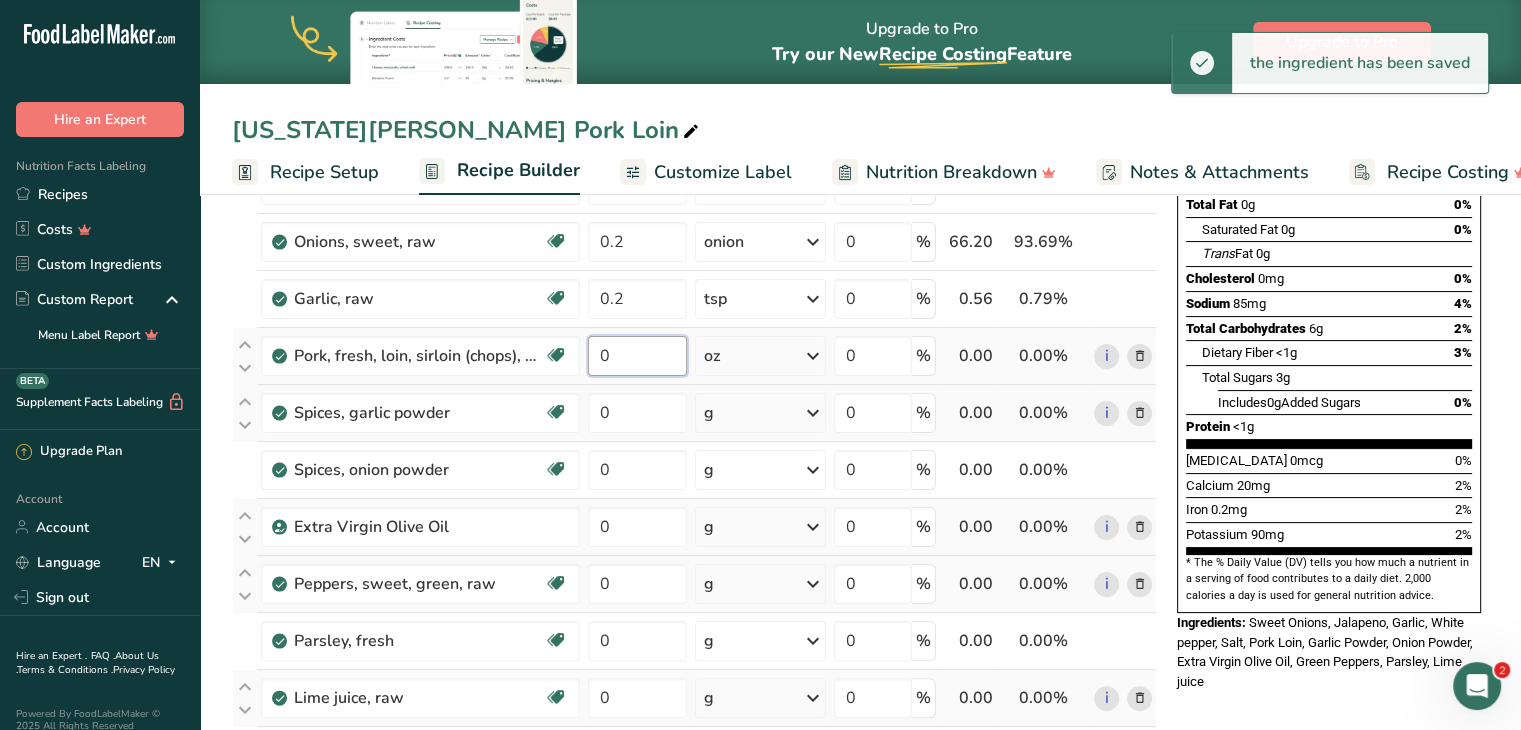 click on "0" at bounding box center [637, 356] 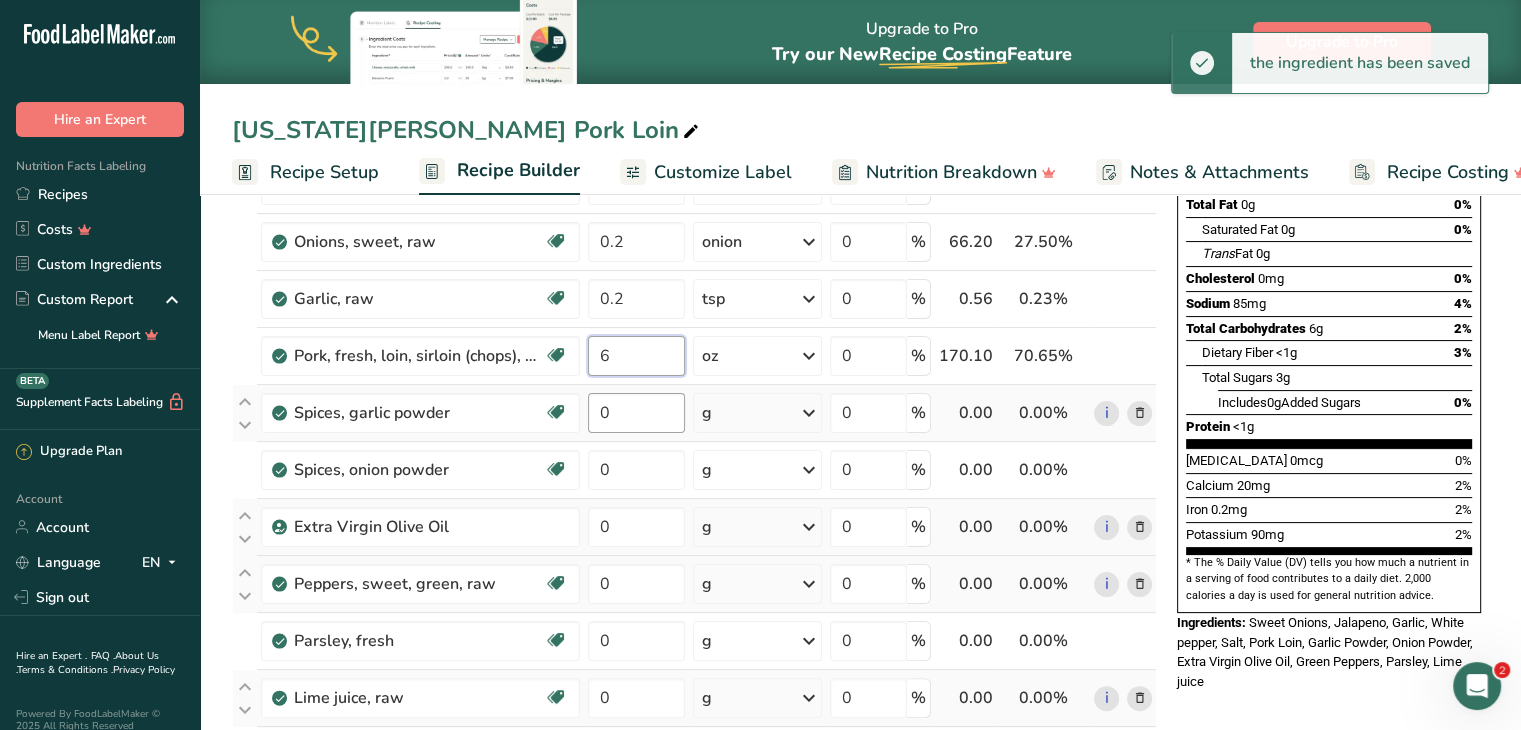 type on "6" 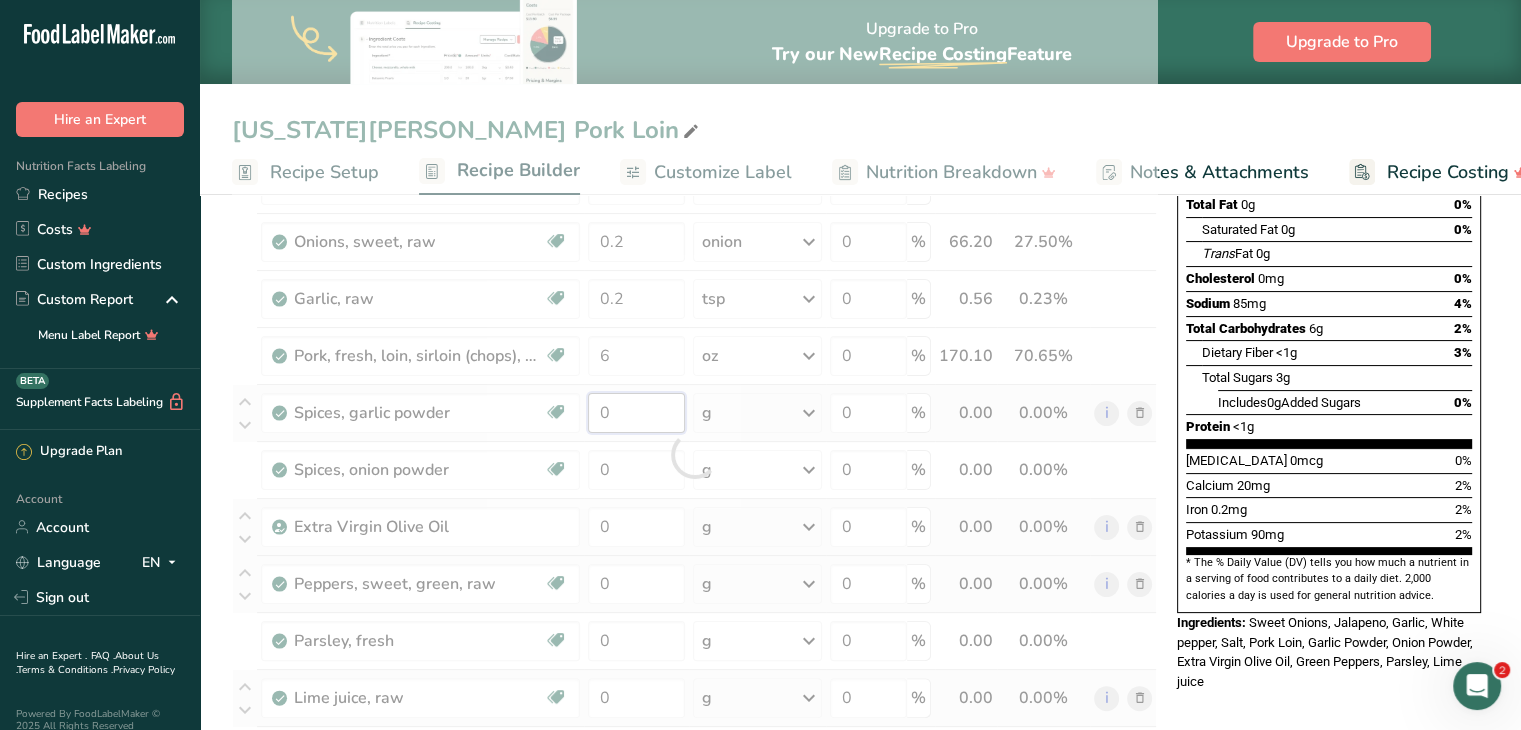 click on "Ingredient *
Amount *
Unit *
Waste *   .a-a{fill:#347362;}.b-a{fill:#fff;}          Grams
Percentage
[PERSON_NAME], jalapeno, raw
Dairy free
Gluten free
Vegan
Vegetarian
Soy free
0.25
pepper
Portions
1 cup, sliced
1 pepper
Weight Units
g
kg
mg
See more
Volume Units
l
Volume units require a density conversion. If you know your ingredient's density enter it below. Otherwise, click on "RIA" our AI Regulatory bot - she will be able to help you
lb/ft3
g/cm3
Confirm
mL
lb/ft3" at bounding box center (694, 454) 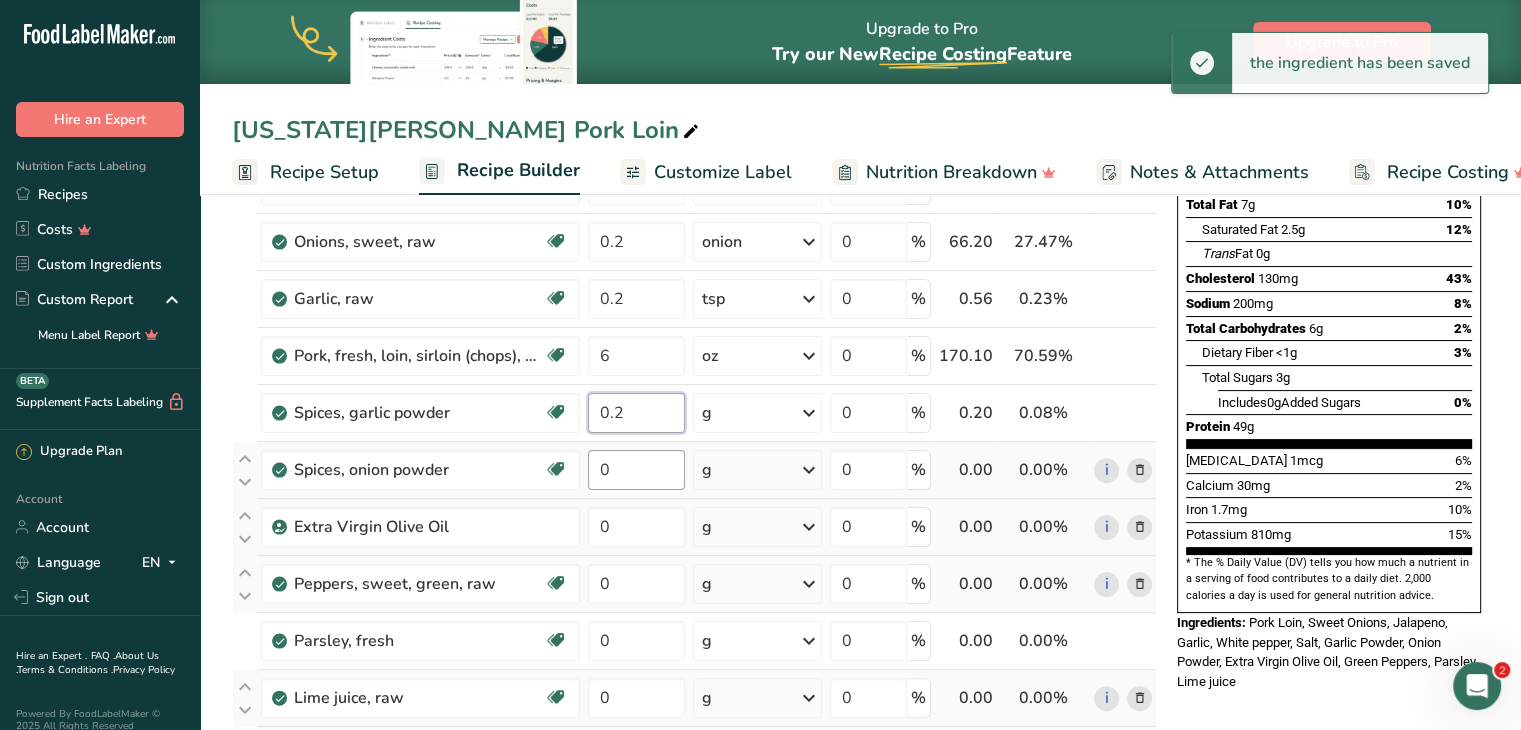 type on "0.2" 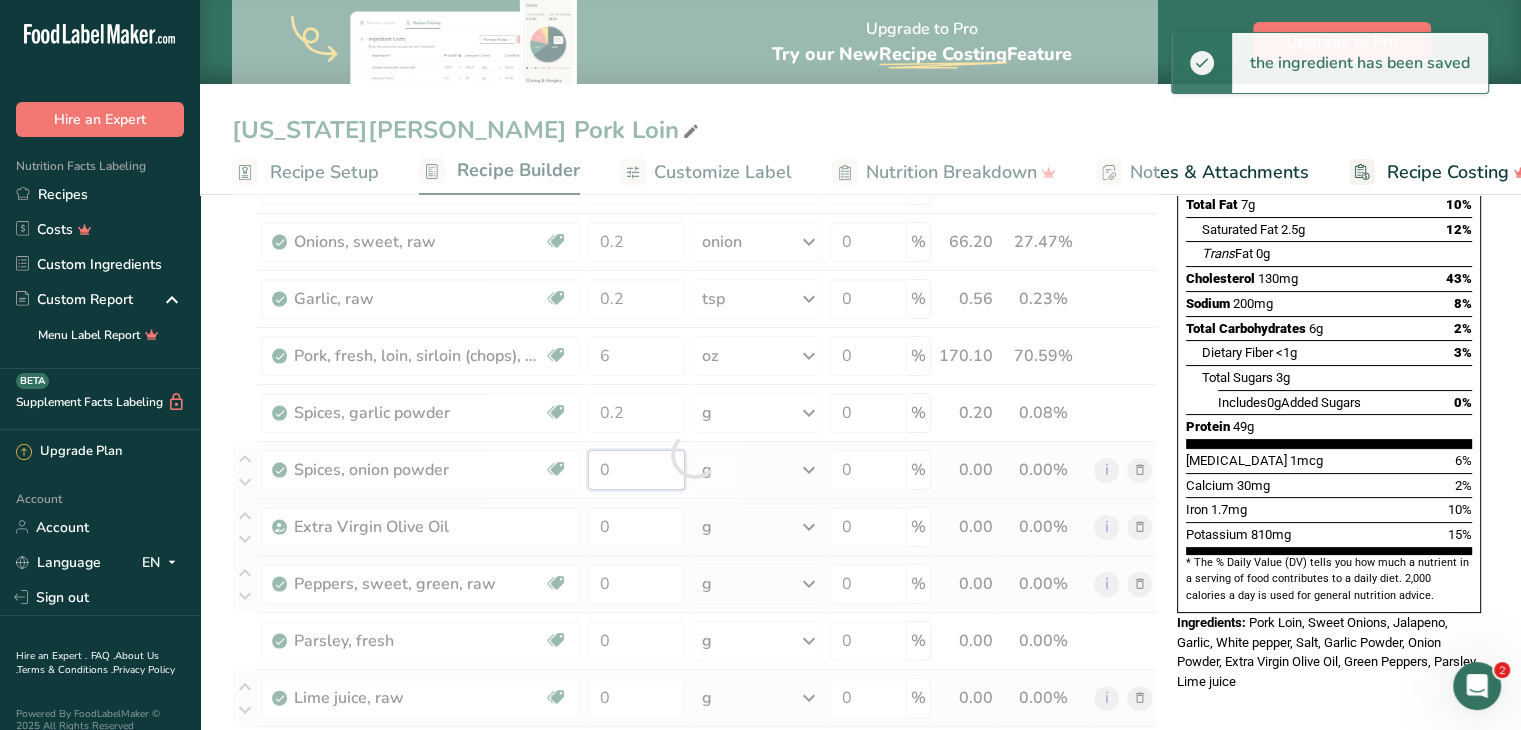 click on "Ingredient *
Amount *
Unit *
Waste *   .a-a{fill:#347362;}.b-a{fill:#fff;}          Grams
Percentage
[PERSON_NAME], jalapeno, raw
Dairy free
Gluten free
Vegan
Vegetarian
Soy free
0.25
pepper
Portions
1 cup, sliced
1 pepper
Weight Units
g
kg
mg
See more
Volume Units
l
Volume units require a density conversion. If you know your ingredient's density enter it below. Otherwise, click on "RIA" our AI Regulatory bot - she will be able to help you
lb/ft3
g/cm3
Confirm
mL
lb/ft3" at bounding box center [694, 454] 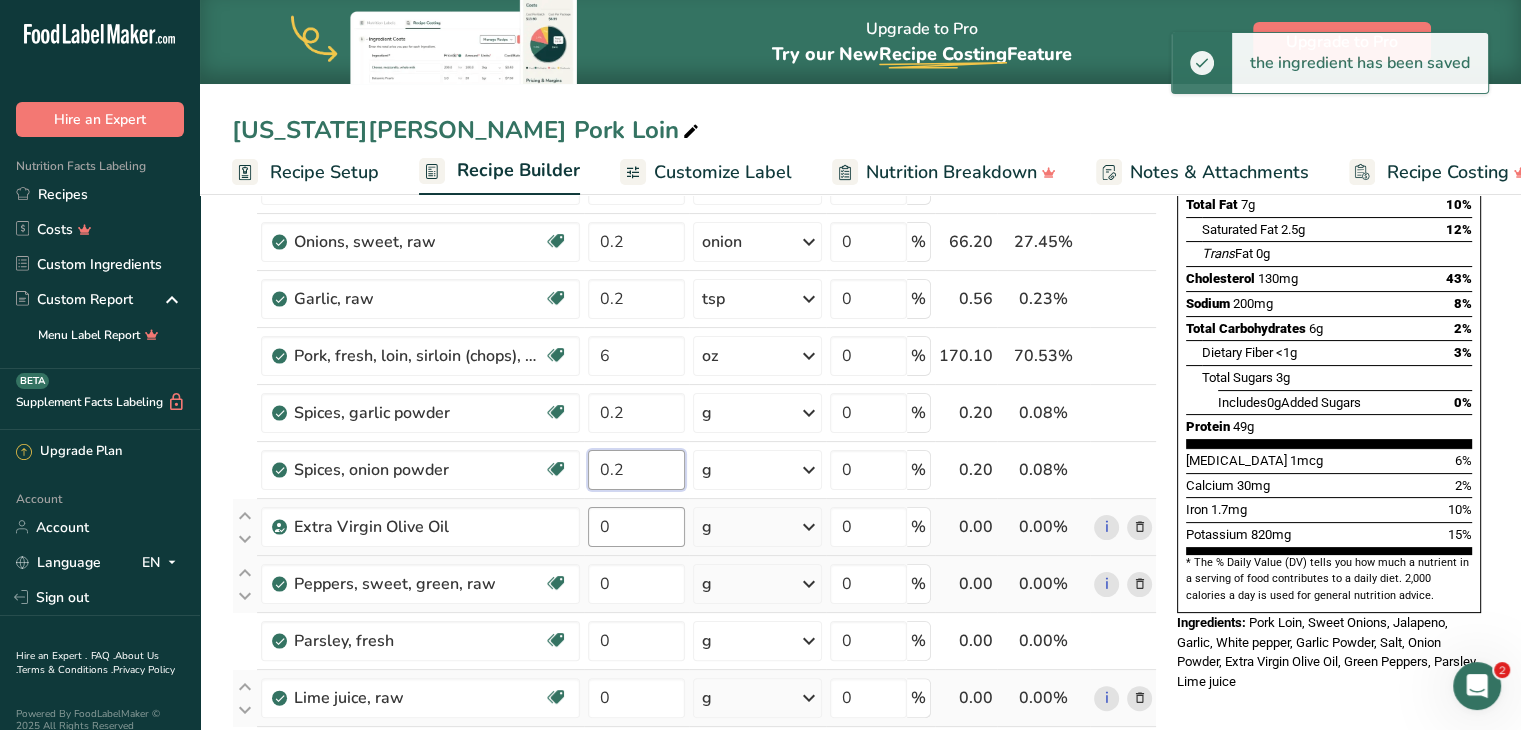 type on "0.2" 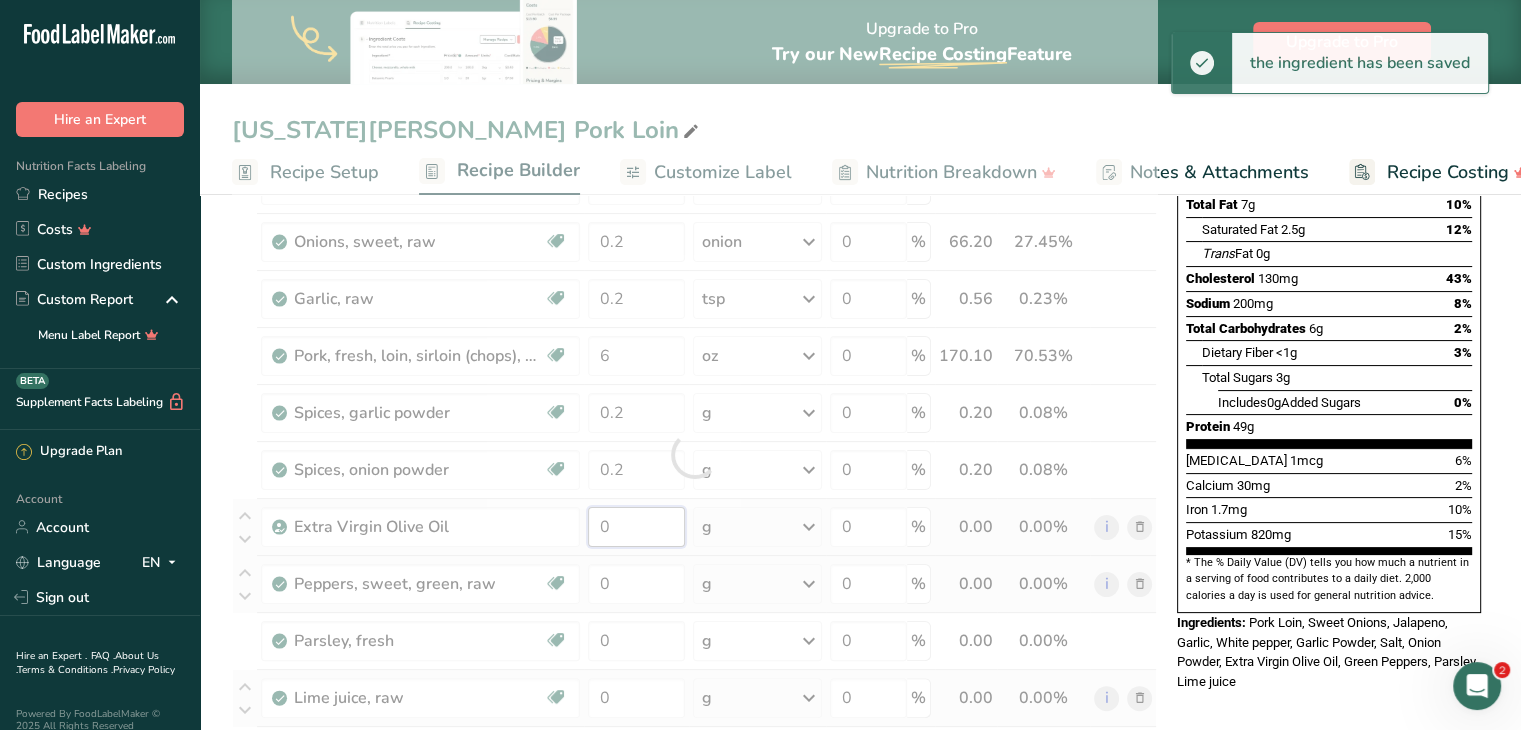 click on "Ingredient *
Amount *
Unit *
Waste *   .a-a{fill:#347362;}.b-a{fill:#fff;}          Grams
Percentage
[PERSON_NAME], jalapeno, raw
Dairy free
Gluten free
Vegan
Vegetarian
Soy free
0.25
pepper
Portions
1 cup, sliced
1 pepper
Weight Units
g
kg
mg
See more
Volume Units
l
Volume units require a density conversion. If you know your ingredient's density enter it below. Otherwise, click on "RIA" our AI Regulatory bot - she will be able to help you
lb/ft3
g/cm3
Confirm
mL
lb/ft3" at bounding box center (694, 454) 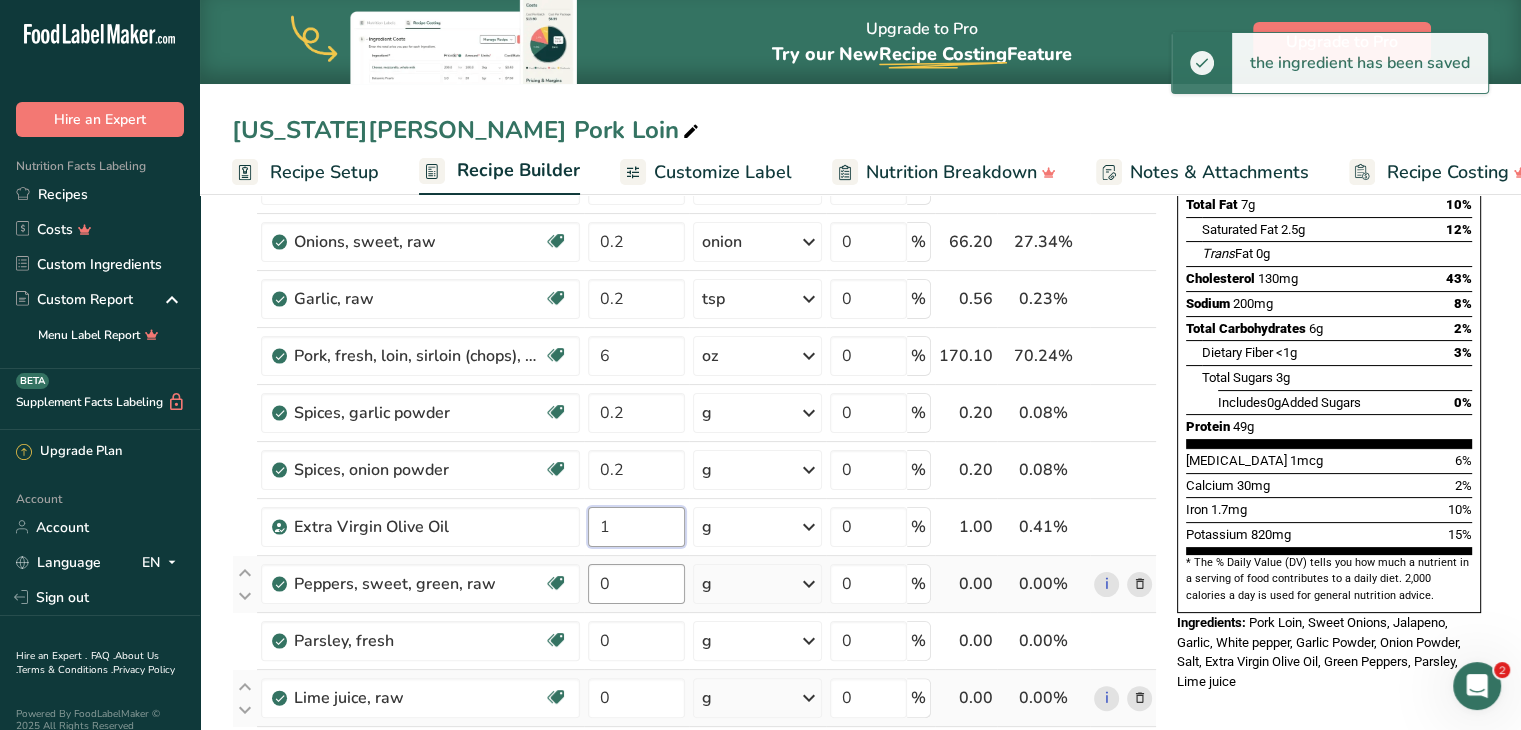 type on "1" 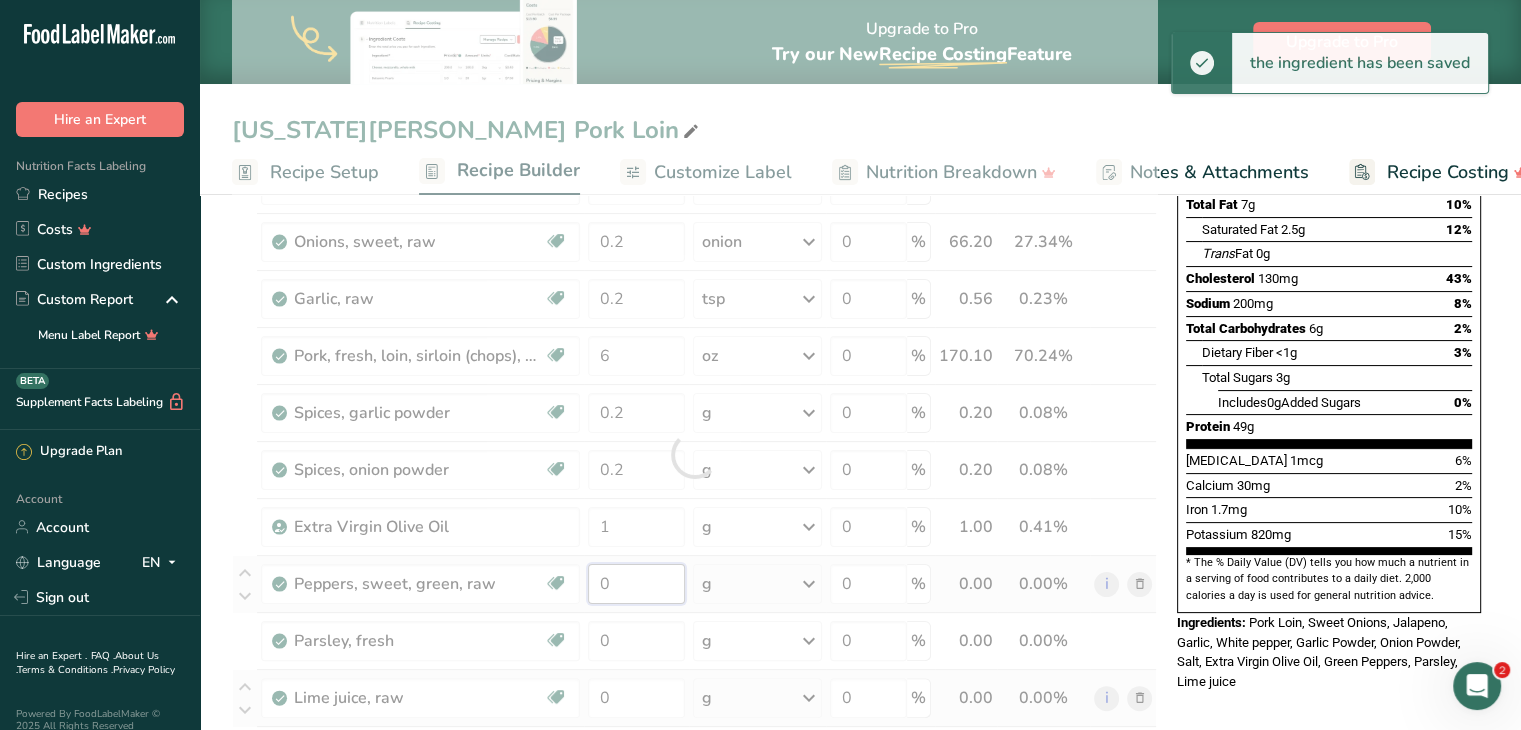 click on "Ingredient *
Amount *
Unit *
Waste *   .a-a{fill:#347362;}.b-a{fill:#fff;}          Grams
Percentage
[PERSON_NAME], jalapeno, raw
Dairy free
Gluten free
Vegan
Vegetarian
Soy free
0.25
pepper
Portions
1 cup, sliced
1 pepper
Weight Units
g
kg
mg
See more
Volume Units
l
Volume units require a density conversion. If you know your ingredient's density enter it below. Otherwise, click on "RIA" our AI Regulatory bot - she will be able to help you
lb/ft3
g/cm3
Confirm
mL
lb/ft3" at bounding box center [694, 454] 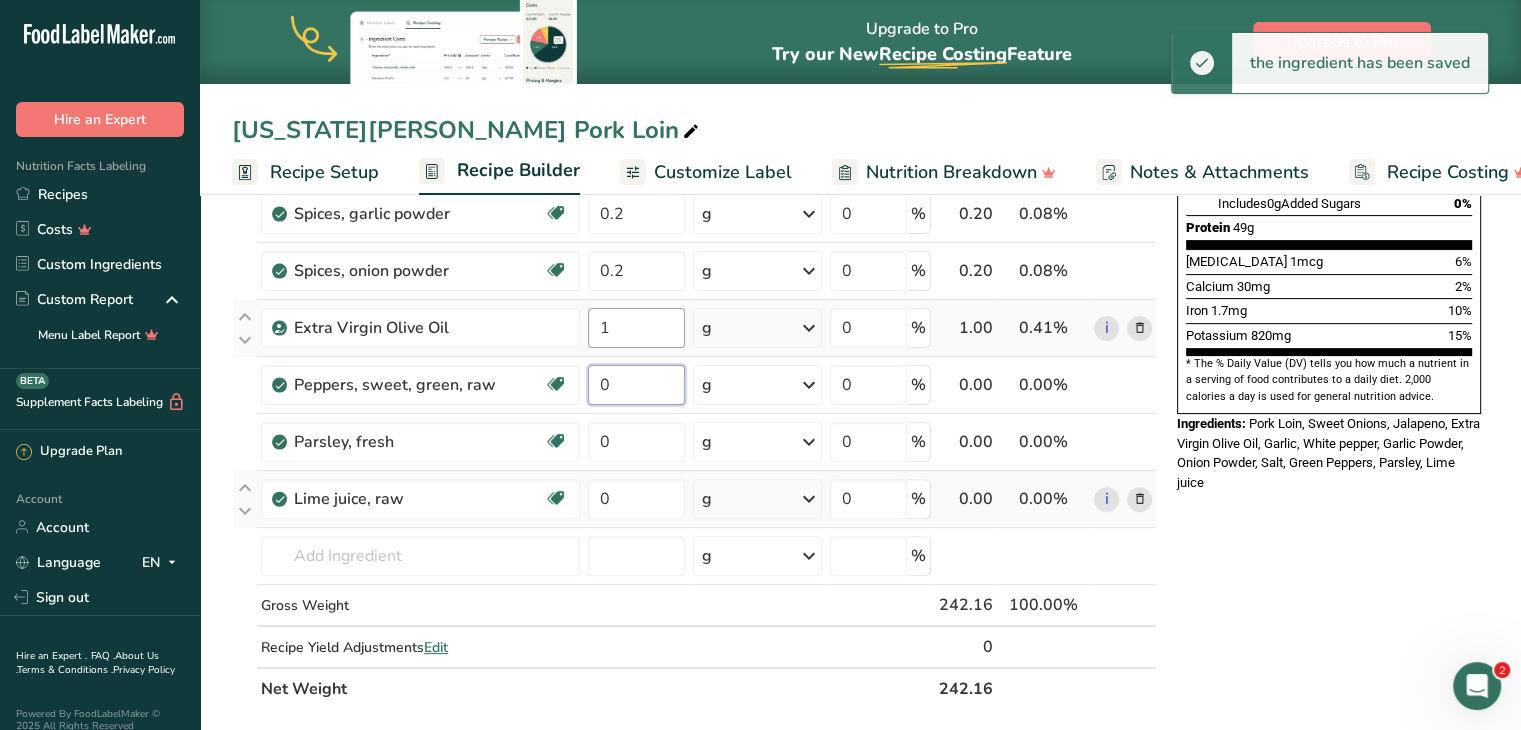 scroll, scrollTop: 500, scrollLeft: 0, axis: vertical 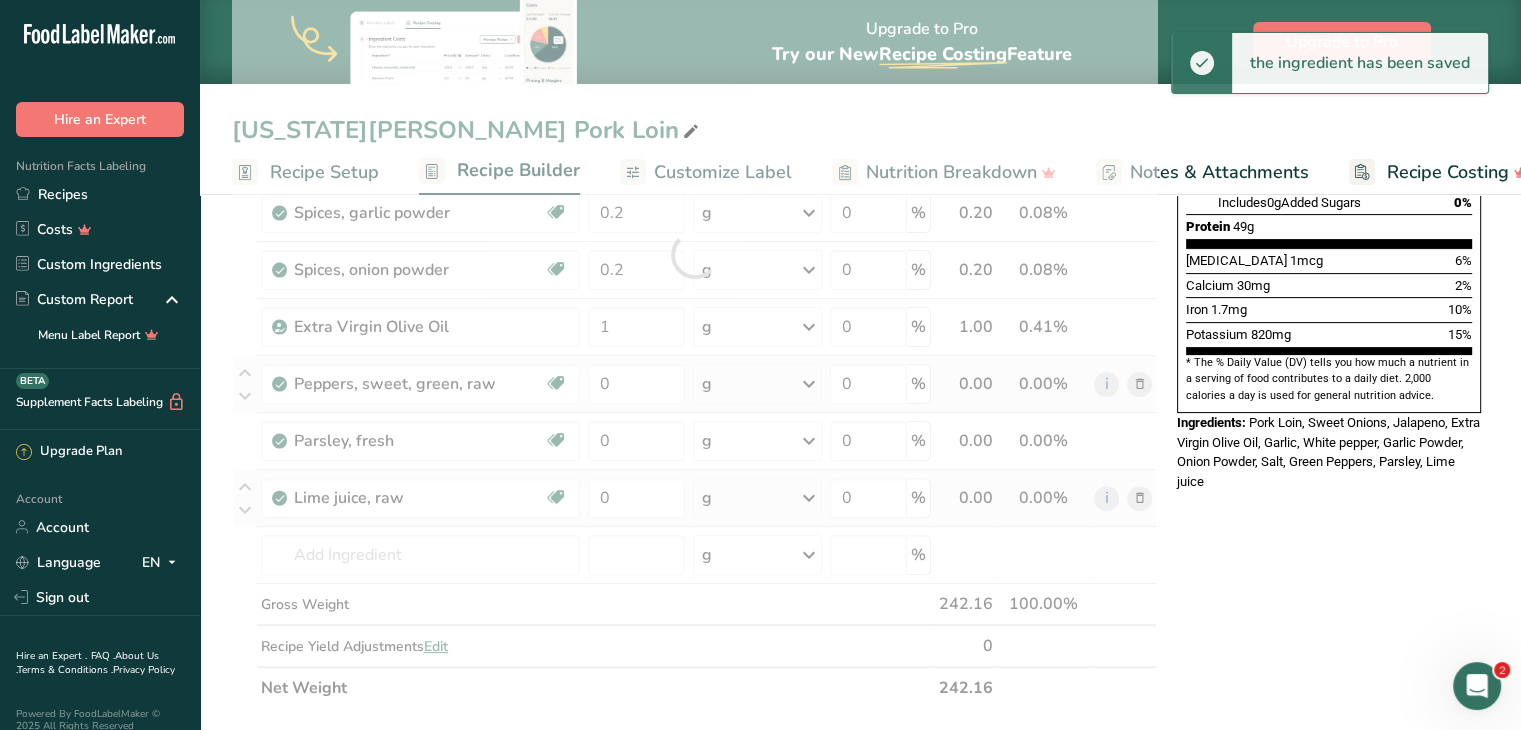 click on "Ingredient *
Amount *
Unit *
Waste *   .a-a{fill:#347362;}.b-a{fill:#fff;}          Grams
Percentage
[PERSON_NAME], jalapeno, raw
Dairy free
Gluten free
Vegan
Vegetarian
Soy free
0.25
pepper
Portions
1 cup, sliced
1 pepper
Weight Units
g
kg
mg
See more
Volume Units
l
Volume units require a density conversion. If you know your ingredient's density enter it below. Otherwise, click on "RIA" our AI Regulatory bot - she will be able to help you
lb/ft3
g/cm3
Confirm
mL
lb/ft3" at bounding box center (694, 254) 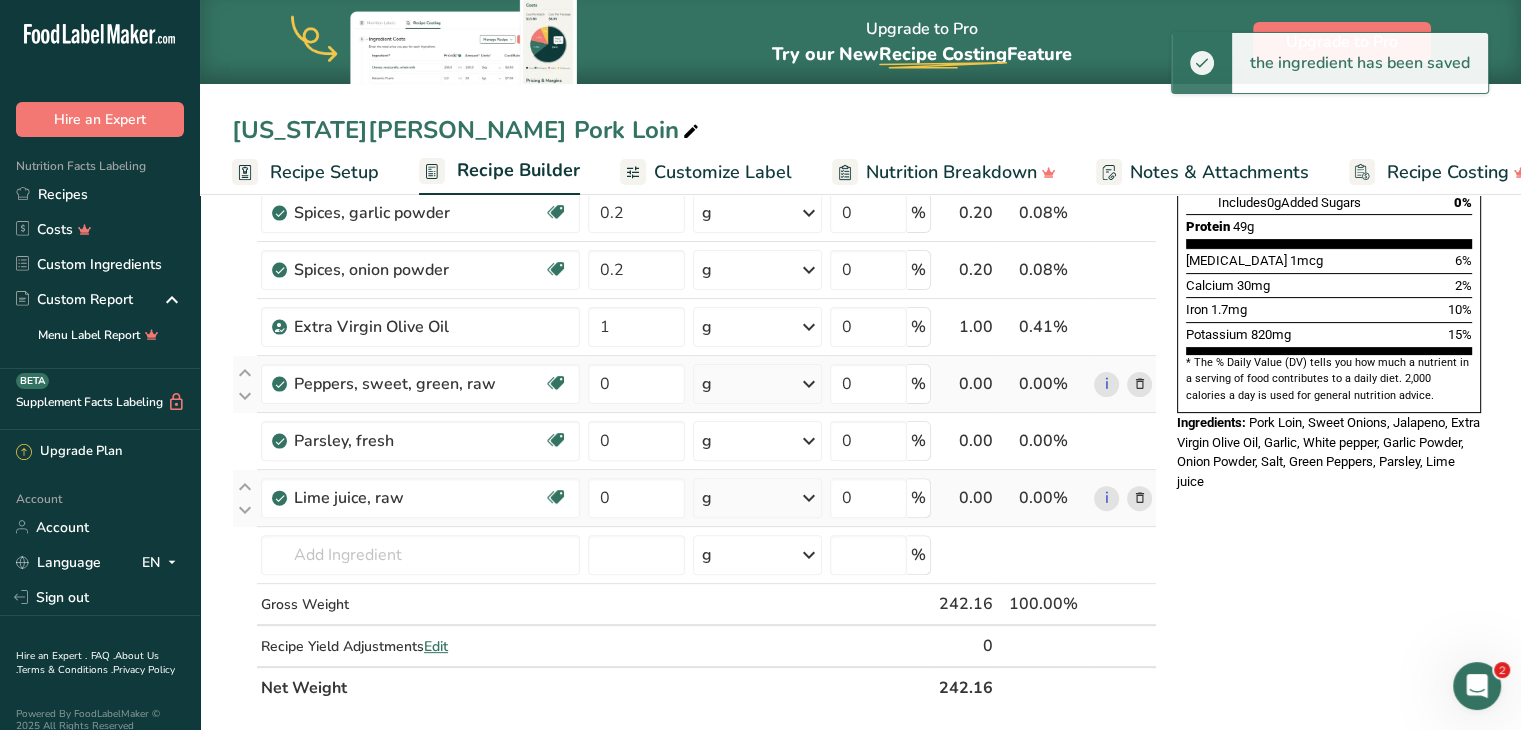 click on "g" at bounding box center (757, 384) 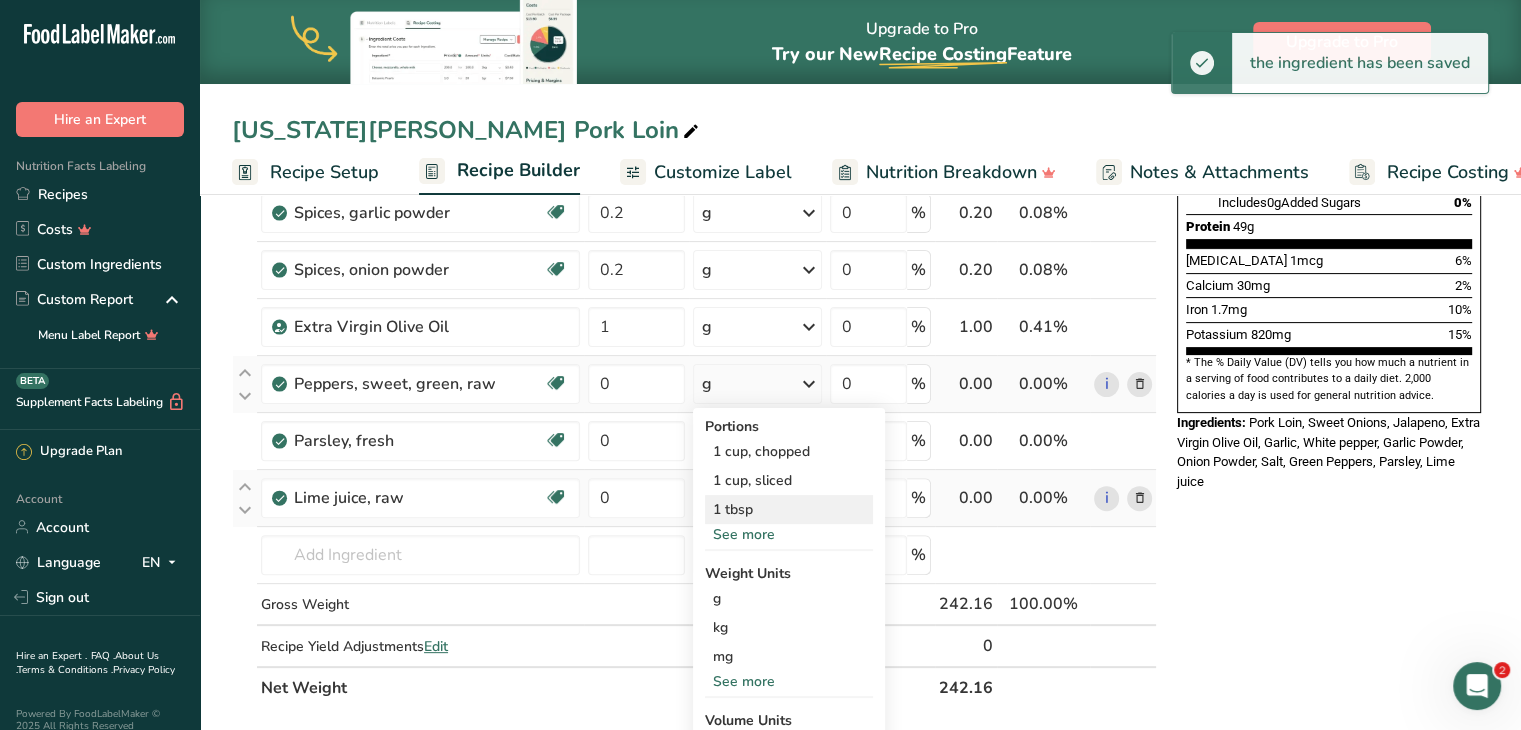 click on "1 tbsp" at bounding box center (789, 509) 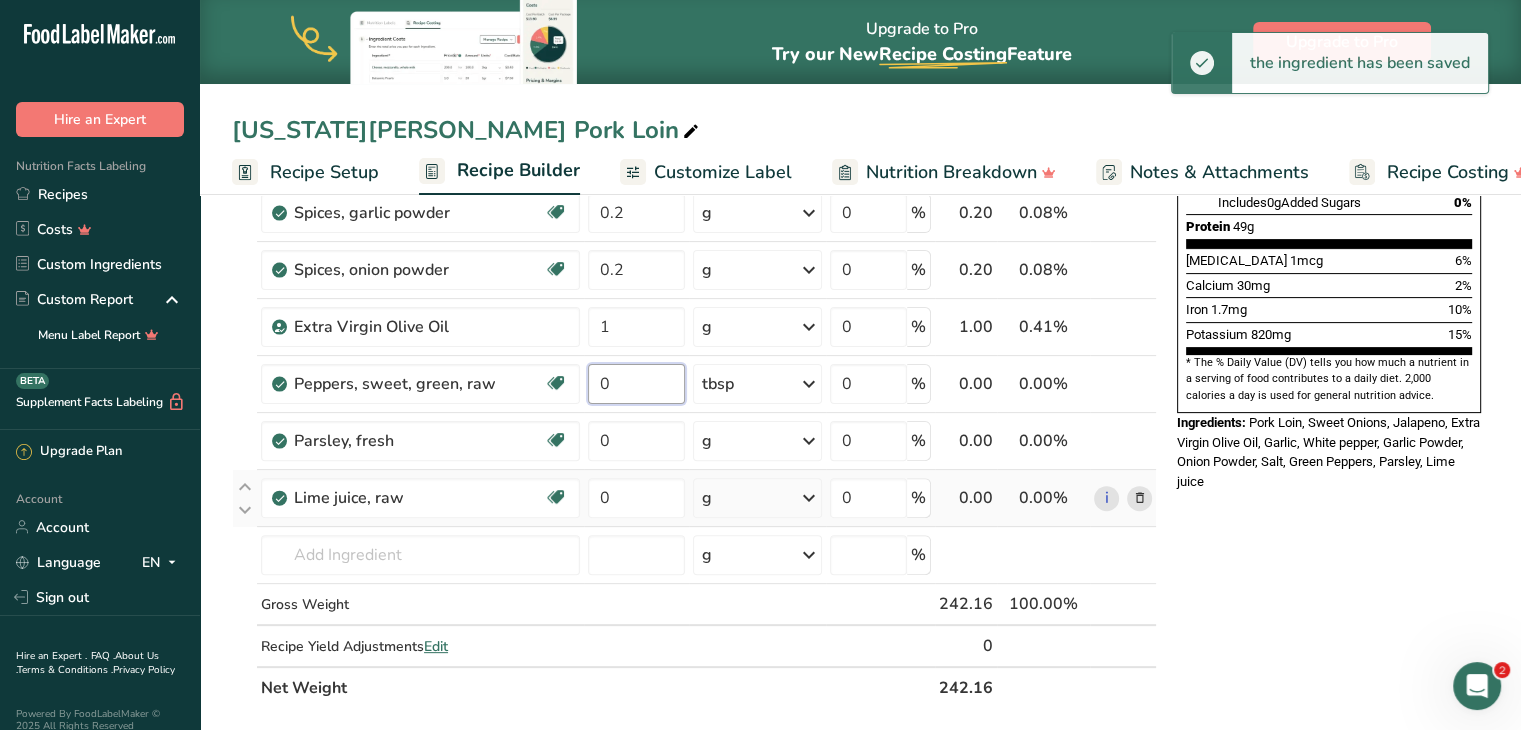 click on "0" at bounding box center [636, 384] 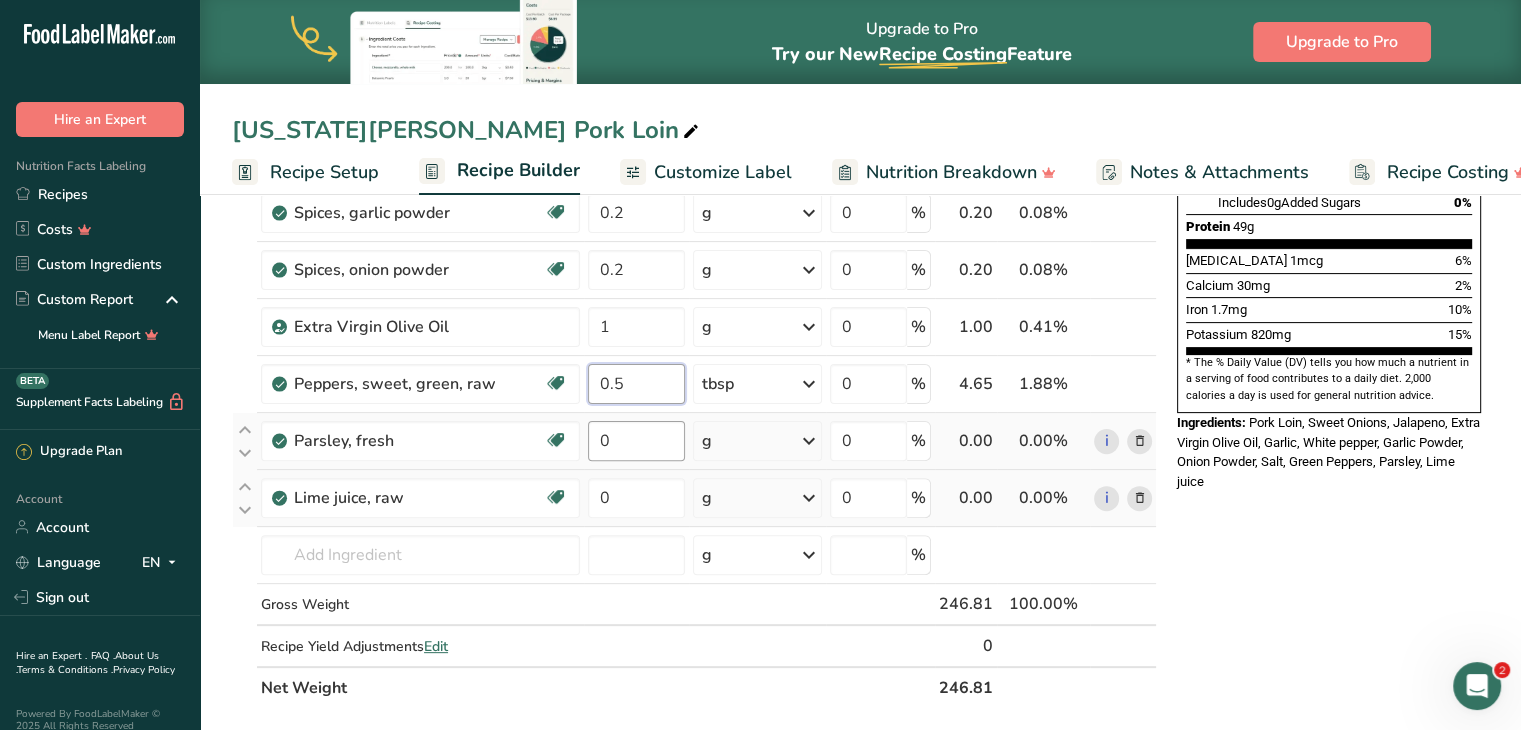 type on "0.5" 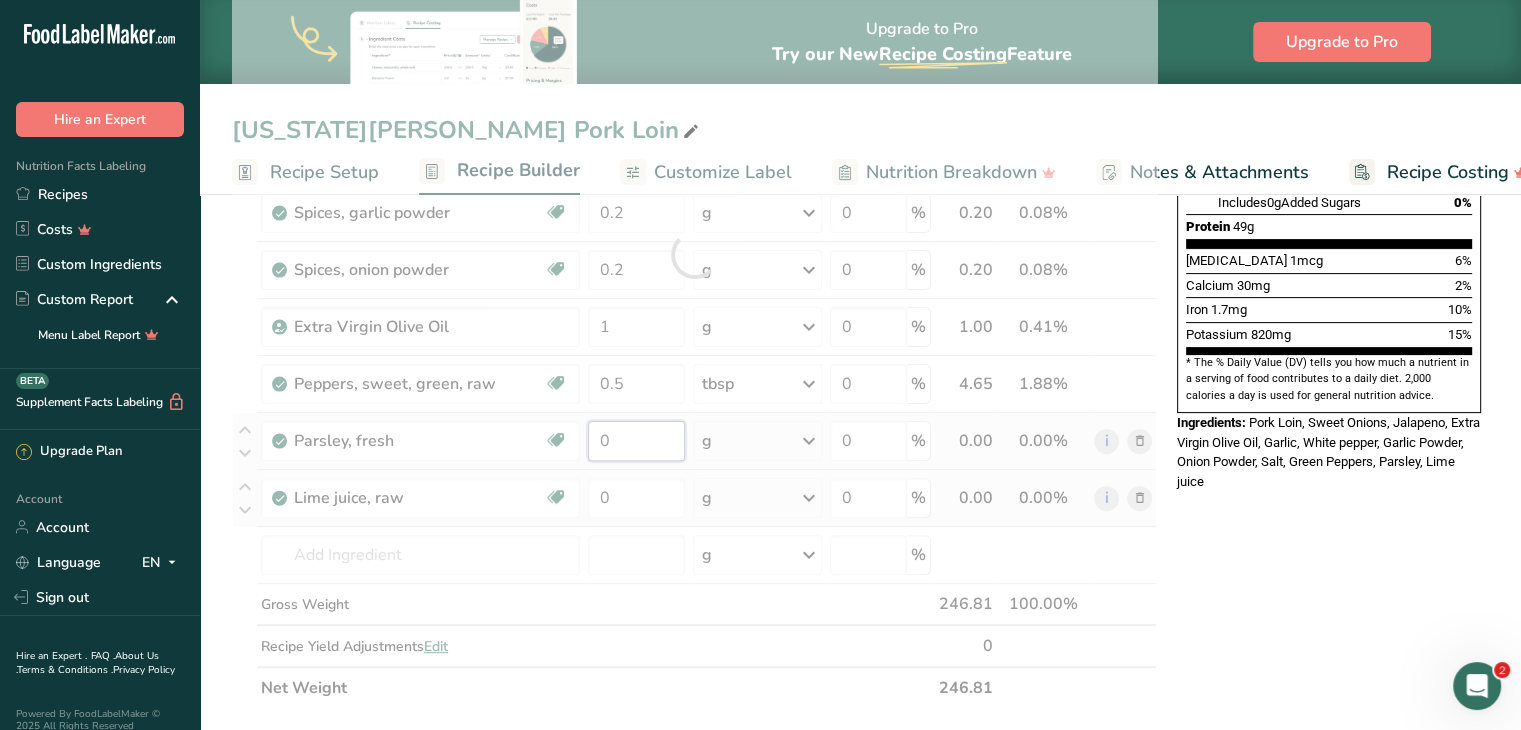 click on "Ingredient *
Amount *
Unit *
Waste *   .a-a{fill:#347362;}.b-a{fill:#fff;}          Grams
Percentage
[PERSON_NAME], jalapeno, raw
Dairy free
Gluten free
Vegan
Vegetarian
Soy free
0.25
pepper
Portions
1 cup, sliced
1 pepper
Weight Units
g
kg
mg
See more
Volume Units
l
Volume units require a density conversion. If you know your ingredient's density enter it below. Otherwise, click on "RIA" our AI Regulatory bot - she will be able to help you
lb/ft3
g/cm3
Confirm
mL
lb/ft3" at bounding box center (694, 254) 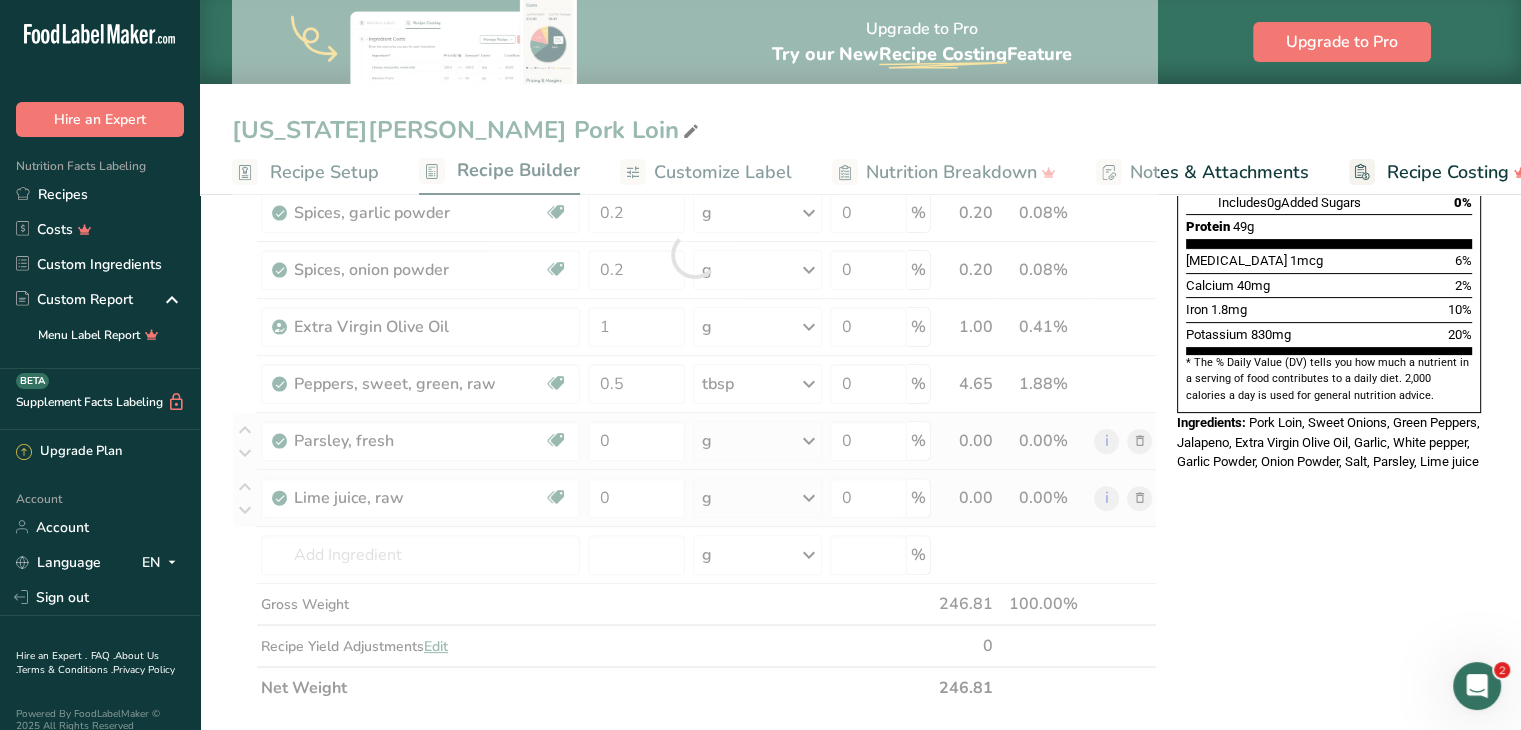 click on "Ingredient *
Amount *
Unit *
Waste *   .a-a{fill:#347362;}.b-a{fill:#fff;}          Grams
Percentage
[PERSON_NAME], jalapeno, raw
Dairy free
Gluten free
Vegan
Vegetarian
Soy free
0.25
pepper
Portions
1 cup, sliced
1 pepper
Weight Units
g
kg
mg
See more
Volume Units
l
Volume units require a density conversion. If you know your ingredient's density enter it below. Otherwise, click on "RIA" our AI Regulatory bot - she will be able to help you
lb/ft3
g/cm3
Confirm
mL
lb/ft3" at bounding box center [694, 254] 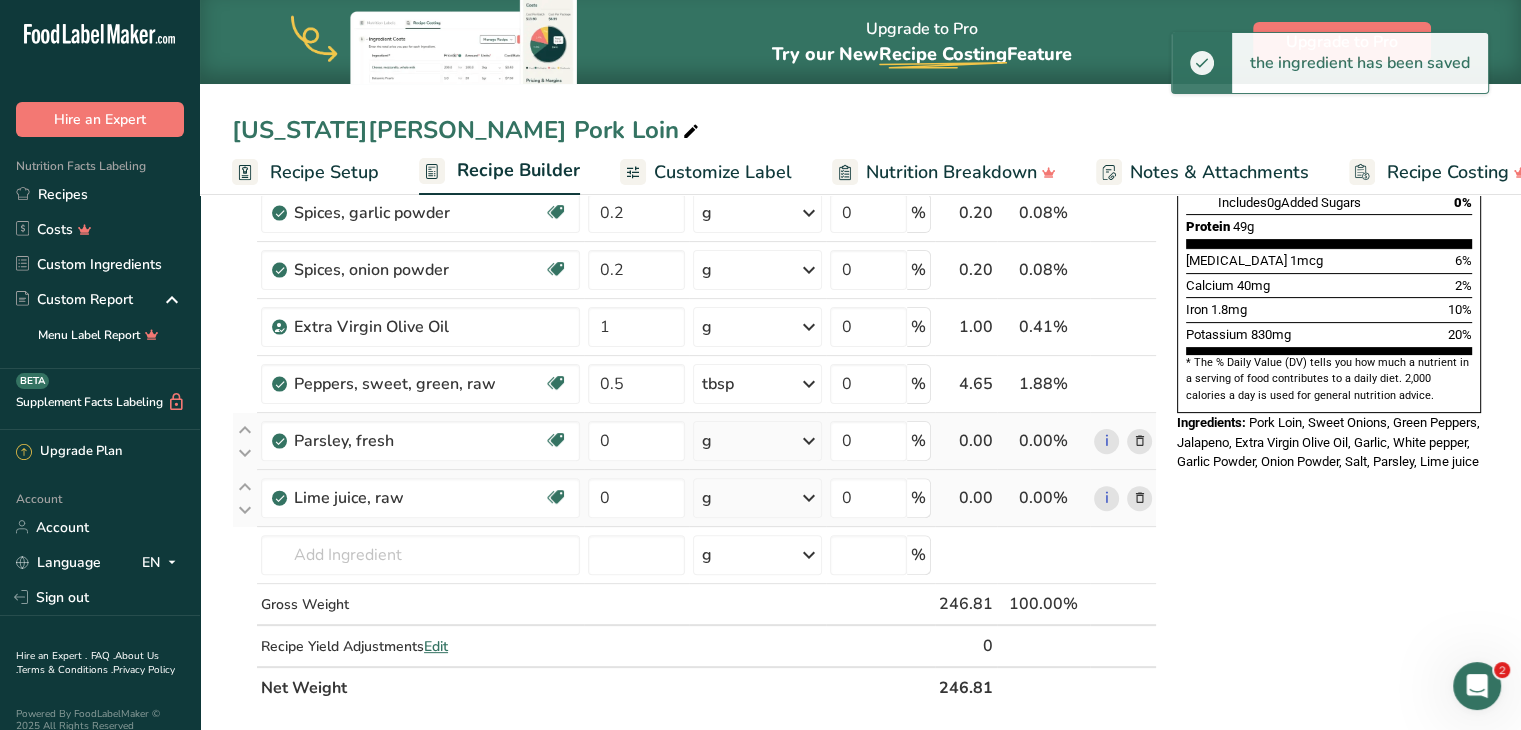 click on "g" at bounding box center (757, 441) 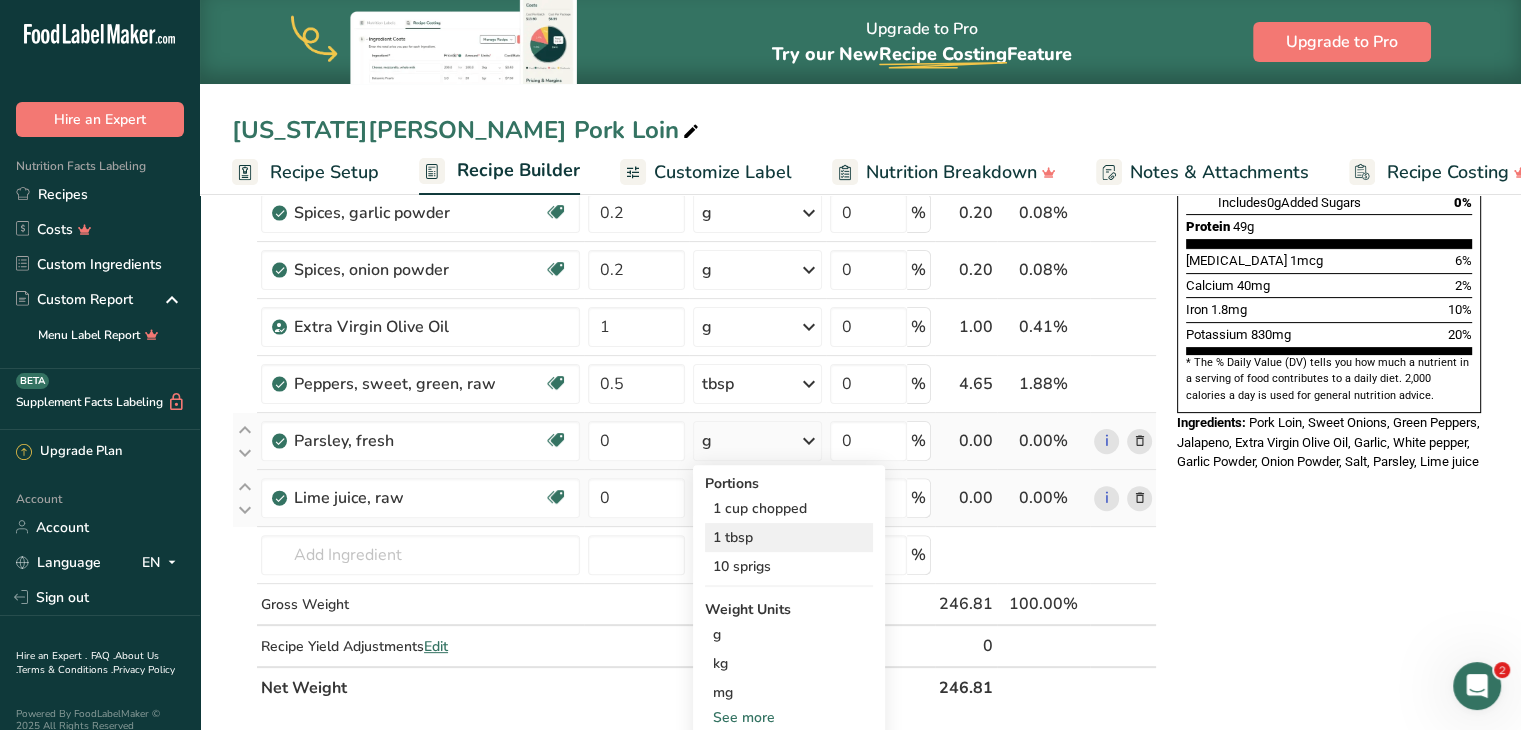 click on "1 tbsp" at bounding box center [789, 537] 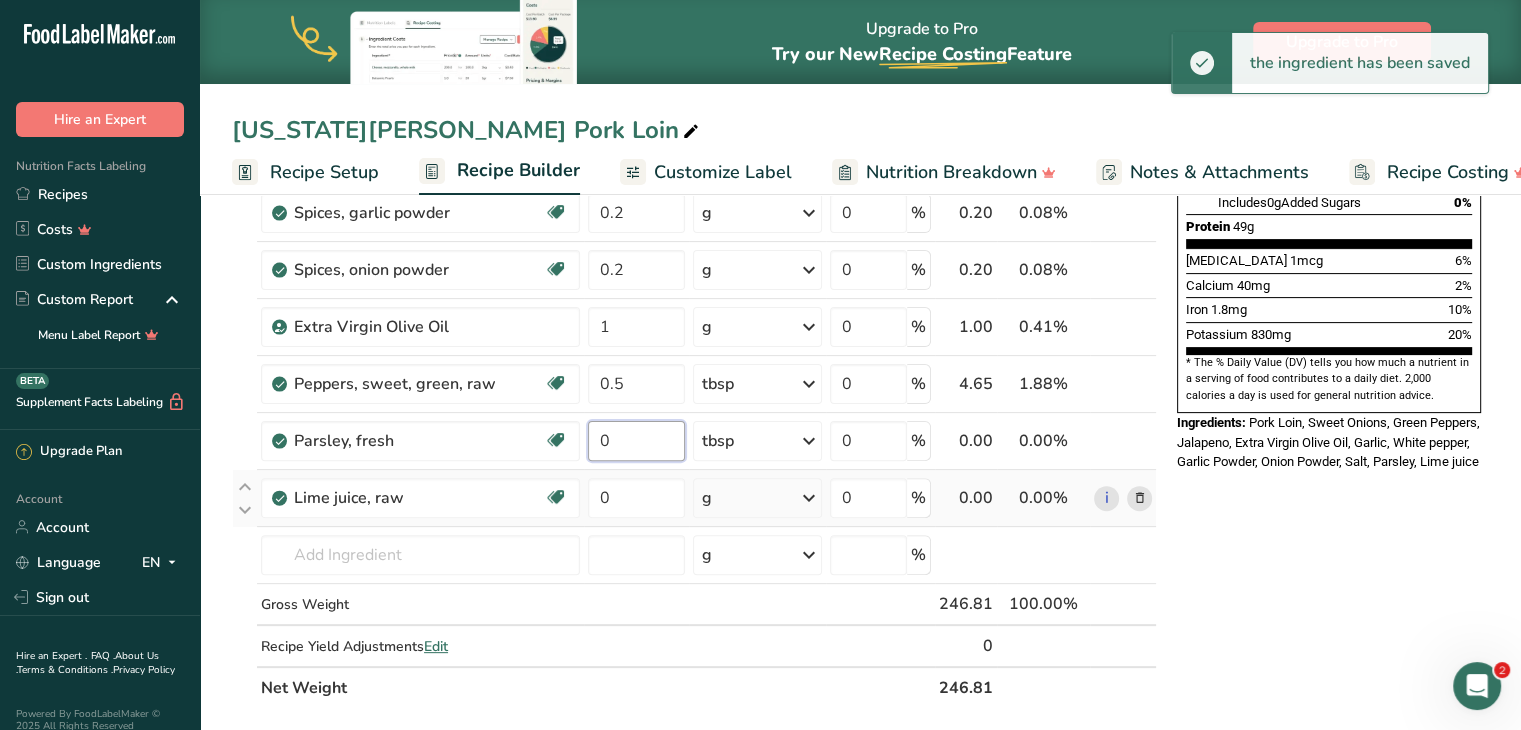 click on "0" at bounding box center (636, 441) 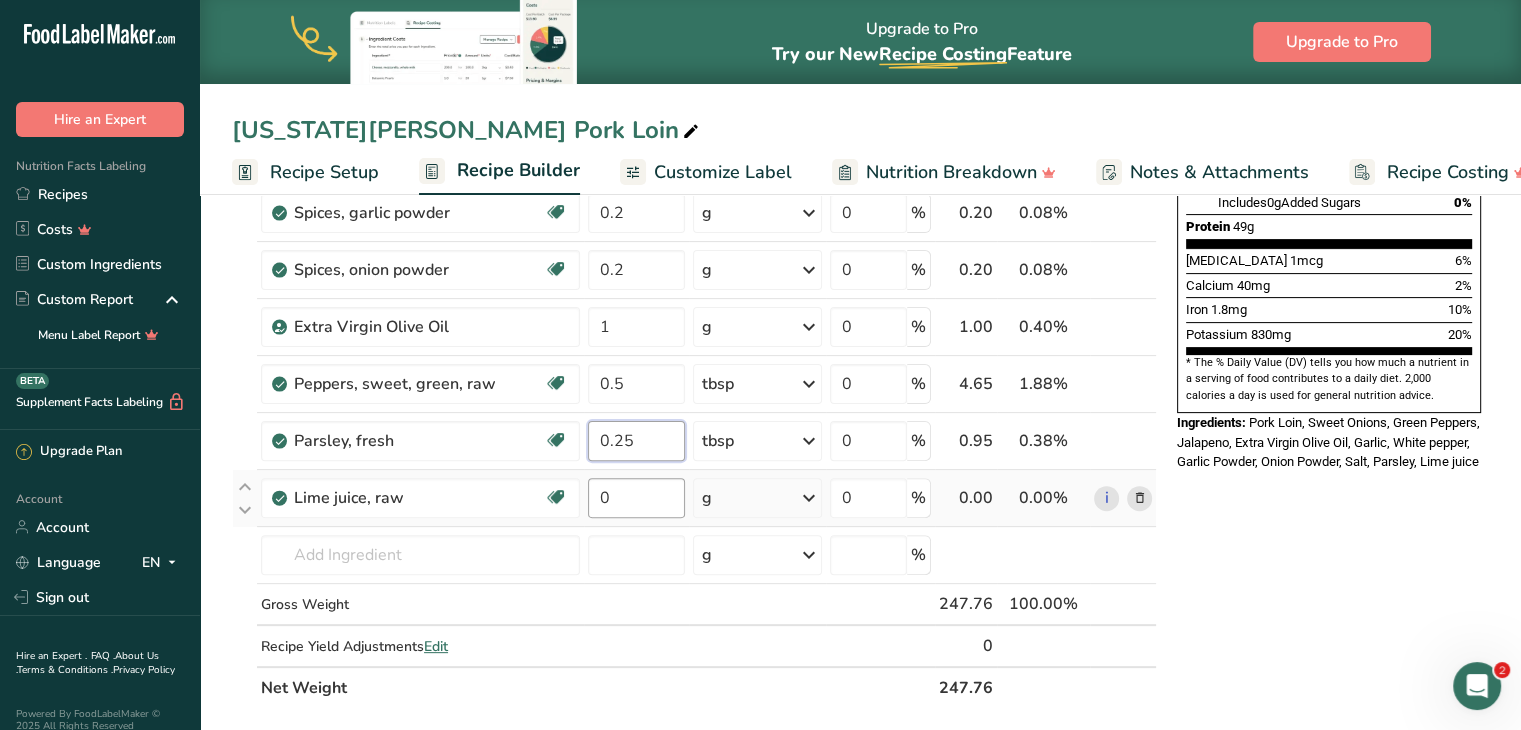 type on "0.25" 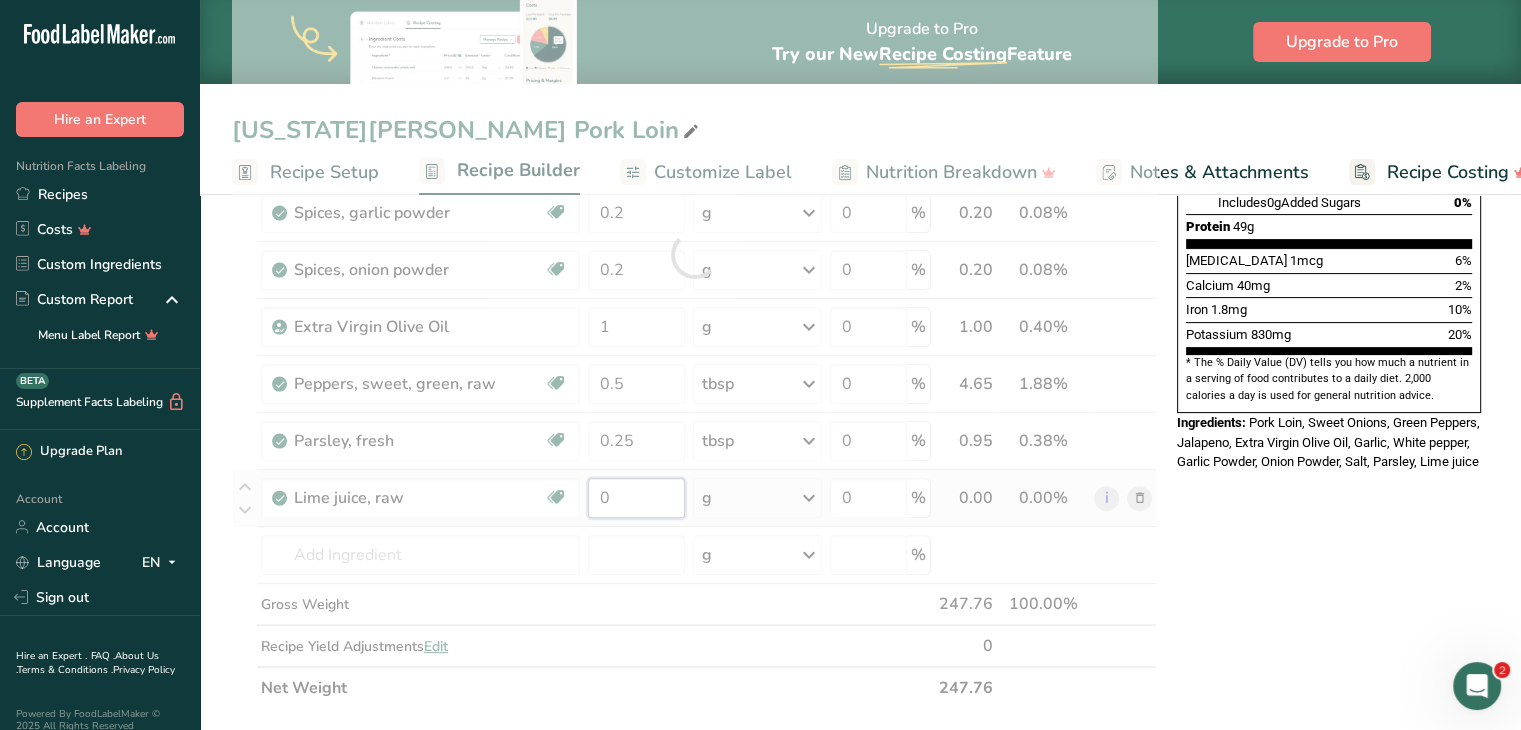 click on "Ingredient *
Amount *
Unit *
Waste *   .a-a{fill:#347362;}.b-a{fill:#fff;}          Grams
Percentage
[PERSON_NAME], jalapeno, raw
Dairy free
Gluten free
Vegan
Vegetarian
Soy free
0.25
pepper
Portions
1 cup, sliced
1 pepper
Weight Units
g
kg
mg
See more
Volume Units
l
Volume units require a density conversion. If you know your ingredient's density enter it below. Otherwise, click on "RIA" our AI Regulatory bot - she will be able to help you
lb/ft3
g/cm3
Confirm
mL
lb/ft3" at bounding box center (694, 254) 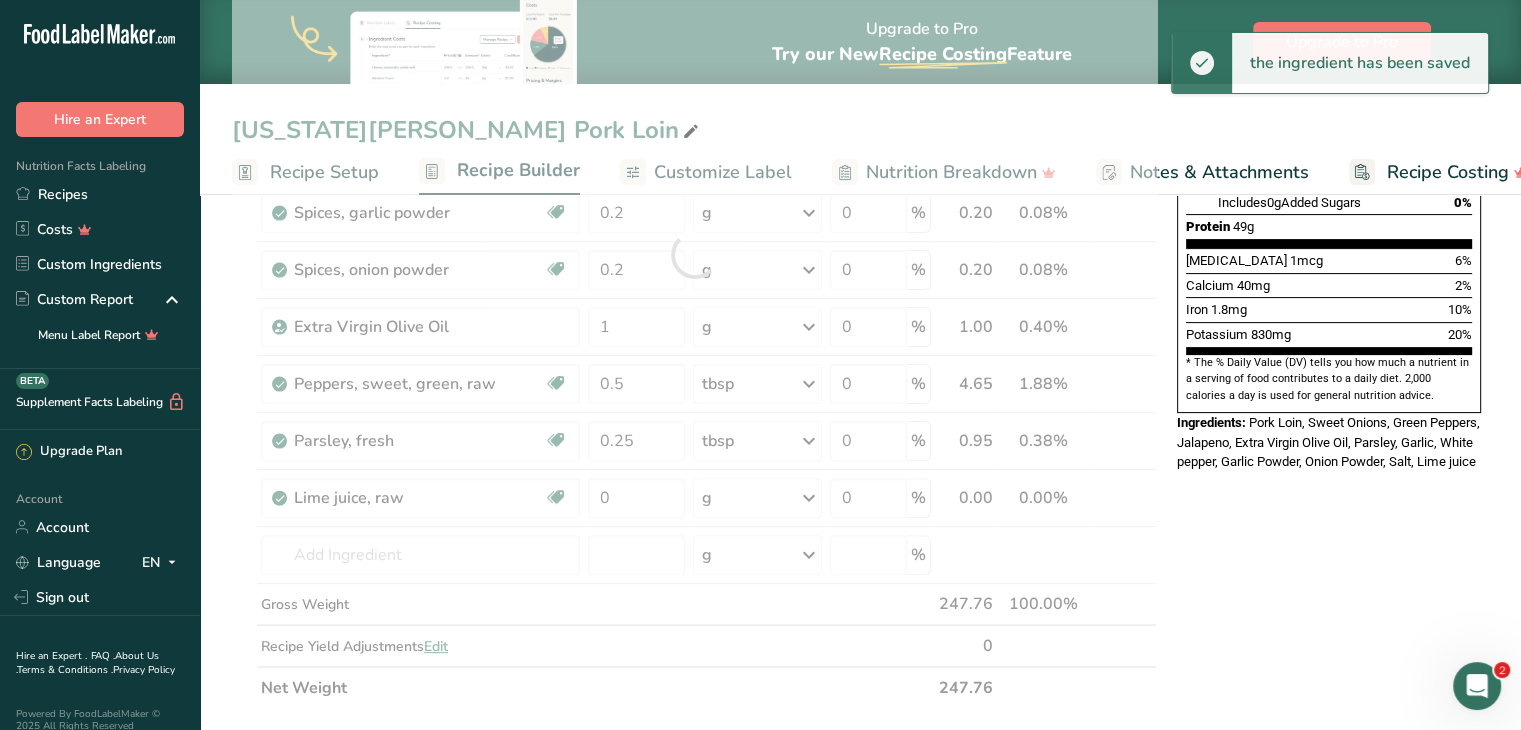click on "Ingredient *
Amount *
Unit *
Waste *   .a-a{fill:#347362;}.b-a{fill:#fff;}          Grams
Percentage
[PERSON_NAME], jalapeno, raw
Dairy free
Gluten free
Vegan
Vegetarian
Soy free
0.25
pepper
Portions
1 cup, sliced
1 pepper
Weight Units
g
kg
mg
See more
Volume Units
l
Volume units require a density conversion. If you know your ingredient's density enter it below. Otherwise, click on "RIA" our AI Regulatory bot - she will be able to help you
lb/ft3
g/cm3
Confirm
mL
lb/ft3" at bounding box center [694, 254] 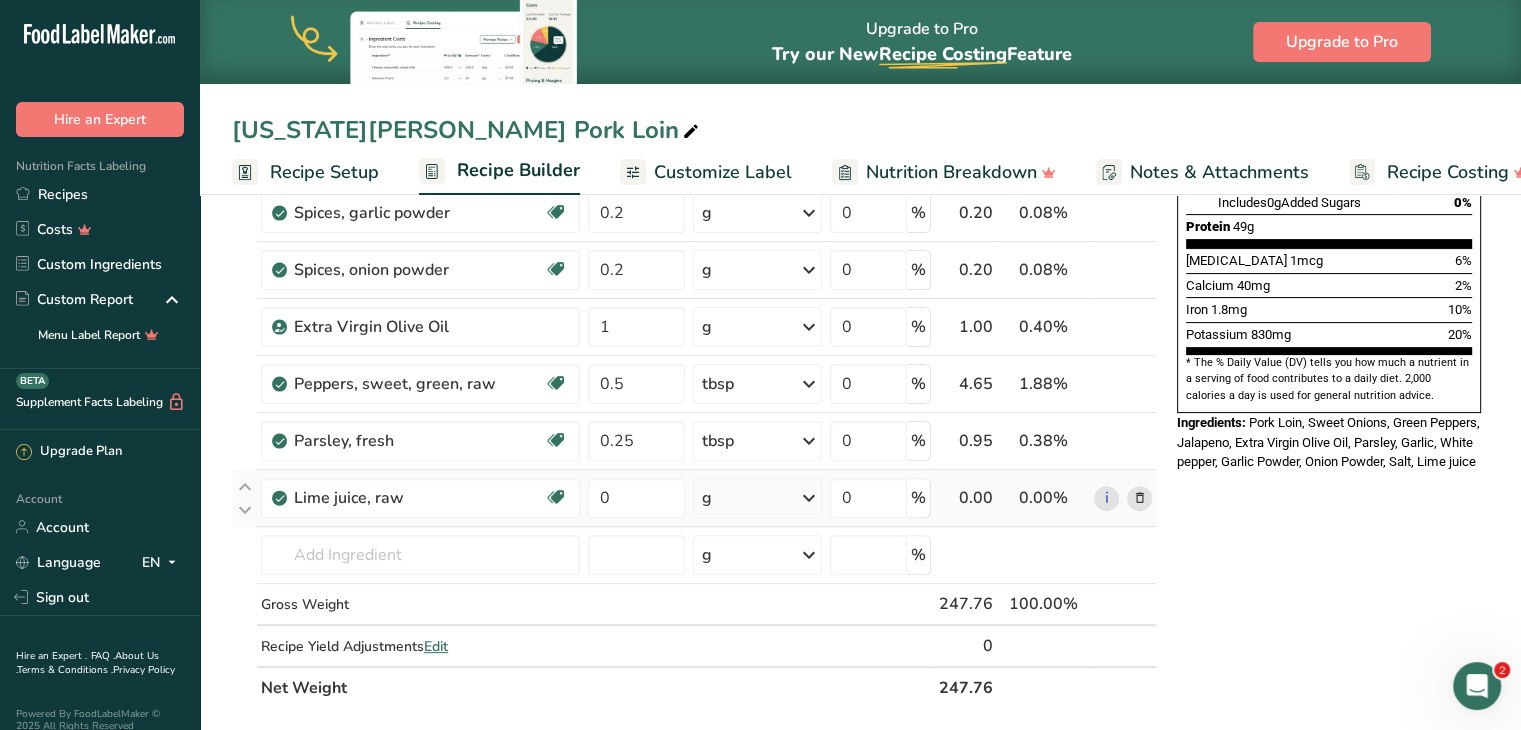 click on "g" at bounding box center (707, 498) 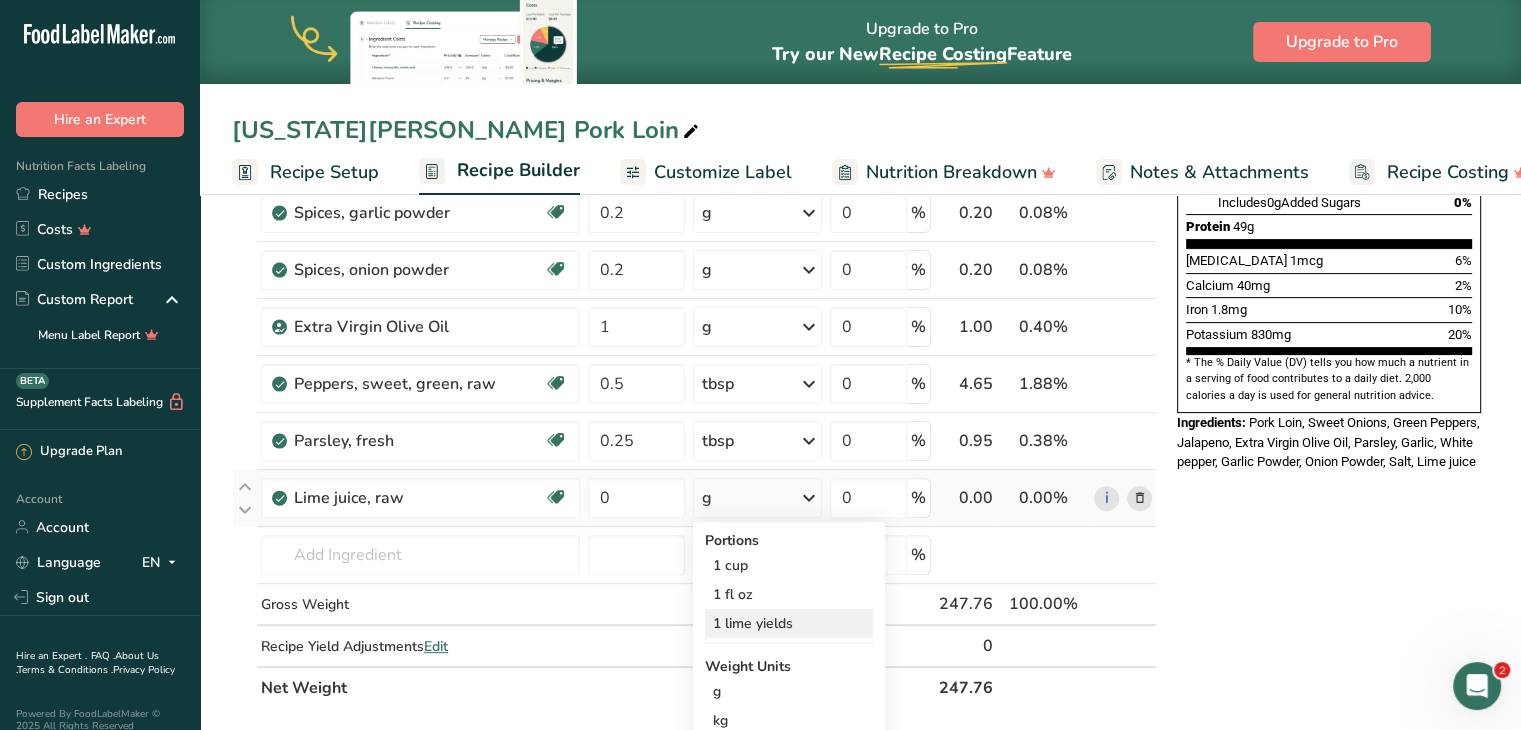 click on "1 lime yields" at bounding box center (789, 623) 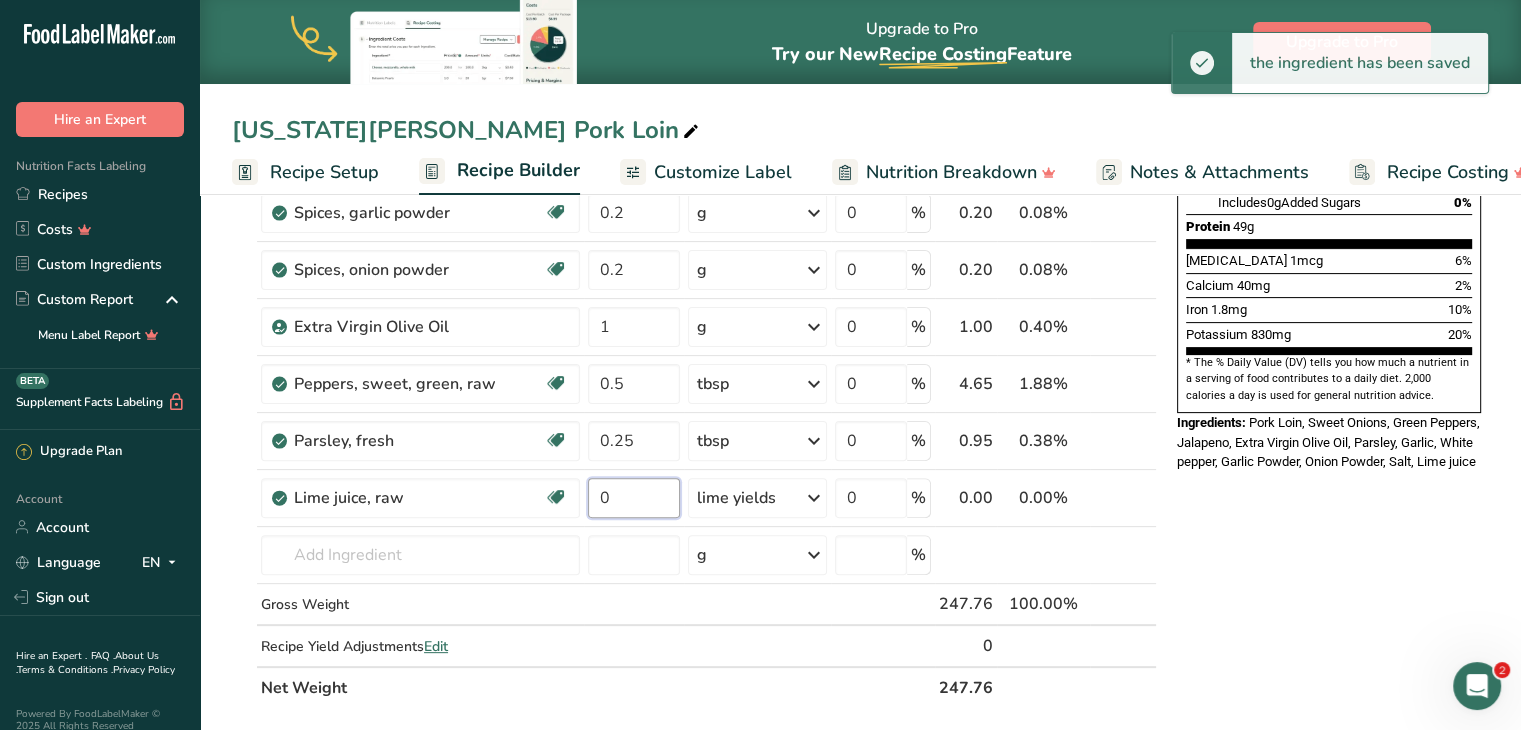 click on "0" at bounding box center [634, 498] 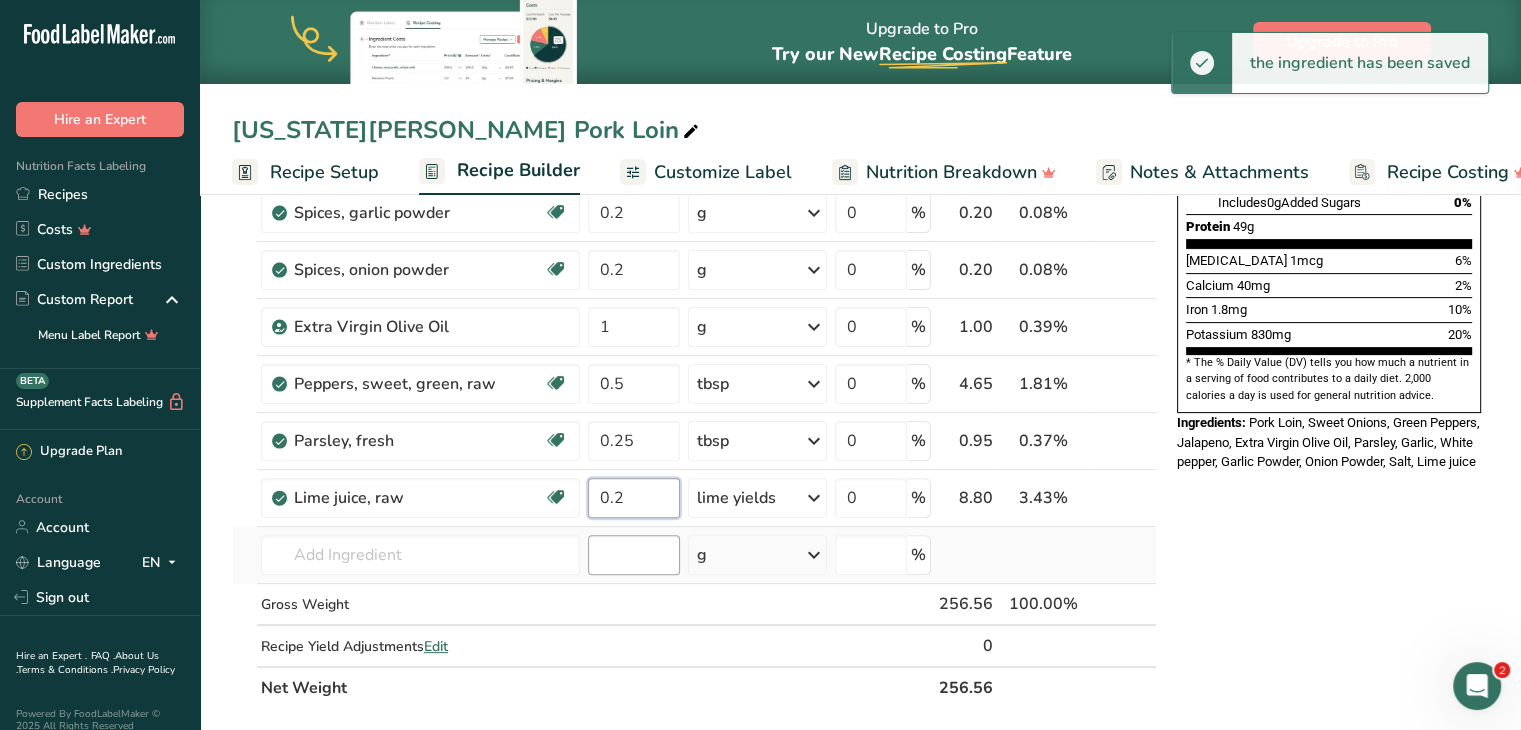 type on "0.2" 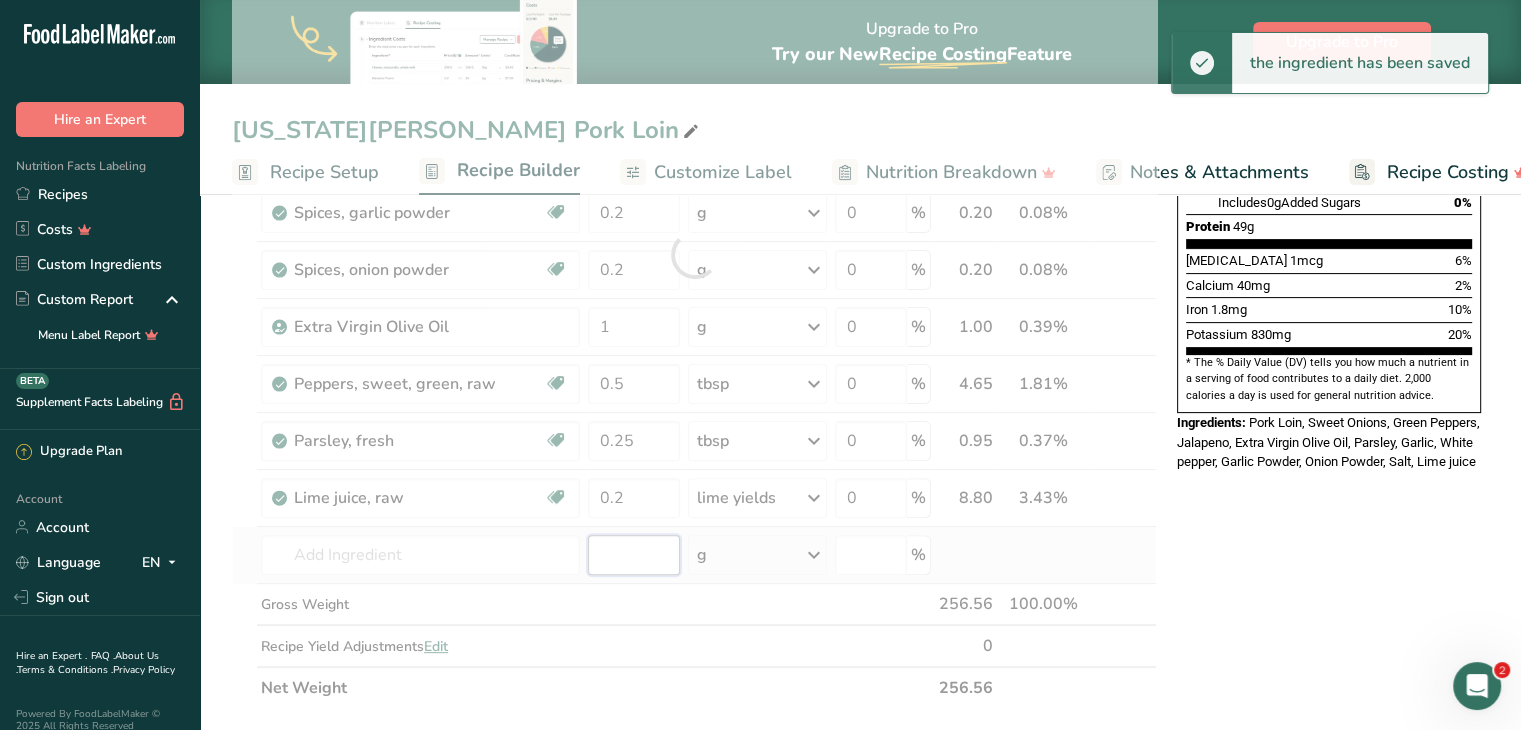 click on "Ingredient *
Amount *
Unit *
Waste *   .a-a{fill:#347362;}.b-a{fill:#fff;}          Grams
Percentage
[PERSON_NAME], jalapeno, raw
Dairy free
Gluten free
Vegan
Vegetarian
Soy free
0.25
pepper
Portions
1 cup, sliced
1 pepper
Weight Units
g
kg
mg
See more
Volume Units
l
Volume units require a density conversion. If you know your ingredient's density enter it below. Otherwise, click on "RIA" our AI Regulatory bot - she will be able to help you
lb/ft3
g/cm3
Confirm
mL
lb/ft3" at bounding box center (694, 254) 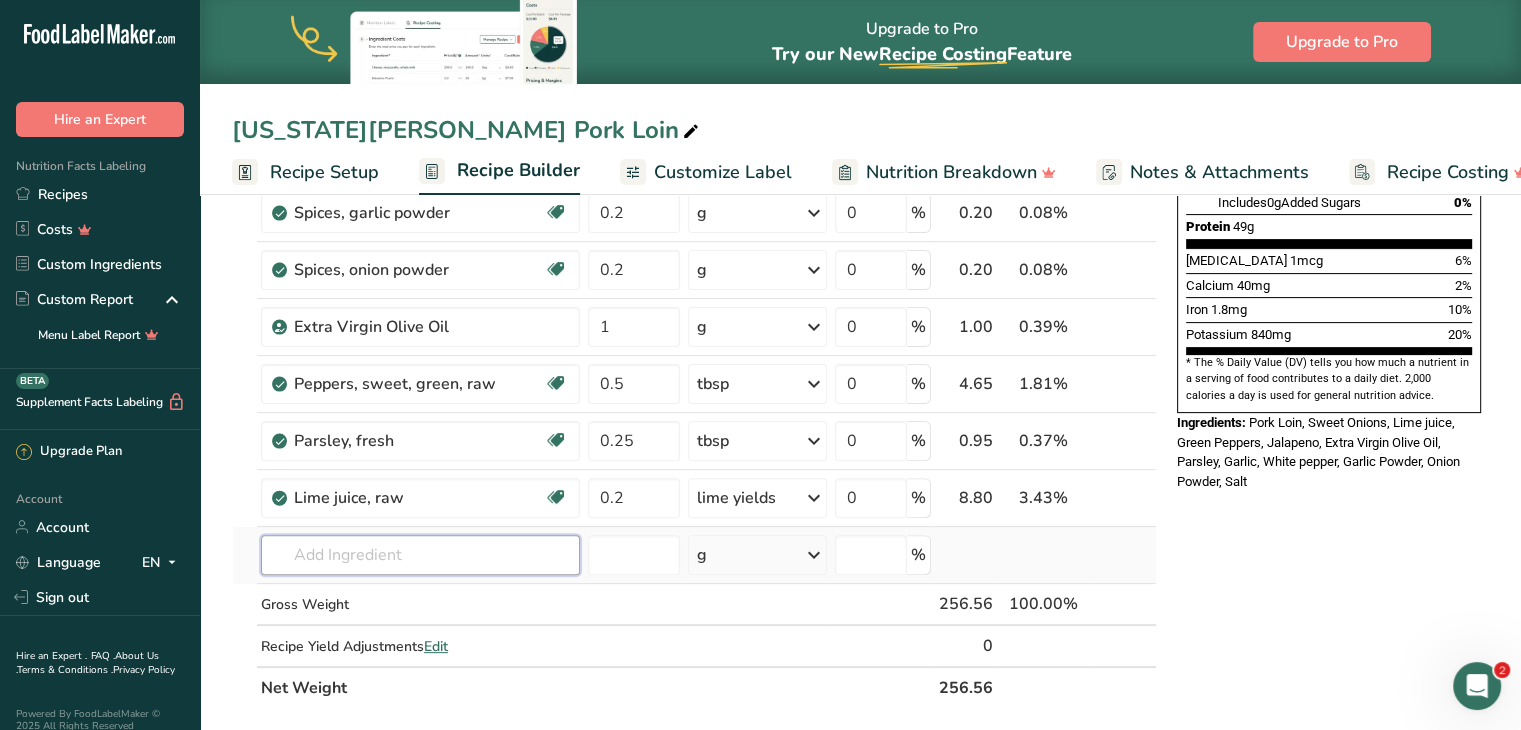 click at bounding box center (420, 555) 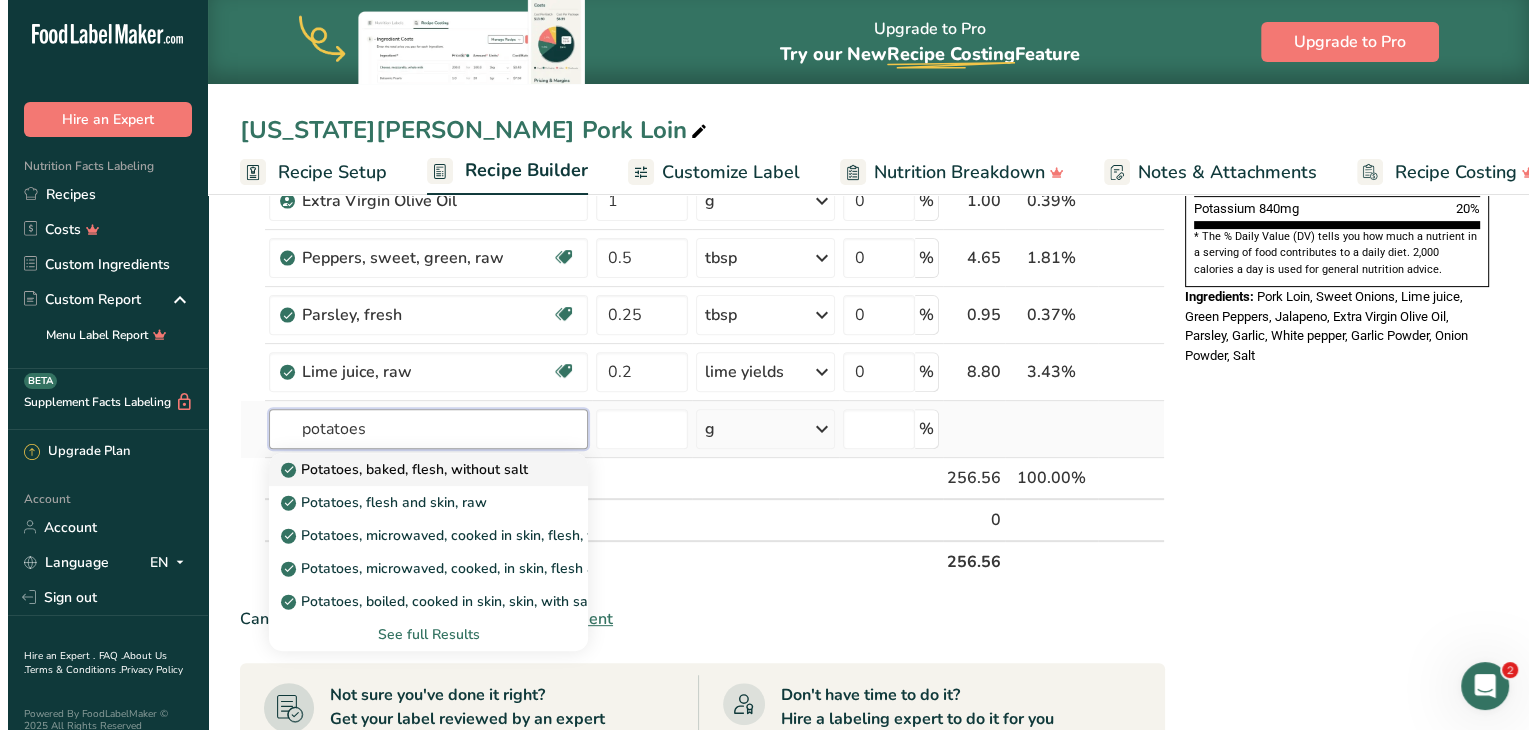 scroll, scrollTop: 628, scrollLeft: 0, axis: vertical 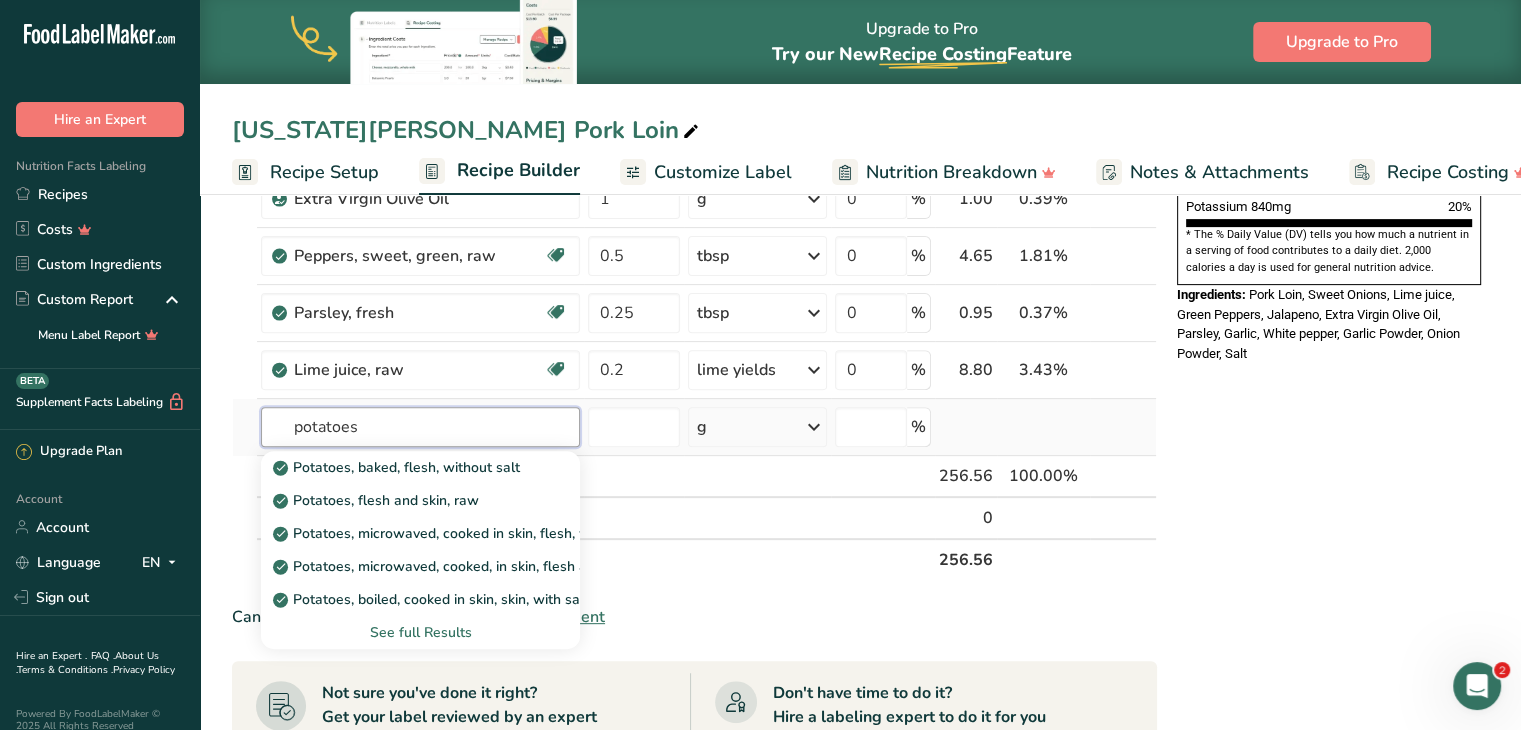 type on "potatoes" 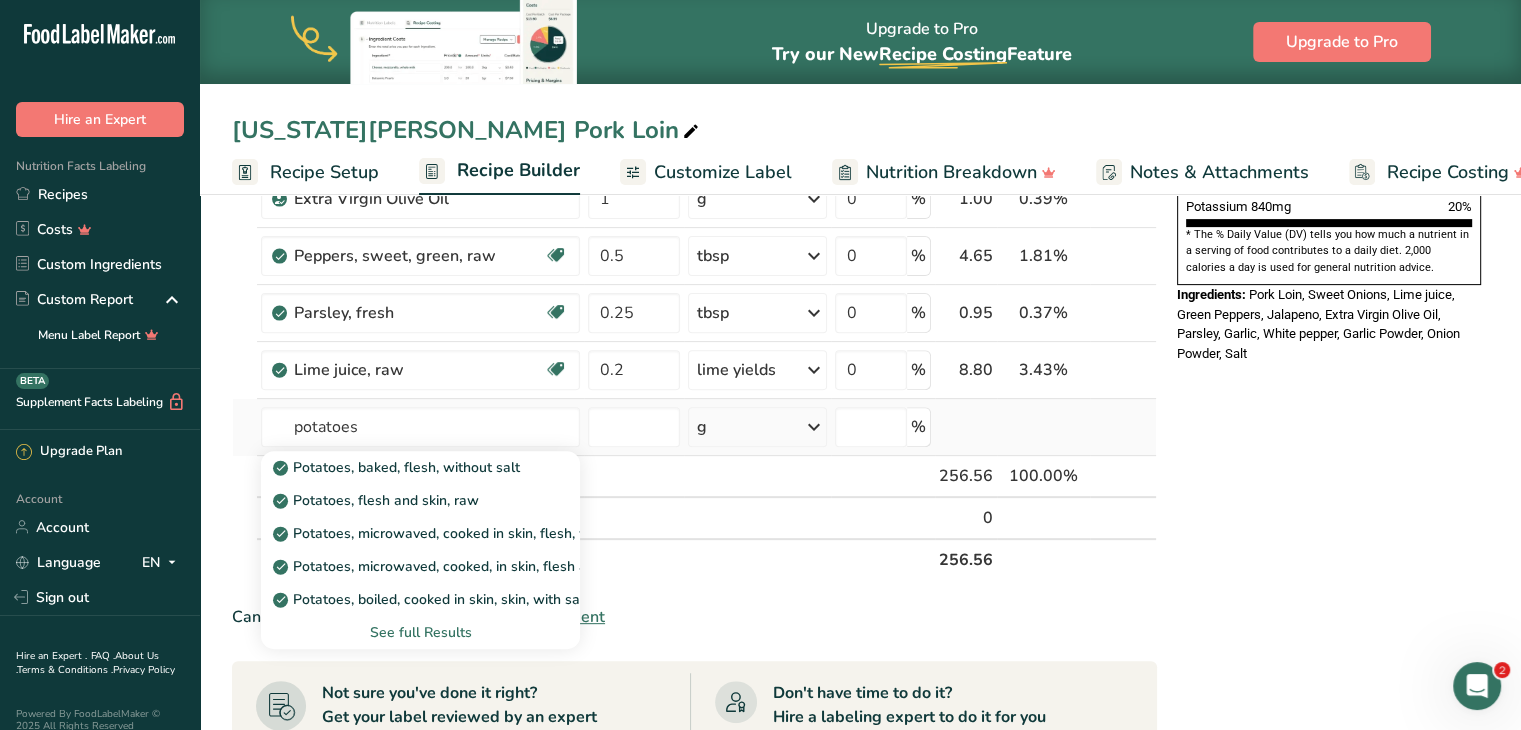type 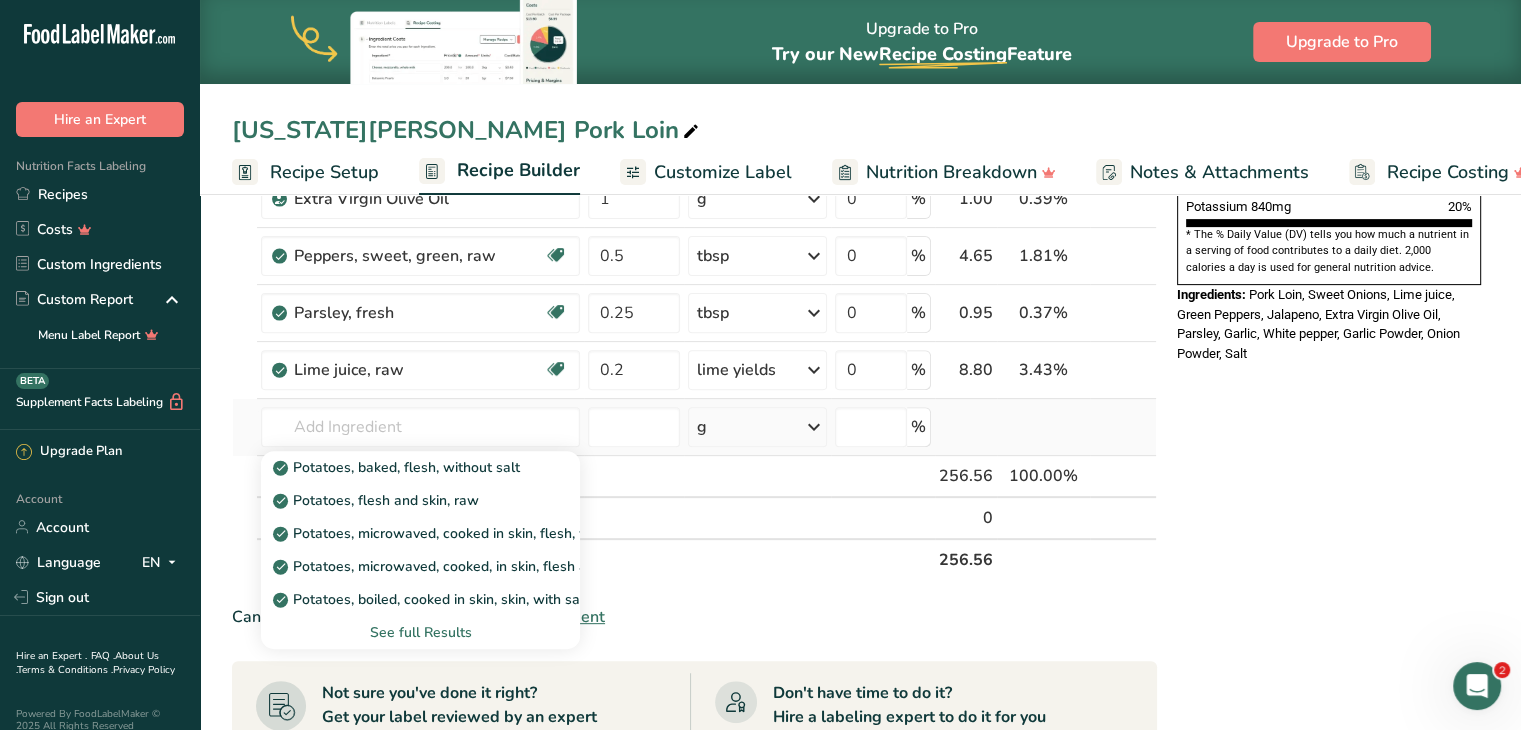 click on "See full Results" at bounding box center (420, 632) 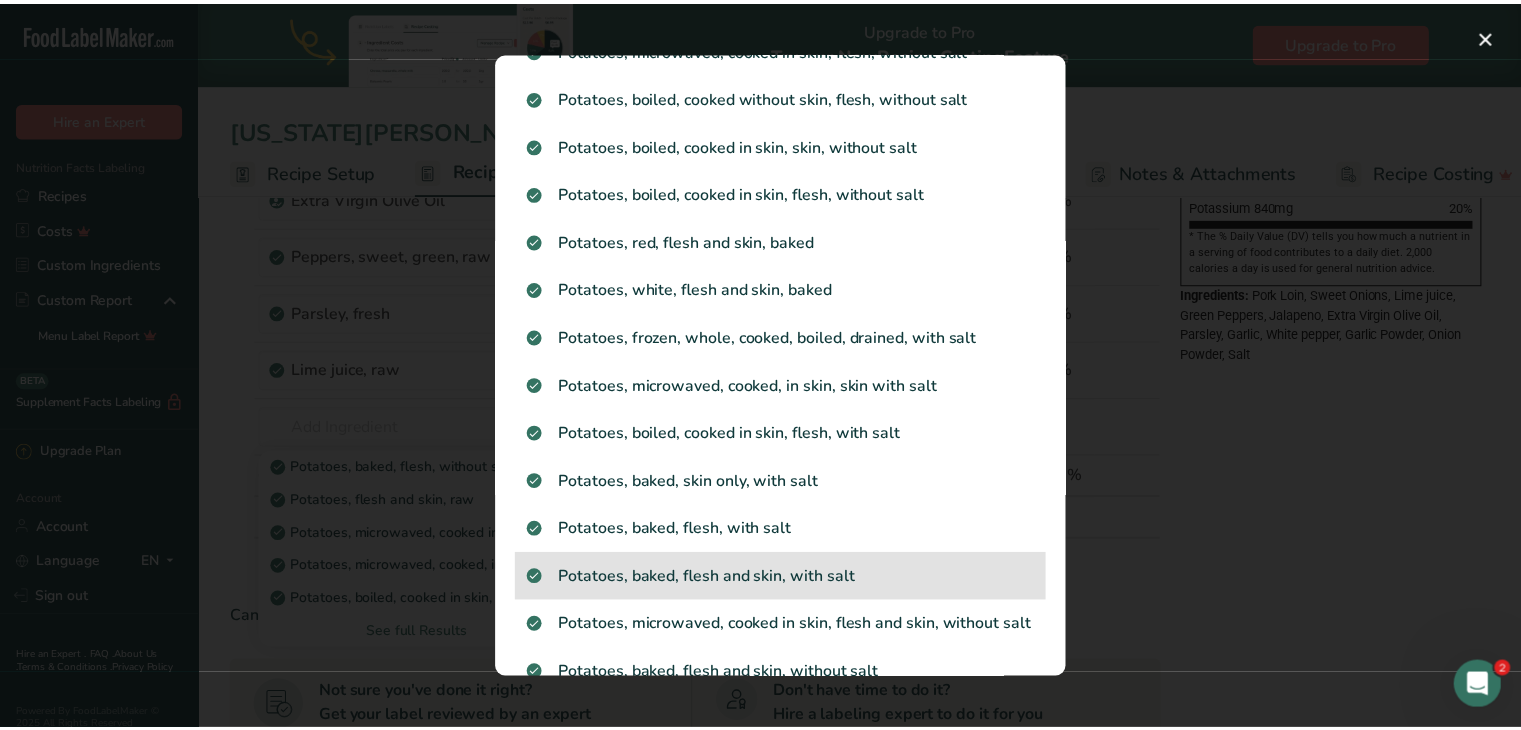 scroll, scrollTop: 462, scrollLeft: 0, axis: vertical 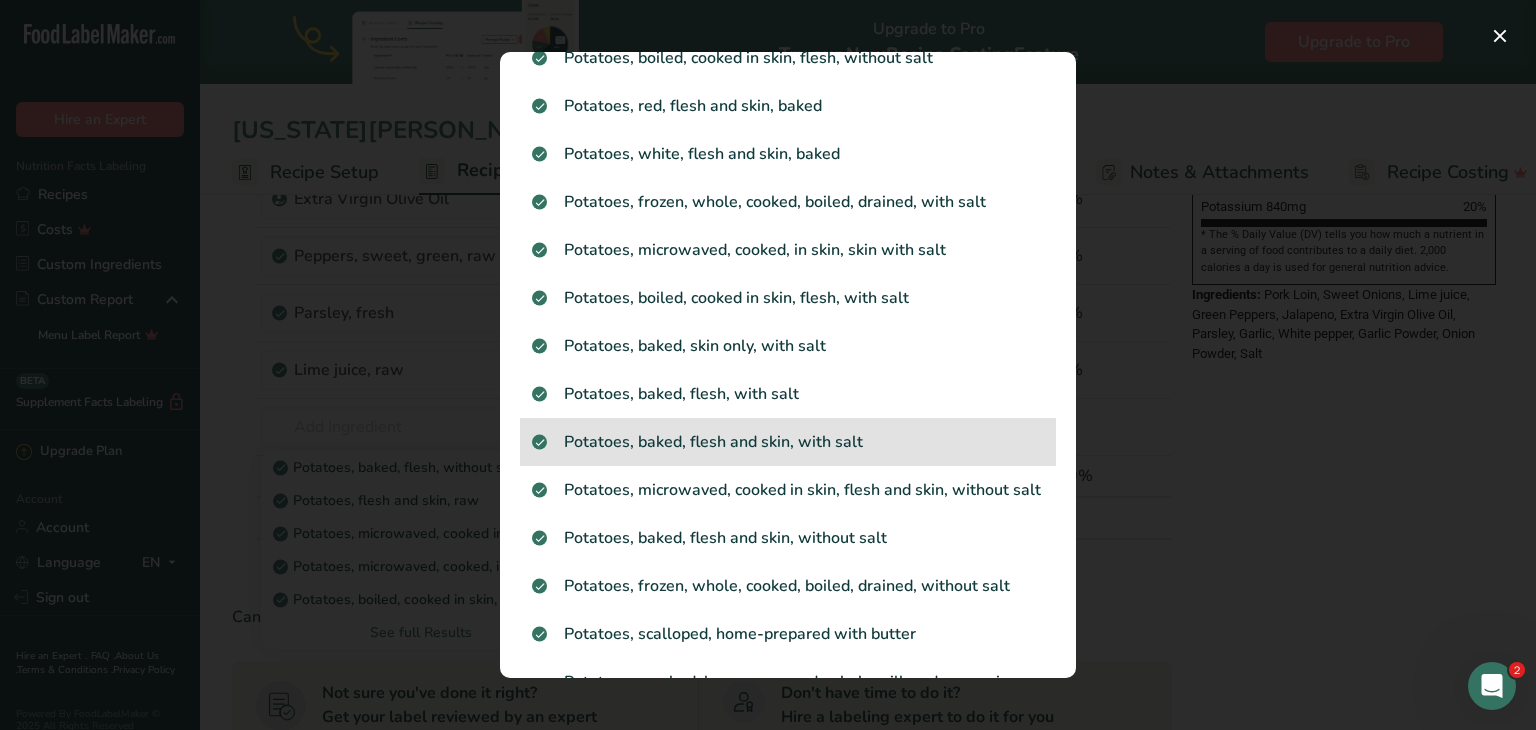 click on "Potatoes, baked, flesh and skin, without salt" at bounding box center (788, 538) 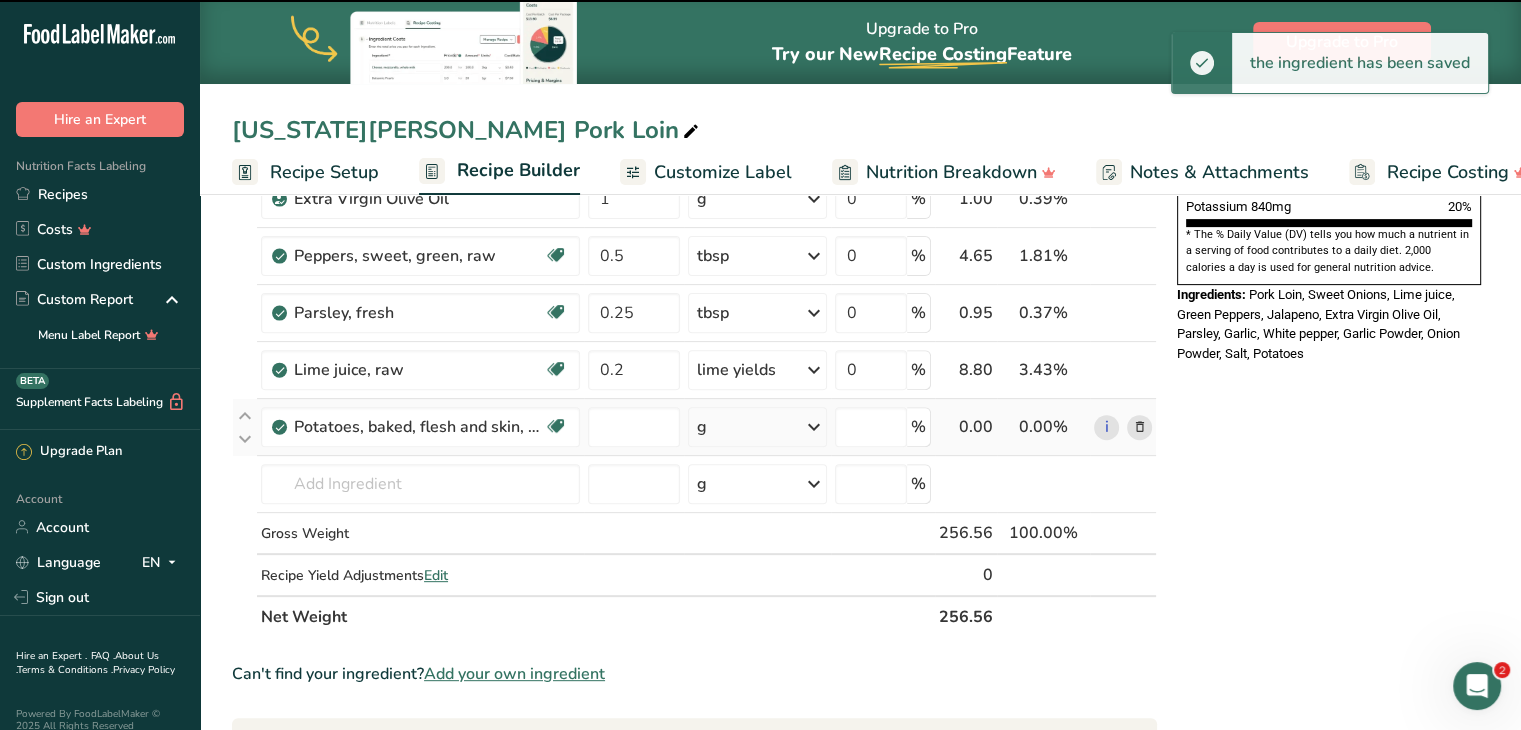 type on "0" 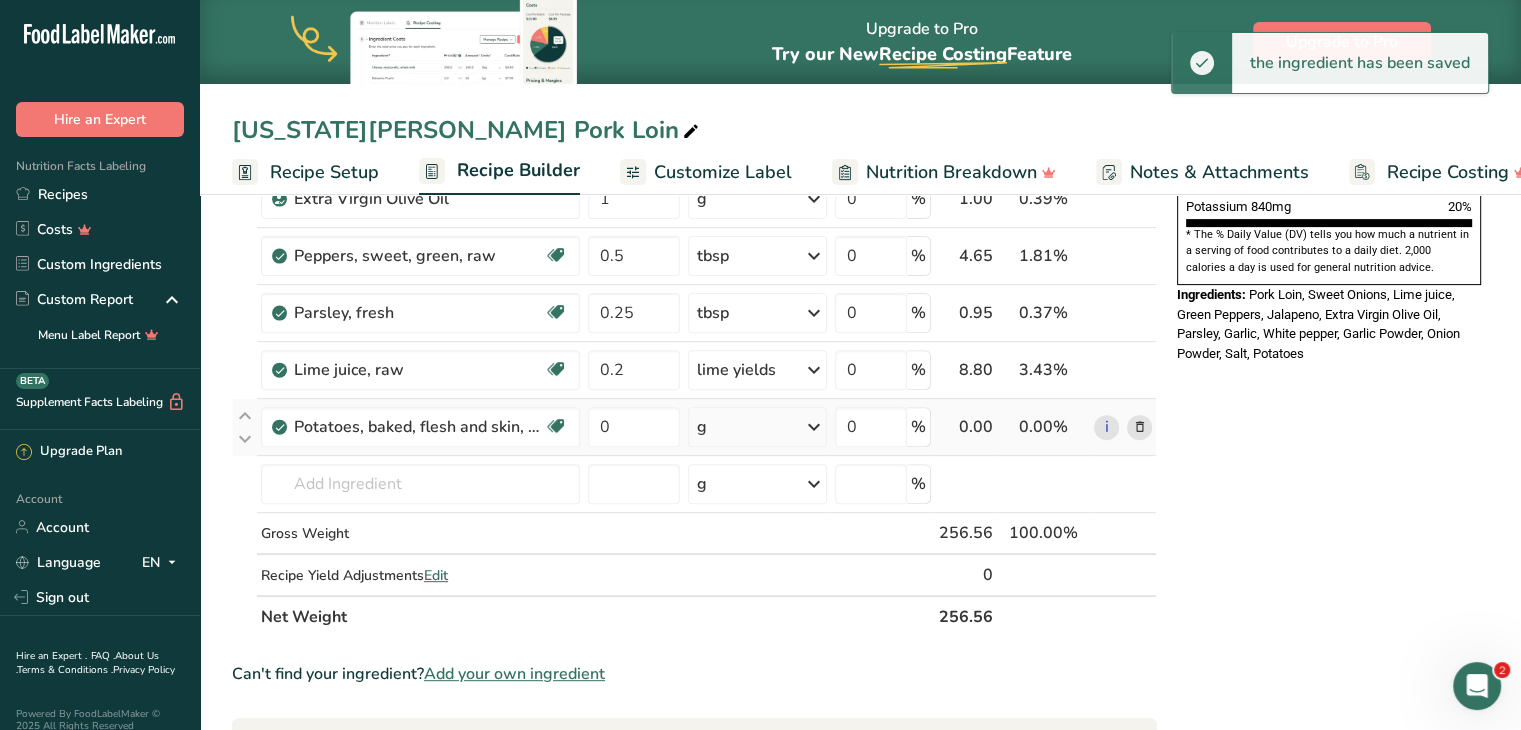 click on "g" at bounding box center [757, 427] 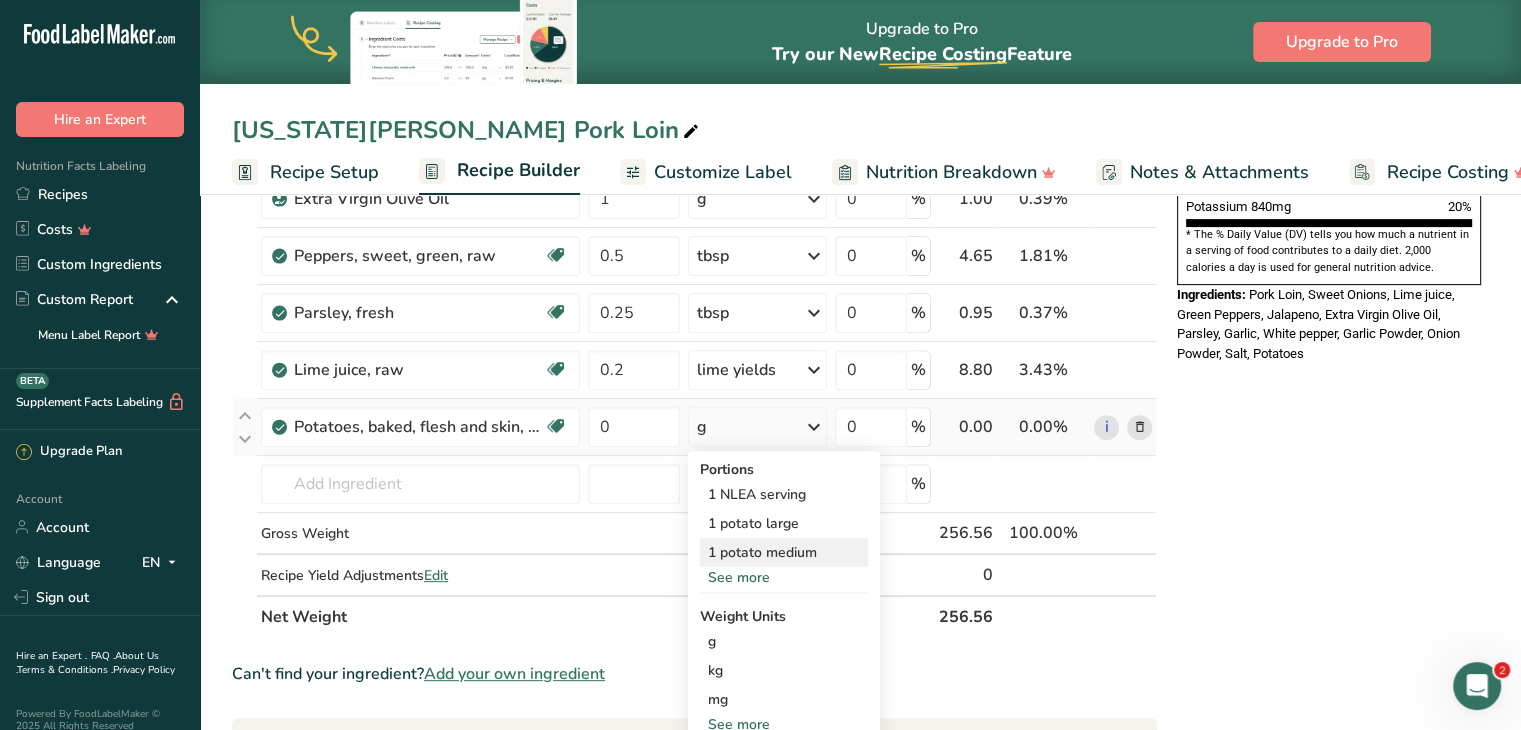 click on "1 potato medium" at bounding box center [784, 552] 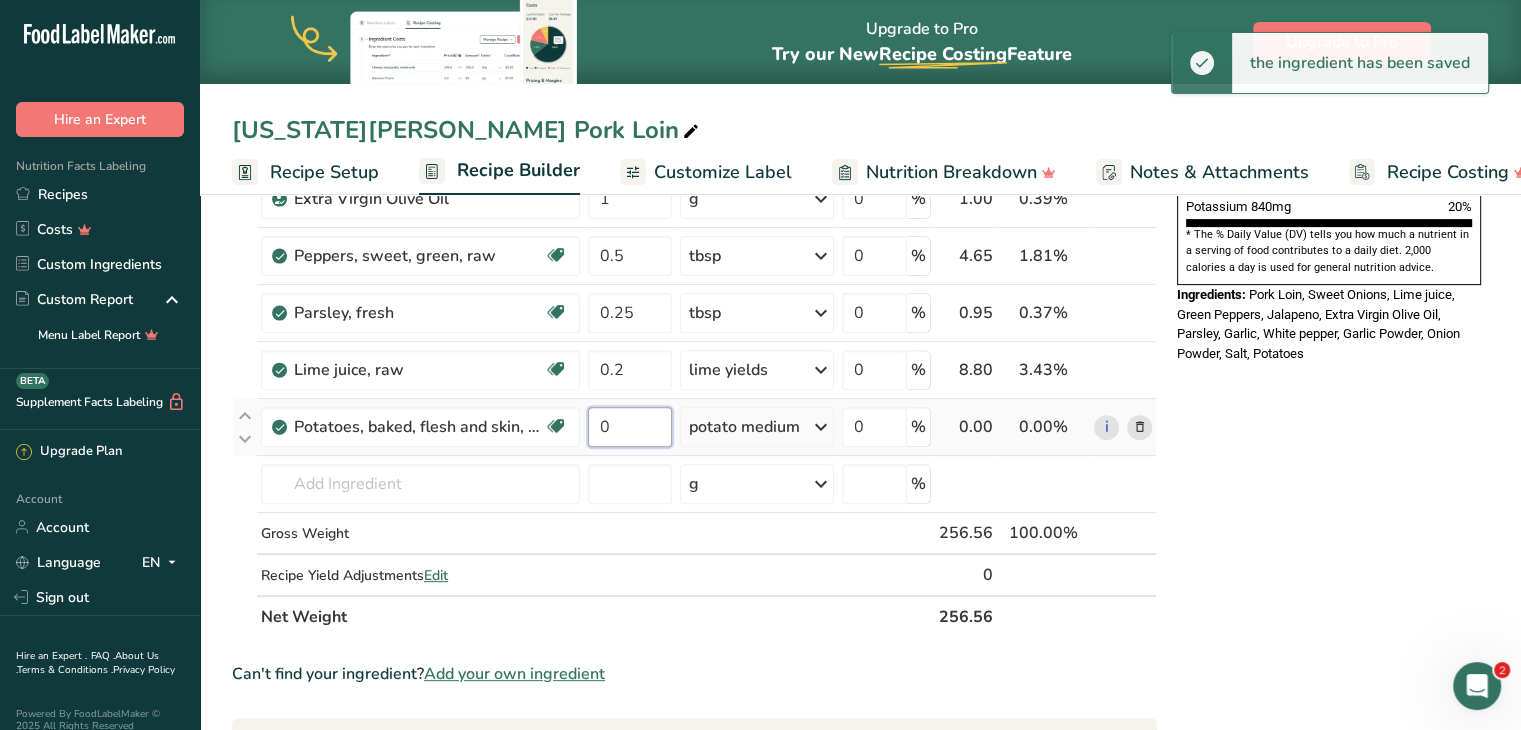click on "0" at bounding box center (630, 427) 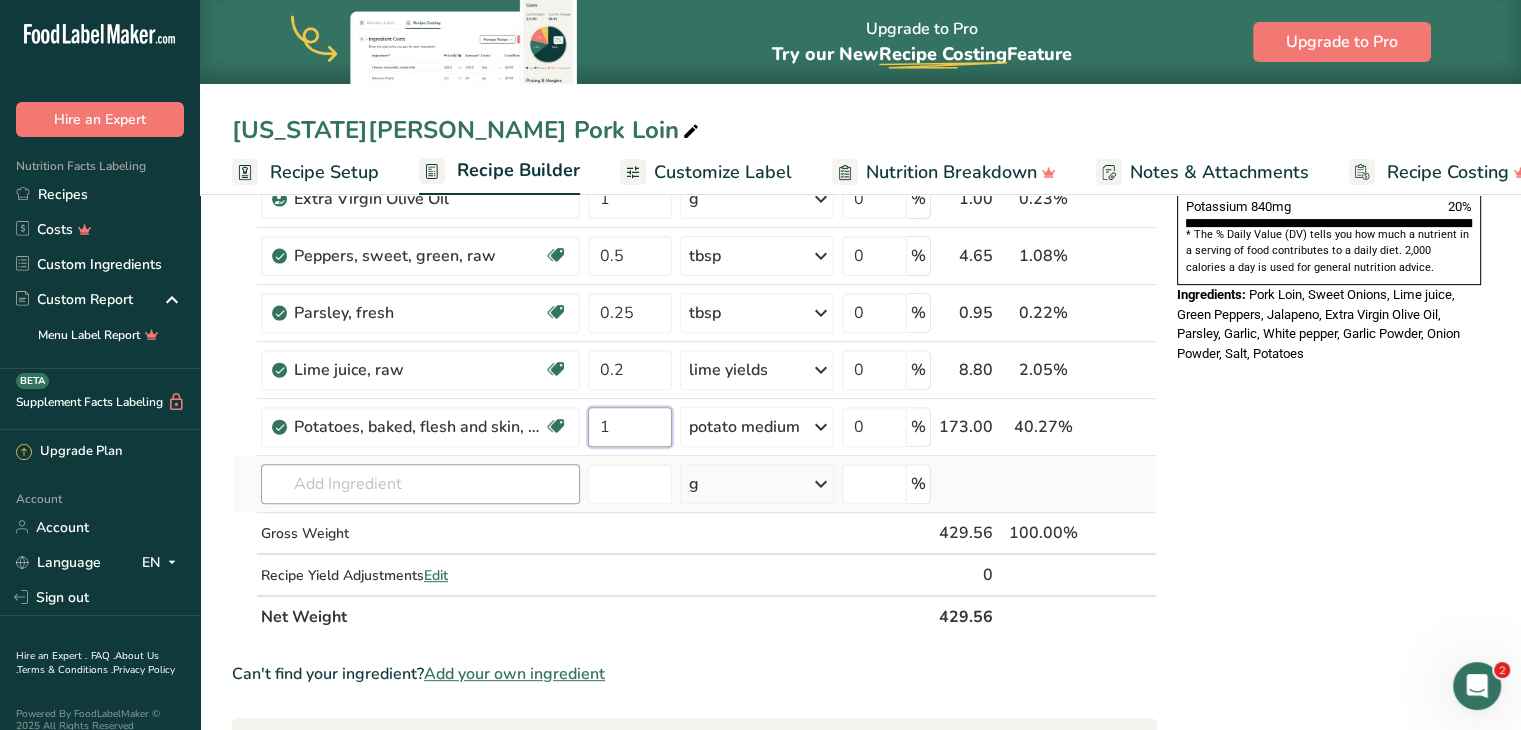 type on "1" 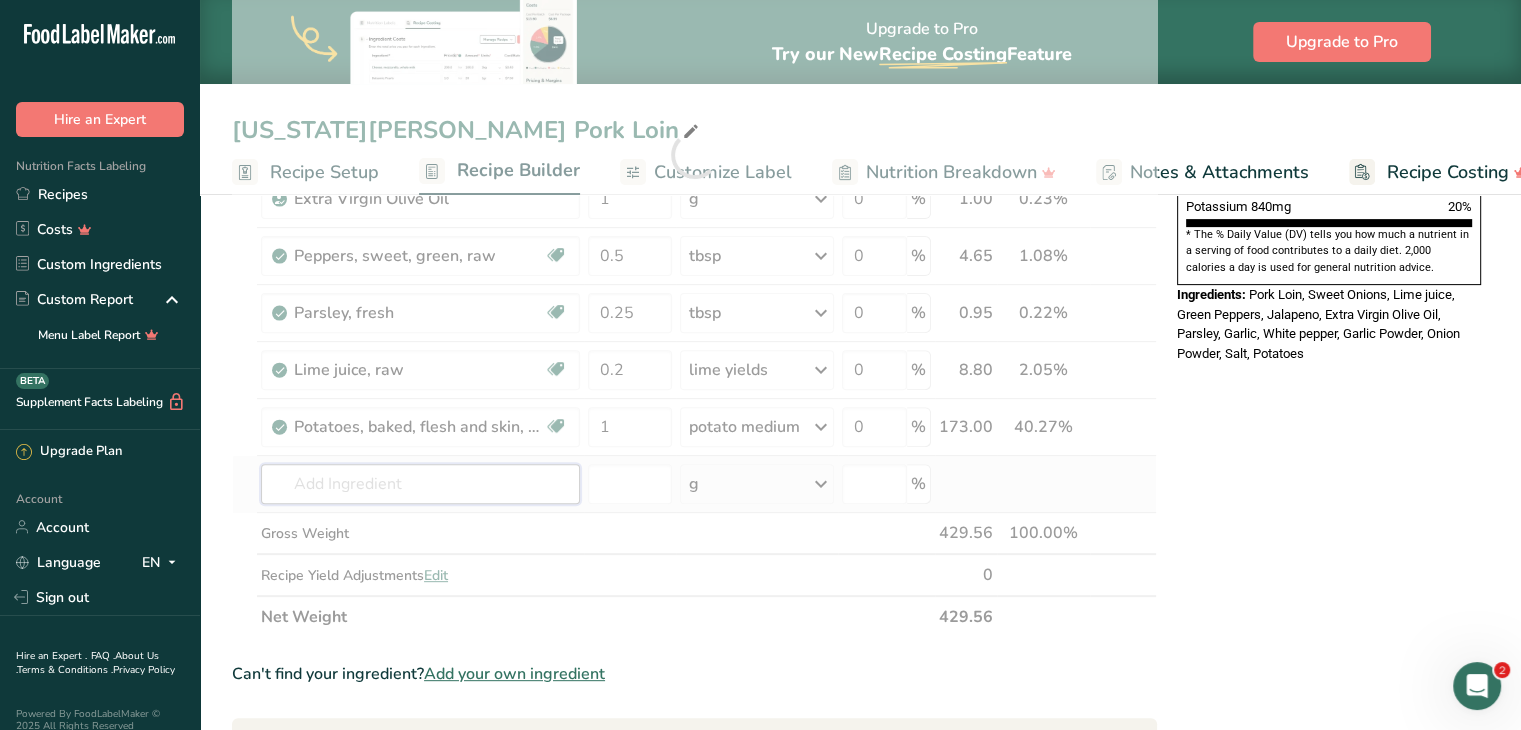 click on "Ingredient *
Amount *
Unit *
Waste *   .a-a{fill:#347362;}.b-a{fill:#fff;}          Grams
Percentage
[PERSON_NAME], jalapeno, raw
Dairy free
Gluten free
Vegan
Vegetarian
Soy free
0.25
pepper
Portions
1 cup, sliced
1 pepper
Weight Units
g
kg
mg
See more
Volume Units
l
Volume units require a density conversion. If you know your ingredient's density enter it below. Otherwise, click on "RIA" our AI Regulatory bot - she will be able to help you
lb/ft3
g/cm3
Confirm
mL
lb/ft3" at bounding box center [694, 155] 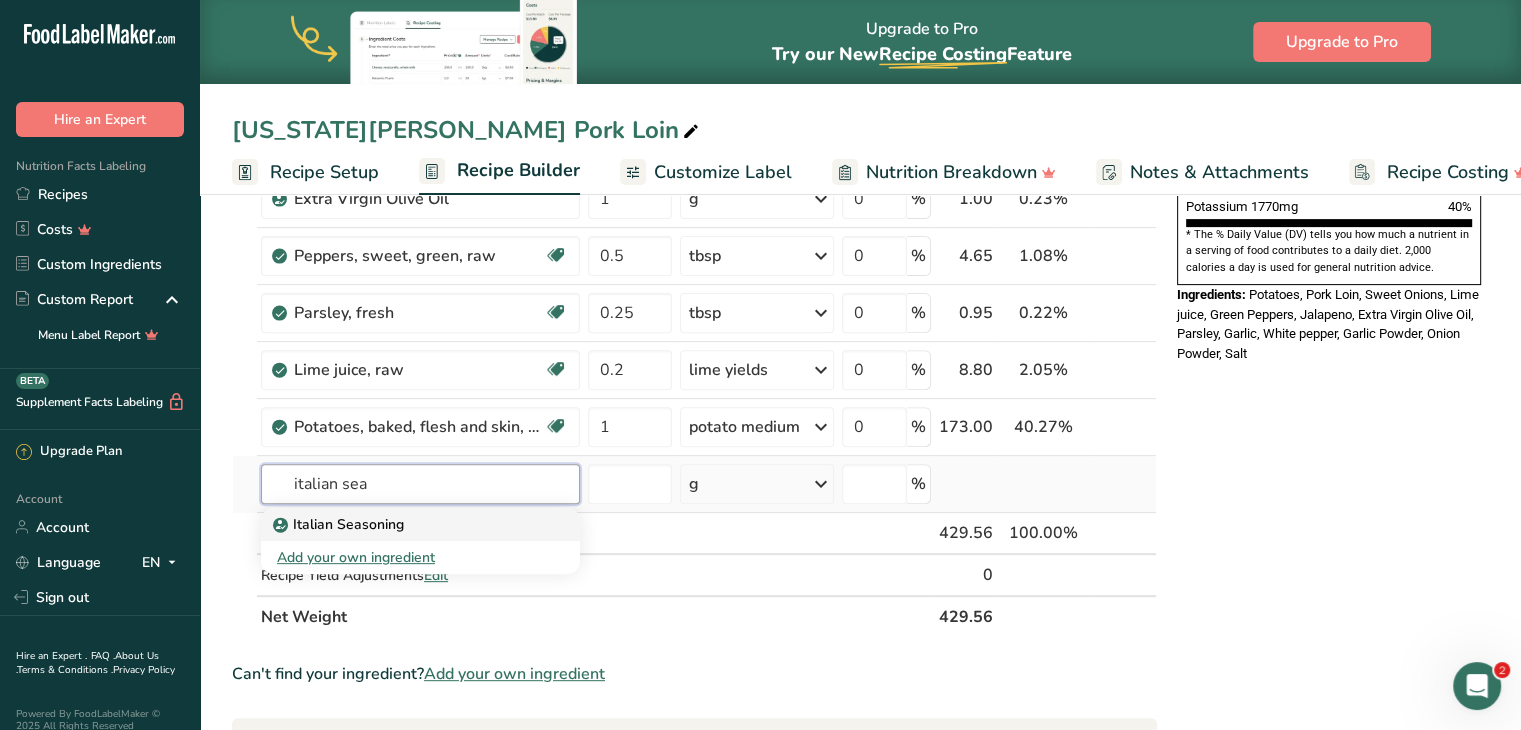 type on "italian sea" 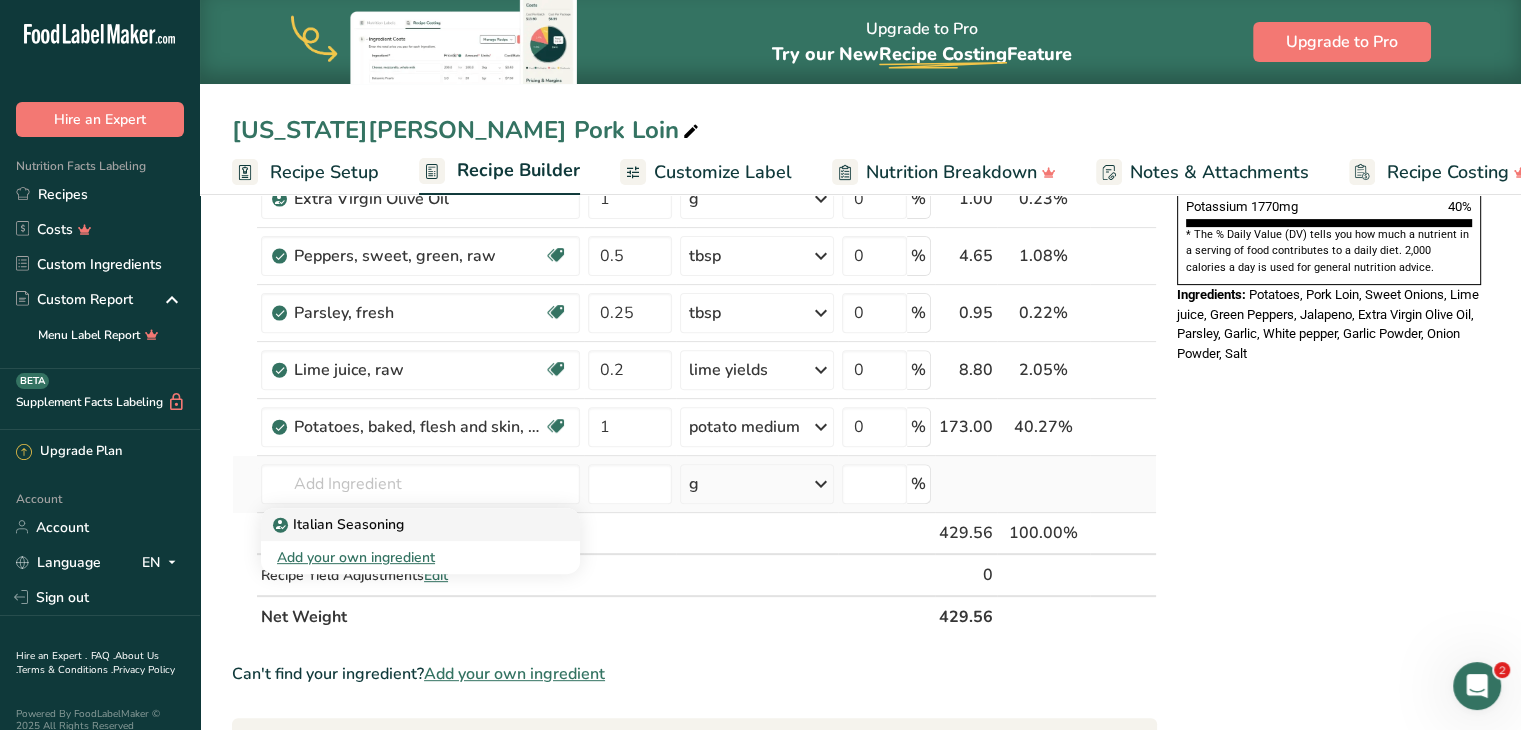 click on "Italian Seasoning" at bounding box center (404, 524) 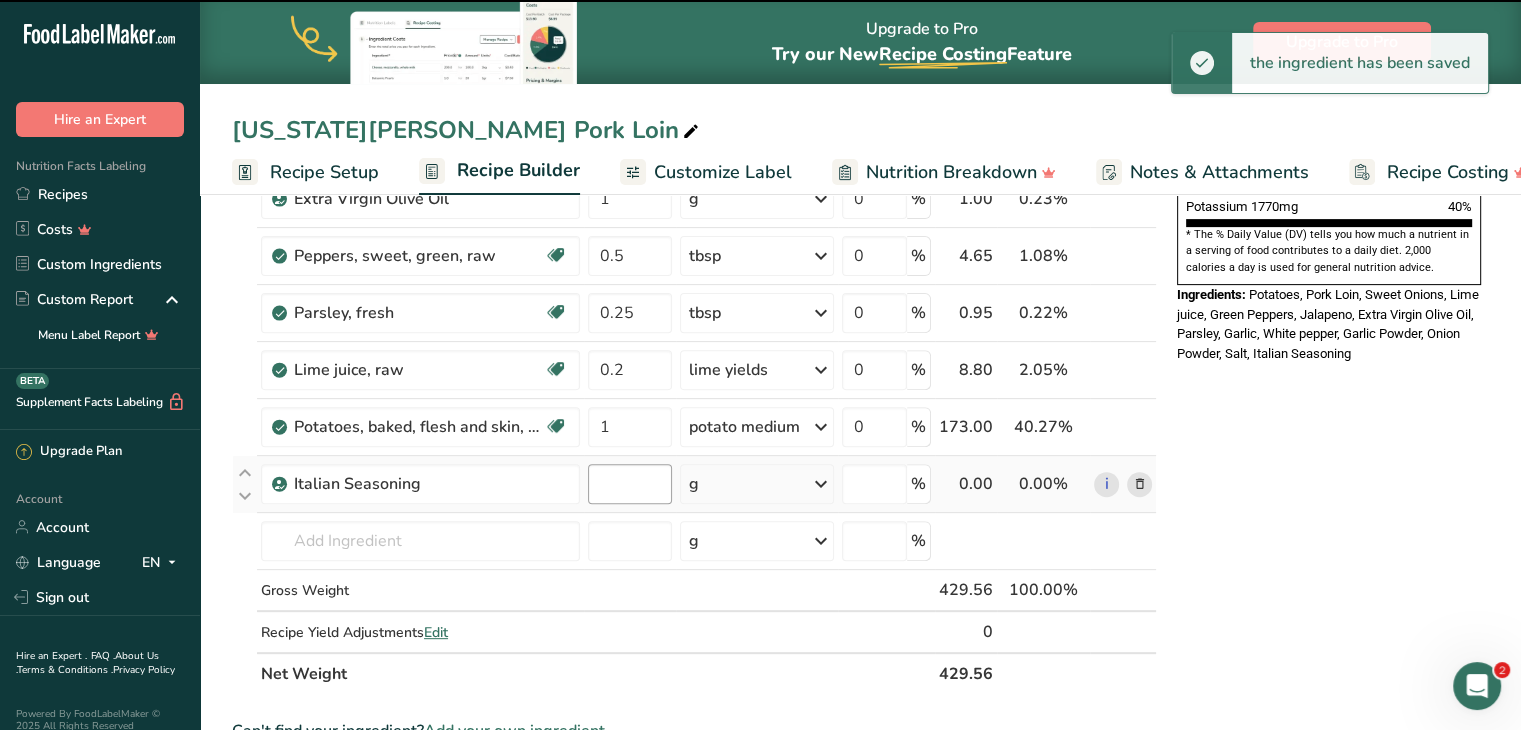 type on "0" 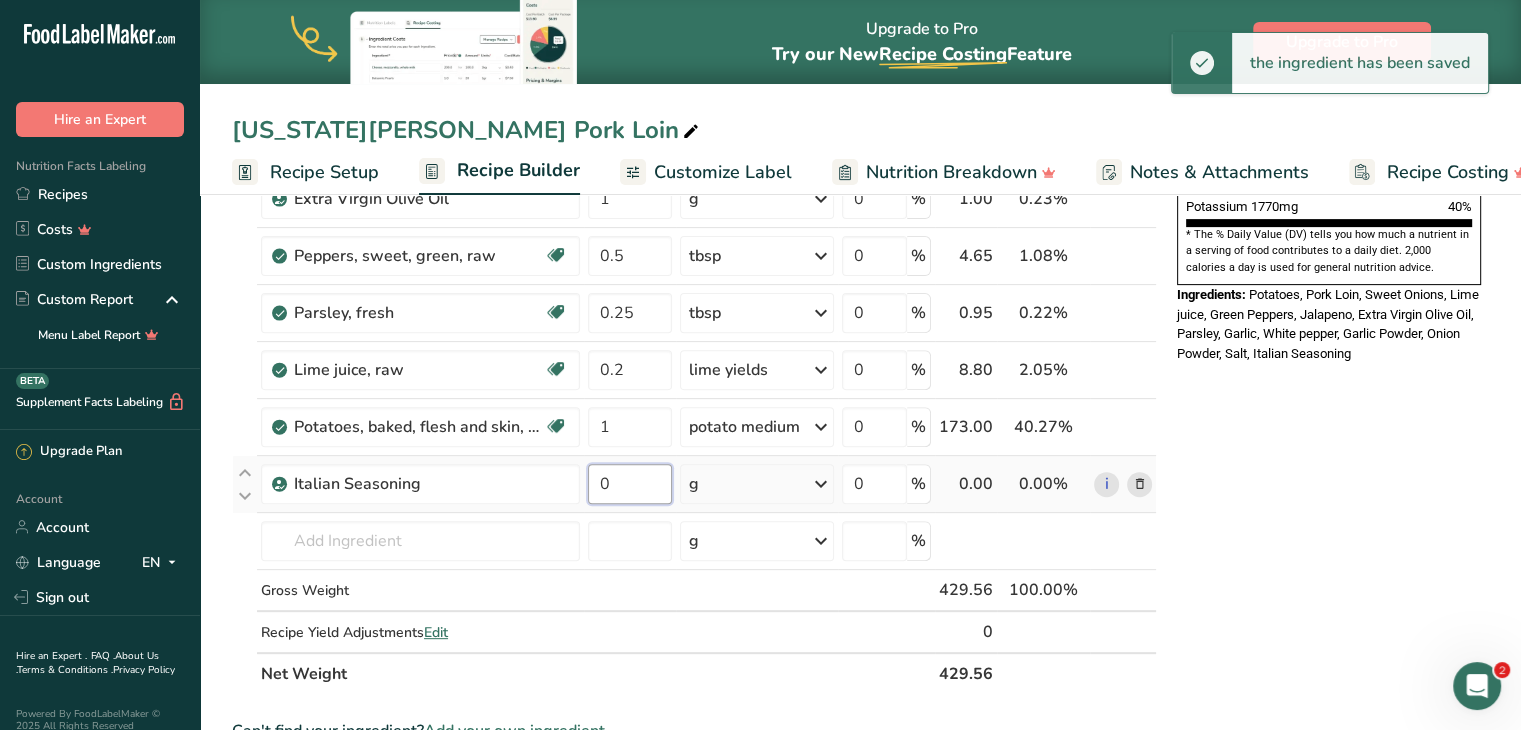 click on "0" at bounding box center [630, 484] 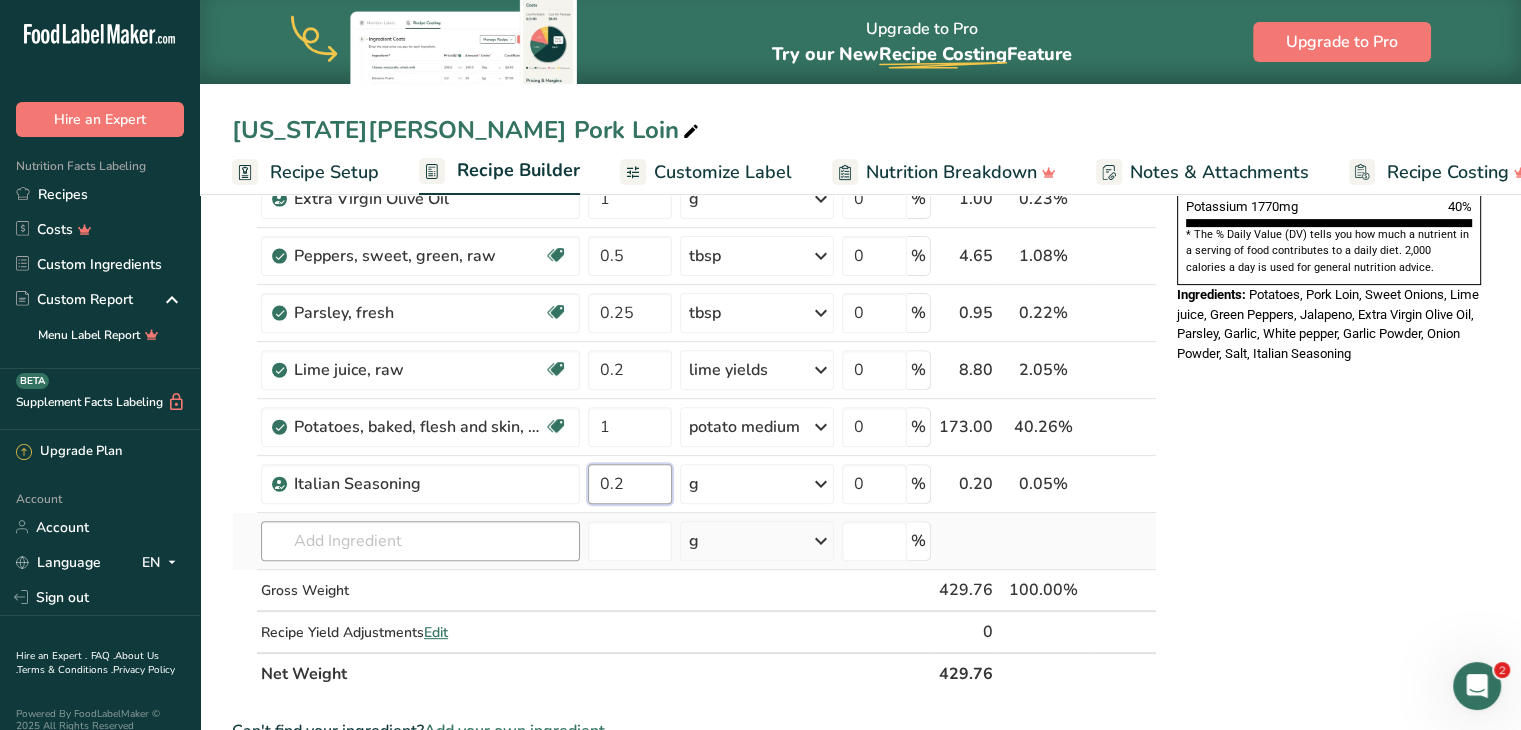 type on "0.2" 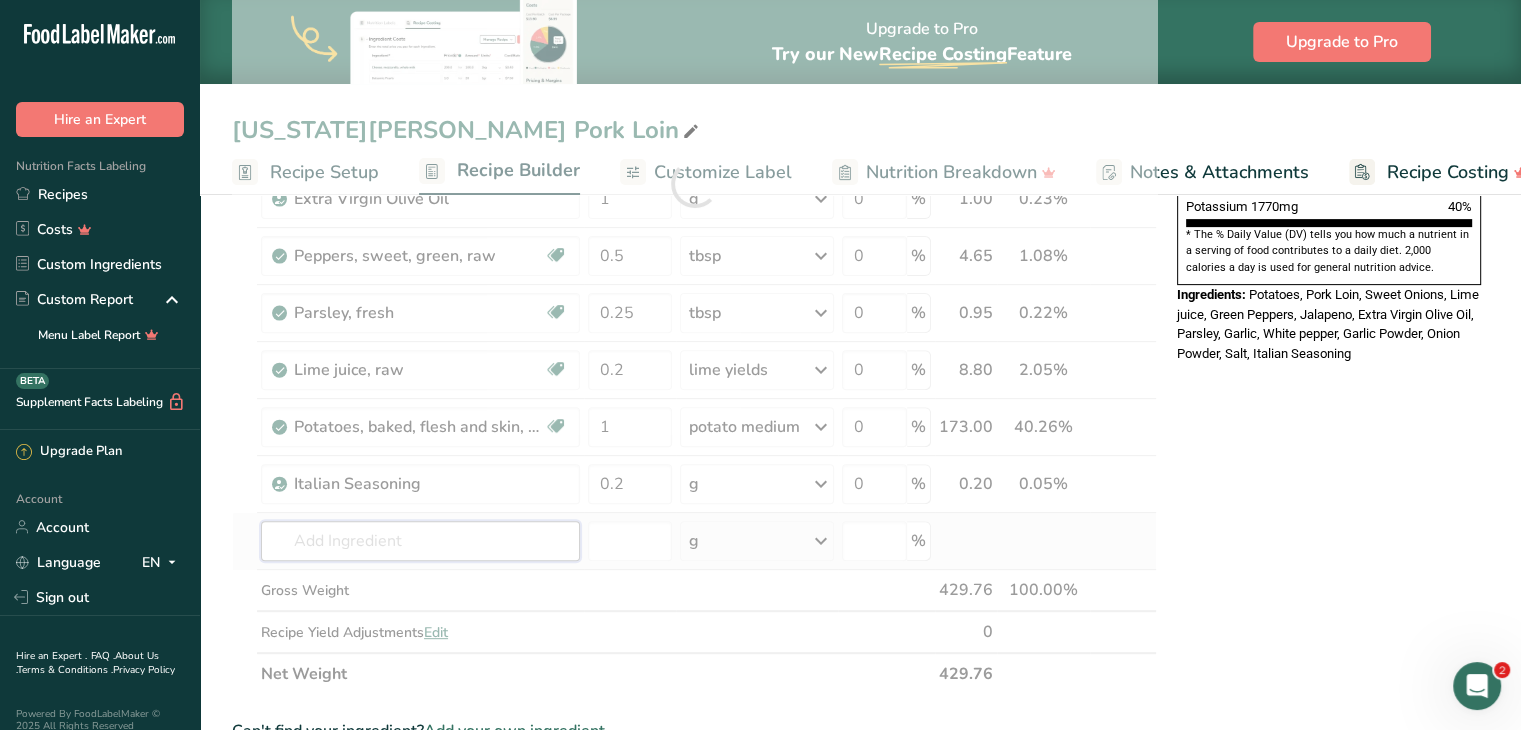 click on "Ingredient *
Amount *
Unit *
Waste *   .a-a{fill:#347362;}.b-a{fill:#fff;}          Grams
Percentage
[PERSON_NAME], jalapeno, raw
Dairy free
Gluten free
Vegan
Vegetarian
Soy free
0.25
pepper
Portions
1 cup, sliced
1 pepper
Weight Units
g
kg
mg
See more
Volume Units
l
Volume units require a density conversion. If you know your ingredient's density enter it below. Otherwise, click on "RIA" our AI Regulatory bot - she will be able to help you
lb/ft3
g/cm3
Confirm
mL
lb/ft3" at bounding box center (694, 183) 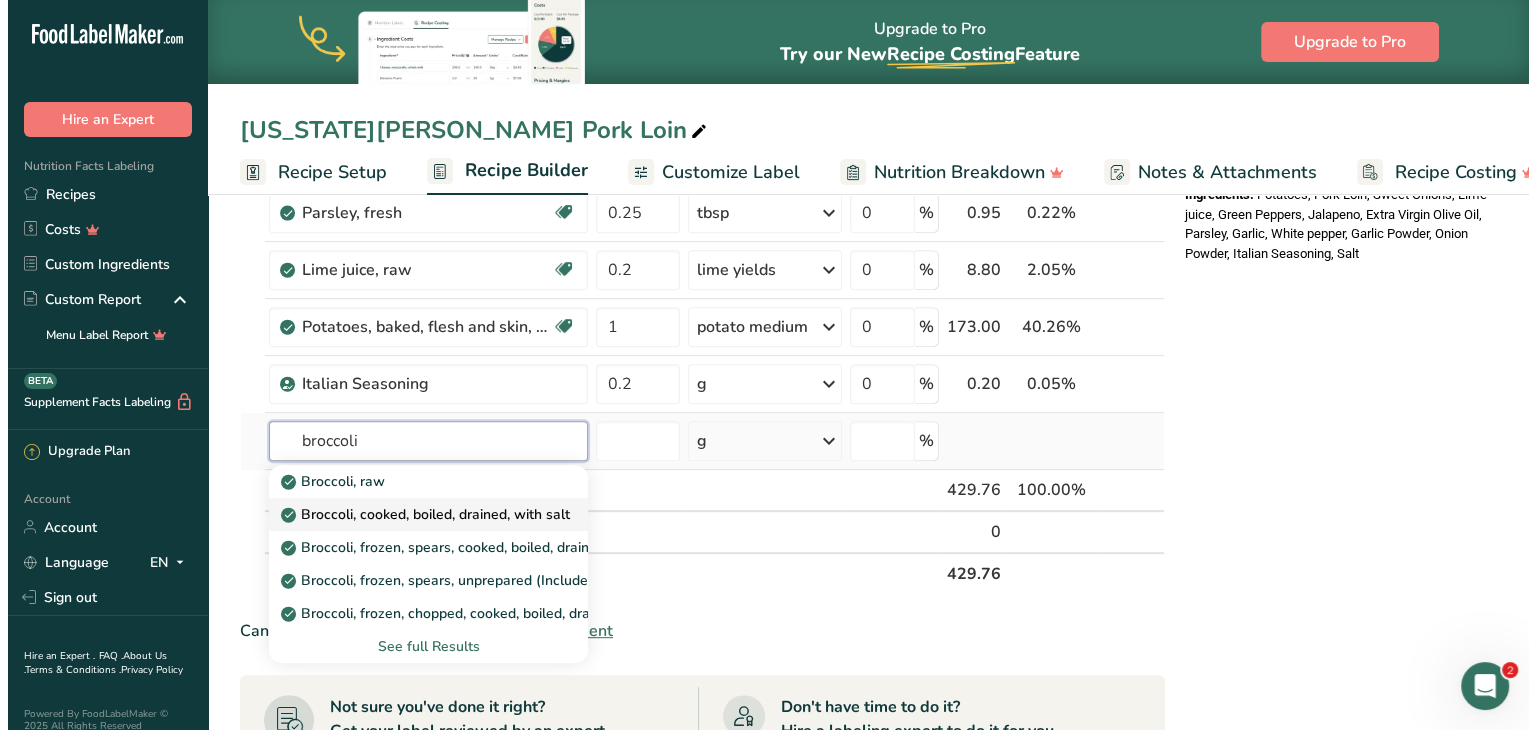 scroll, scrollTop: 758, scrollLeft: 0, axis: vertical 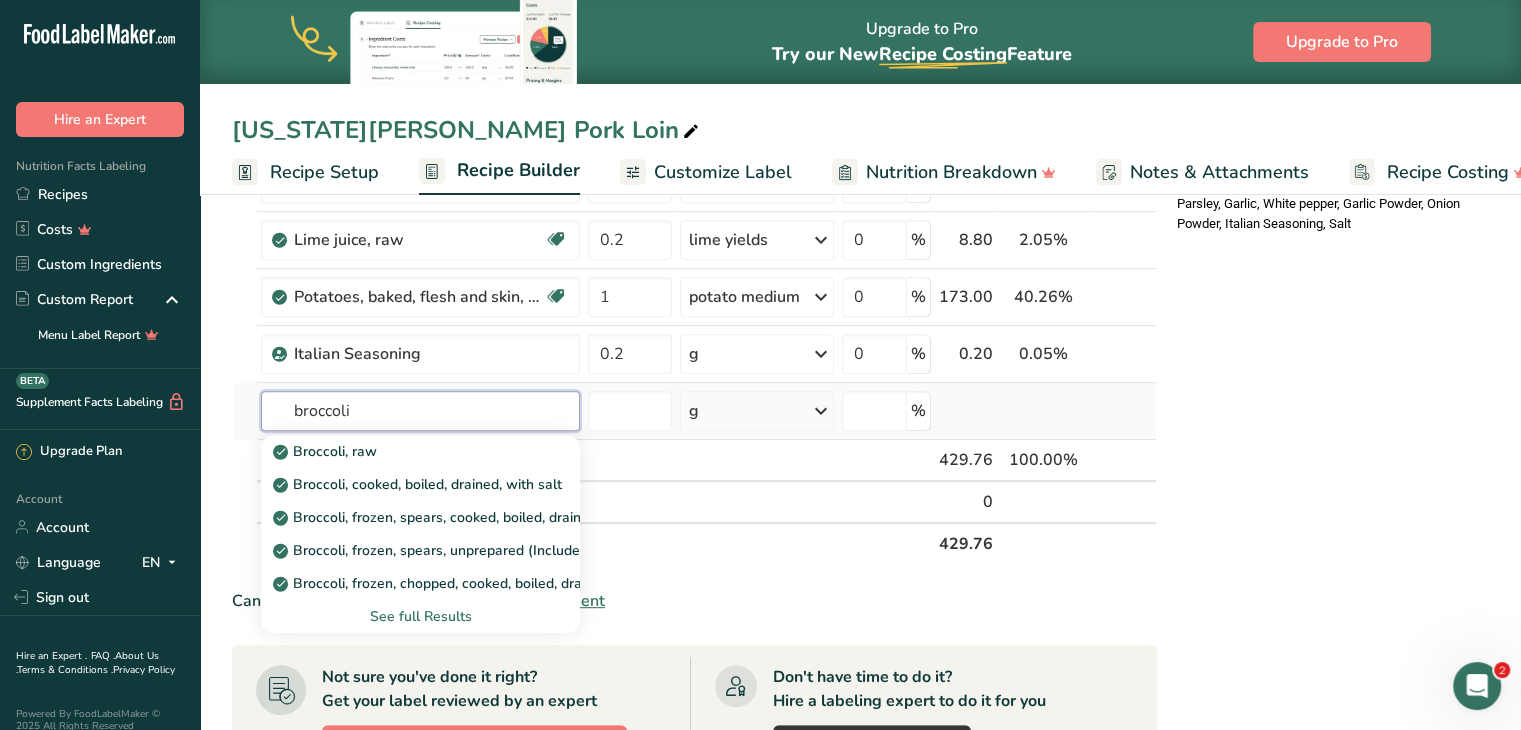 type on "broccoli" 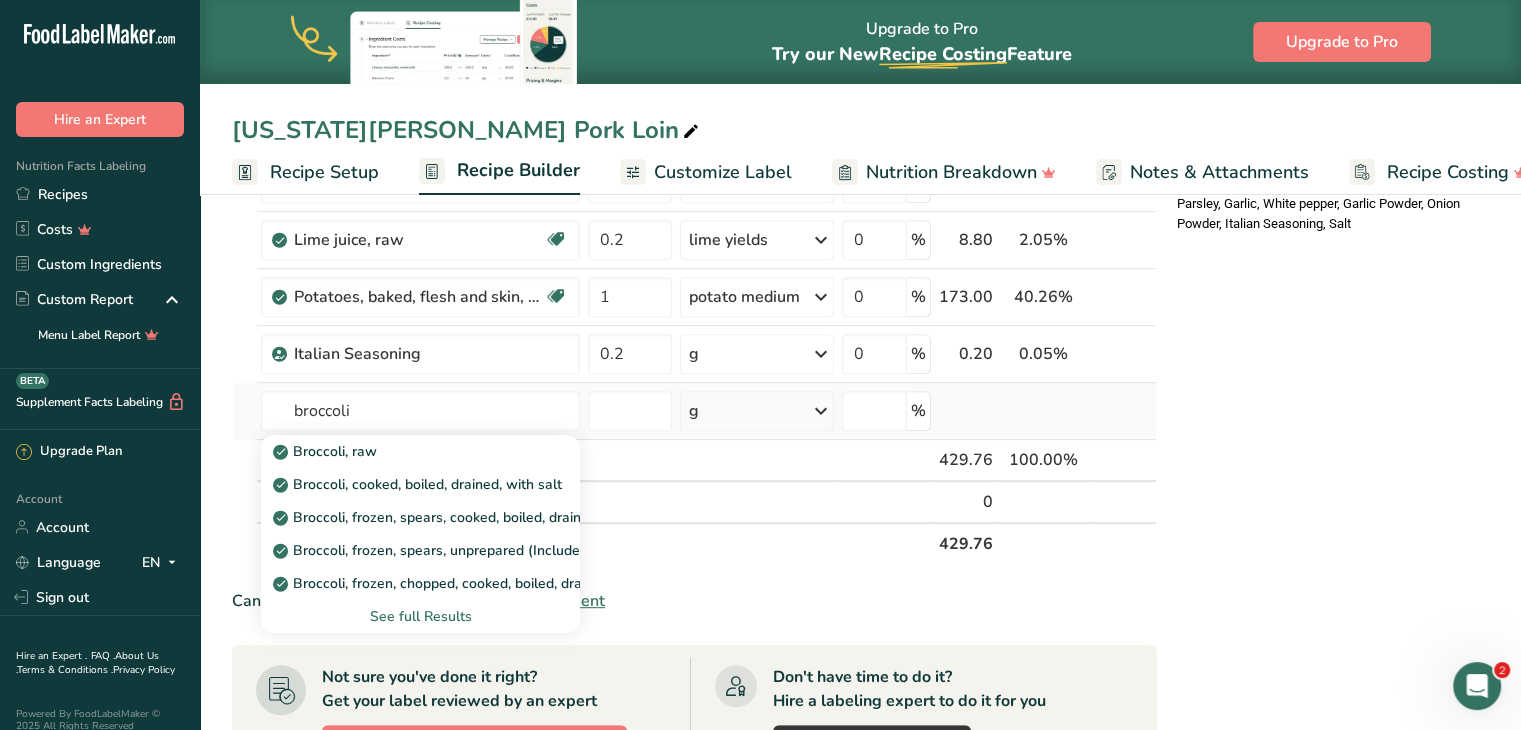type 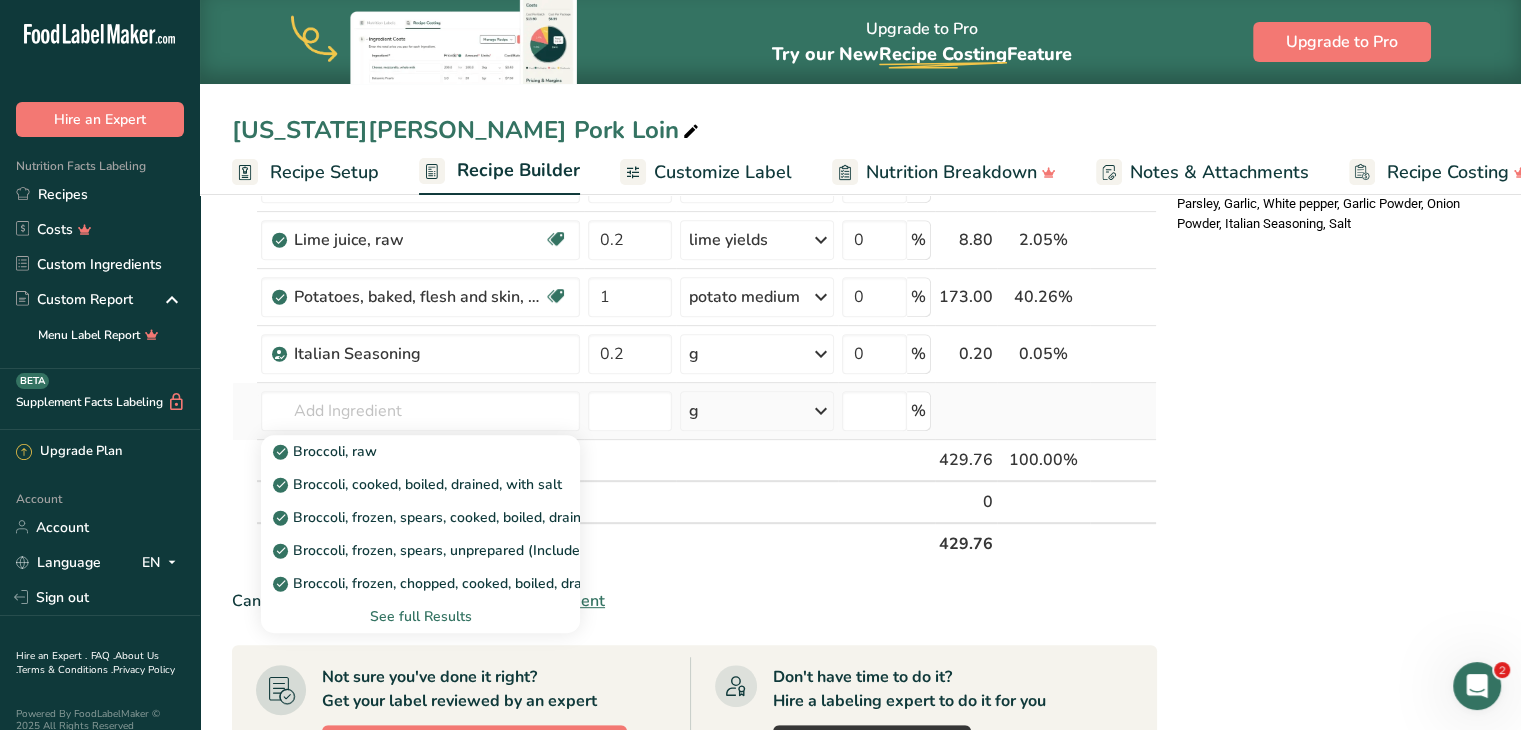 click on "See full Results" at bounding box center [420, 616] 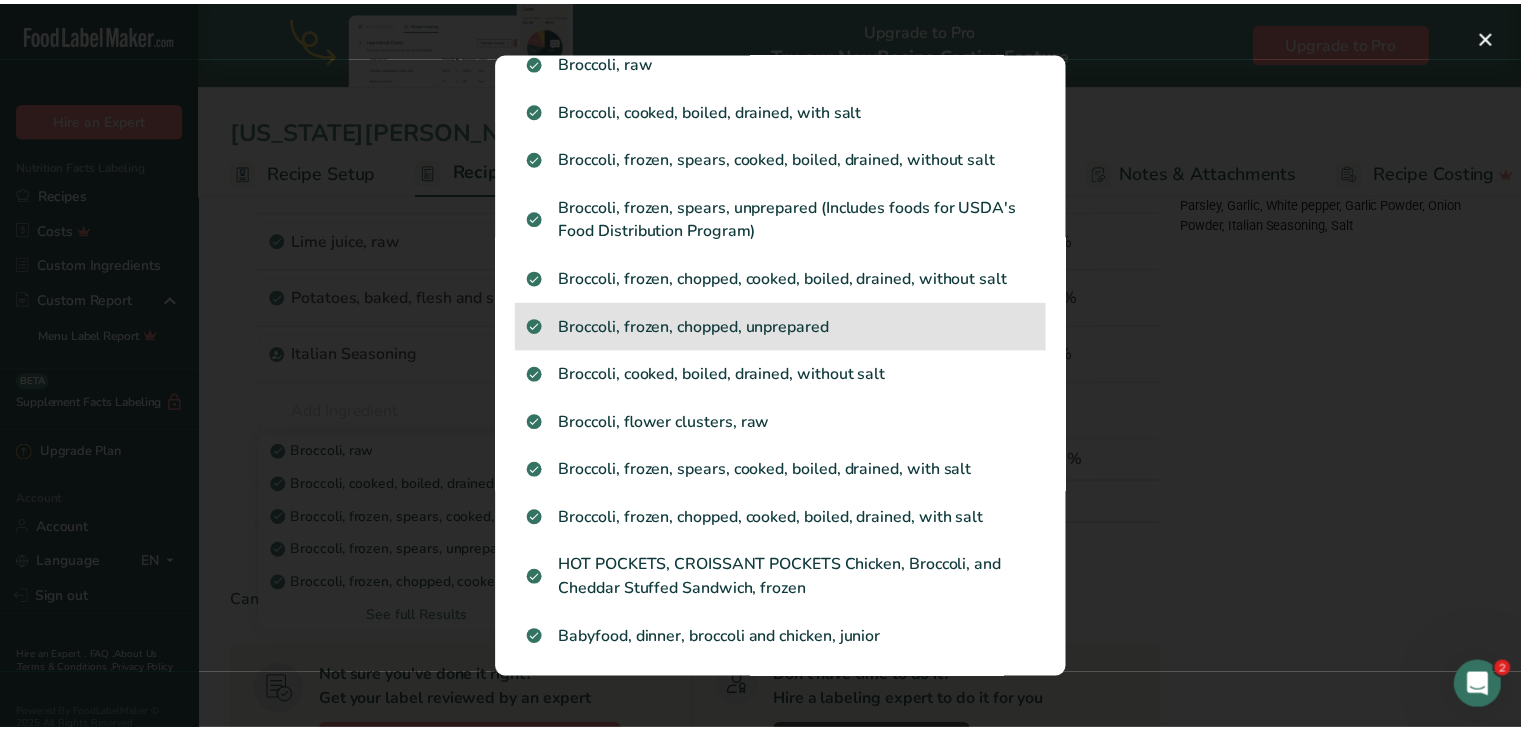 scroll, scrollTop: 76, scrollLeft: 0, axis: vertical 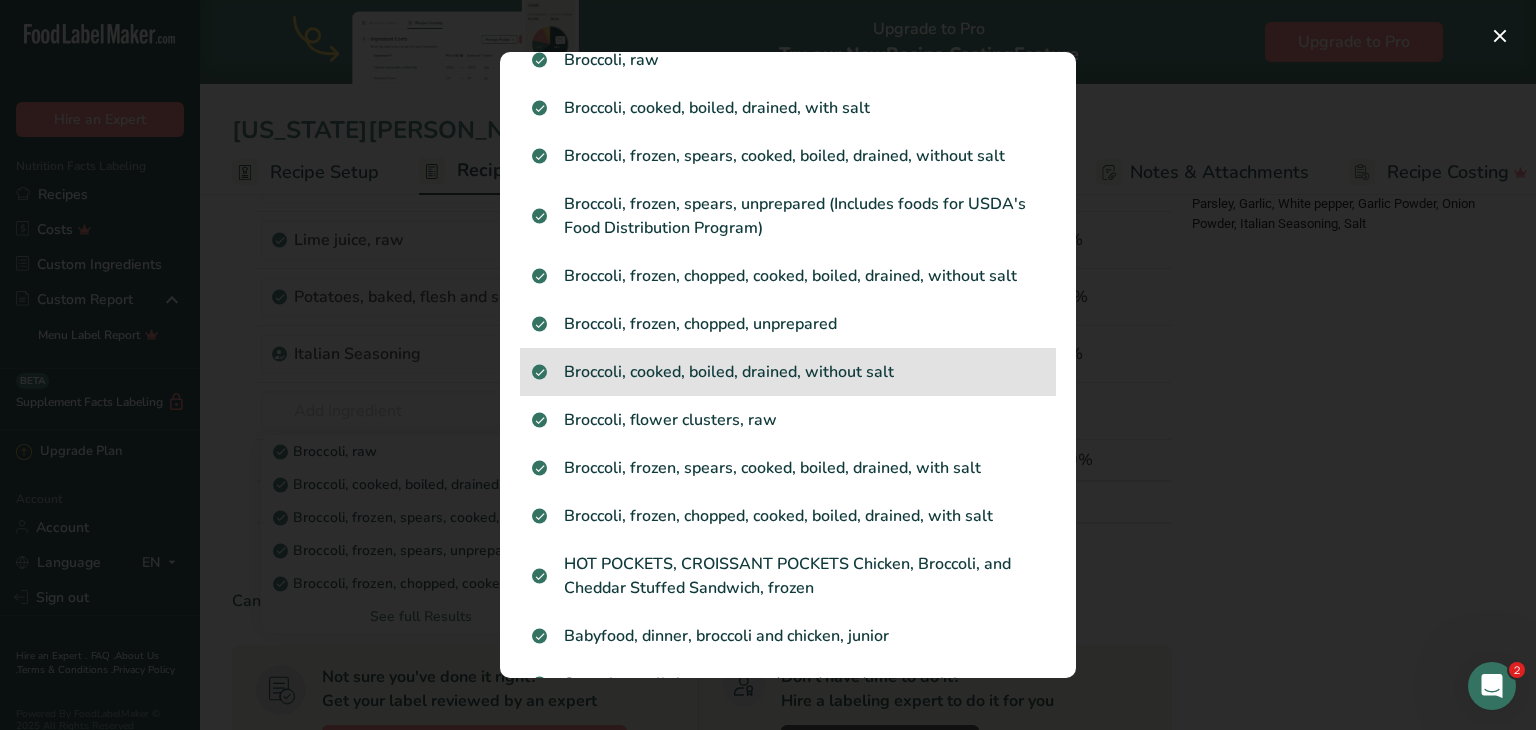 click on "Broccoli, cooked, boiled, drained, without salt" at bounding box center [788, 372] 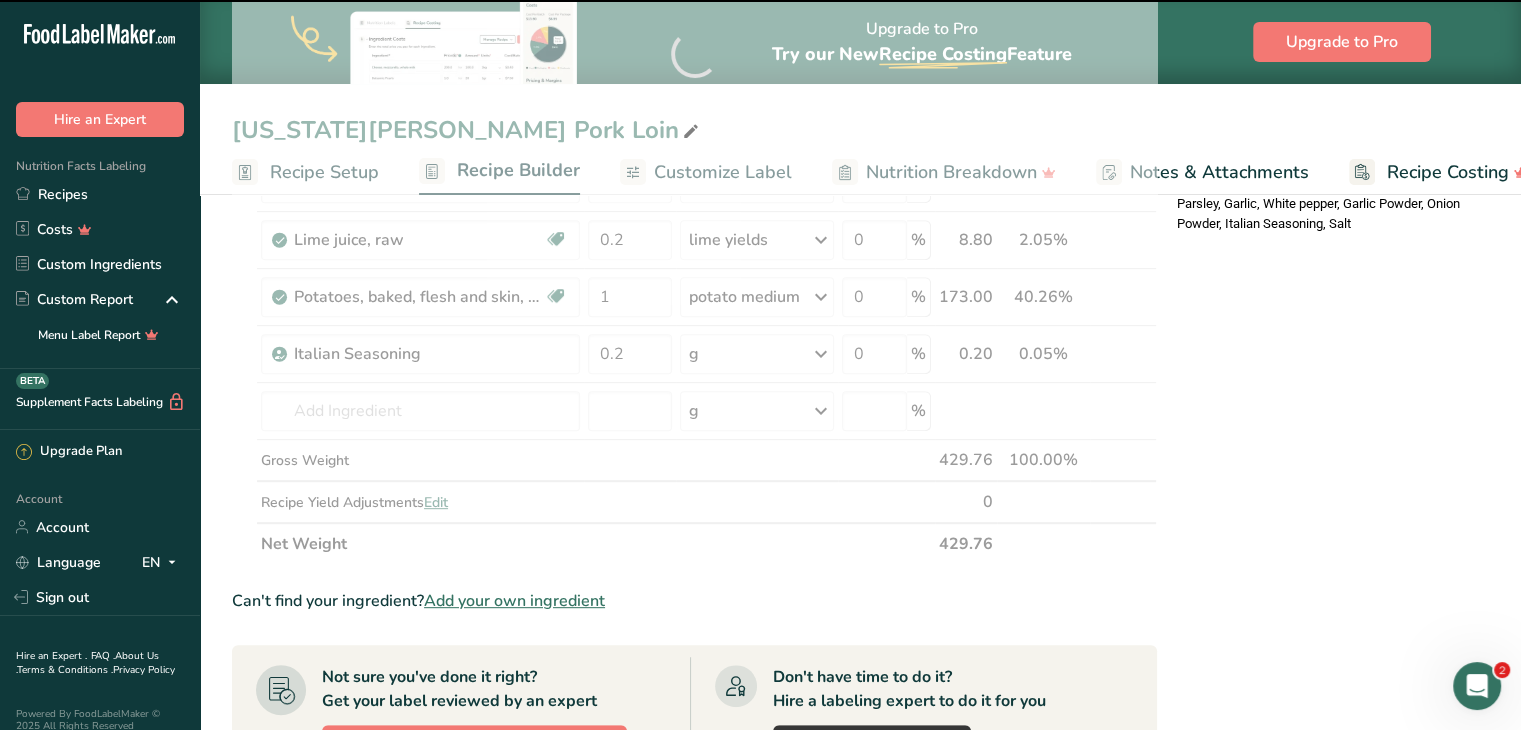 type on "0" 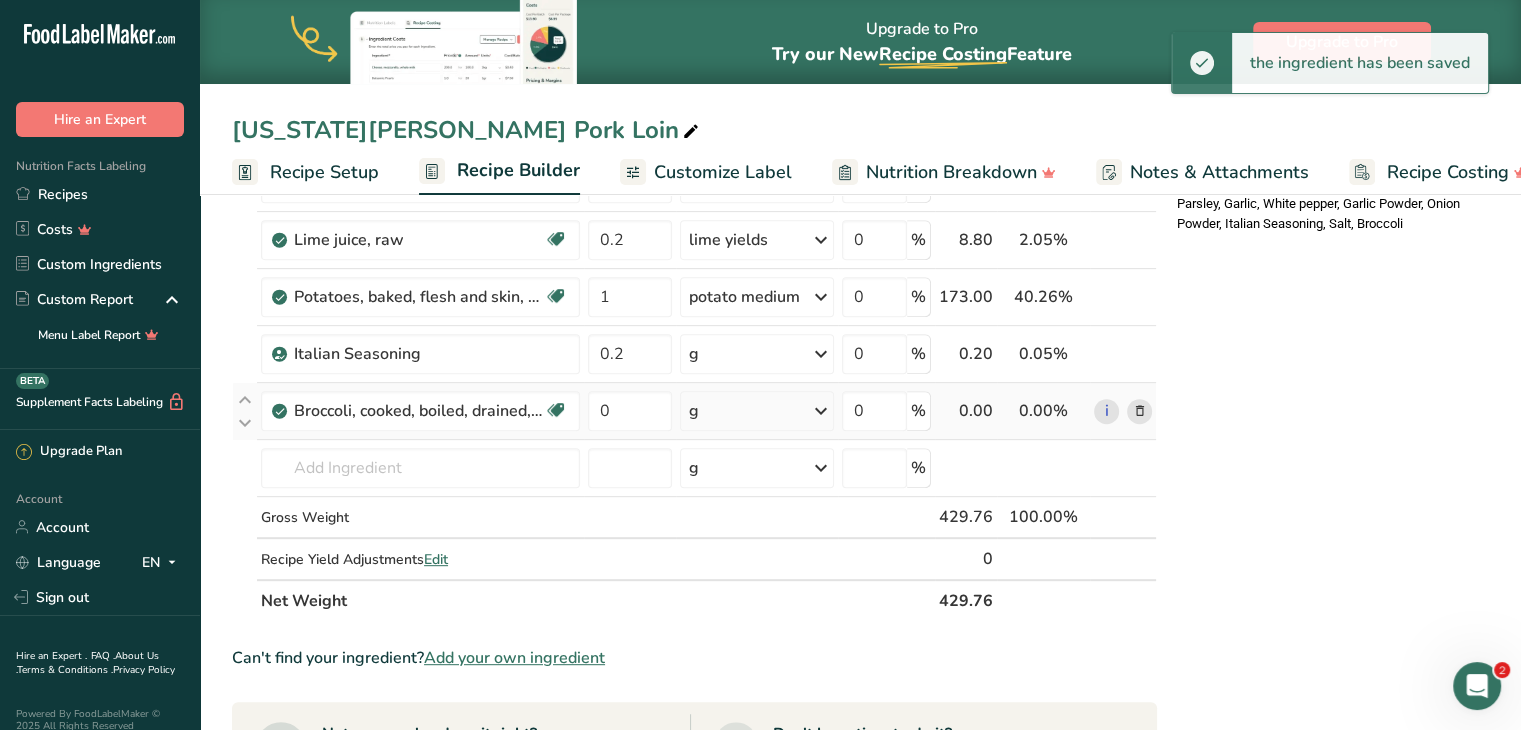 click on "g" at bounding box center (757, 411) 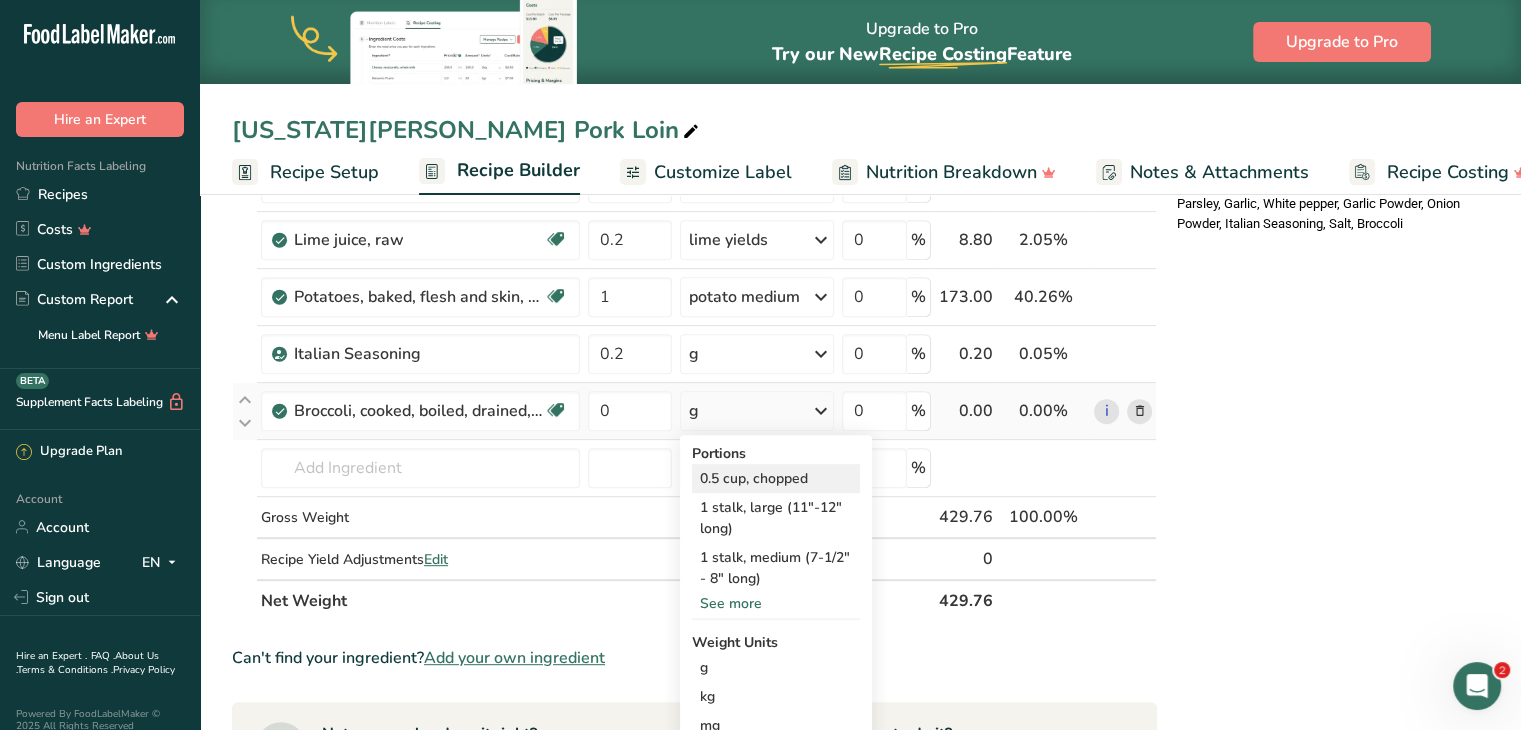 click on "0.5 cup, chopped" at bounding box center (776, 478) 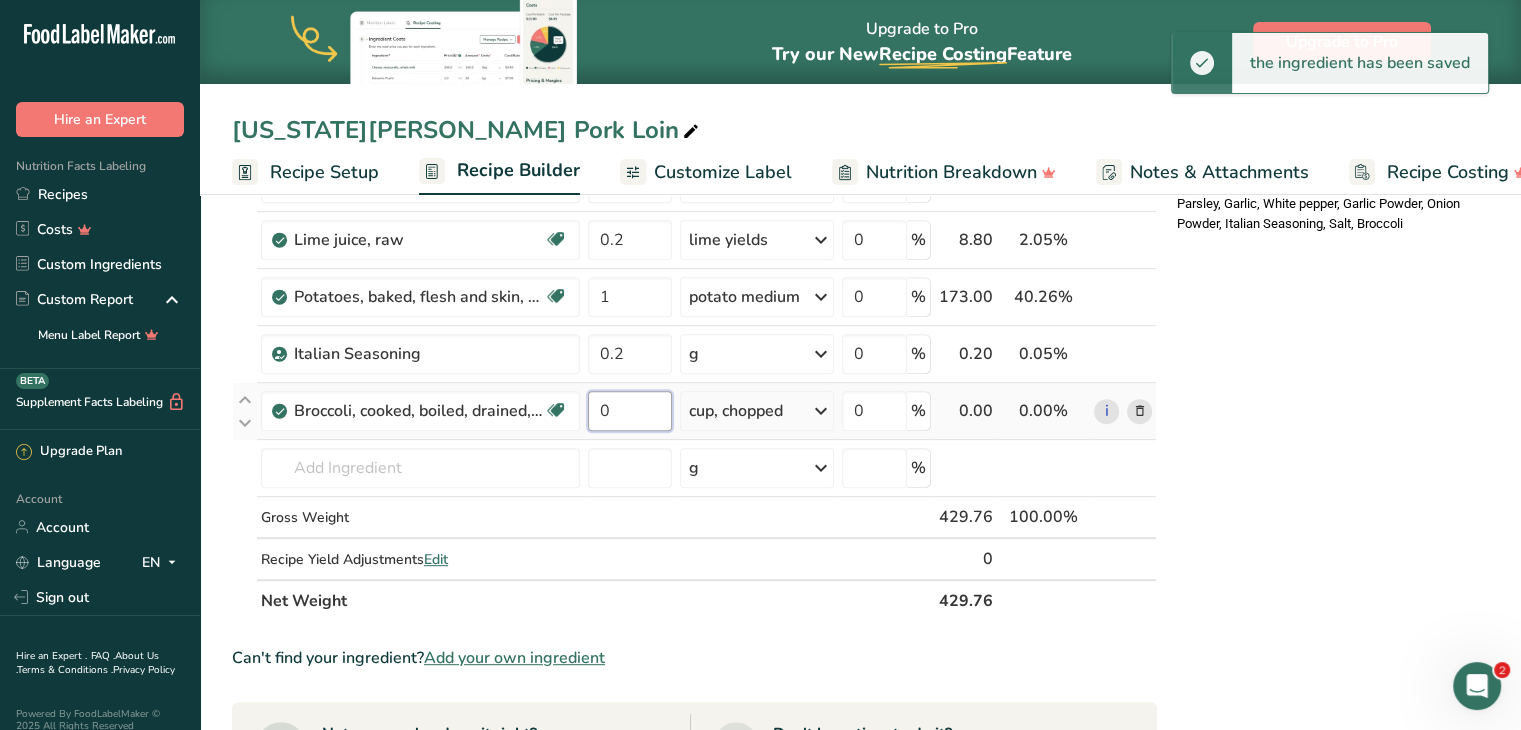 click on "0" at bounding box center (630, 411) 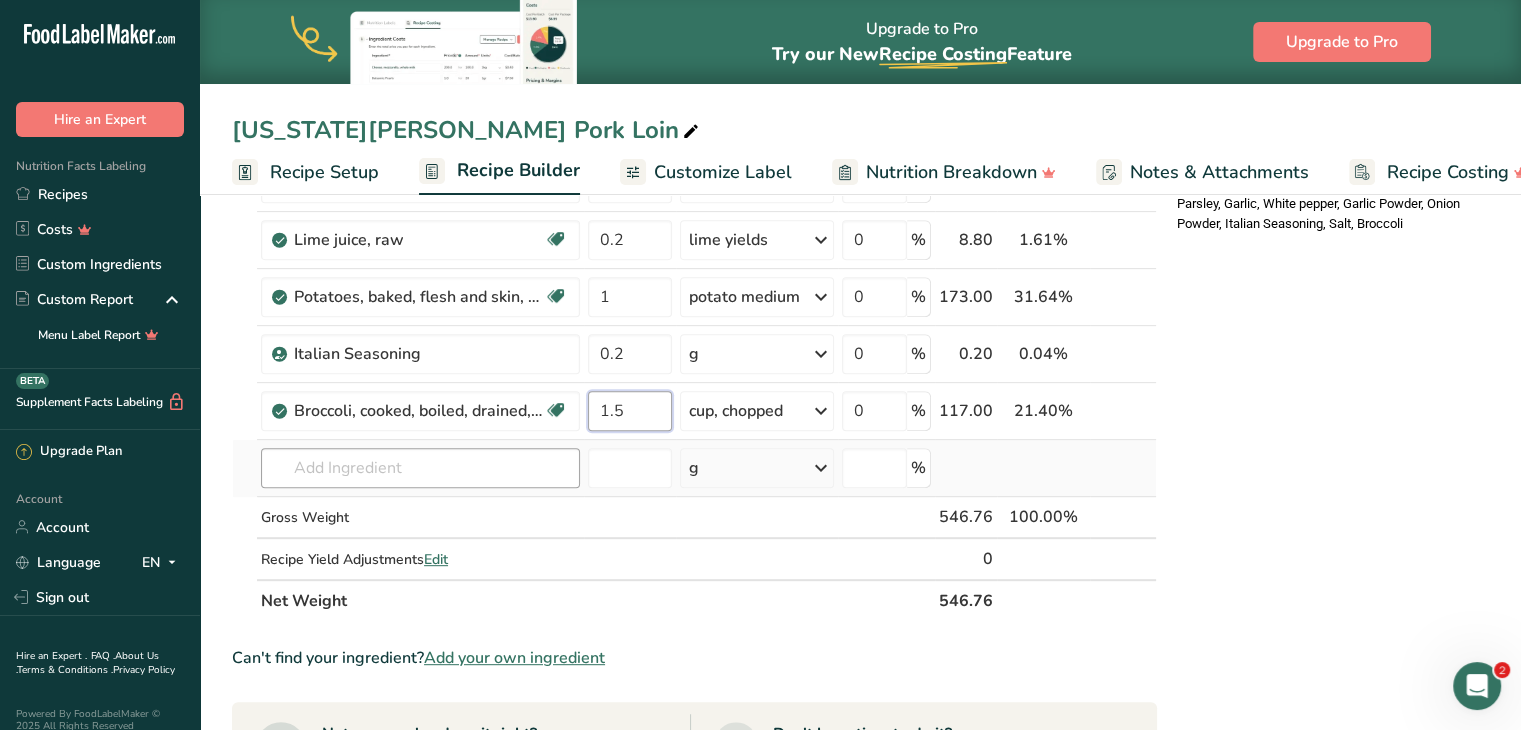 type on "1.5" 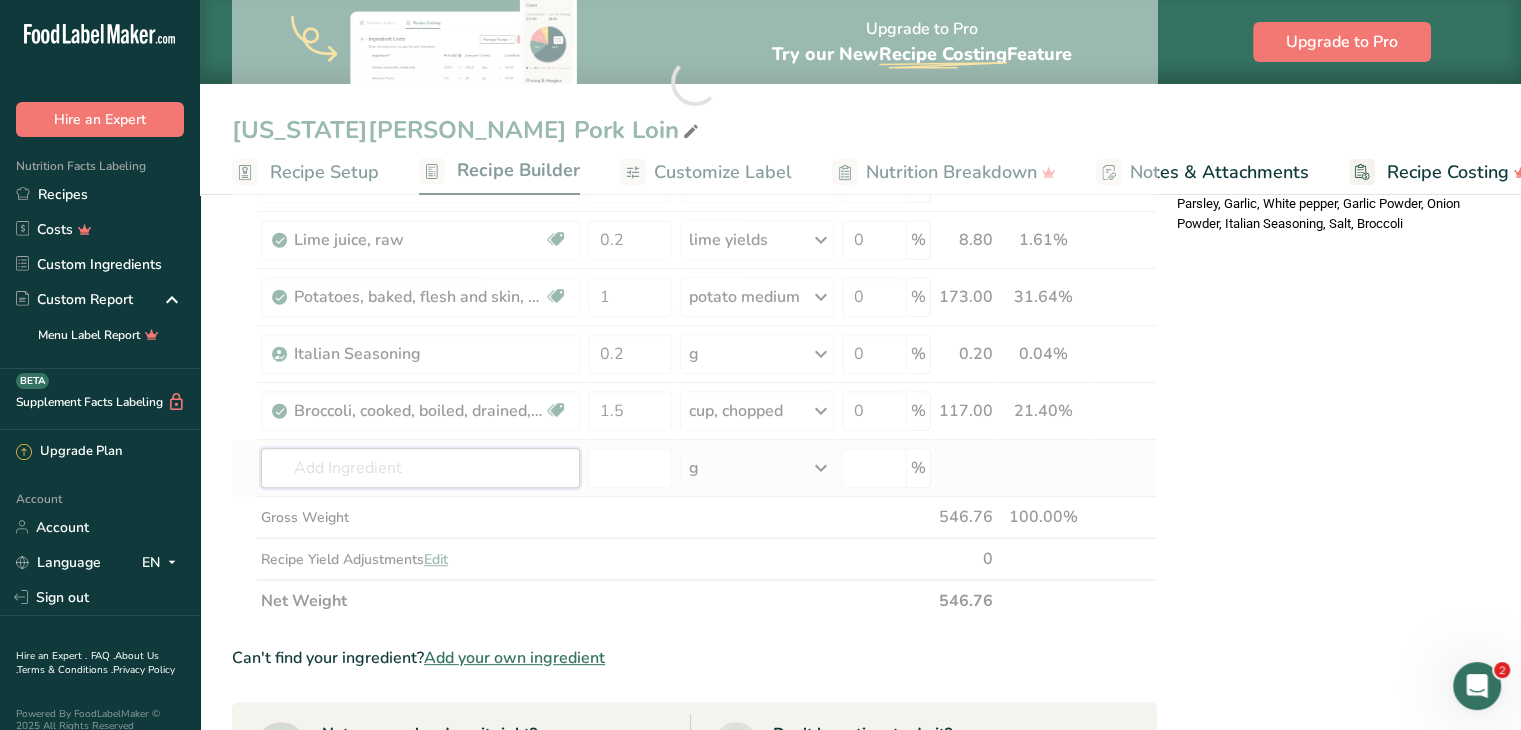 click on "Ingredient *
Amount *
Unit *
Waste *   .a-a{fill:#347362;}.b-a{fill:#fff;}          Grams
Percentage
[PERSON_NAME], jalapeno, raw
Dairy free
Gluten free
Vegan
Vegetarian
Soy free
0.25
pepper
Portions
1 cup, sliced
1 pepper
Weight Units
g
kg
mg
See more
Volume Units
l
Volume units require a density conversion. If you know your ingredient's density enter it below. Otherwise, click on "RIA" our AI Regulatory bot - she will be able to help you
lb/ft3
g/cm3
Confirm
mL
lb/ft3" at bounding box center (694, 82) 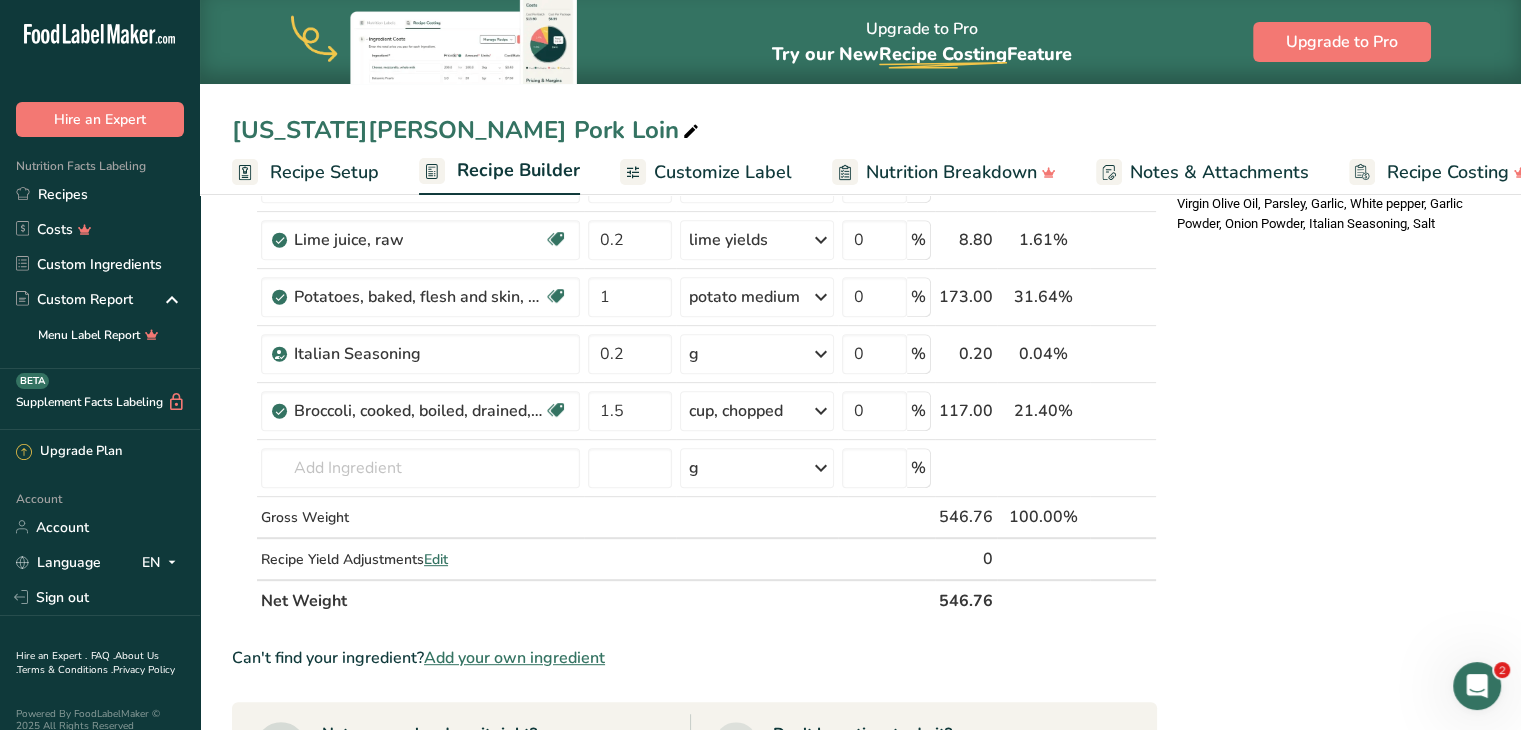 click on "Nutrition Facts
1 Serving Per Container
Serving Size
1 (547g)
Amount Per Serving
Calories
510
% Daily Value *
Total Fat
9g
12%
Saturated Fat
2.5g
13%
Trans  Fat
0g
[MEDICAL_DATA]
130mg
43%
Sodium
260mg
10%
Total Carbohydrates
52g
19%
Dietary Fiber
9g
31%" at bounding box center [1329, 360] 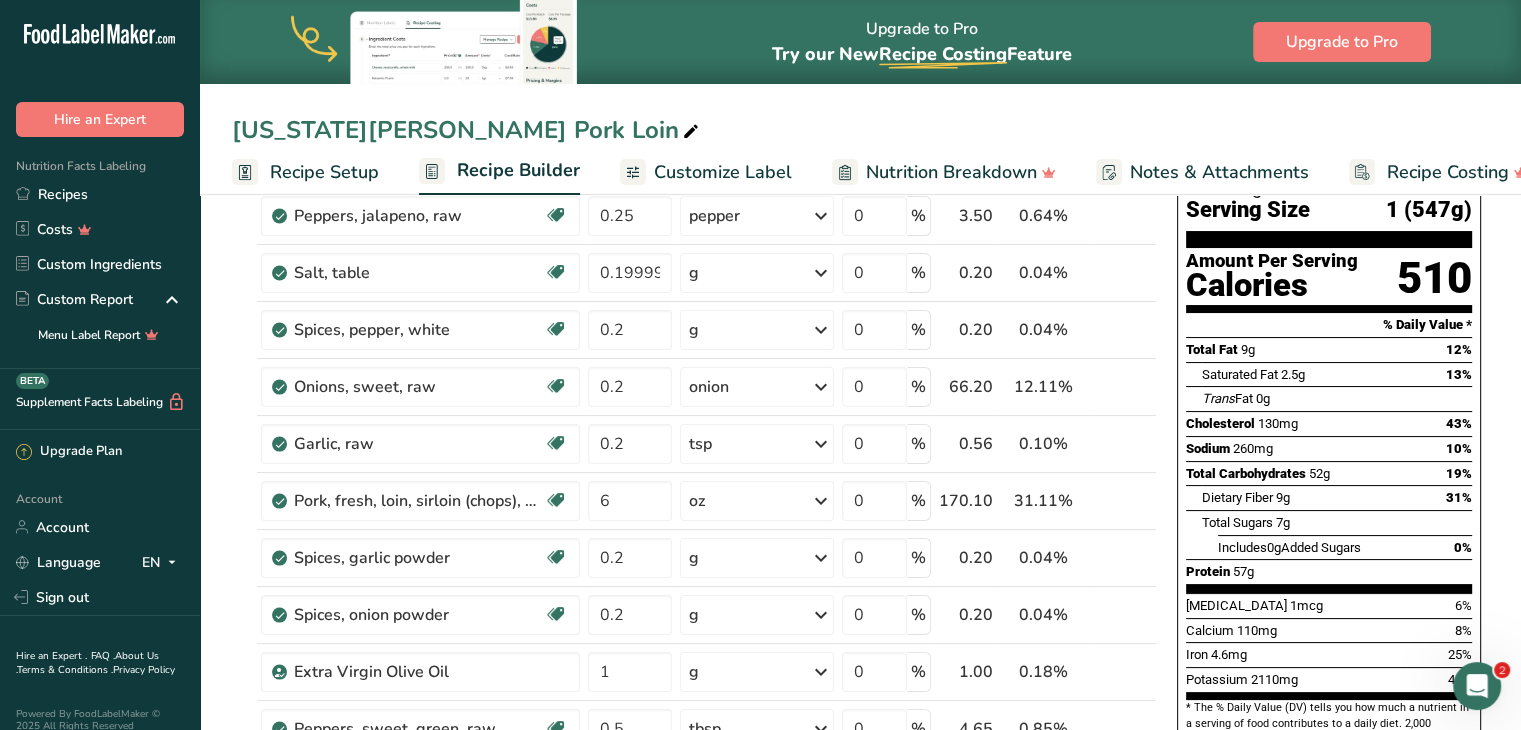 scroll, scrollTop: 0, scrollLeft: 0, axis: both 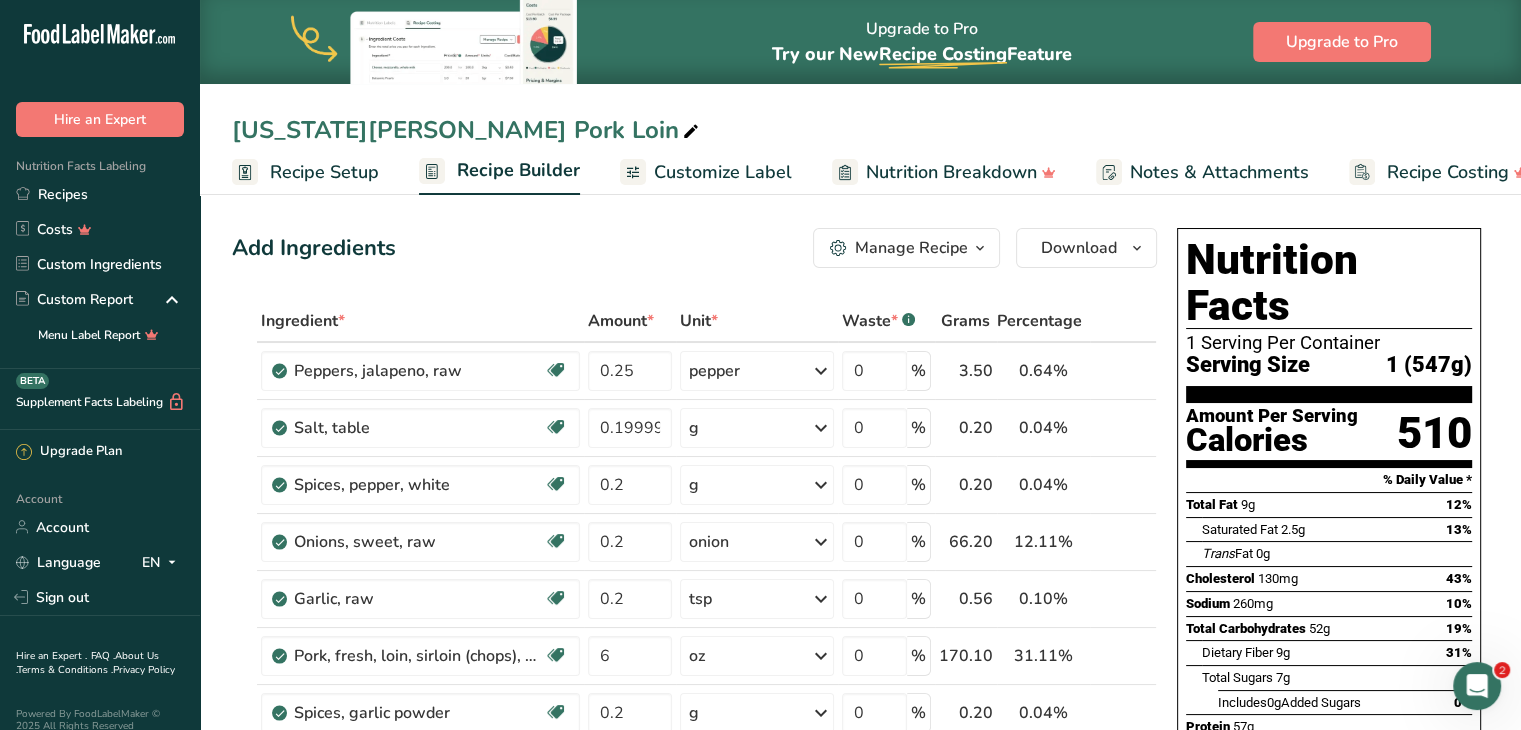 click on "Customize Label" at bounding box center (723, 172) 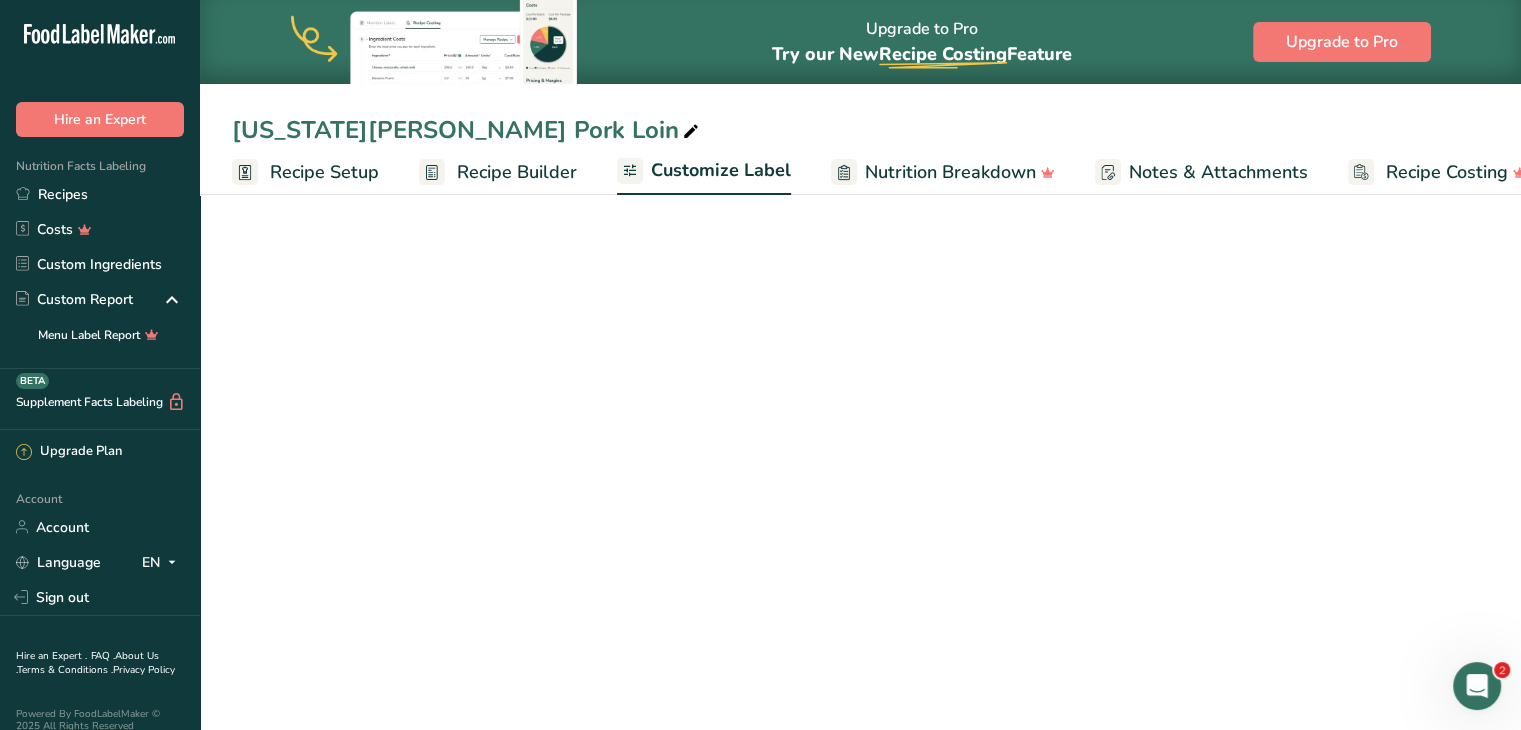 scroll, scrollTop: 0, scrollLeft: 38, axis: horizontal 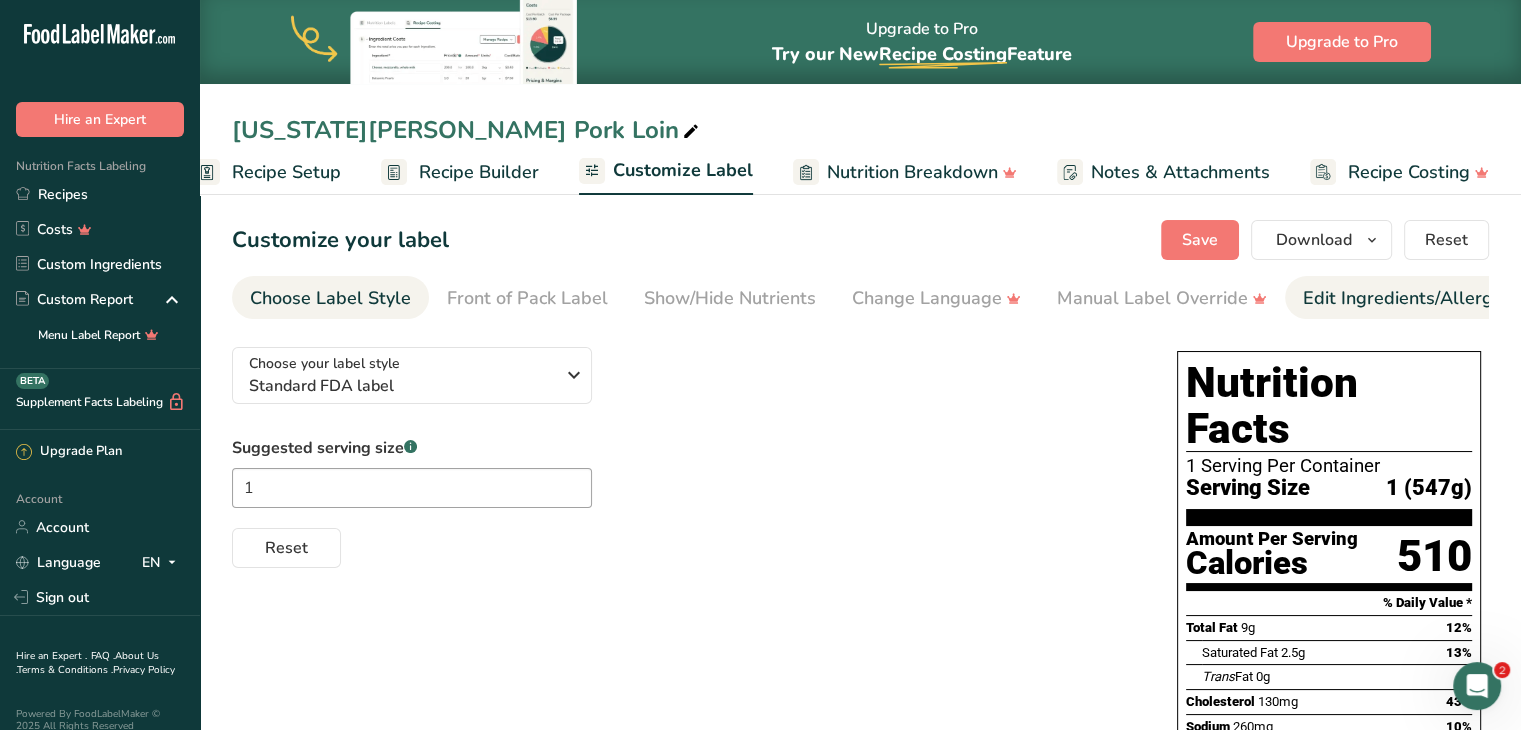 click on "Edit Ingredients/Allergens List" at bounding box center (1430, 298) 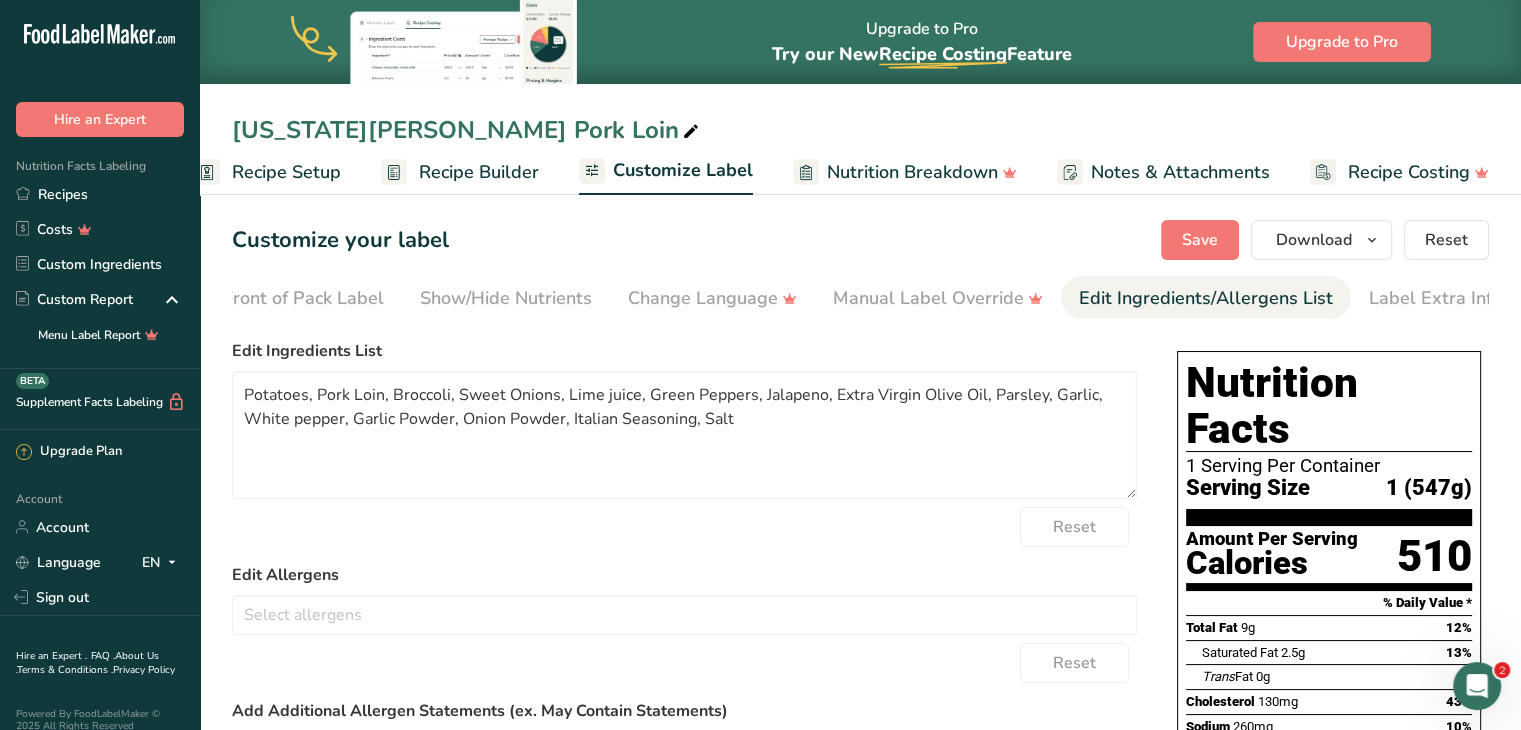 scroll, scrollTop: 0, scrollLeft: 244, axis: horizontal 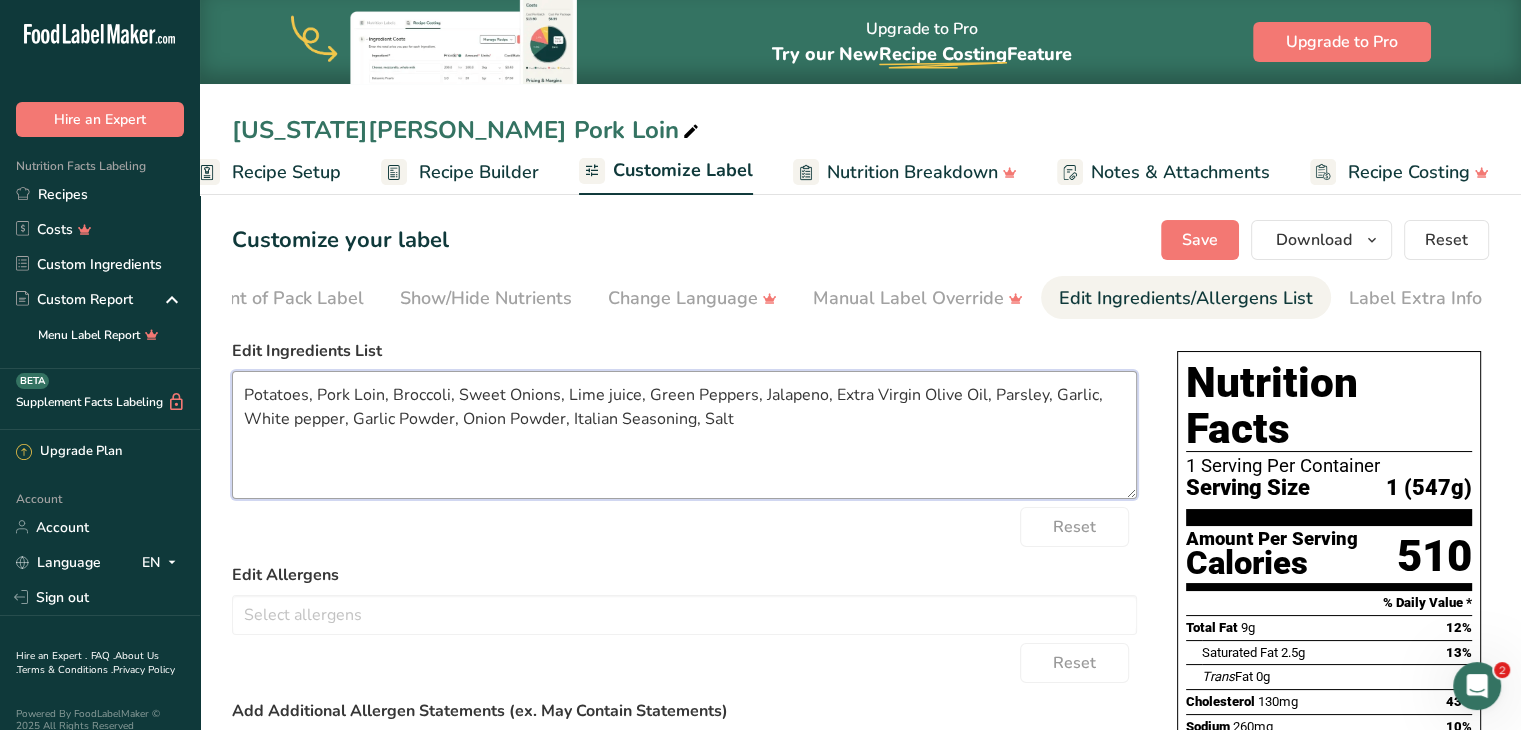click on "Potatoes, Pork Loin, Broccoli, Sweet Onions, Lime juice, Green Peppers, Jalapeno, Extra Virgin Olive Oil, Parsley, Garlic, White pepper, Garlic Powder, Onion Powder, Italian Seasoning, Salt" at bounding box center [684, 435] 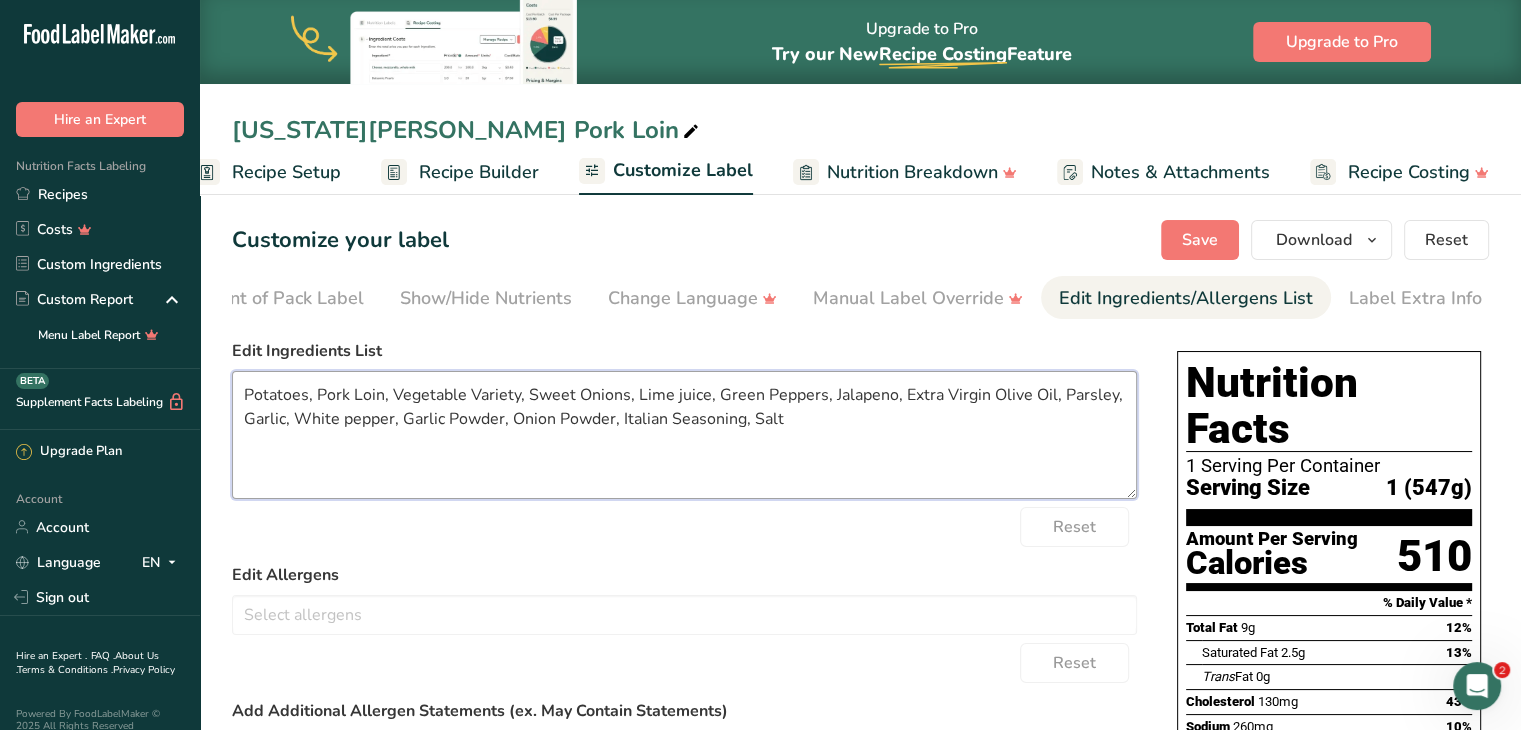 click on "Potatoes, Pork Loin, Vegetable Variety, Sweet Onions, Lime juice, Green Peppers, Jalapeno, Extra Virgin Olive Oil, Parsley, Garlic, White pepper, Garlic Powder, Onion Powder, Italian Seasoning, Salt" at bounding box center [684, 435] 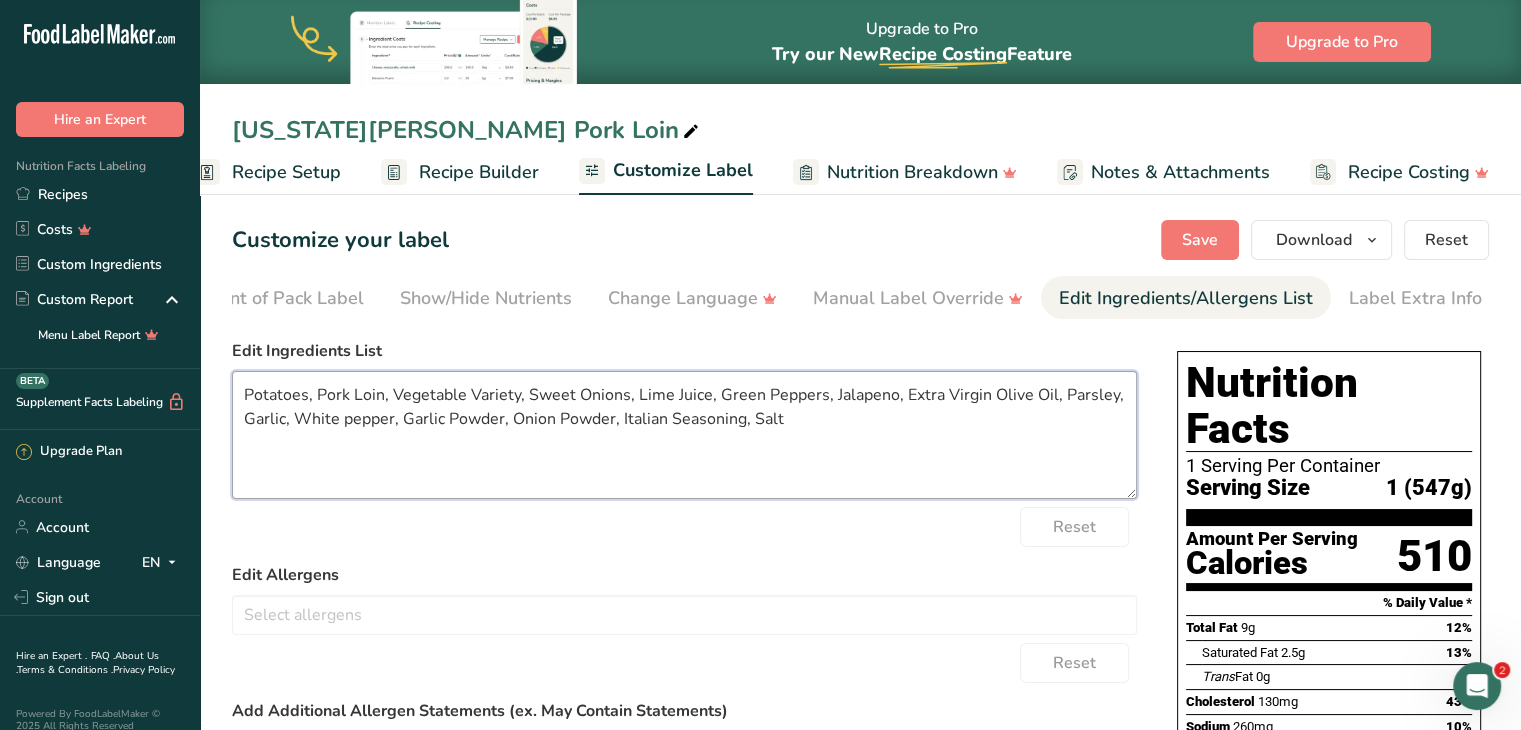click on "Potatoes, Pork Loin, Vegetable Variety, Sweet Onions, Lime Juice, Green Peppers, Jalapeno, Extra Virgin Olive Oil, Parsley, Garlic, White pepper, Garlic Powder, Onion Powder, Italian Seasoning, Salt" at bounding box center (684, 435) 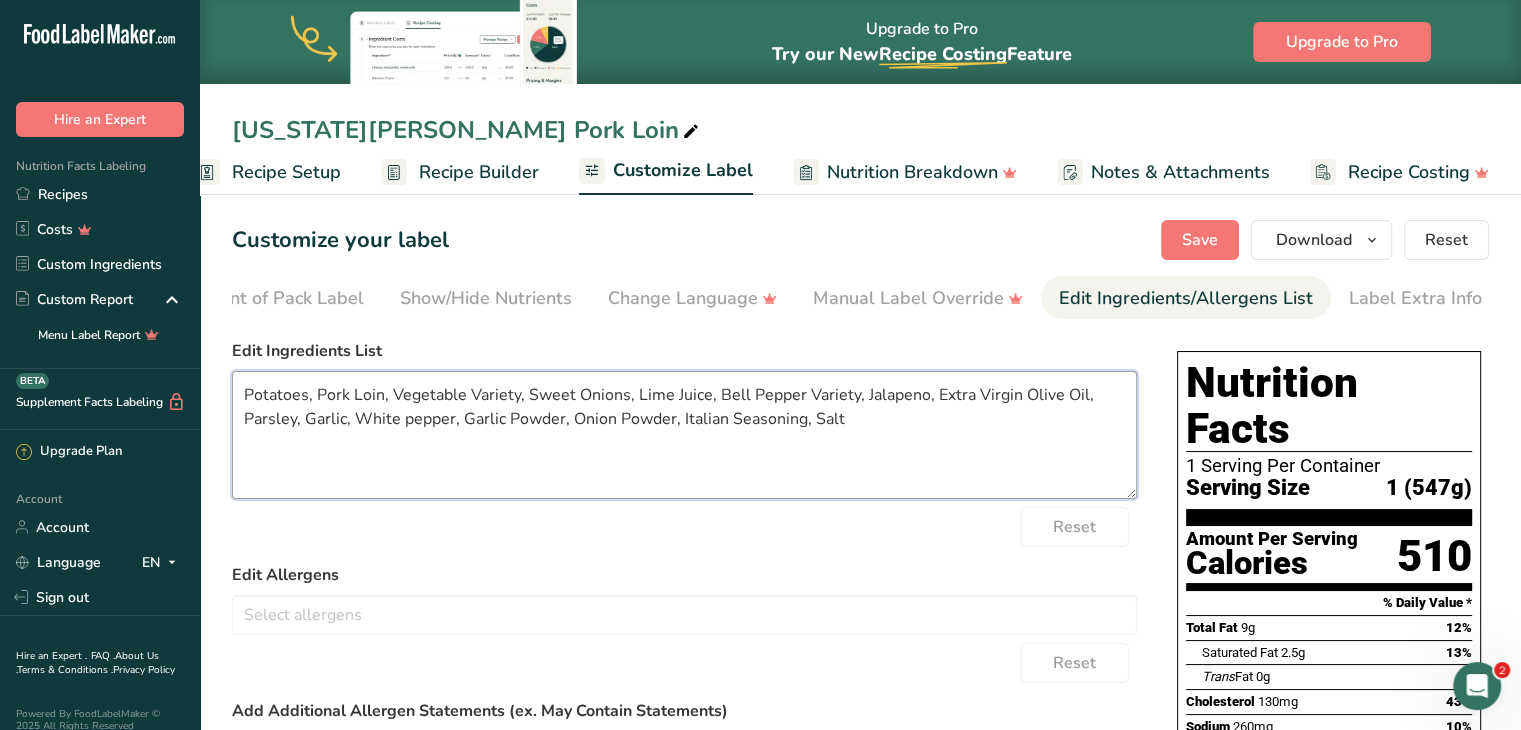 click on "Potatoes, Pork Loin, Vegetable Variety, Sweet Onions, Lime Juice, Bell Pepper Variety, Jalapeno, Extra Virgin Olive Oil, Parsley, Garlic, White pepper, Garlic Powder, Onion Powder, Italian Seasoning, Salt" at bounding box center (684, 435) 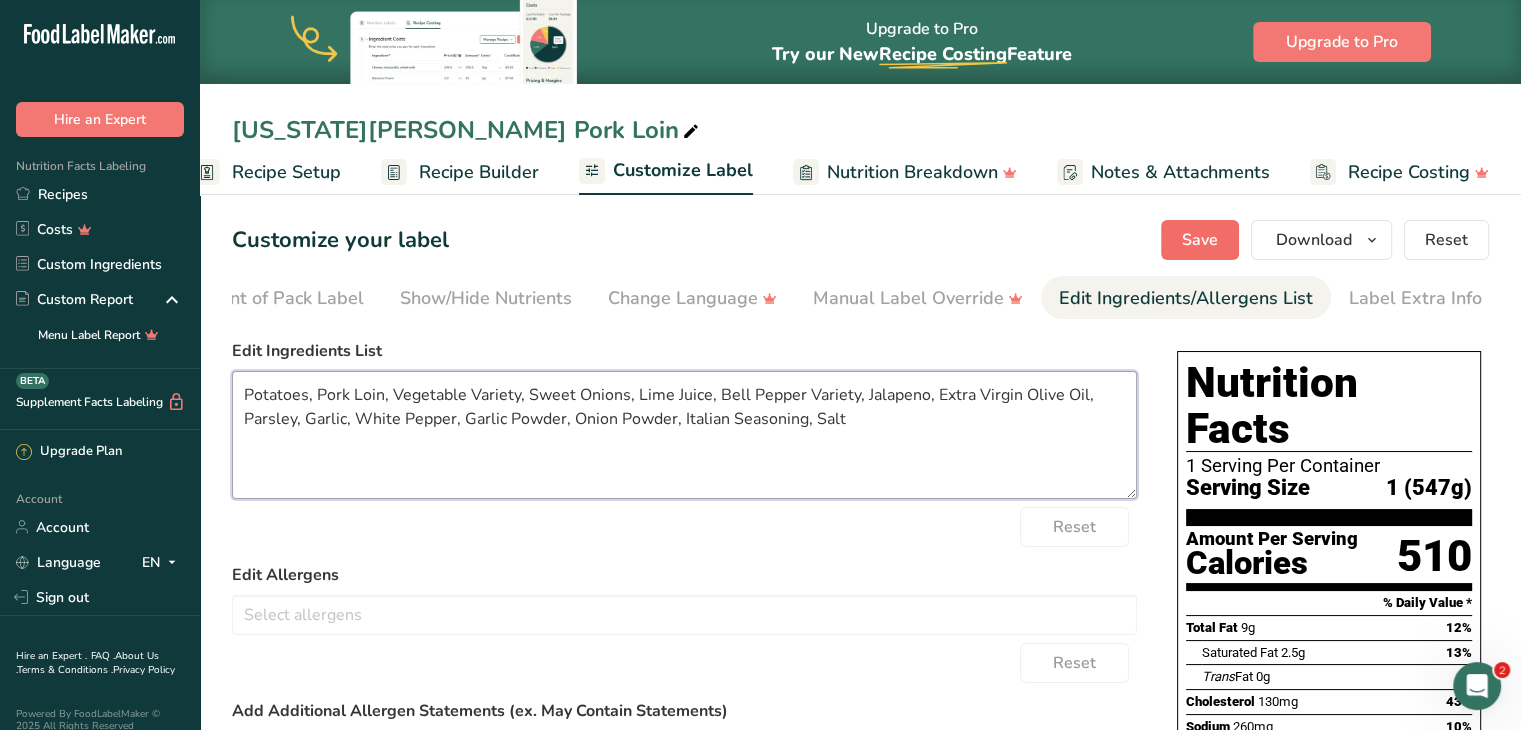 type on "Potatoes, Pork Loin, Vegetable Variety, Sweet Onions, Lime Juice, Bell Pepper Variety, Jalapeno, Extra Virgin Olive Oil, Parsley, Garlic, White Pepper, Garlic Powder, Onion Powder, Italian Seasoning, Salt" 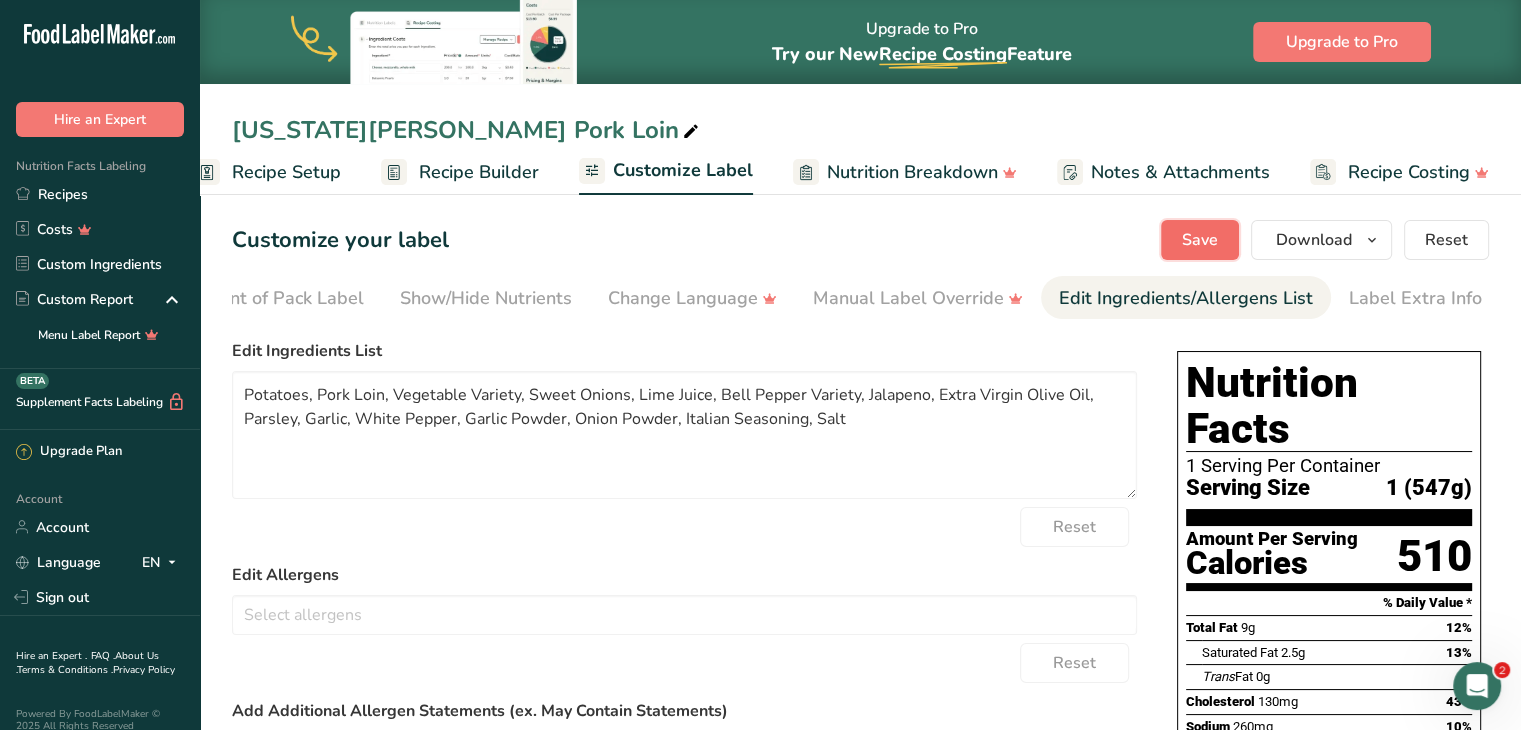 click on "Save" at bounding box center [1200, 240] 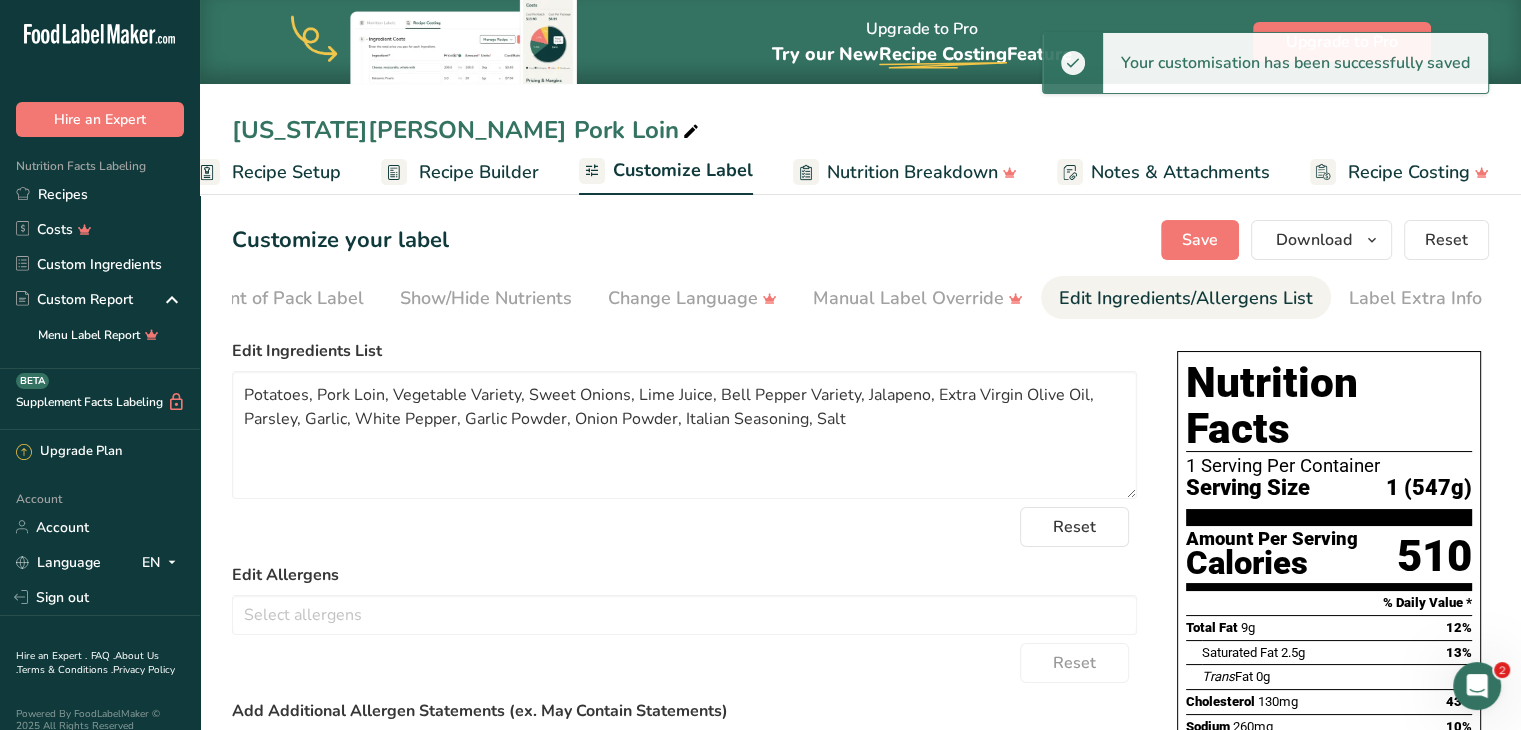 click on "Recipe Builder" at bounding box center (479, 172) 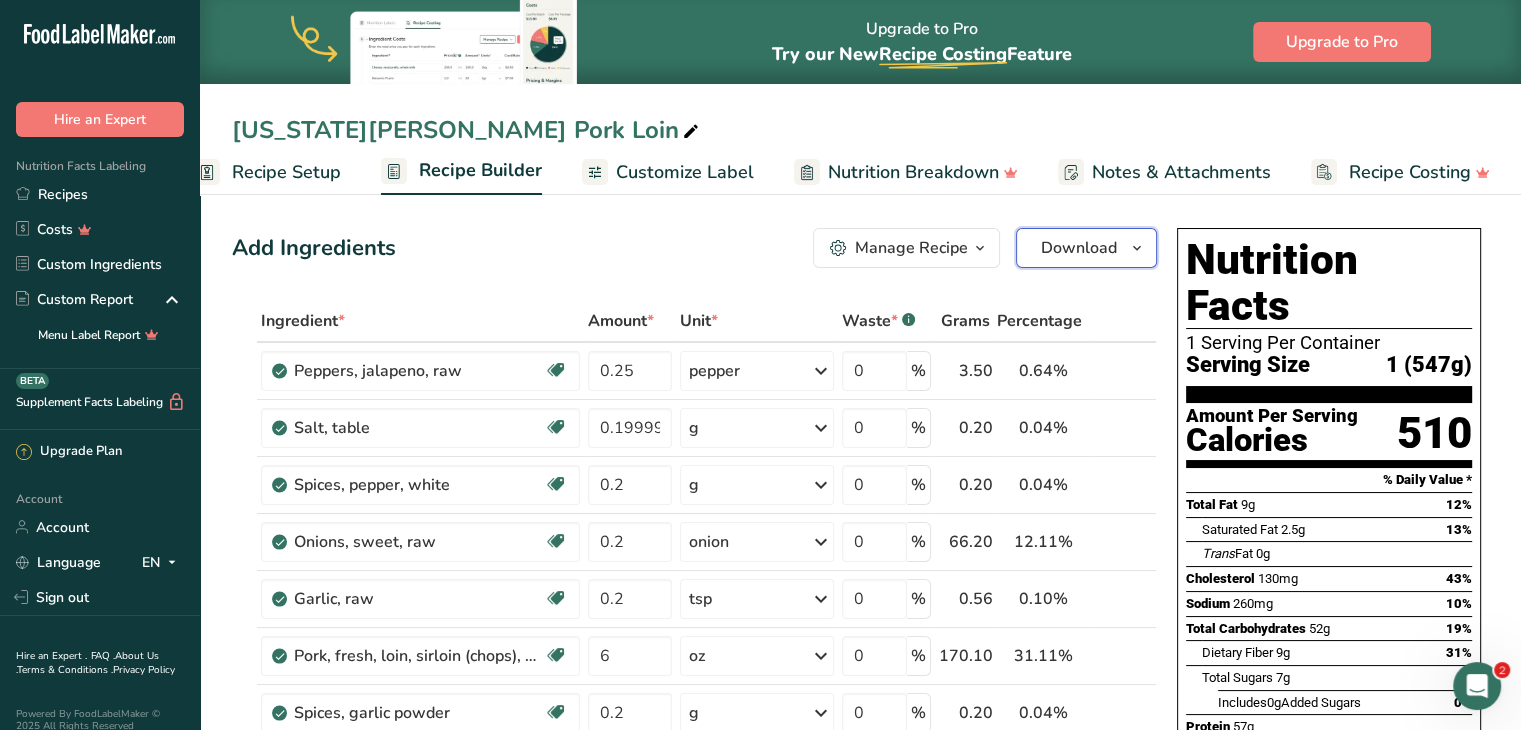 click on "Download" at bounding box center (1079, 248) 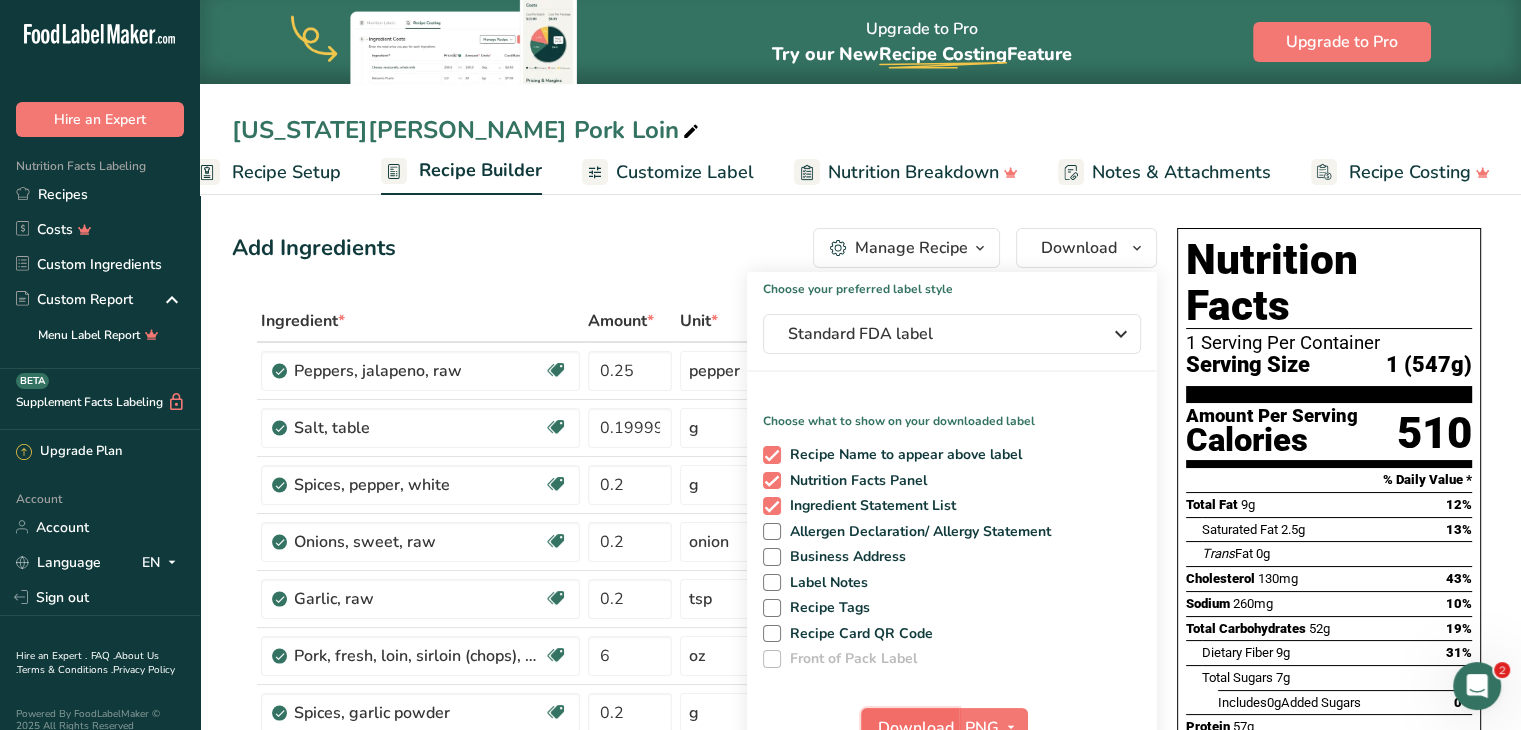 click on "Download" at bounding box center [910, 728] 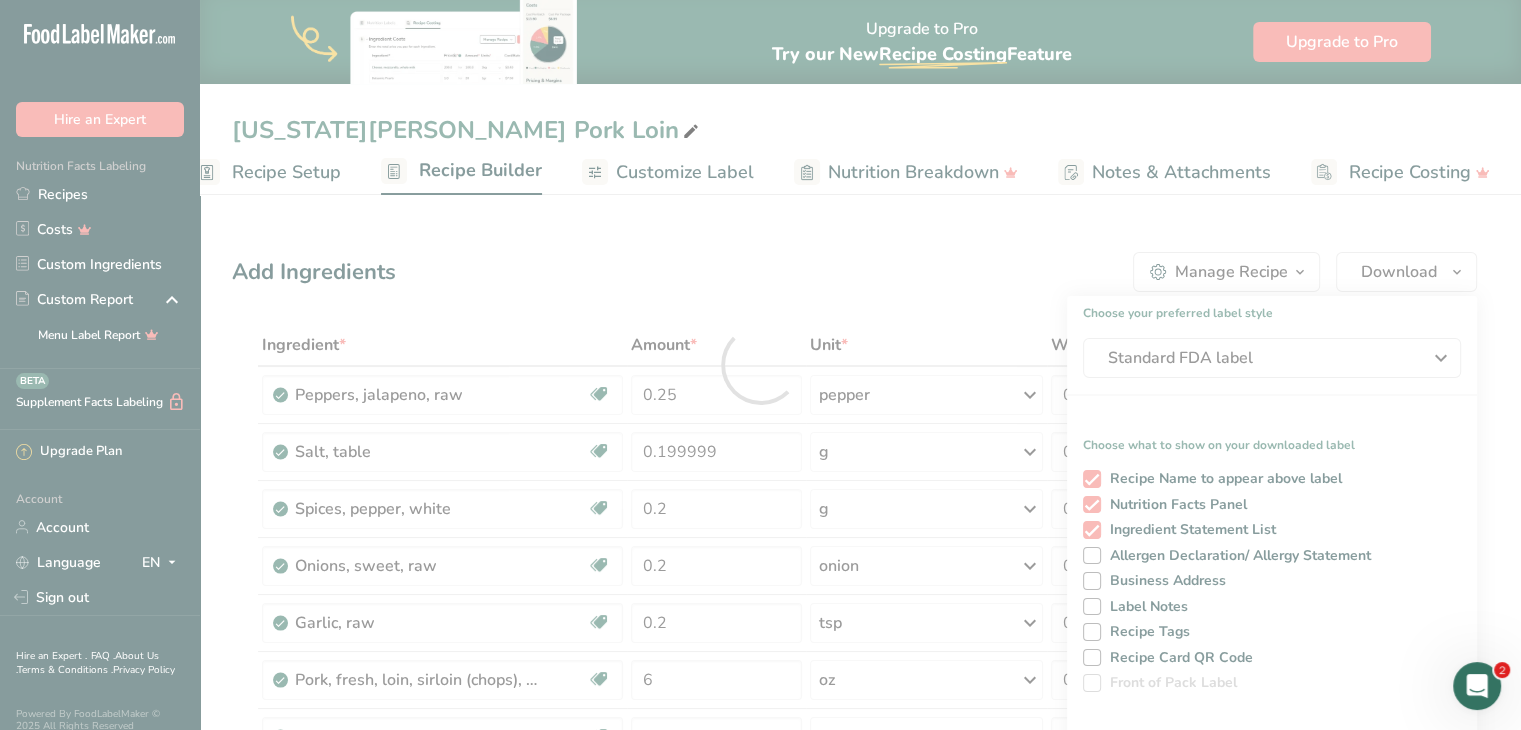 scroll, scrollTop: 0, scrollLeft: 0, axis: both 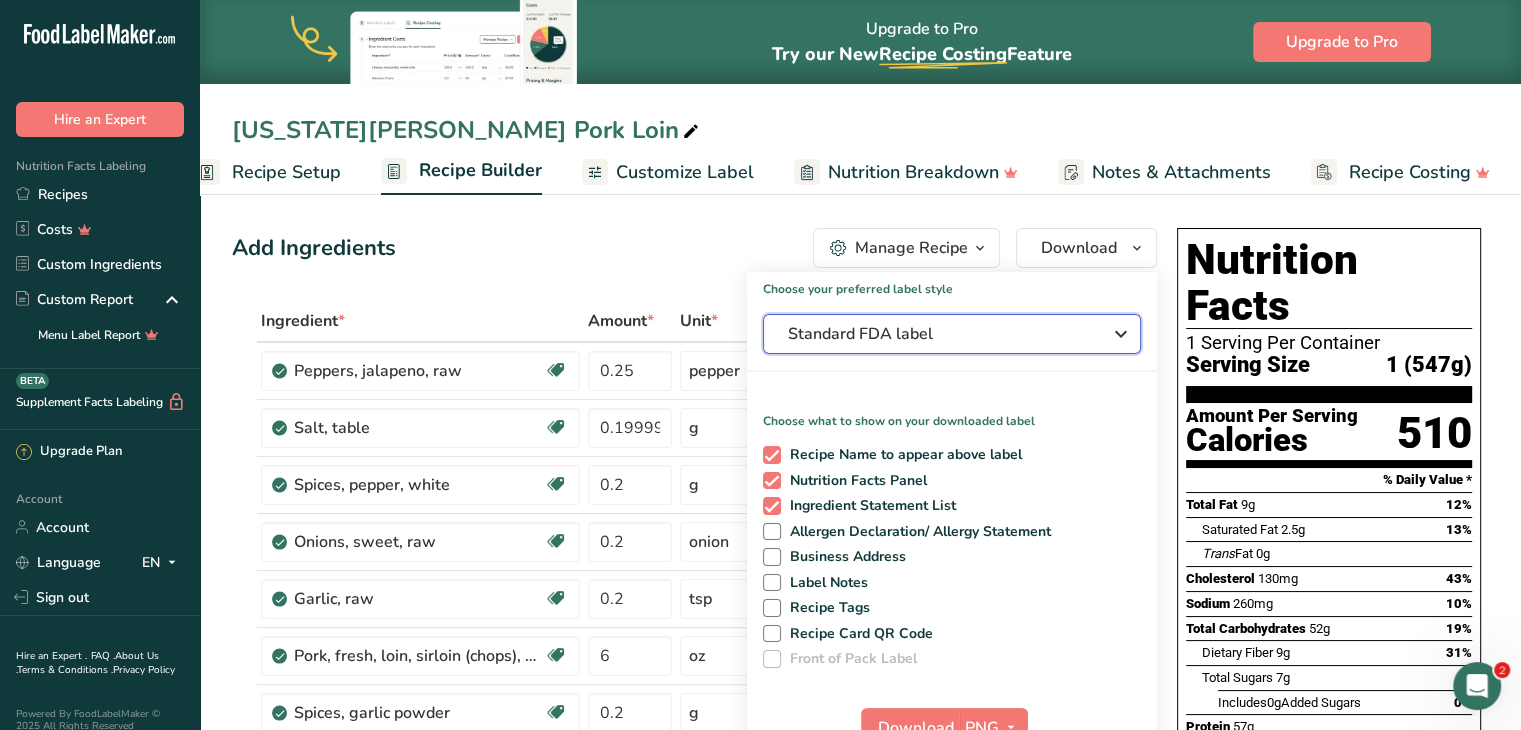 click on "Standard FDA label" at bounding box center [952, 334] 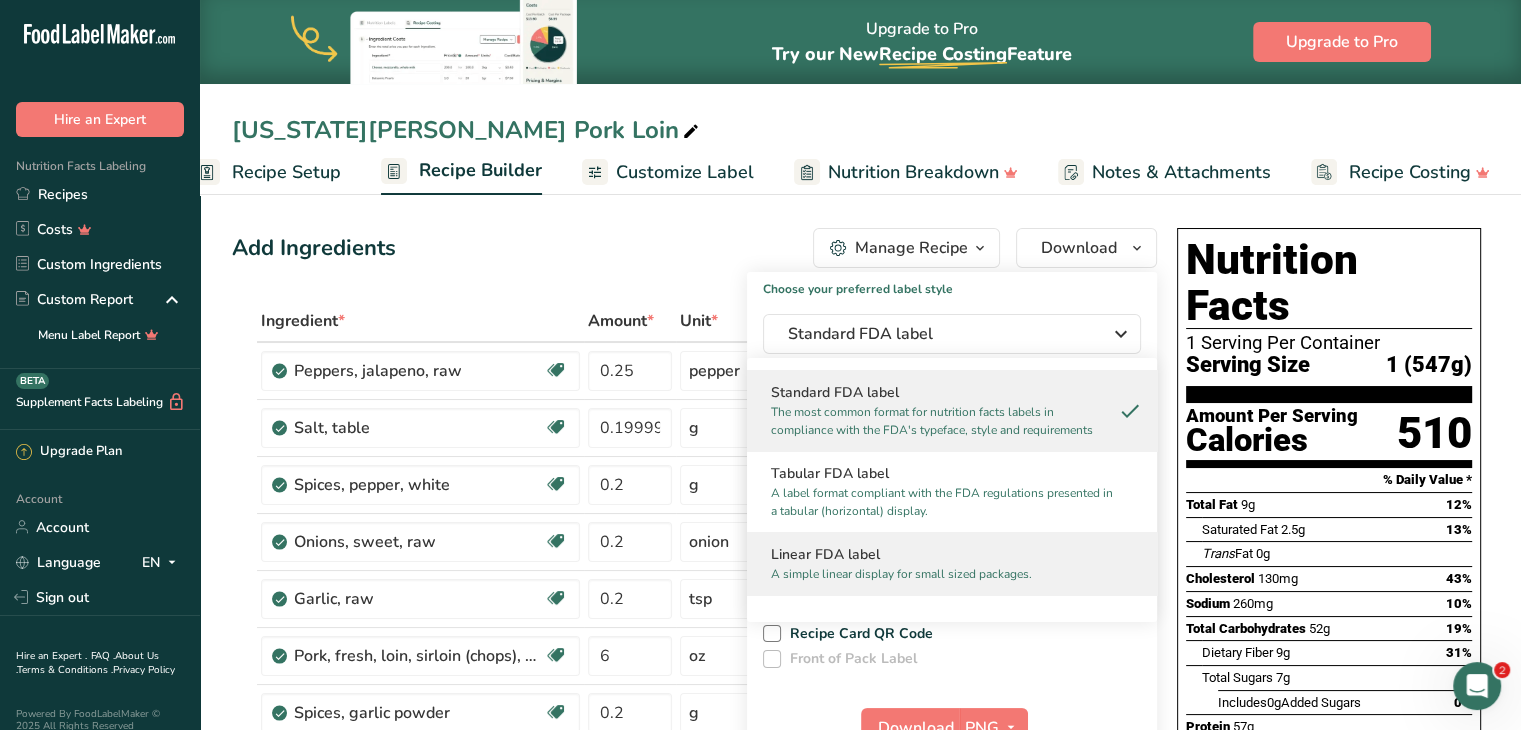click on "Linear FDA label
A simple linear display for small sized packages." at bounding box center (952, 563) 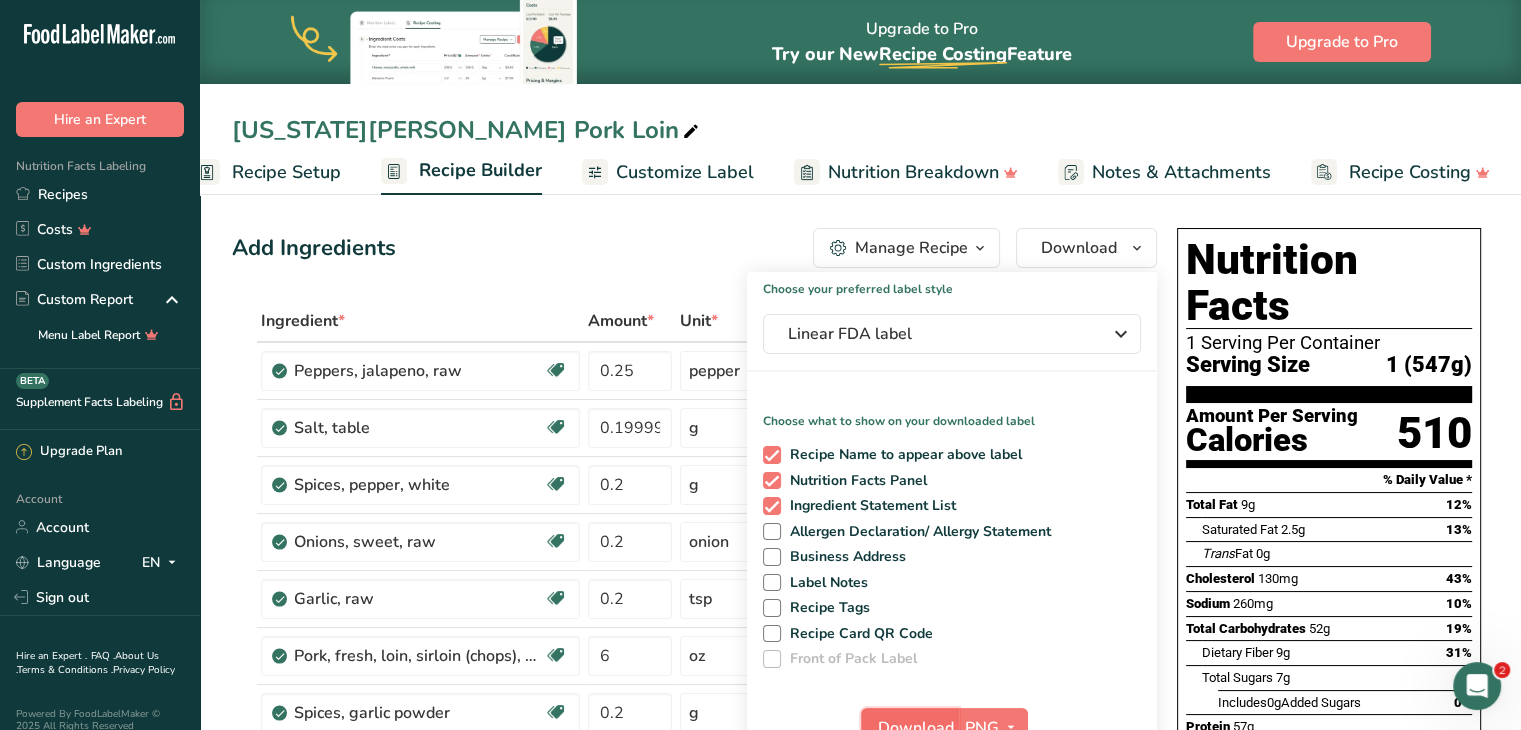 click on "Download" at bounding box center (910, 728) 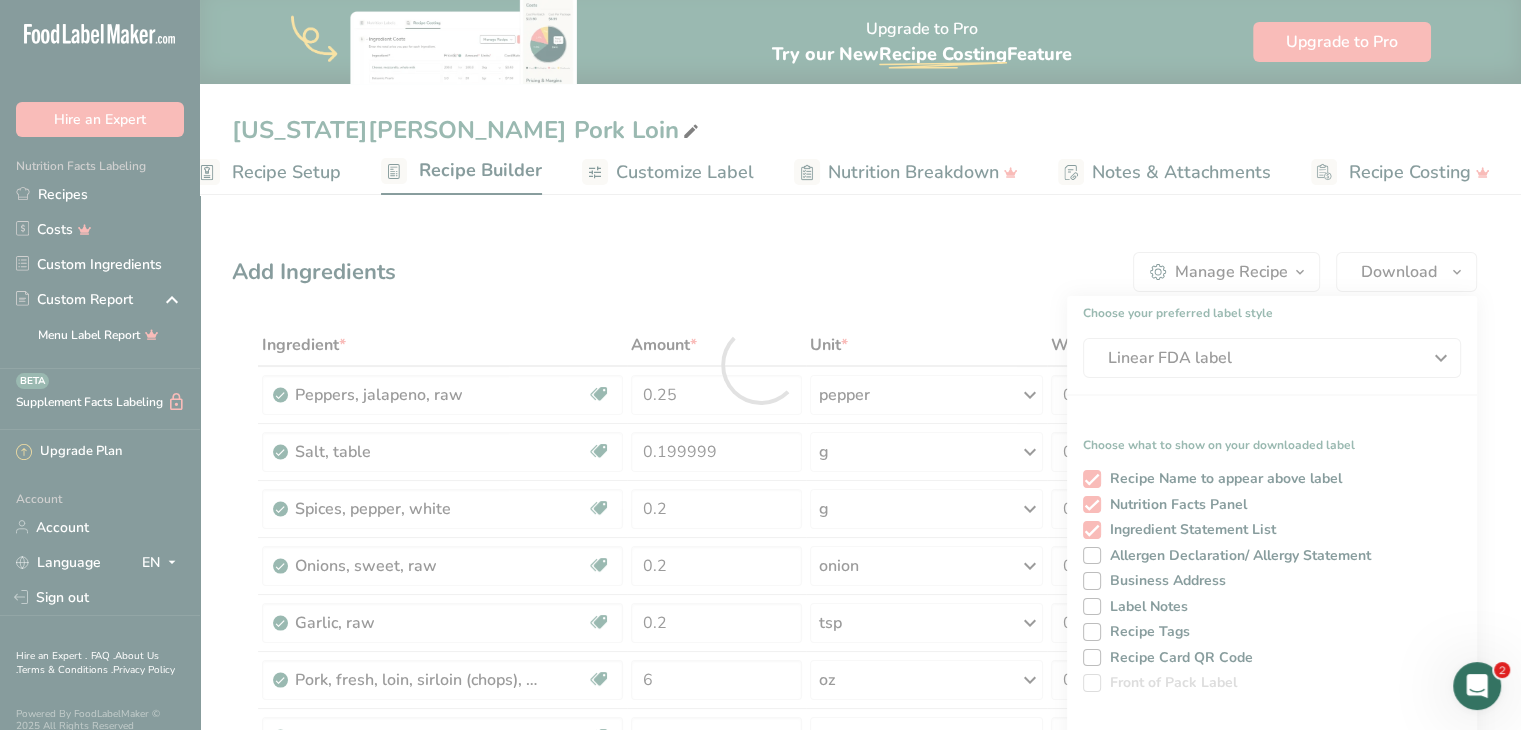 scroll, scrollTop: 0, scrollLeft: 0, axis: both 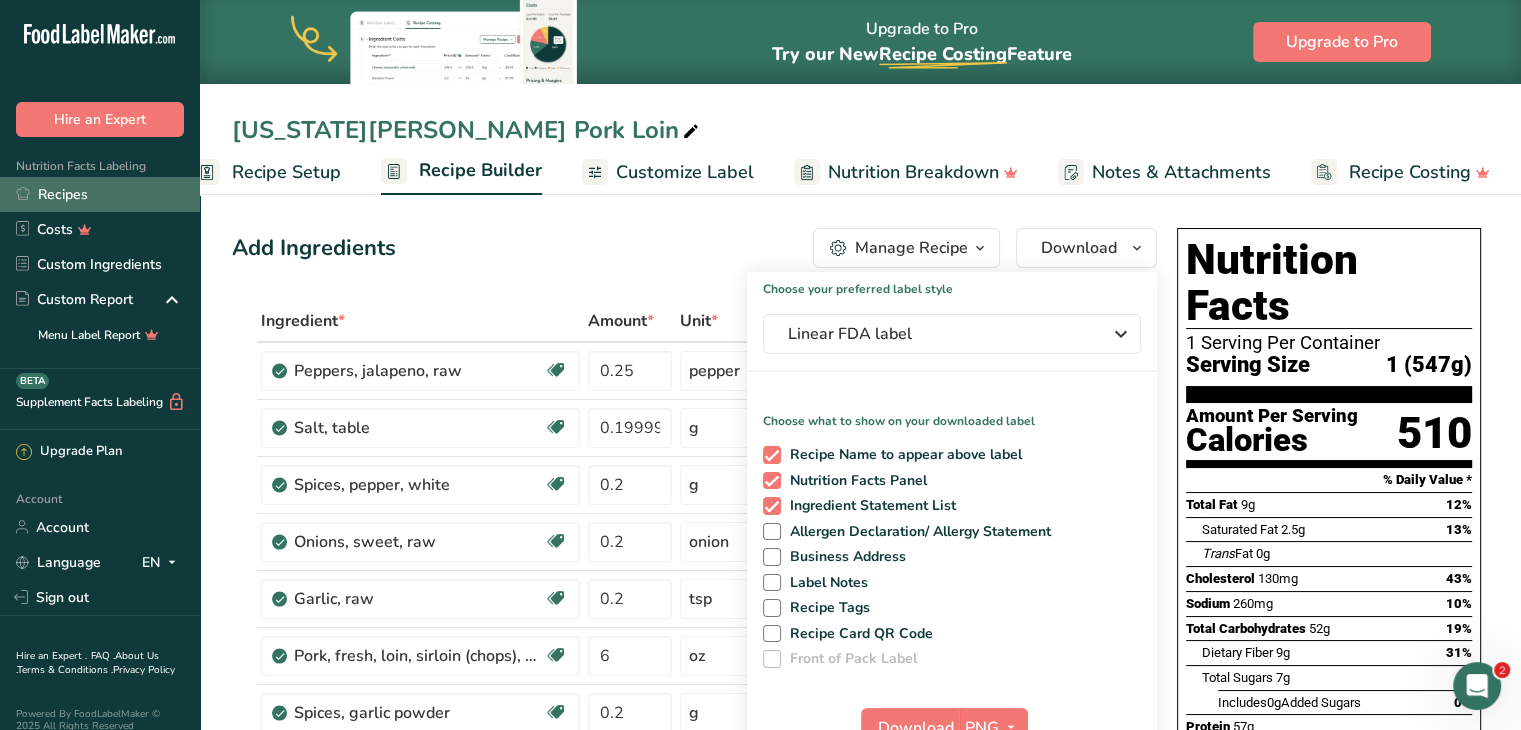 click on "Recipes" at bounding box center [100, 194] 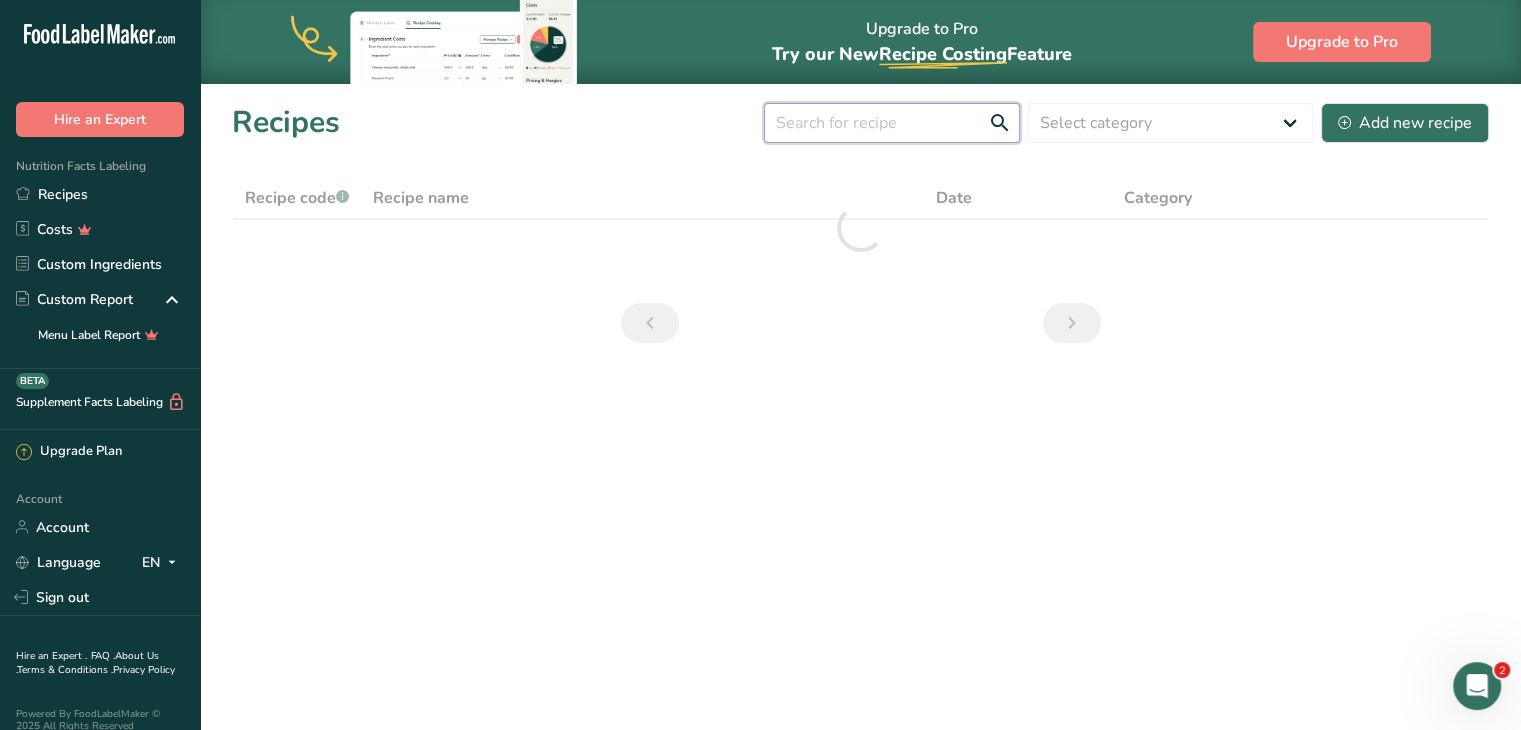 click at bounding box center (892, 123) 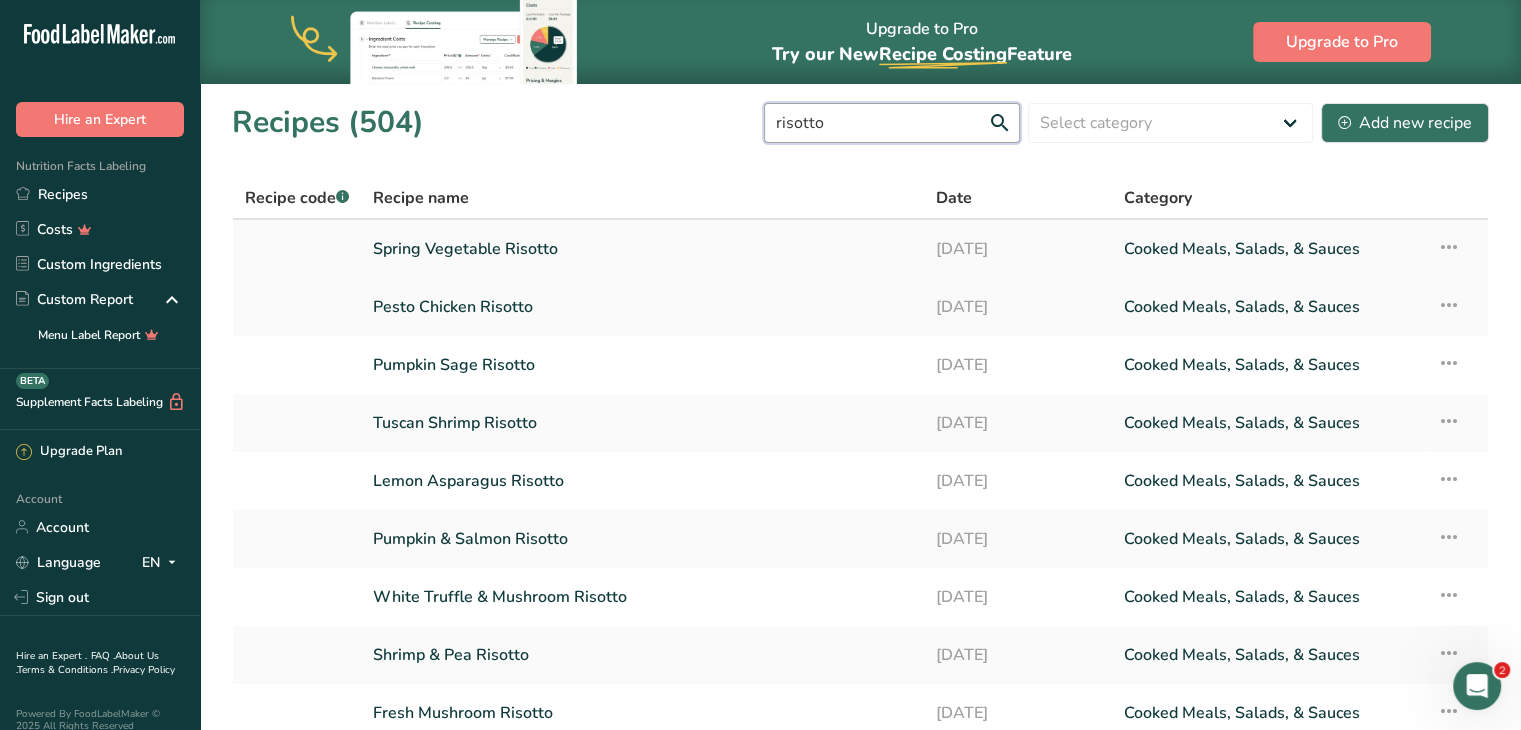 type on "risotto" 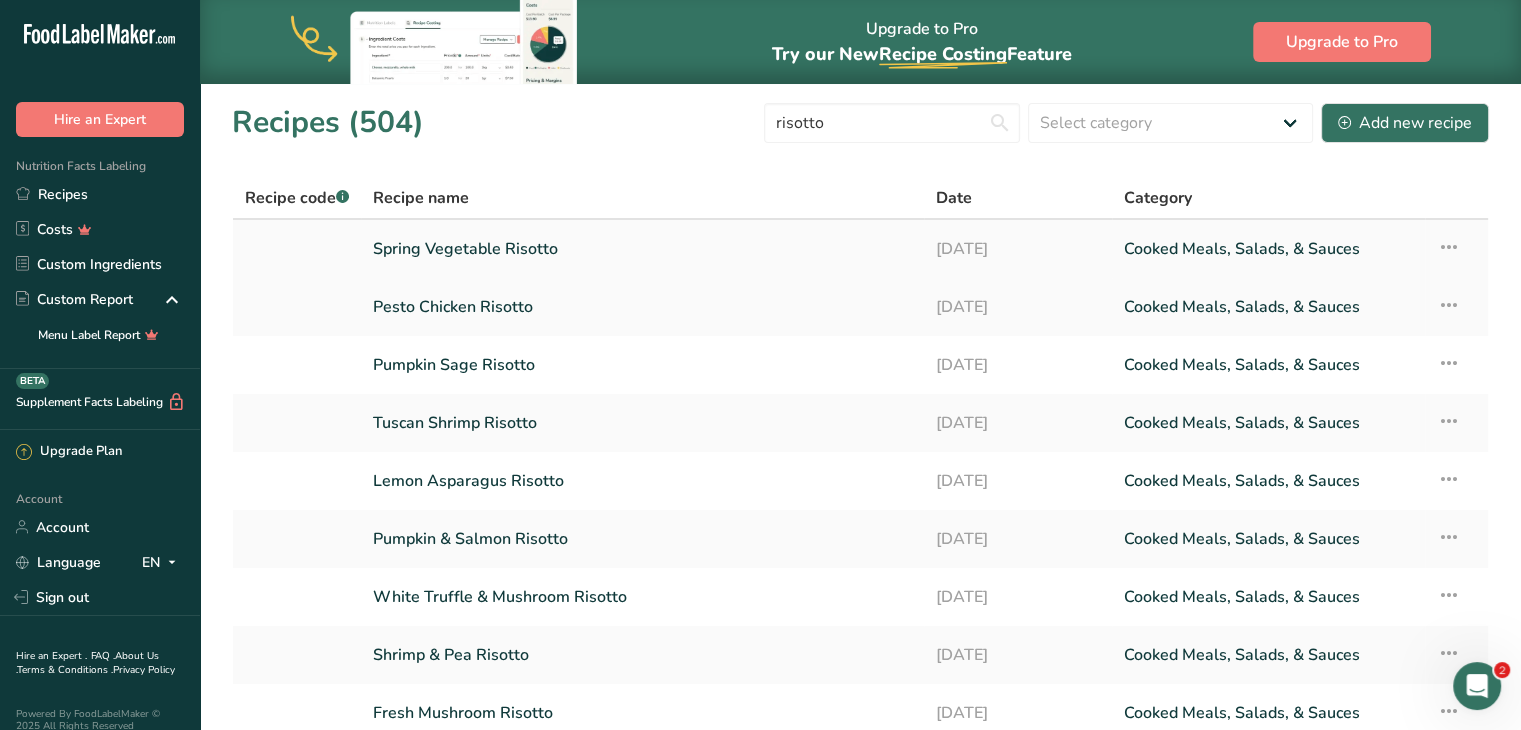 click on "Spring Vegetable Risotto" at bounding box center (642, 249) 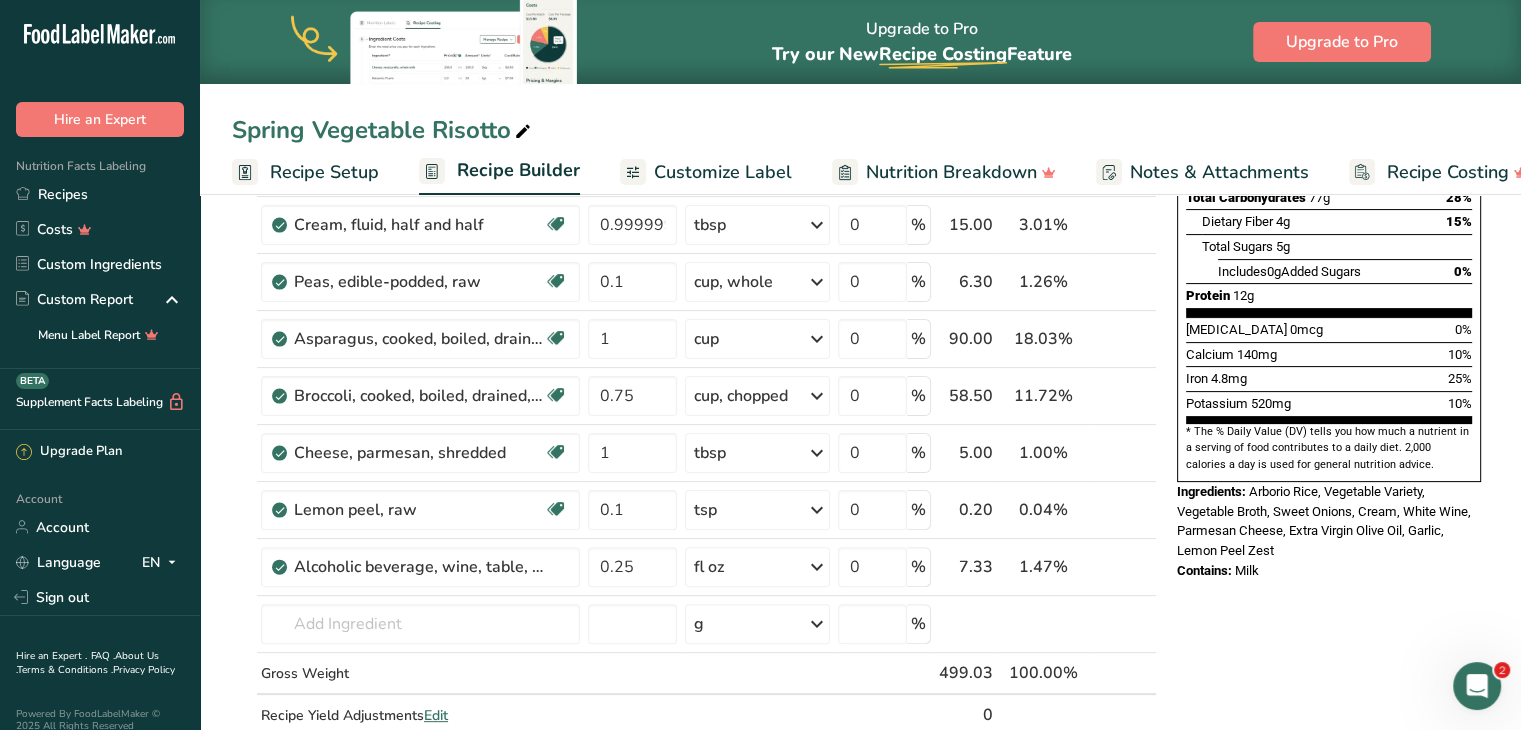 scroll, scrollTop: 432, scrollLeft: 0, axis: vertical 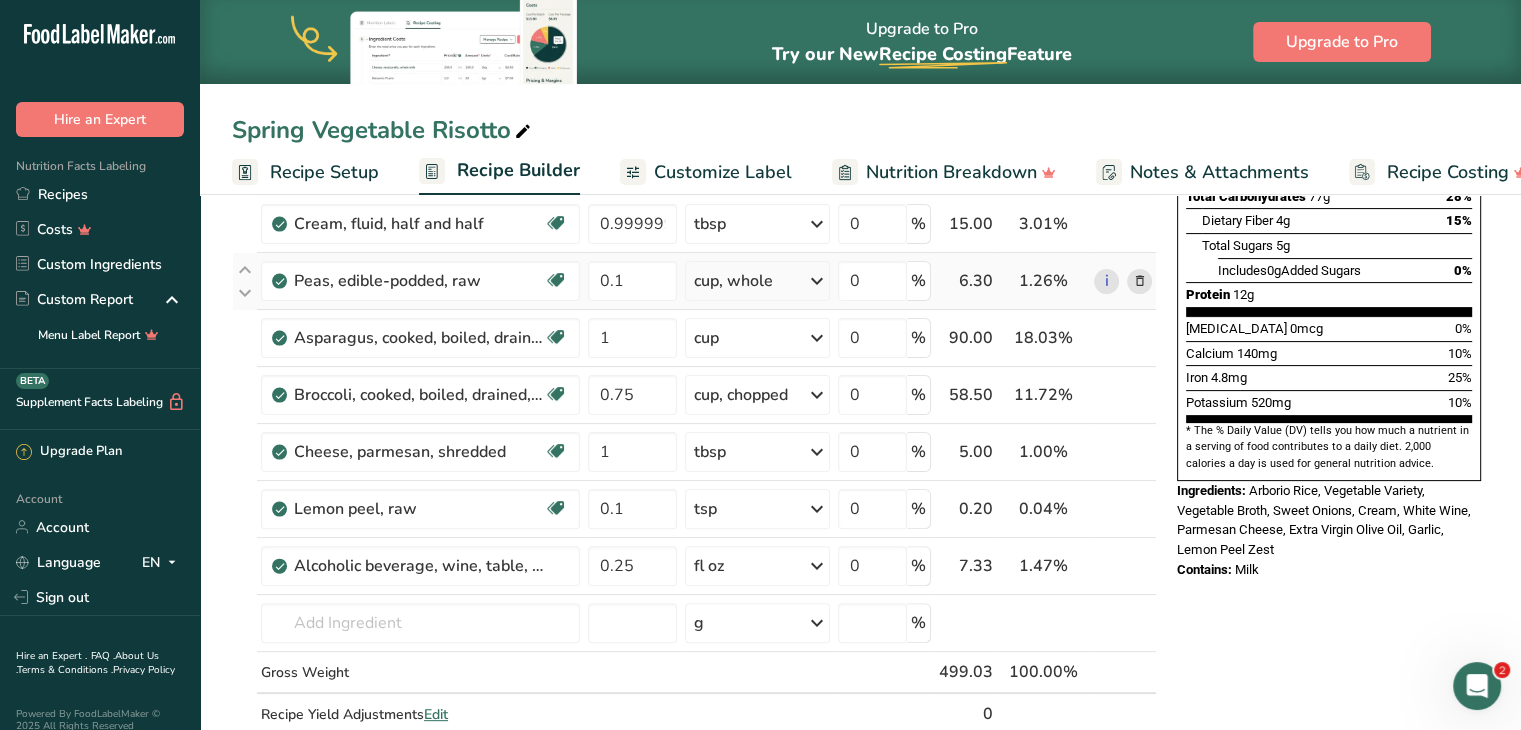 click at bounding box center (1139, 281) 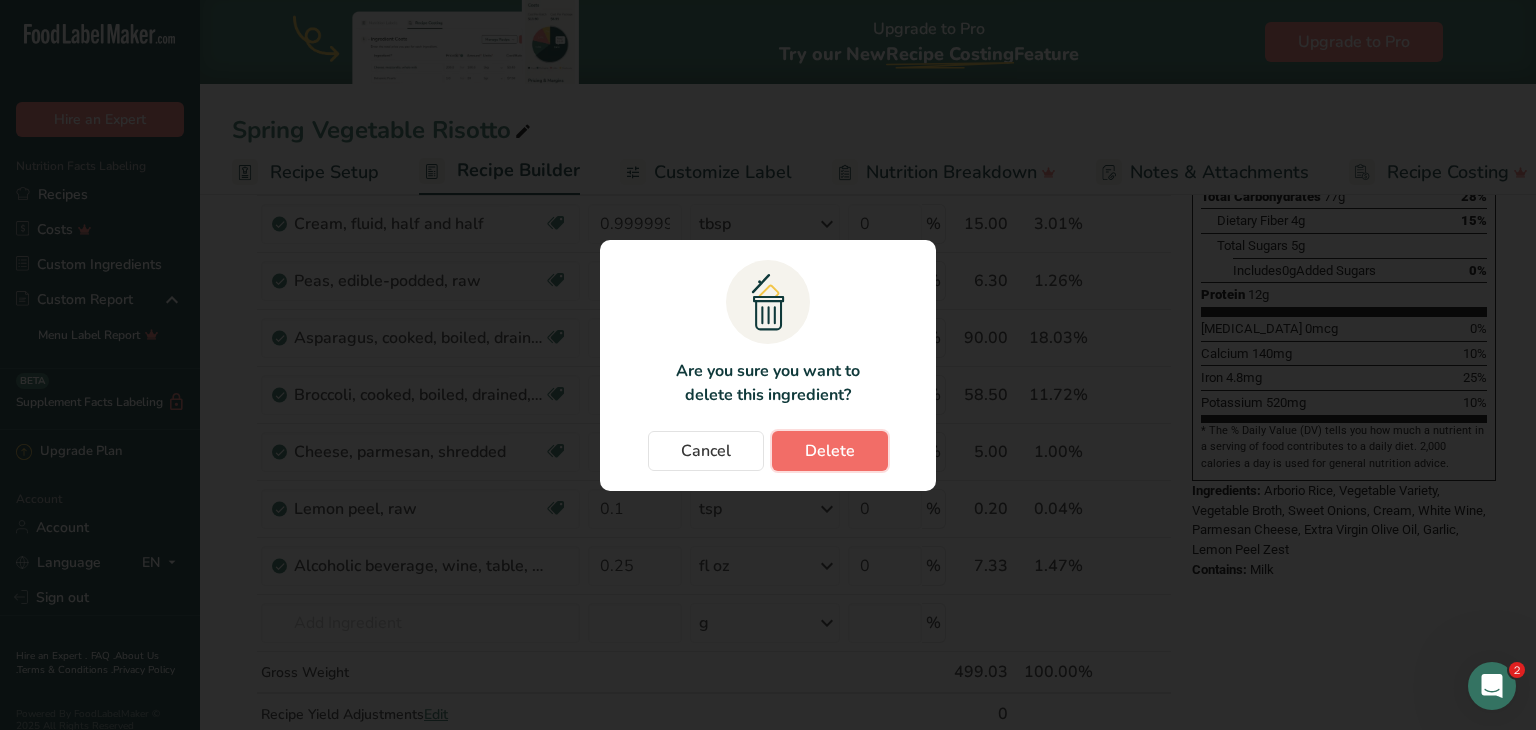 click on "Delete" at bounding box center [830, 451] 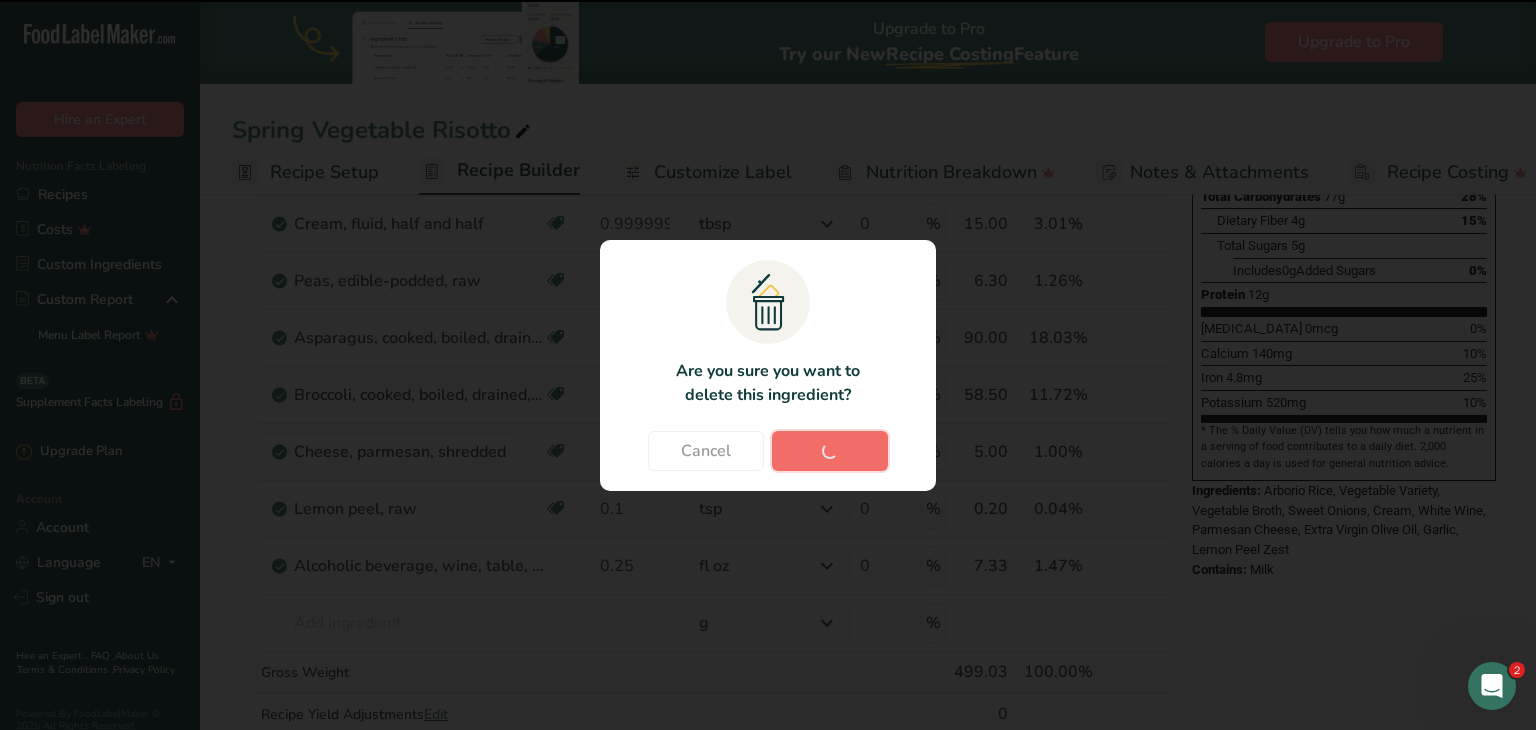 type on "1" 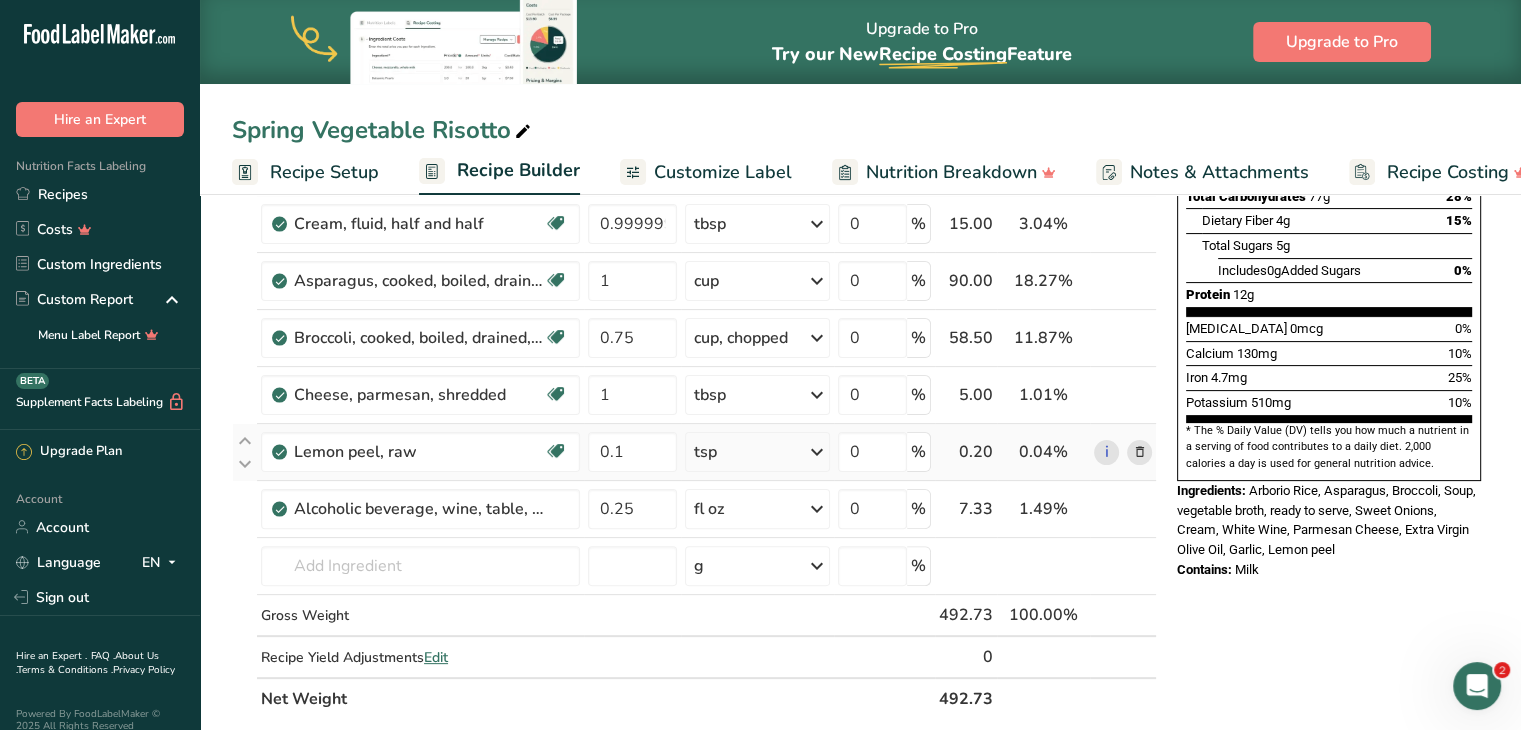 click at bounding box center [1139, 452] 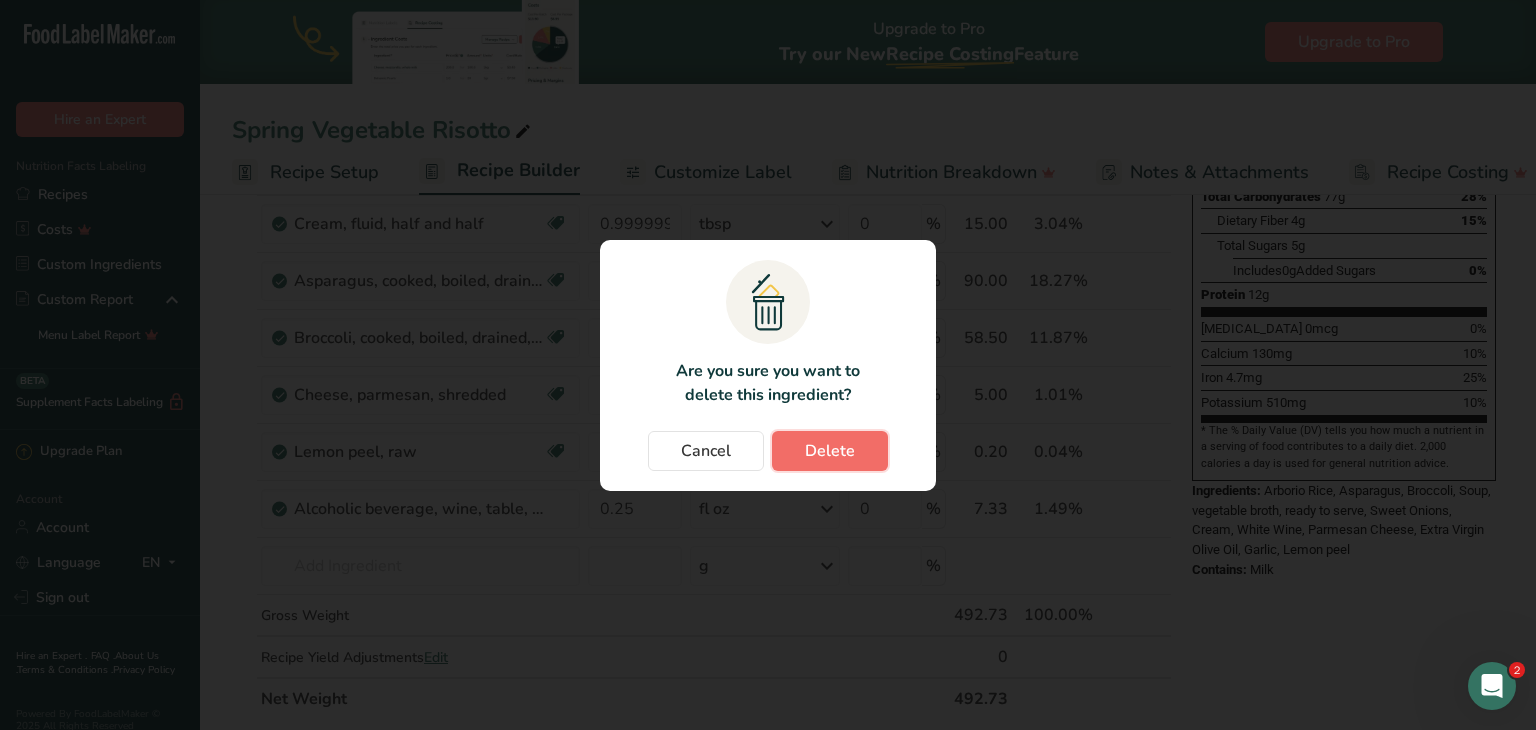 click on "Delete" at bounding box center [830, 451] 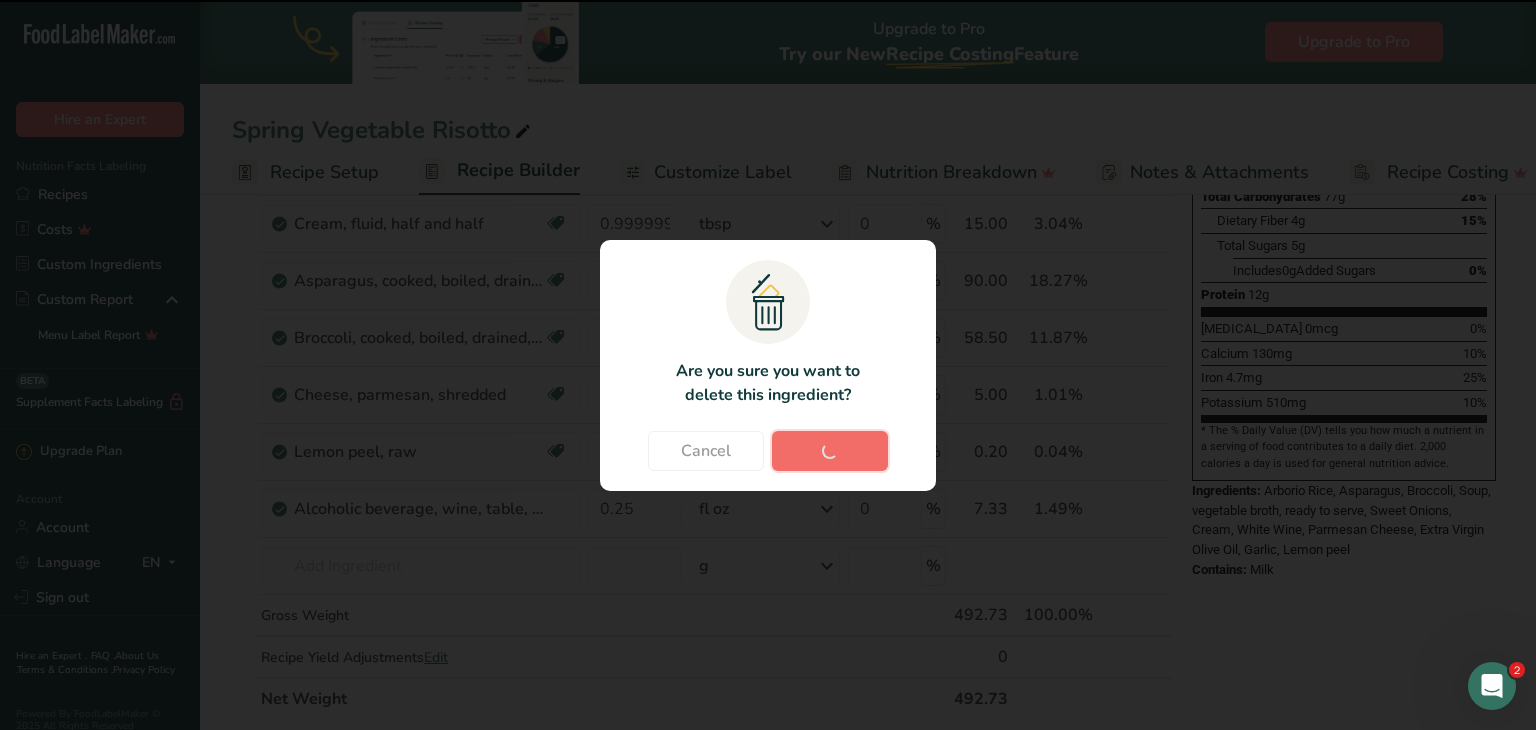 type on "0.25" 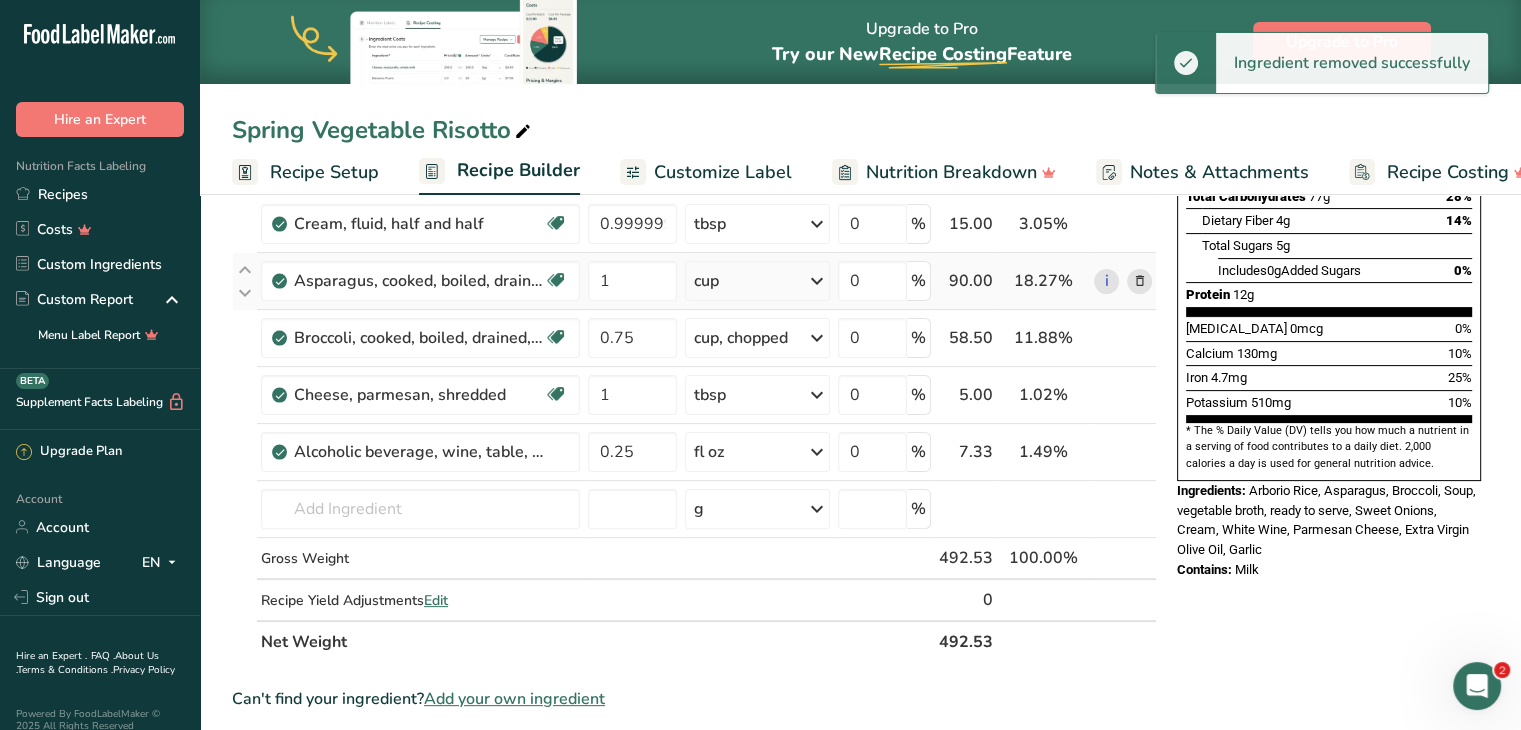 click at bounding box center (1139, 281) 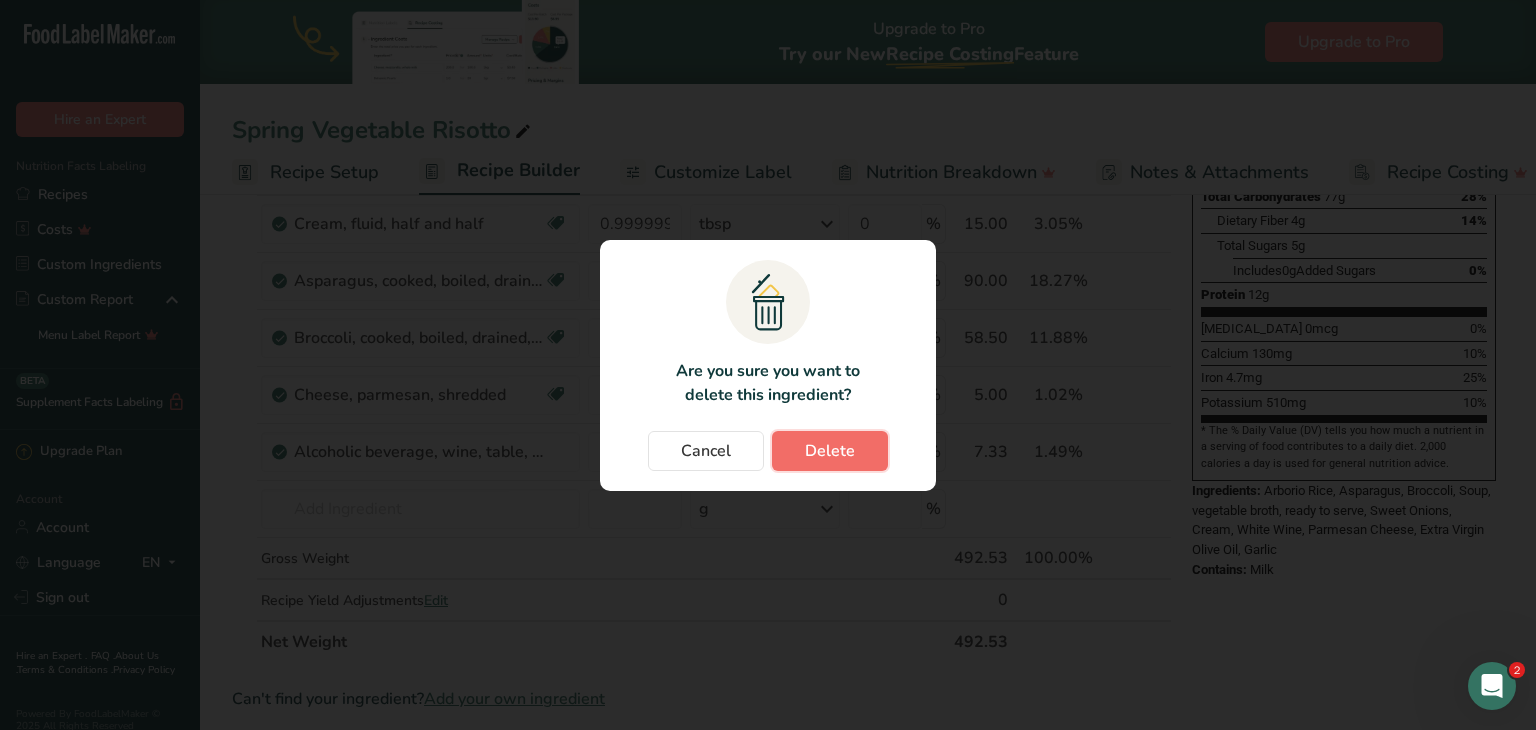 click on "Delete" at bounding box center (830, 451) 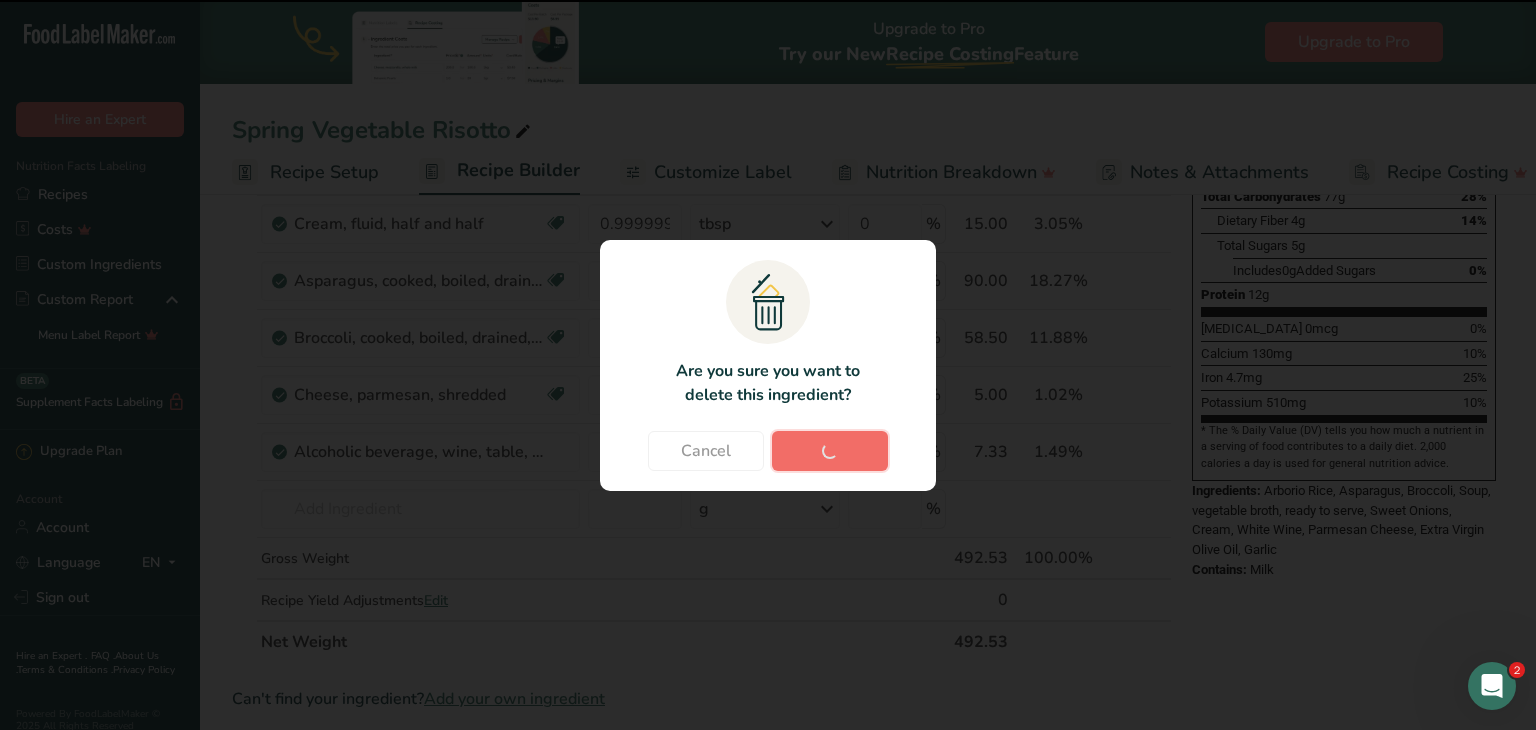 type on "0.75" 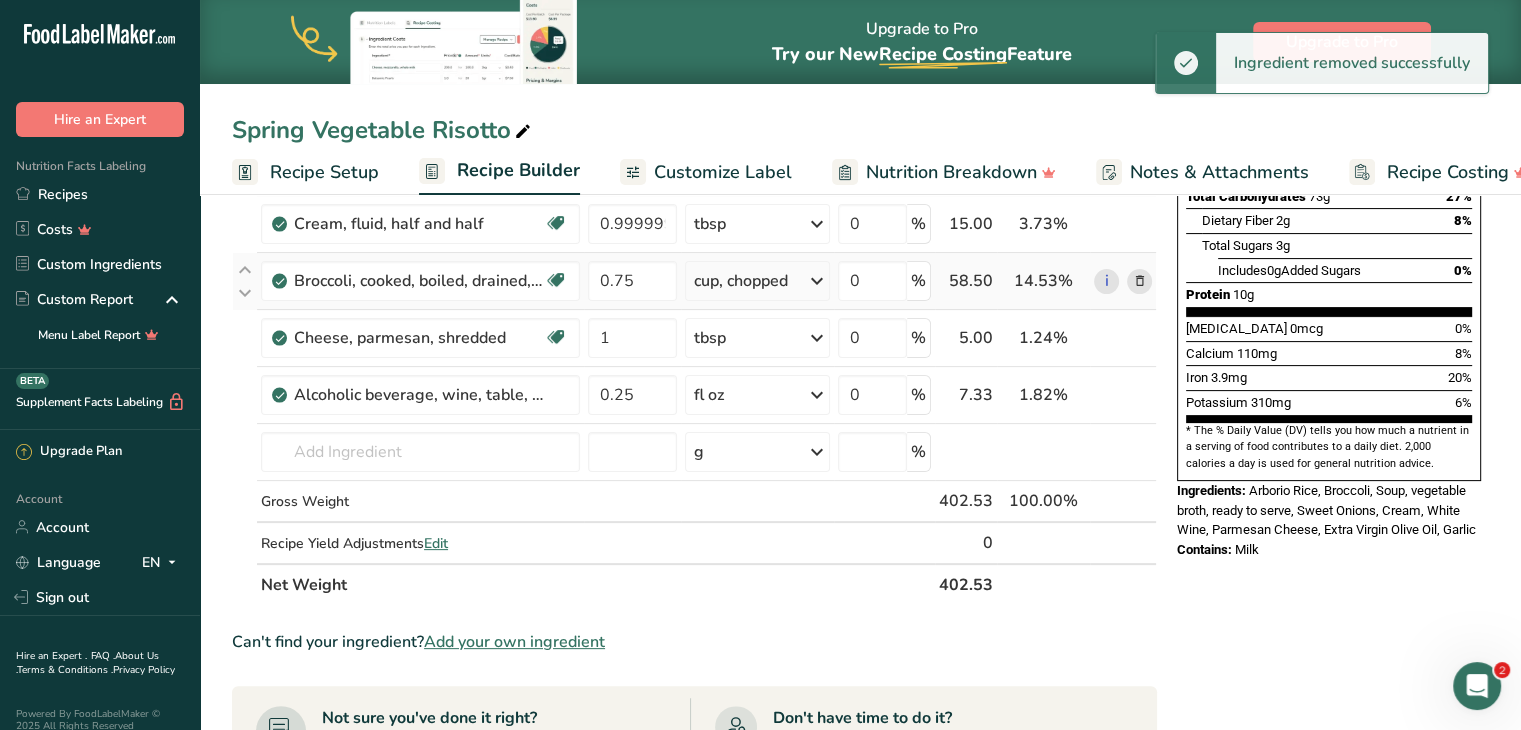 click at bounding box center (1139, 281) 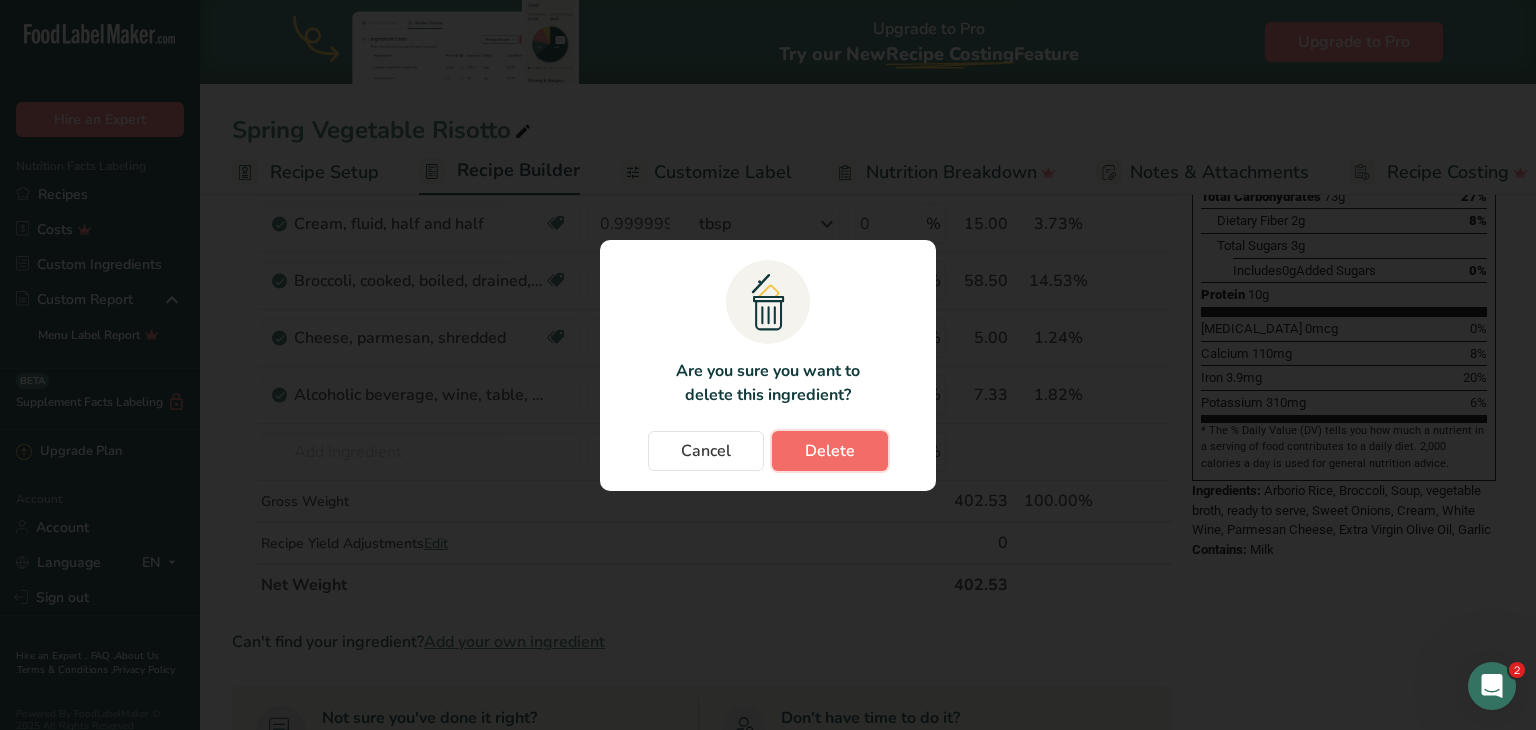 click on "Delete" at bounding box center (830, 451) 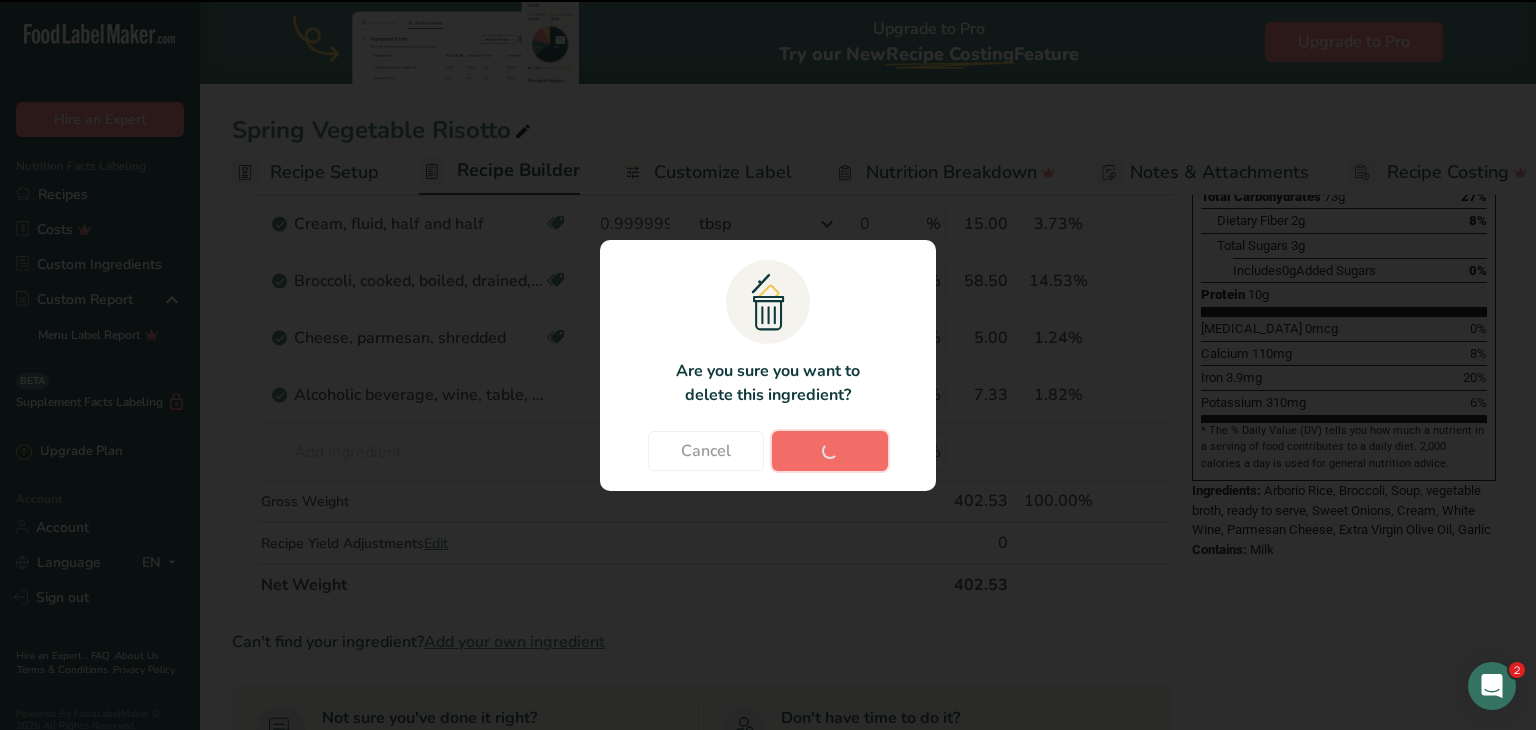 type on "1" 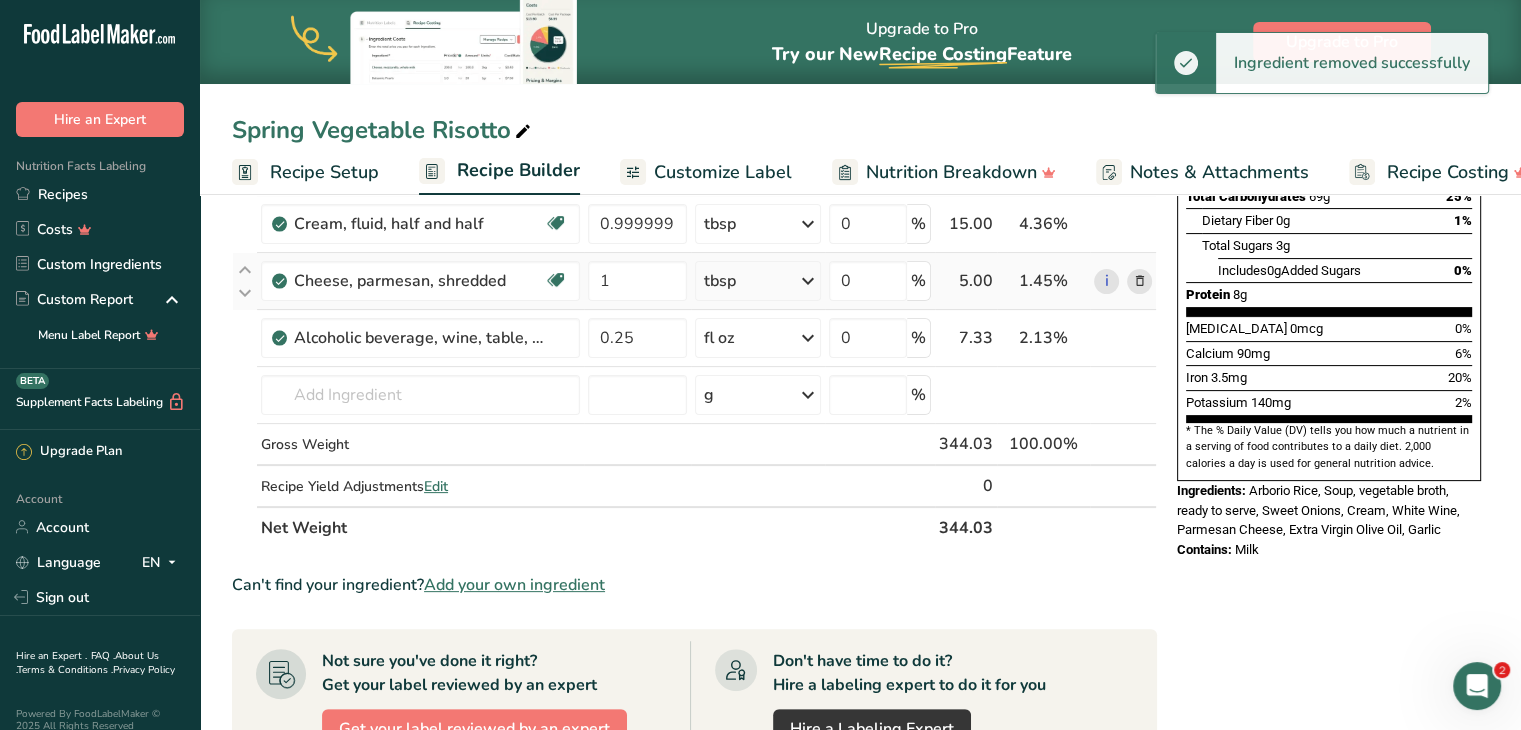 click at bounding box center [1139, 281] 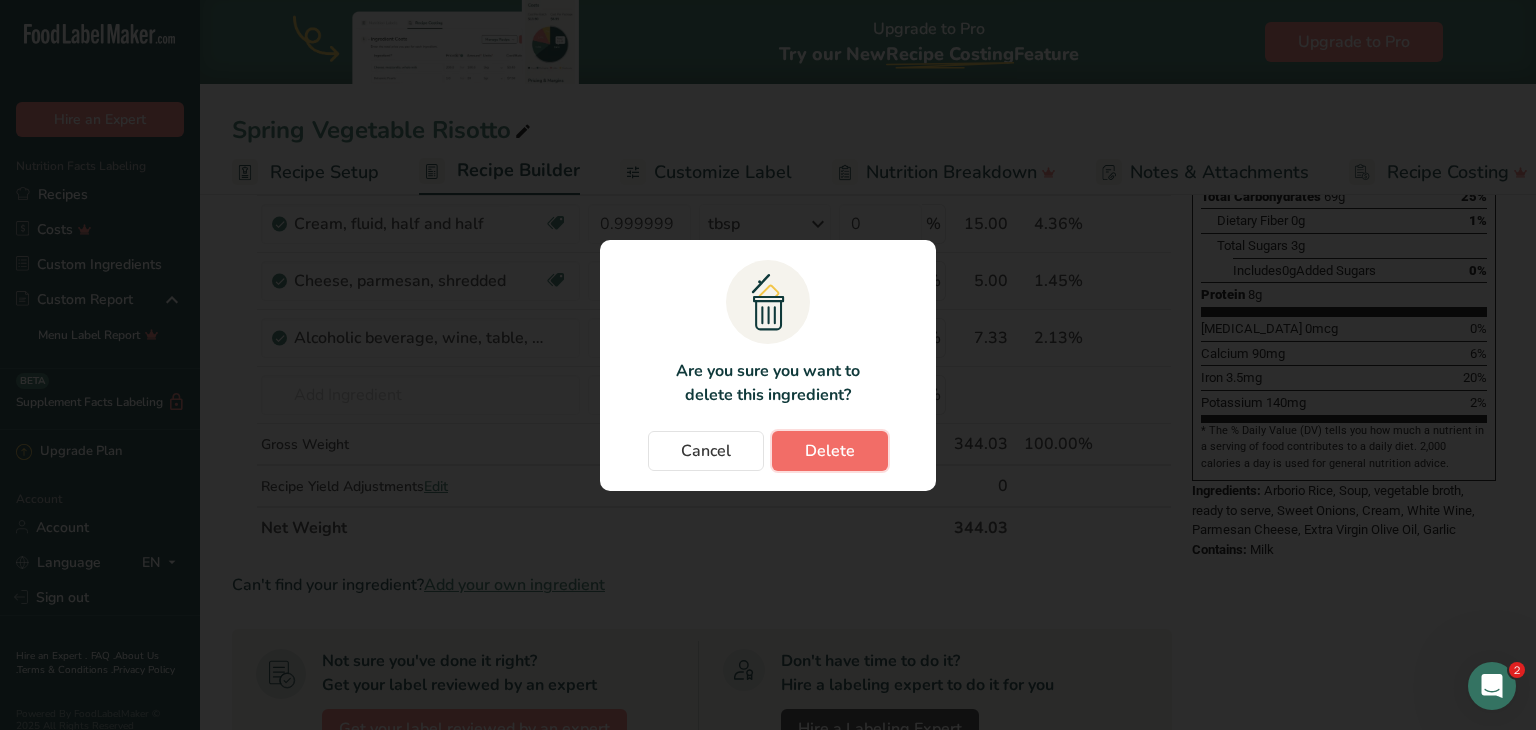 click on "Delete" at bounding box center [830, 451] 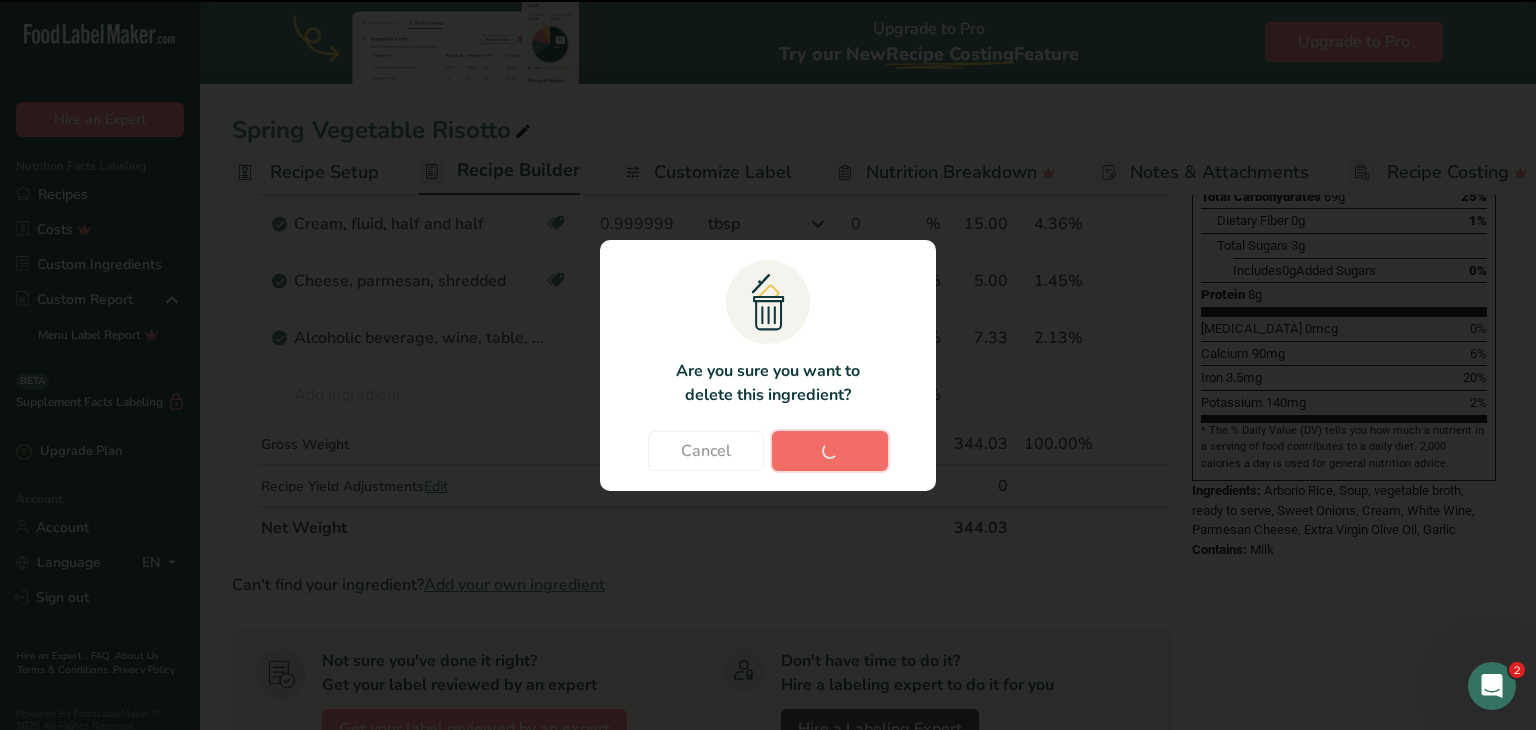 type on "0.25" 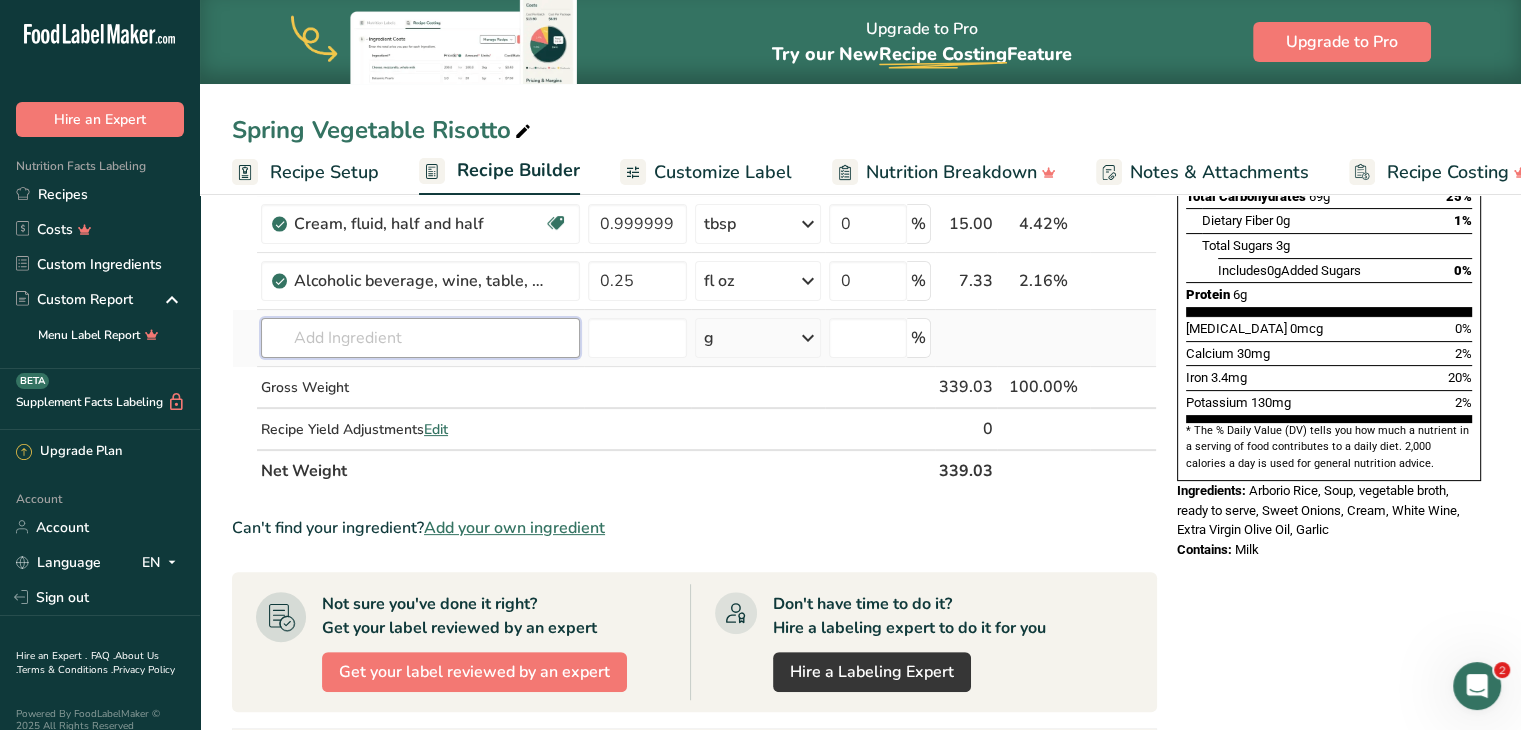 click at bounding box center [420, 338] 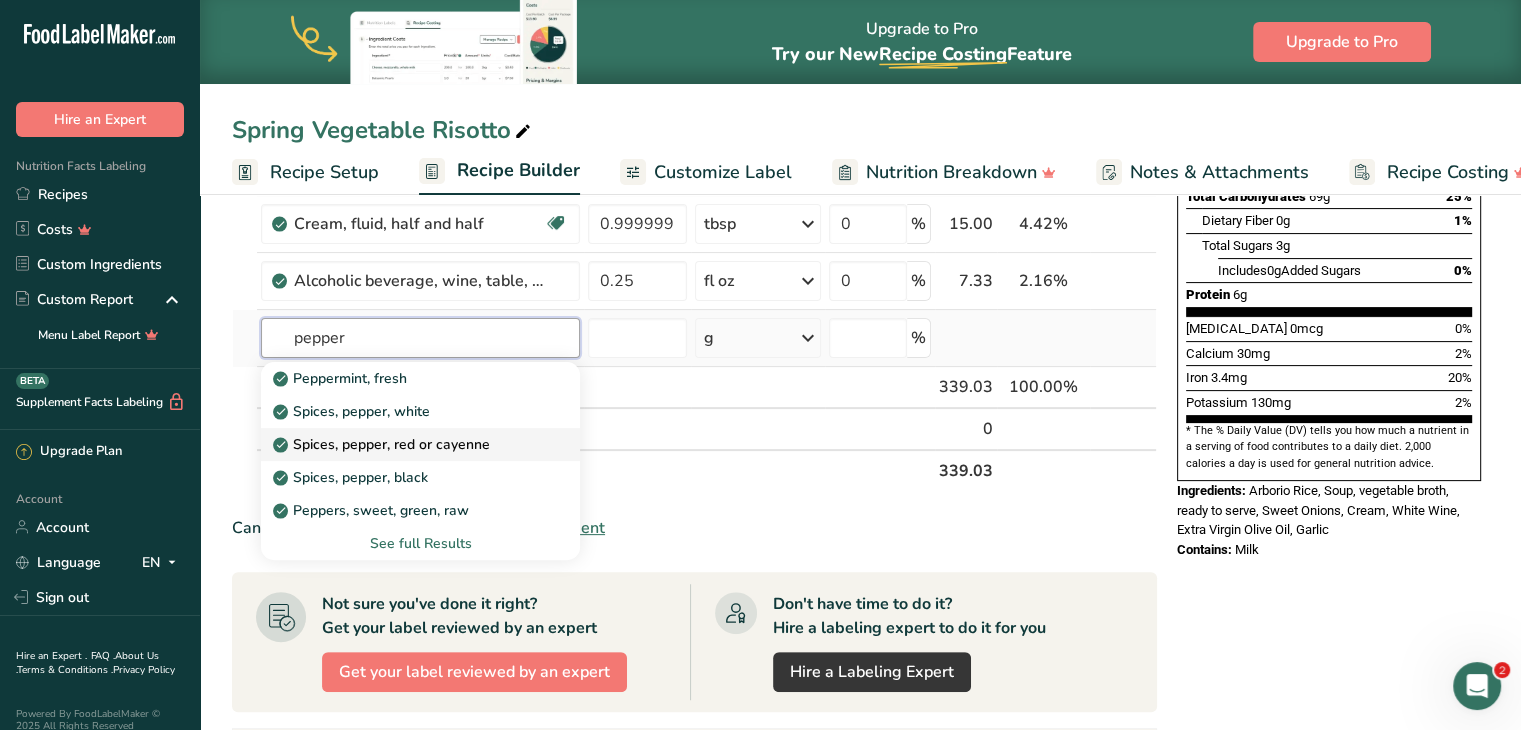 type on "pepper" 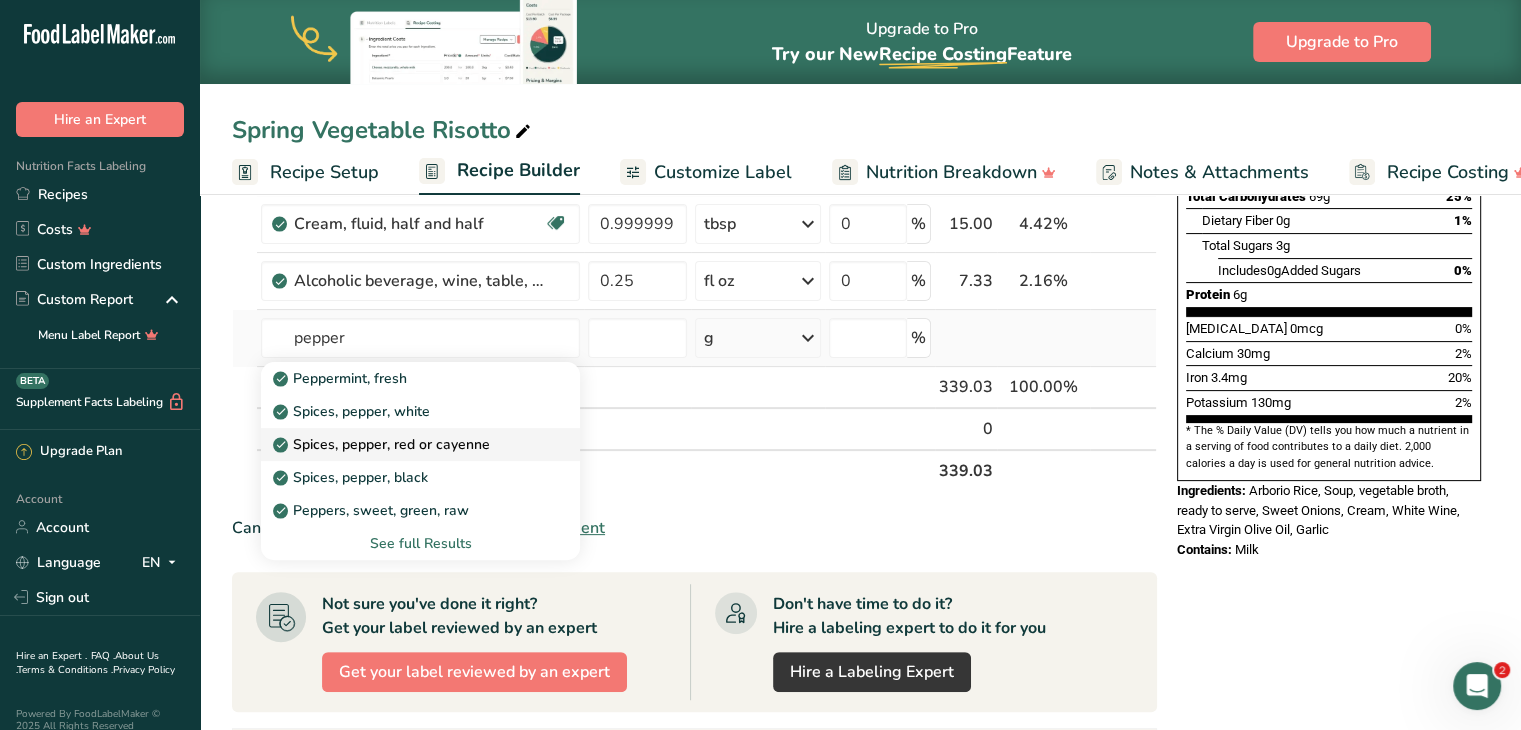 type 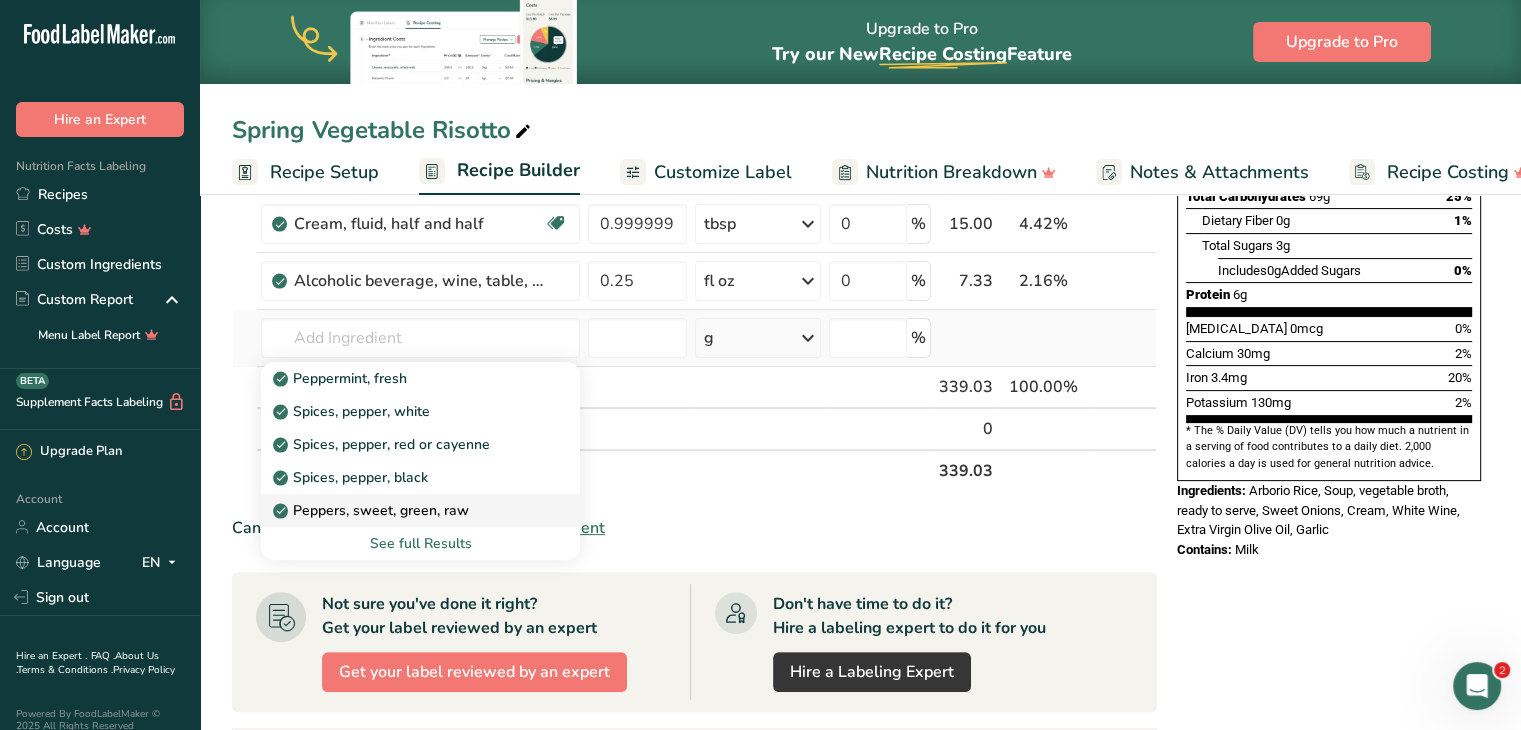 drag, startPoint x: 373, startPoint y: 442, endPoint x: 528, endPoint y: 501, distance: 165.84933 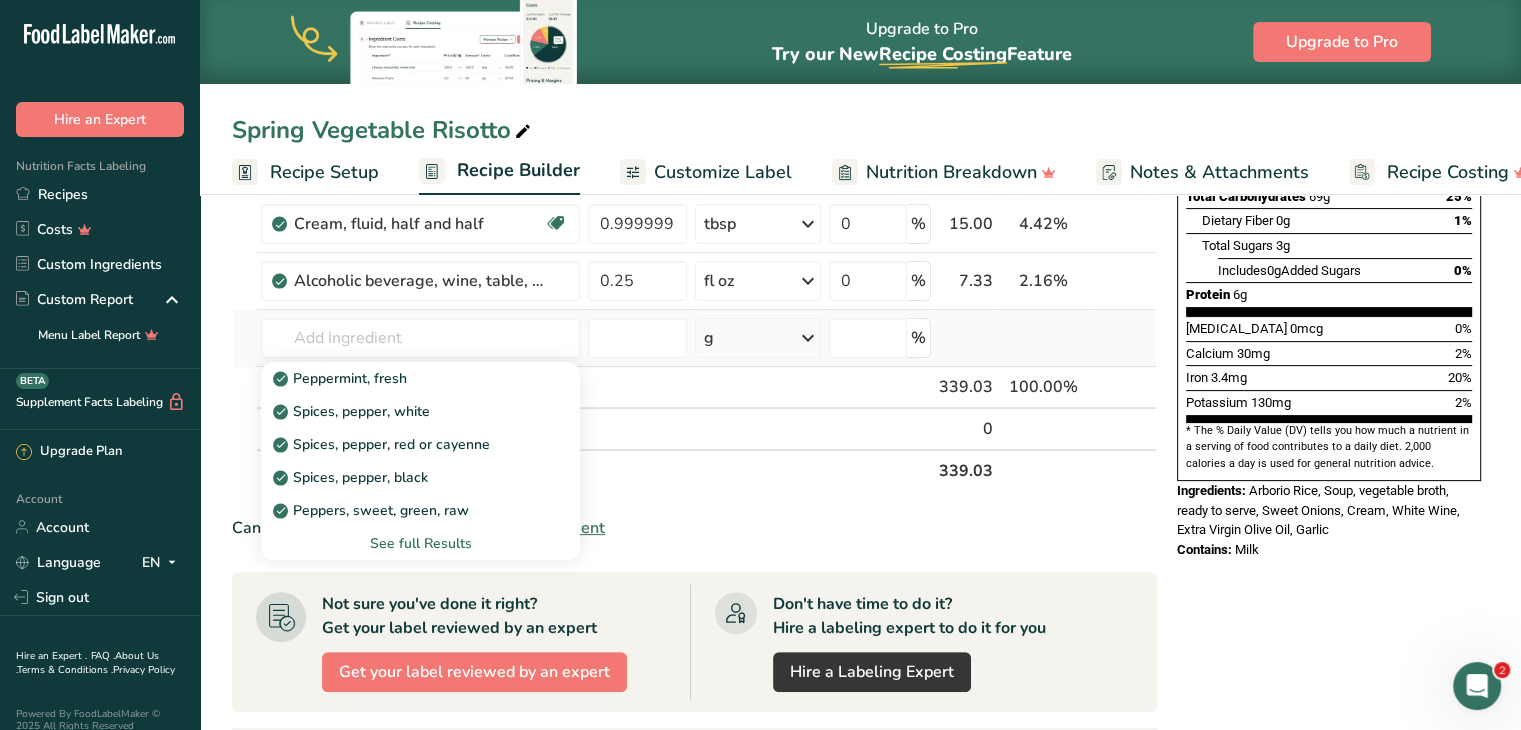 click on "See full Results" at bounding box center (420, 543) 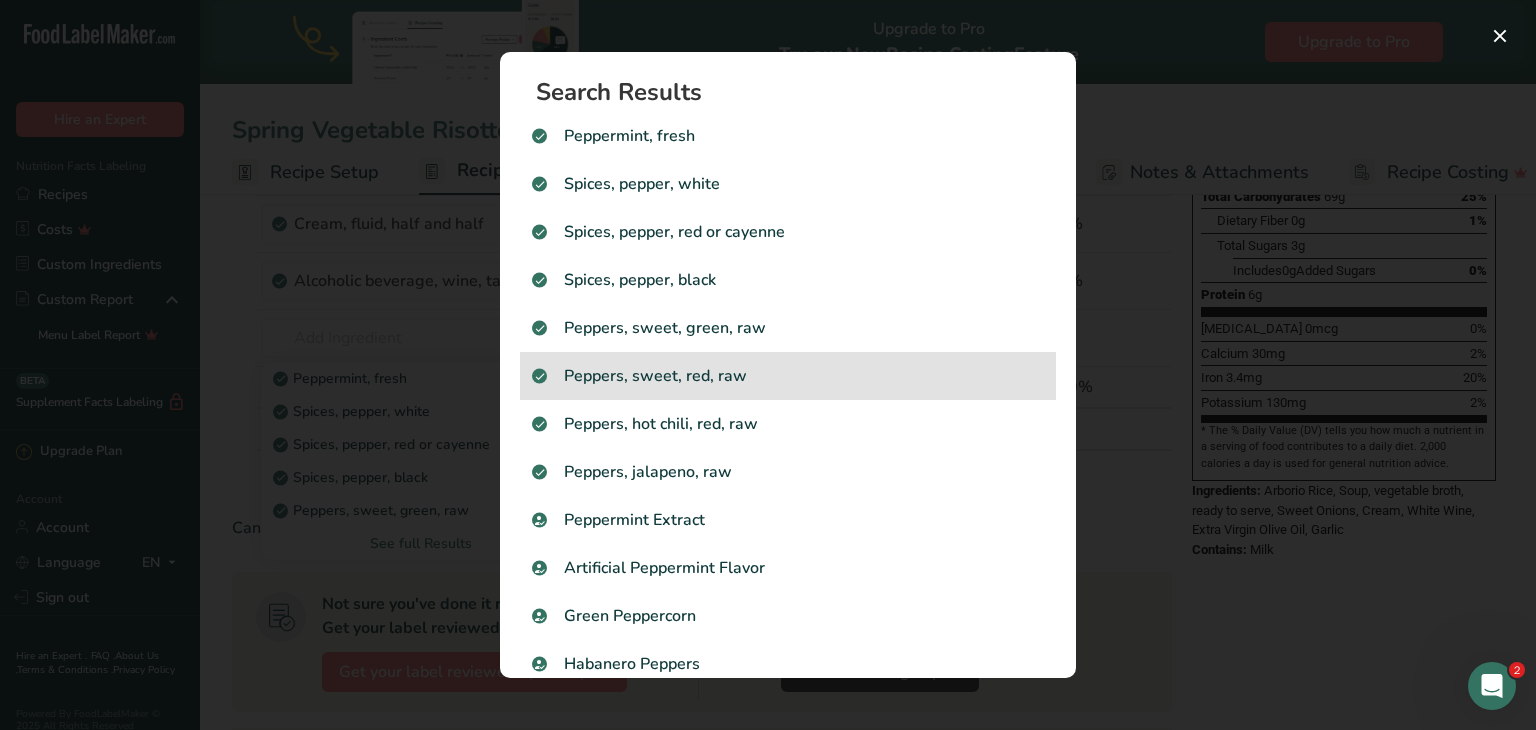 click on "Peppers, sweet, red, raw" at bounding box center (788, 376) 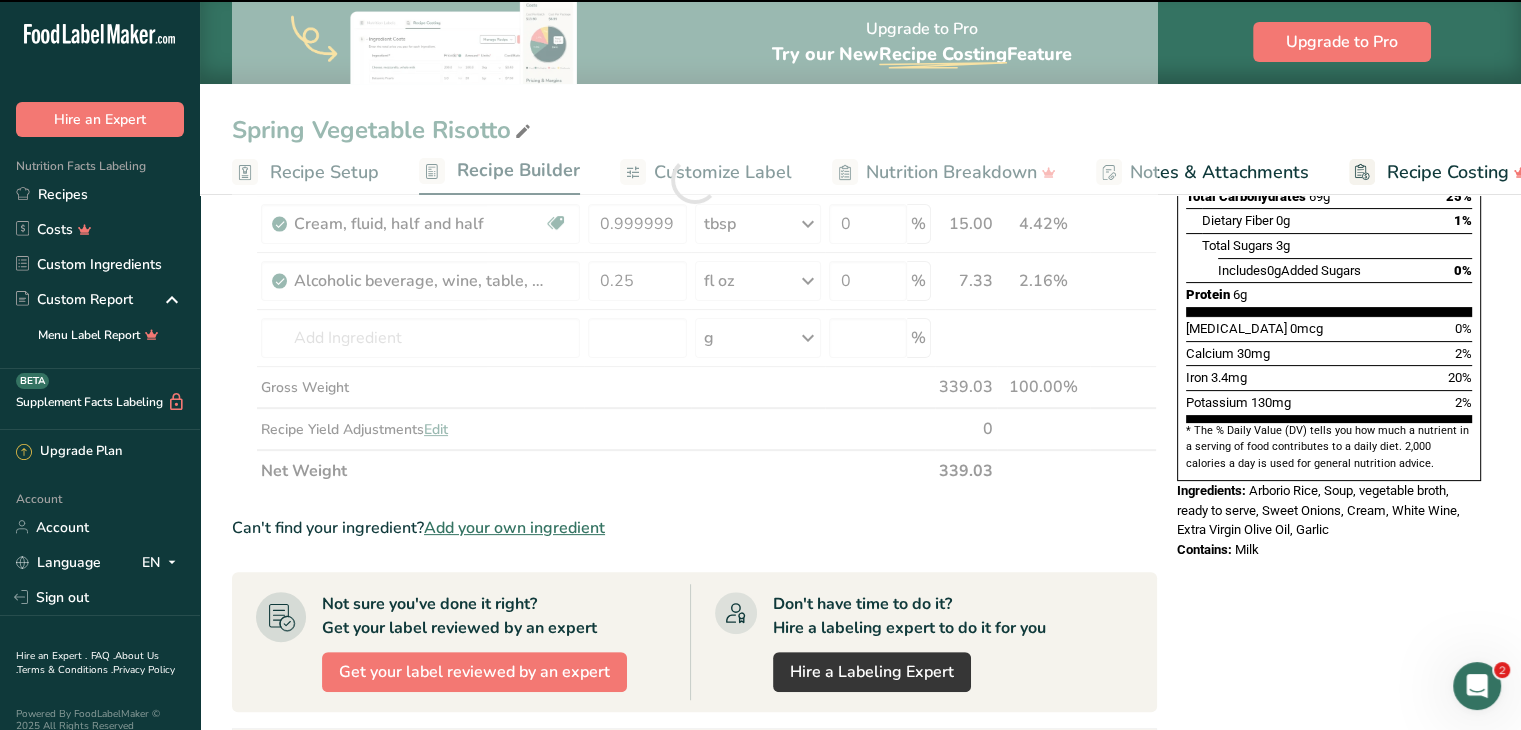 type on "0" 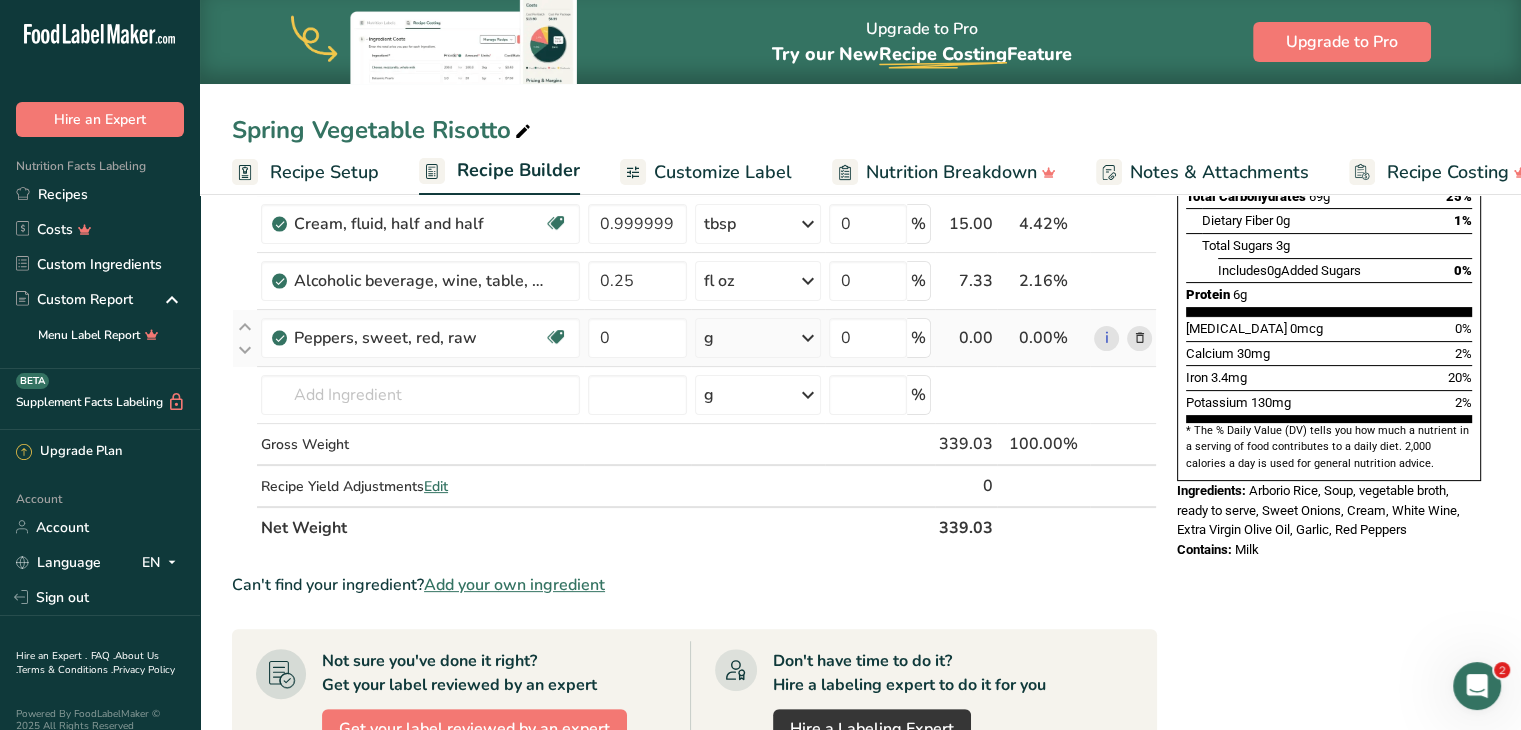click on "g" at bounding box center (758, 338) 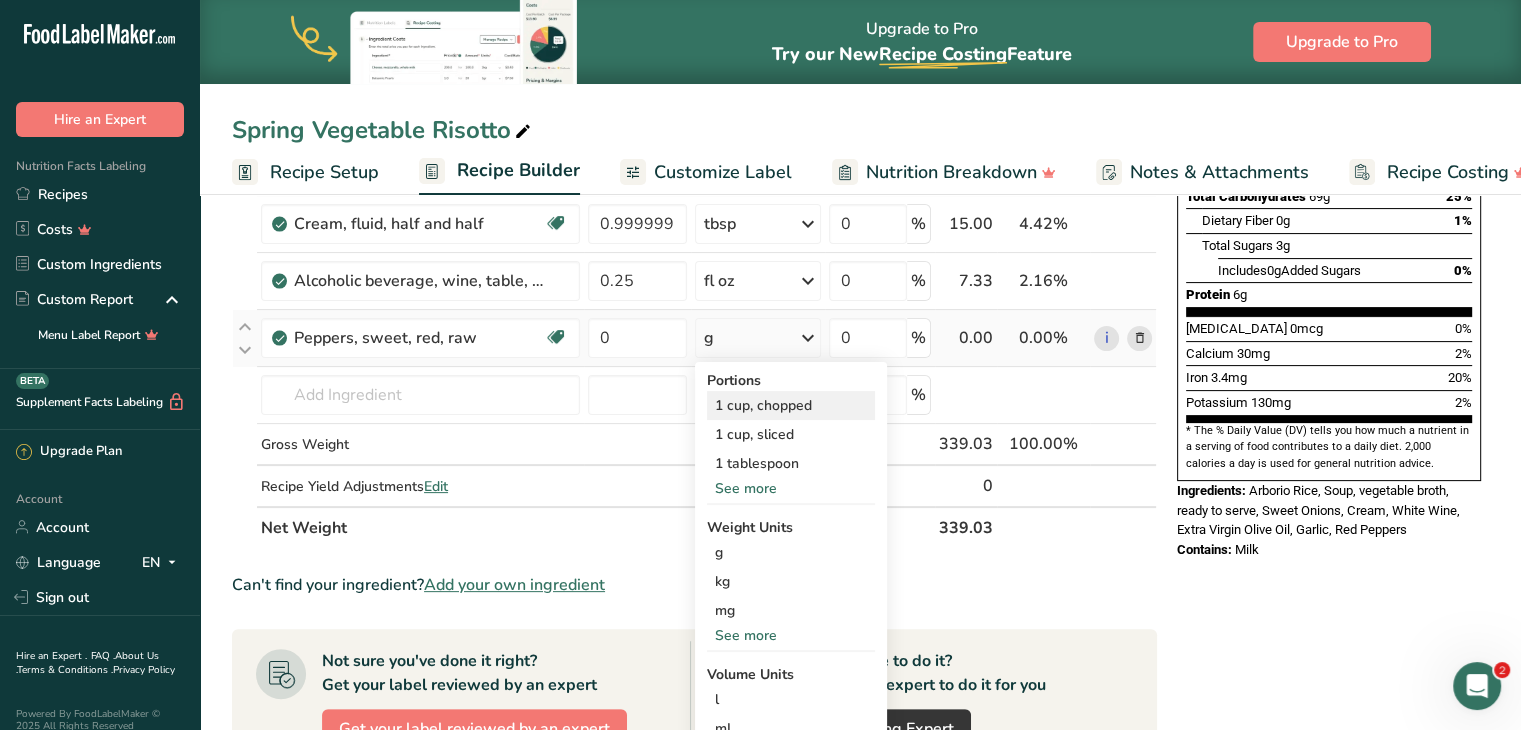 click on "1 cup, chopped" at bounding box center (791, 405) 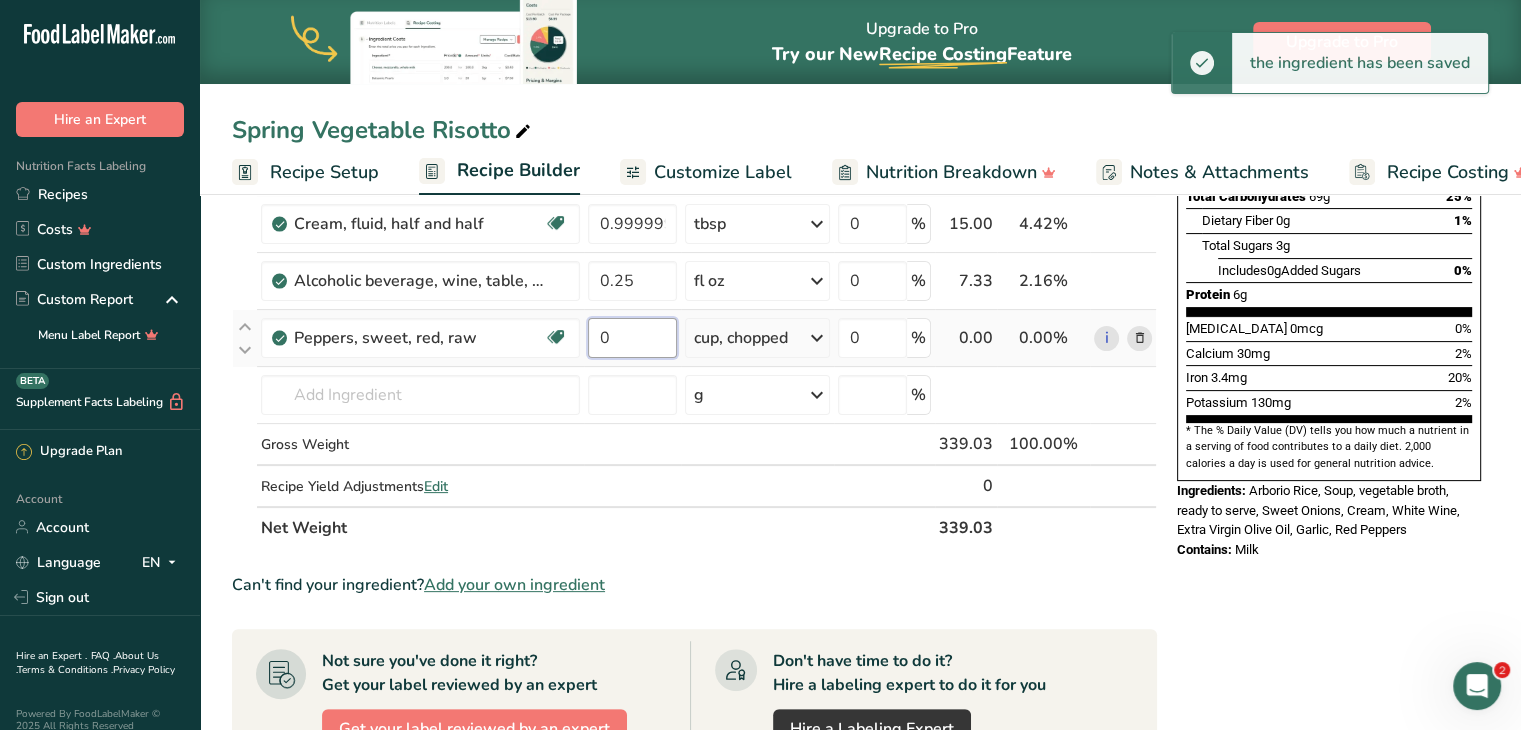 click on "0" at bounding box center [632, 338] 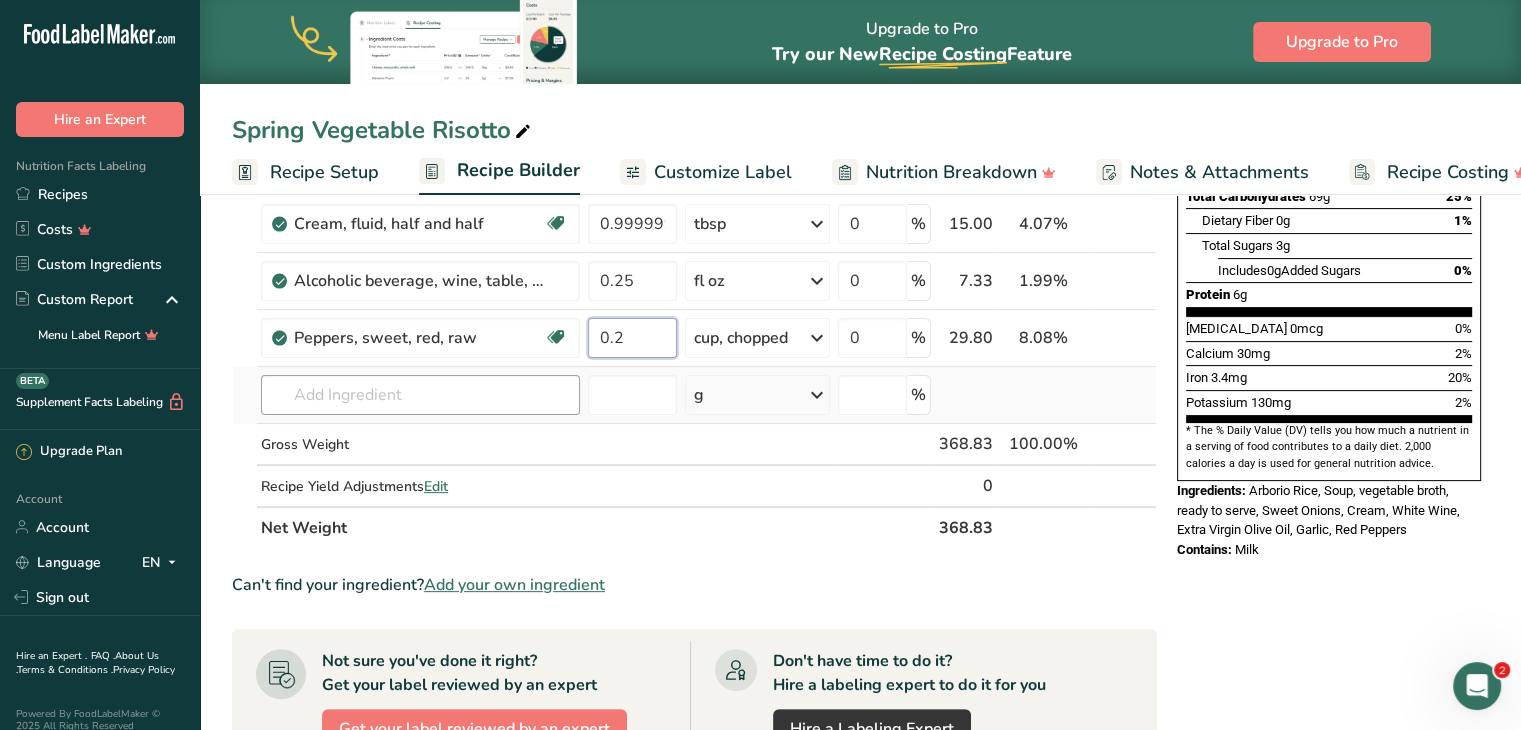 type on "0.2" 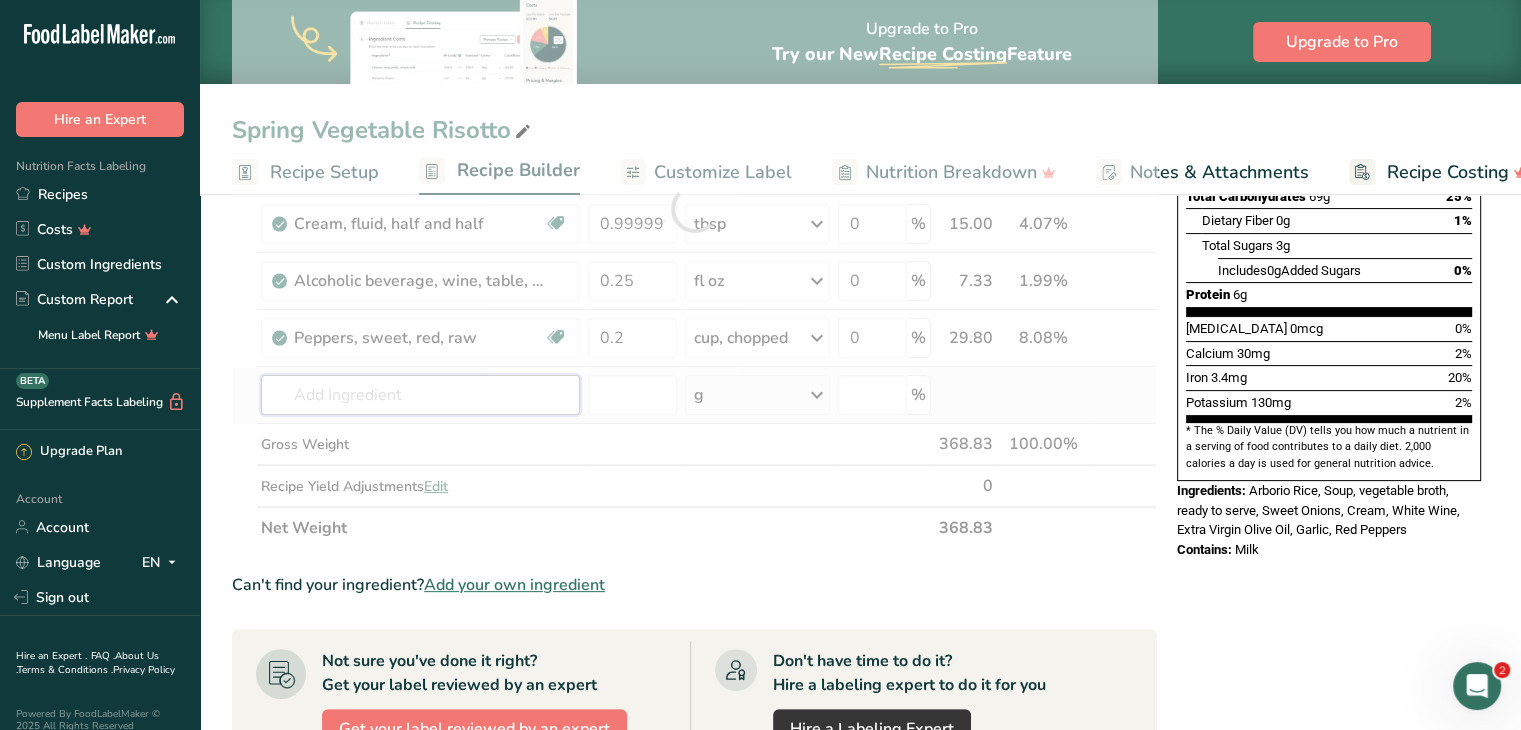 click on "Ingredient *
Amount *
Unit *
Waste *   .a-a{fill:#347362;}.b-a{fill:#fff;}          Grams
Percentage
Arborio Rice
8
oz
Weight Units
g
kg
mg
See more
Volume Units
l
Volume units require a density conversion. If you know your ingredient's density enter it below. Otherwise, click on "RIA" our AI Regulatory bot - she will be able to help you
lb/ft3
g/cm3
Confirm
mL
Volume units require a density conversion. If you know your ingredient's density enter it below. Otherwise, click on "RIA" our AI Regulatory bot - she will be able to help you
lb/ft3" at bounding box center [694, 208] 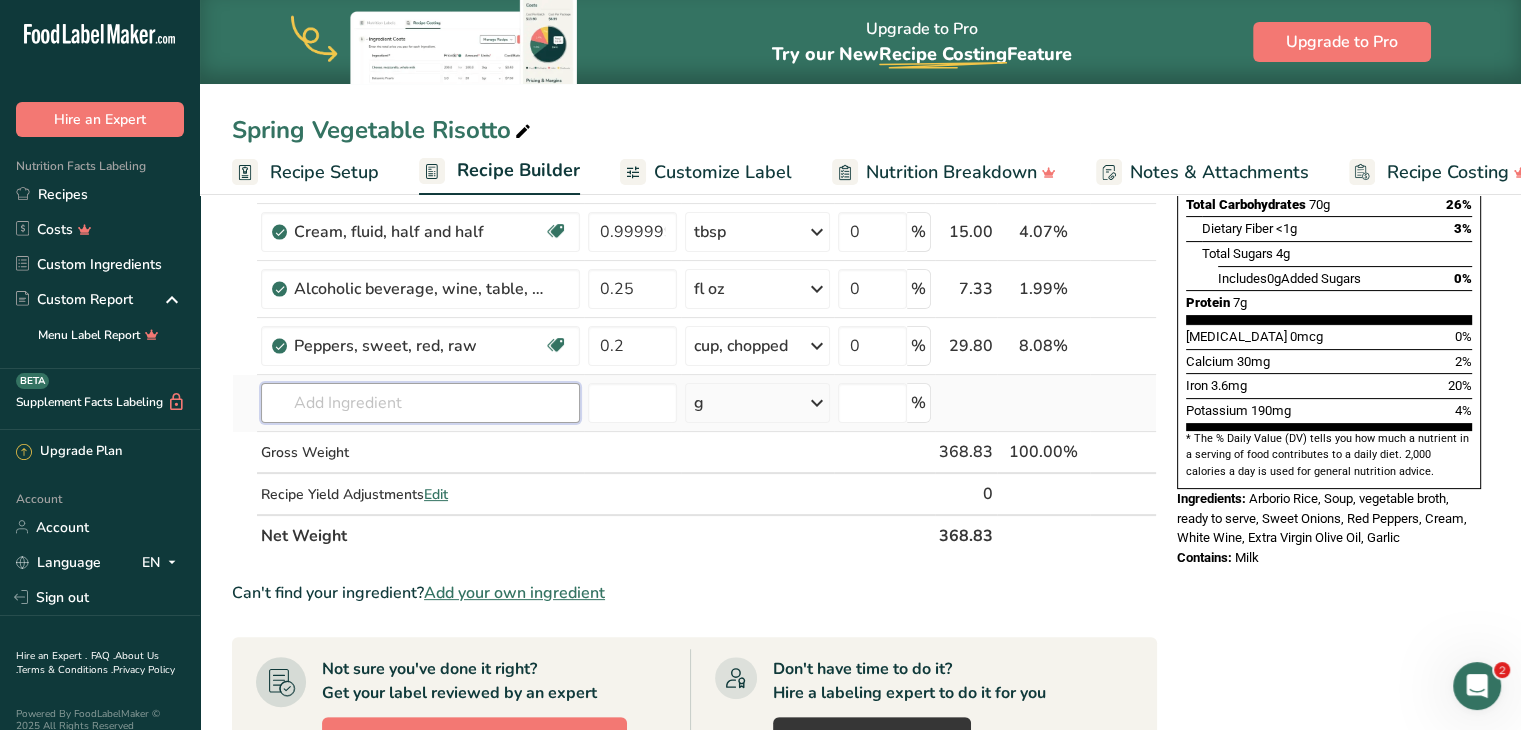 scroll, scrollTop: 426, scrollLeft: 0, axis: vertical 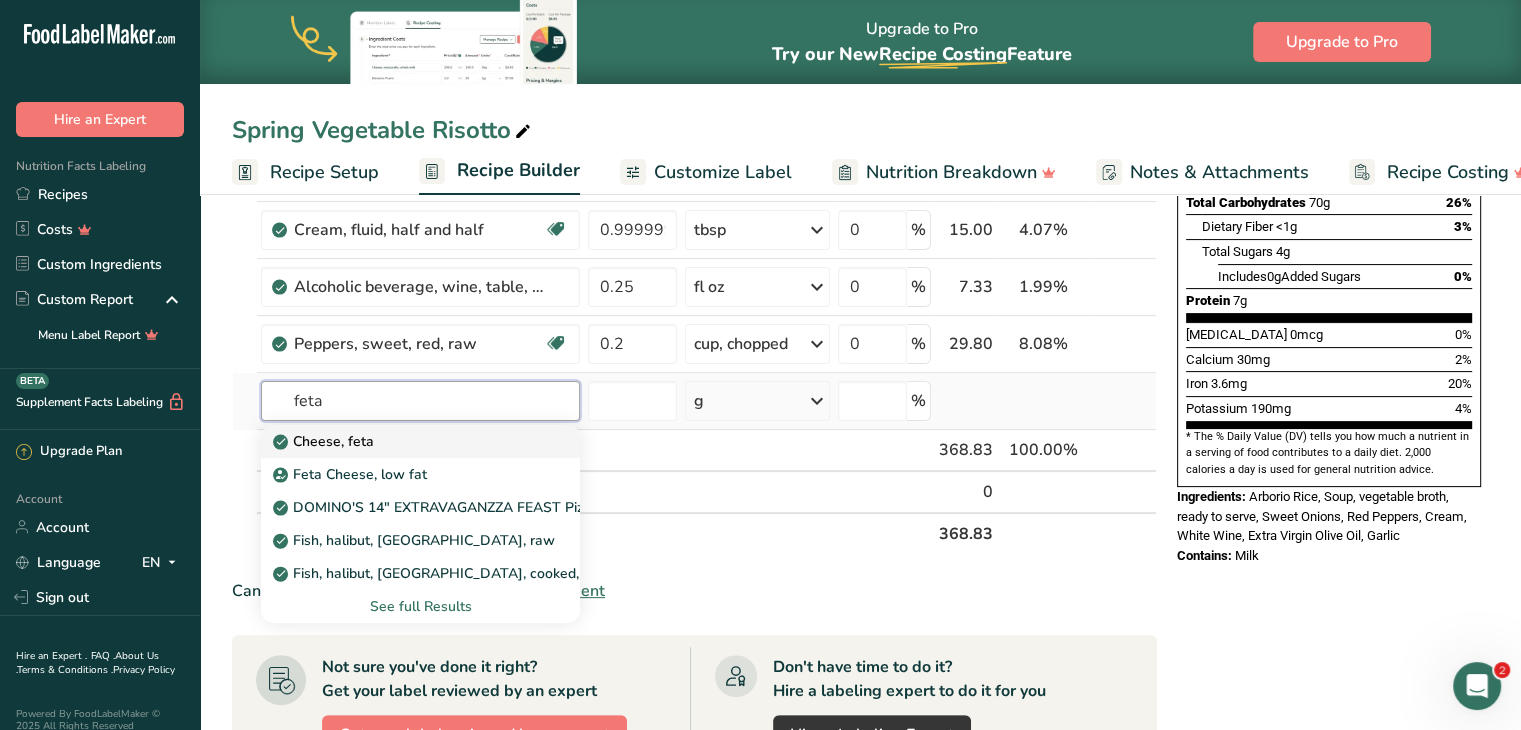 type on "feta" 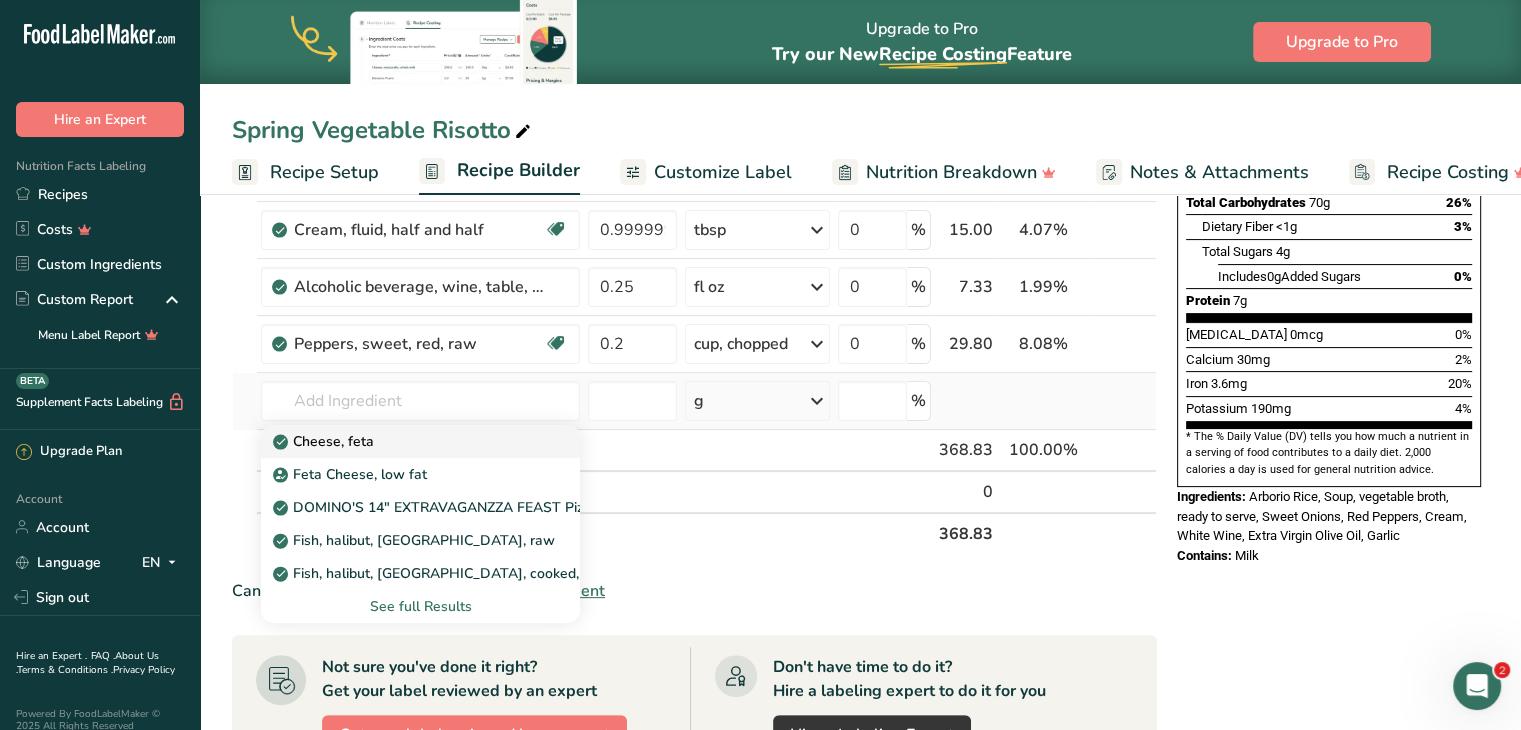 click on "Cheese, feta" at bounding box center [404, 441] 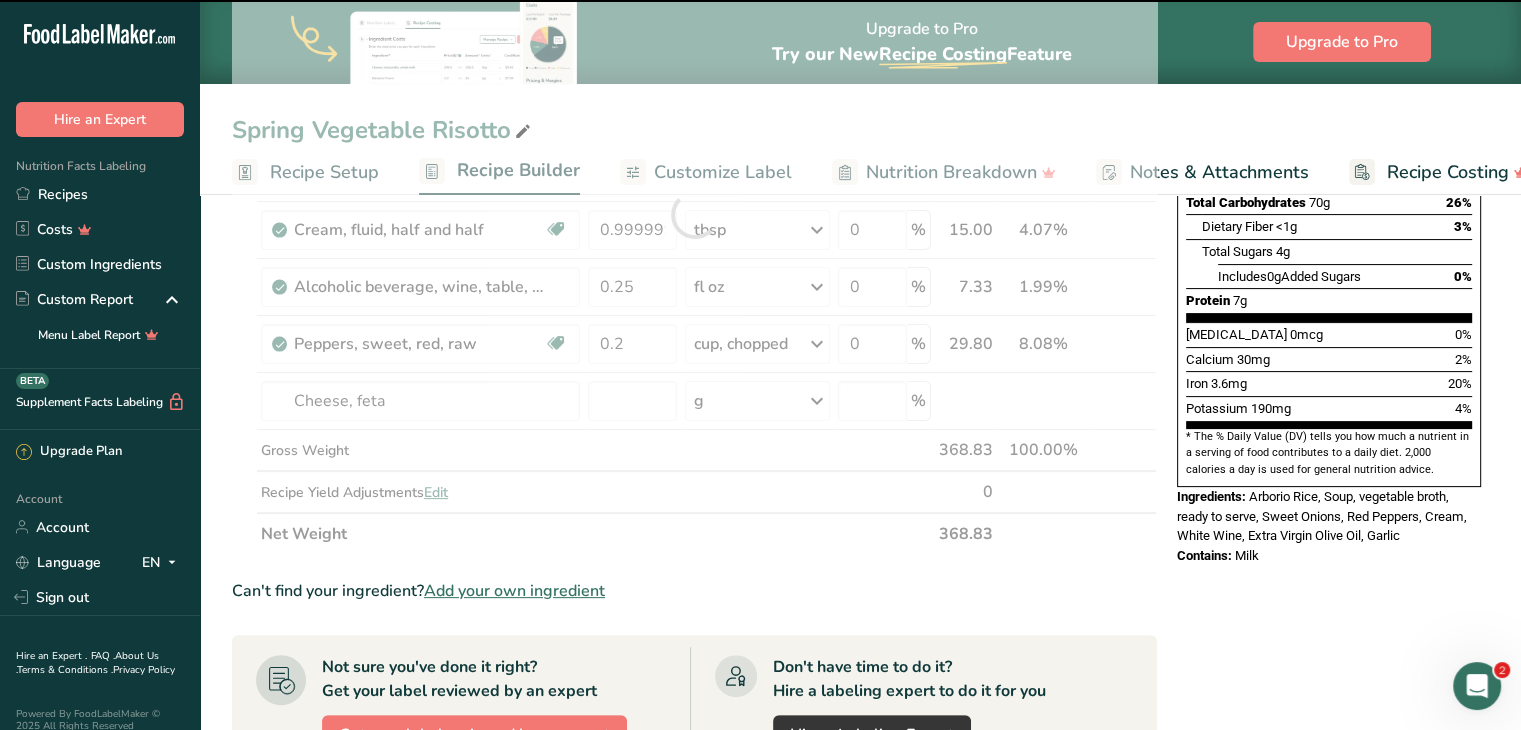 type on "0" 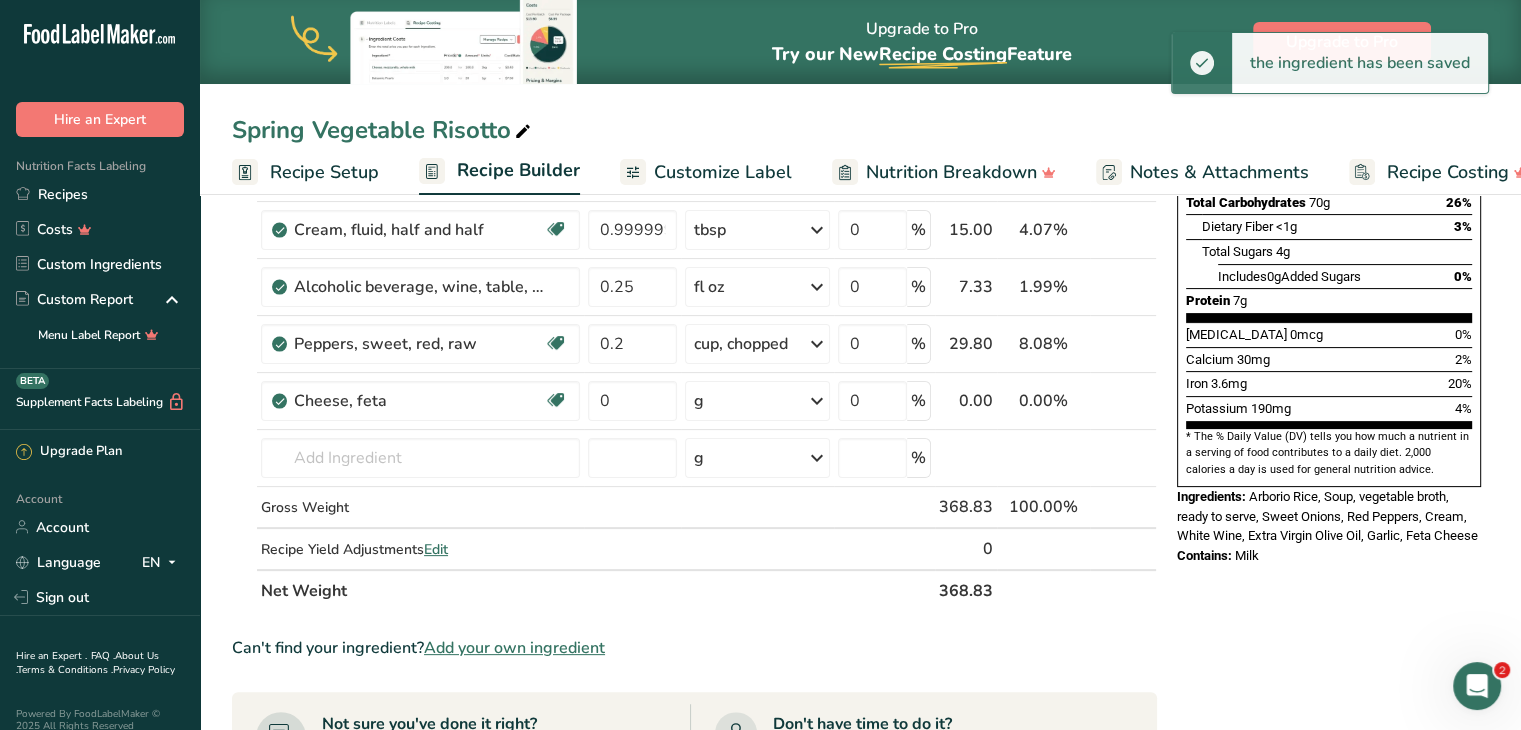 scroll, scrollTop: 370, scrollLeft: 0, axis: vertical 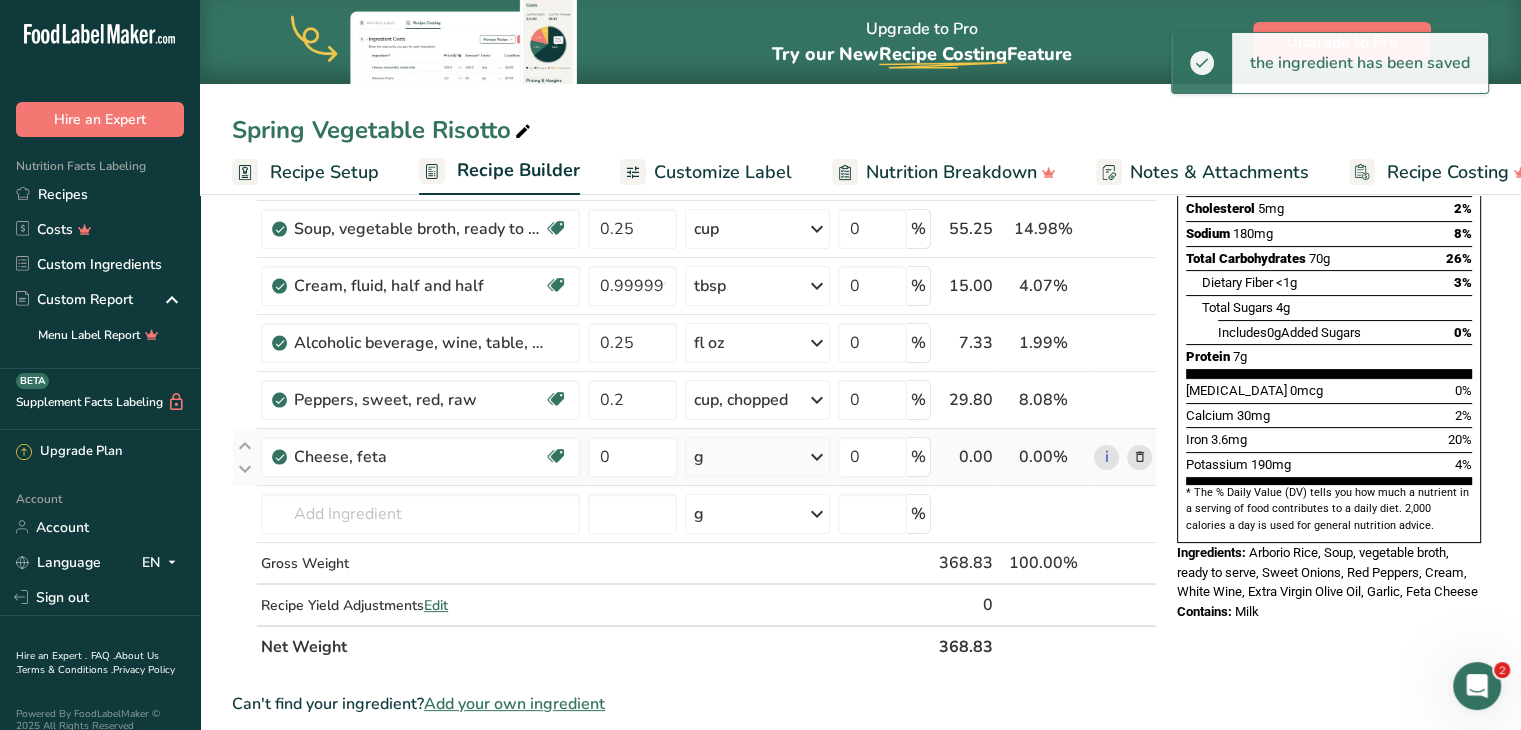 click on "g" at bounding box center (757, 457) 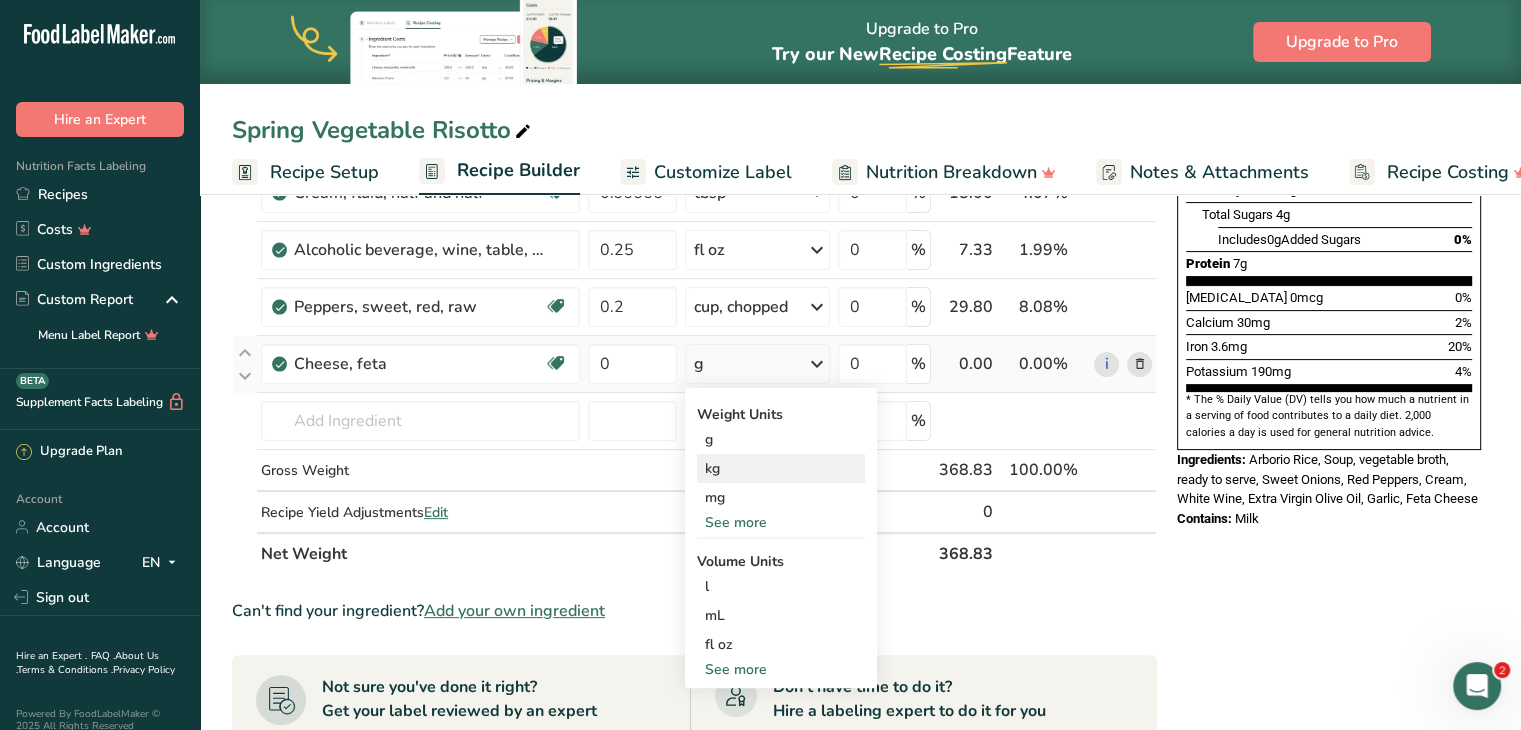 scroll, scrollTop: 486, scrollLeft: 0, axis: vertical 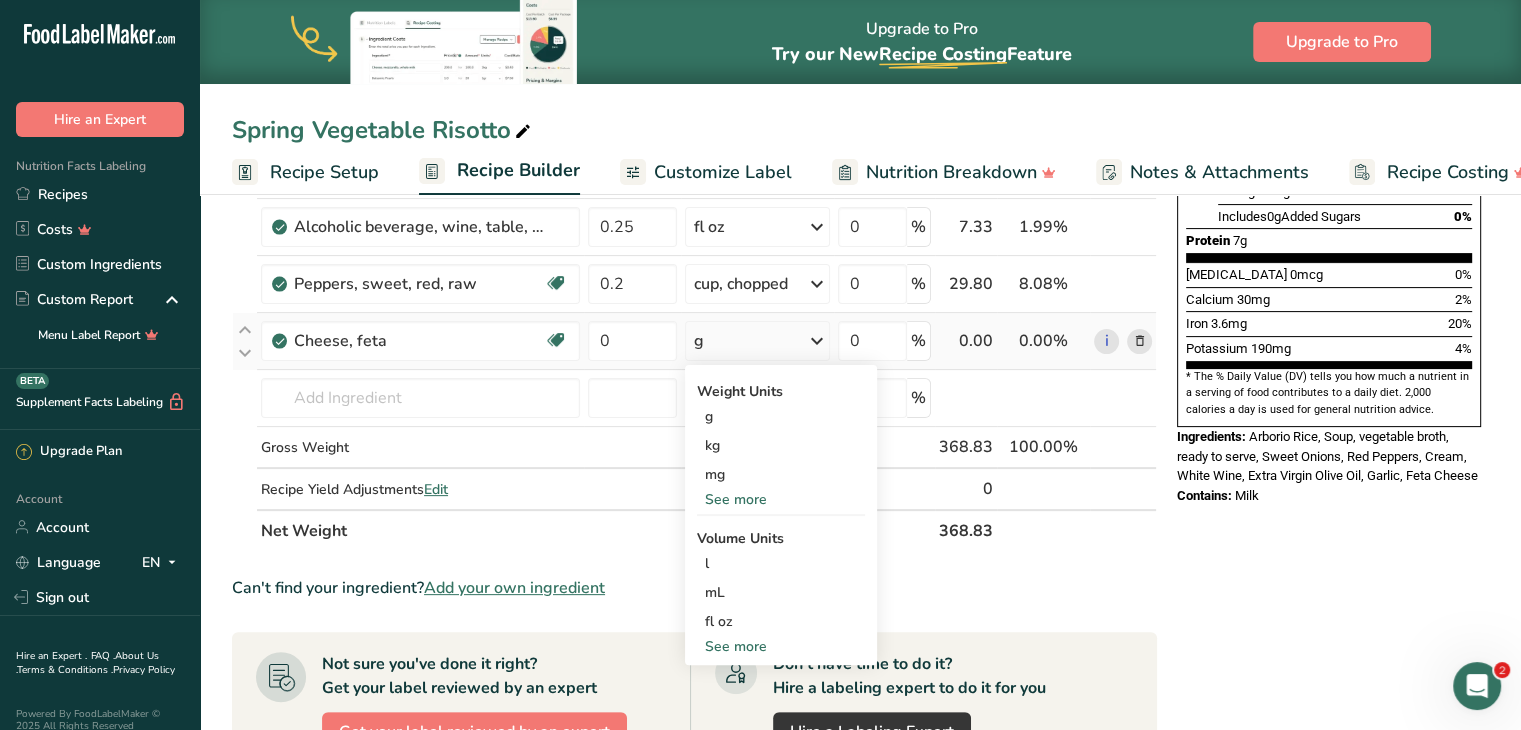 click on "See more" at bounding box center [781, 499] 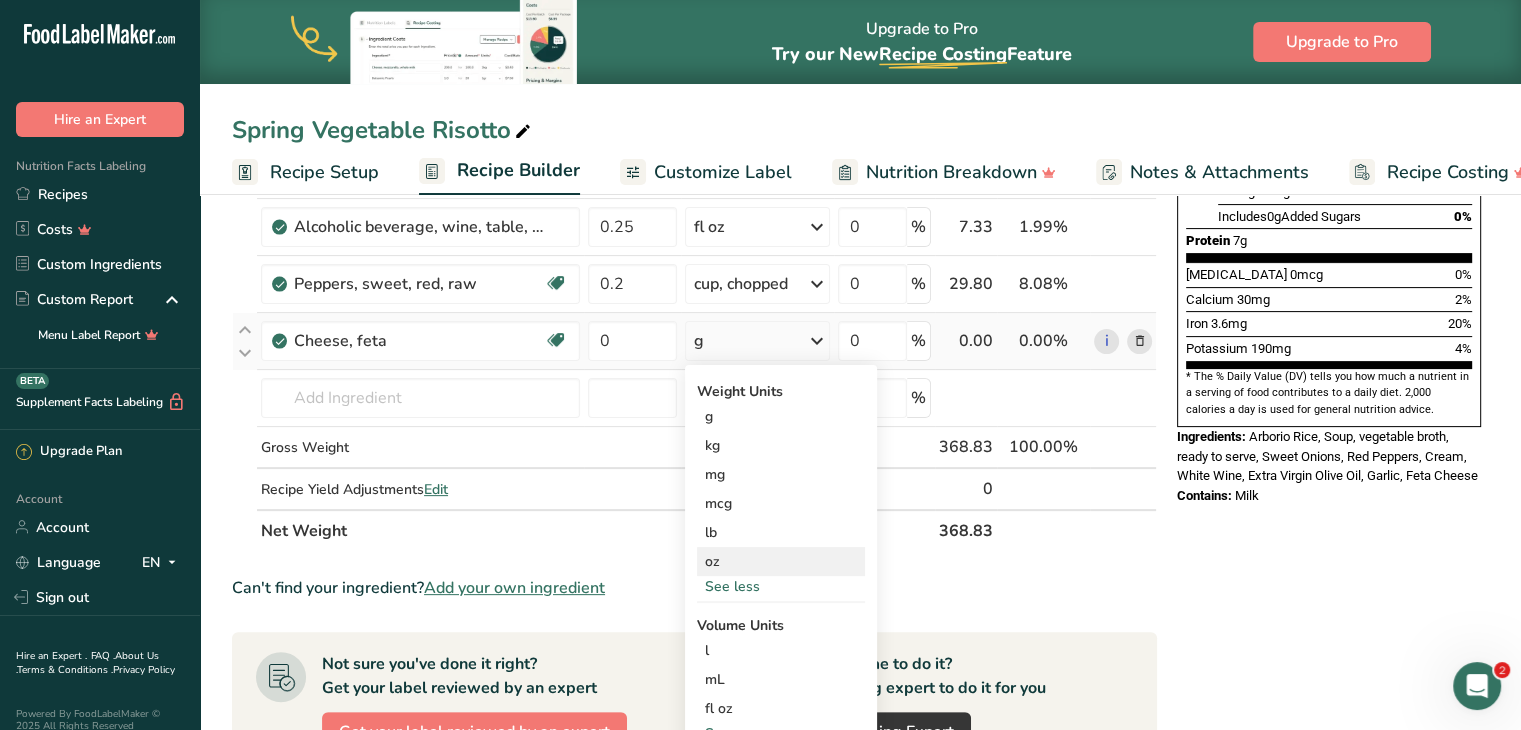click on "oz" at bounding box center [781, 561] 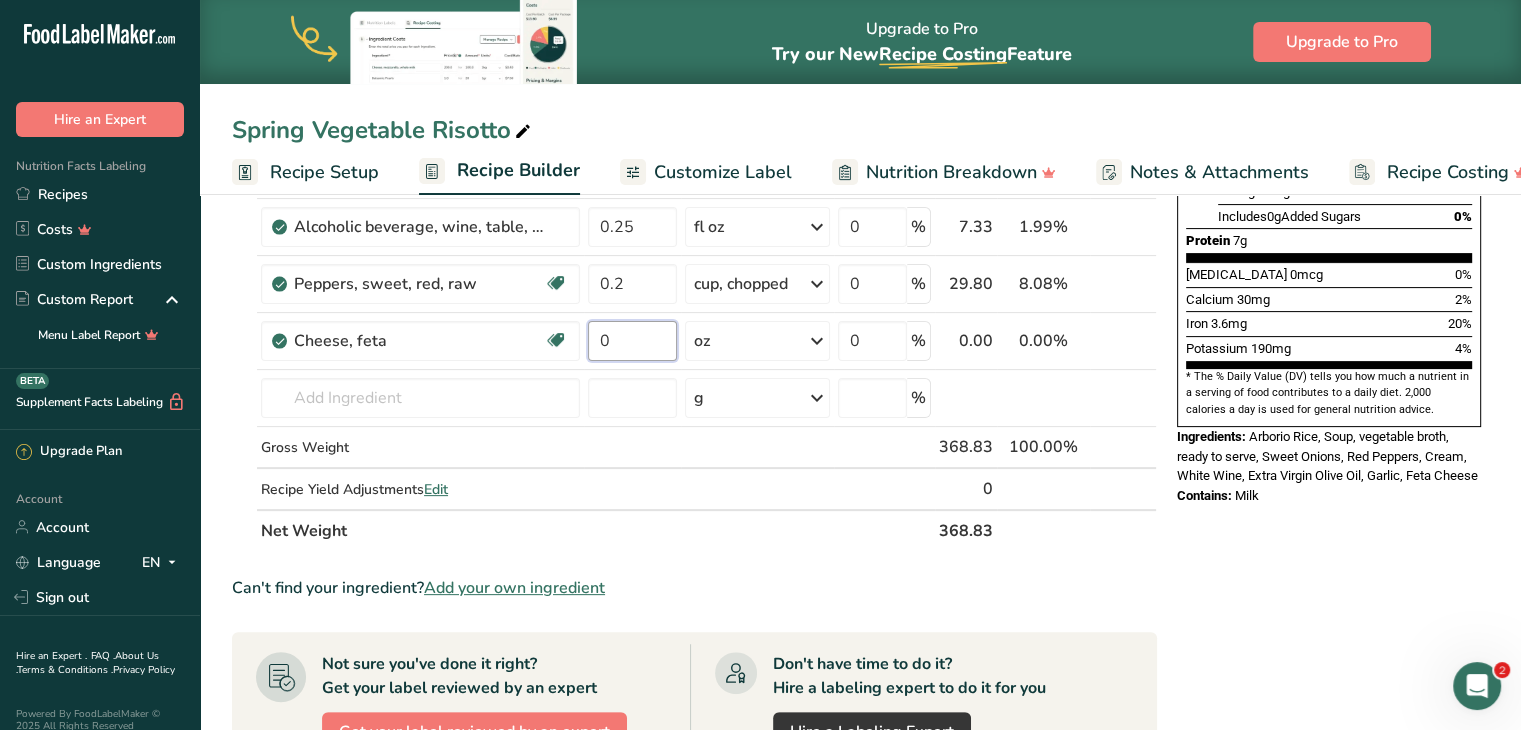 click on "0" at bounding box center (632, 341) 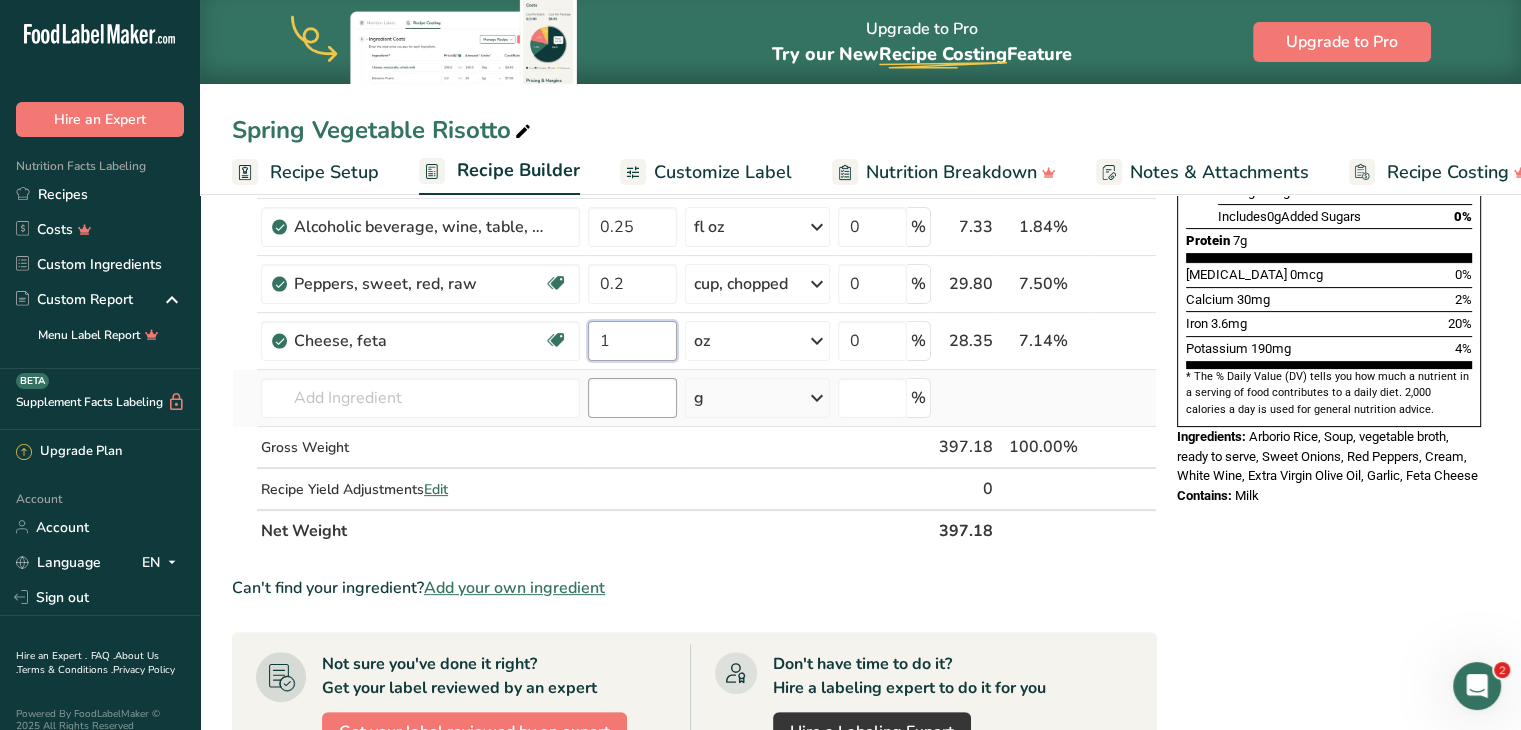 type on "1" 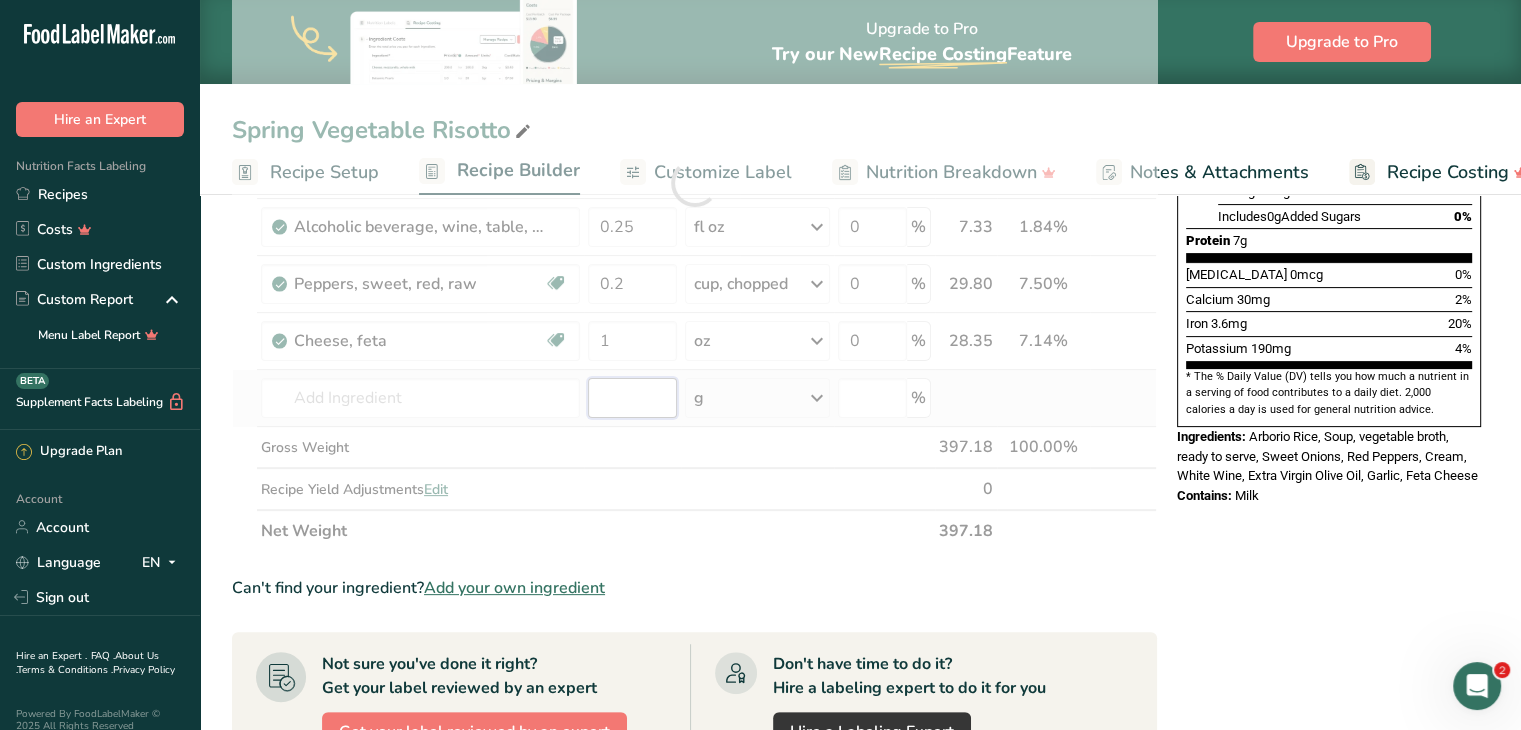 click on "Ingredient *
Amount *
Unit *
Waste *   .a-a{fill:#347362;}.b-a{fill:#fff;}          Grams
Percentage
Arborio Rice
8
oz
Weight Units
g
kg
mg
See more
Volume Units
l
Volume units require a density conversion. If you know your ingredient's density enter it below. Otherwise, click on "RIA" our AI Regulatory bot - she will be able to help you
lb/ft3
g/cm3
Confirm
mL
Volume units require a density conversion. If you know your ingredient's density enter it below. Otherwise, click on "RIA" our AI Regulatory bot - she will be able to help you
lb/ft3" at bounding box center [694, 183] 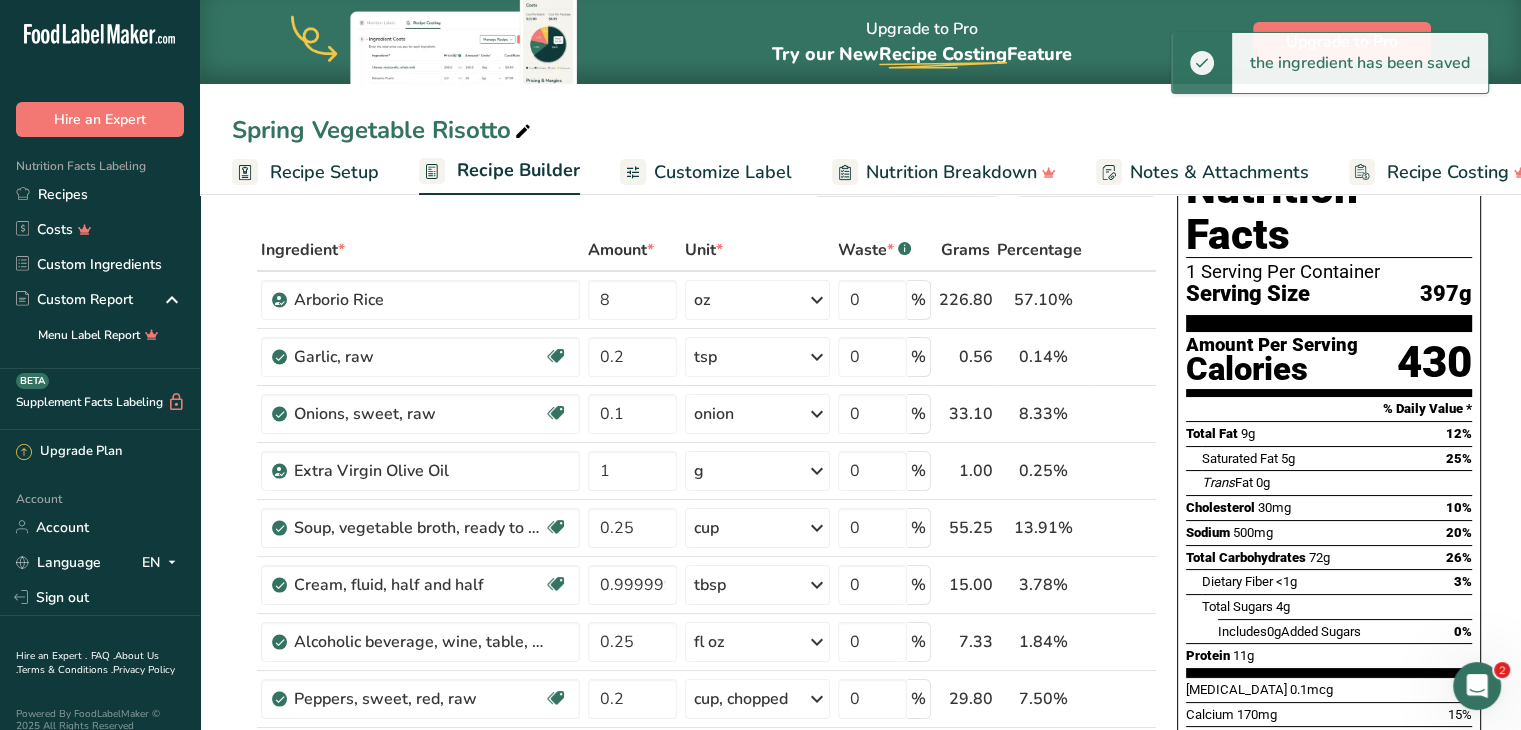 scroll, scrollTop: 70, scrollLeft: 0, axis: vertical 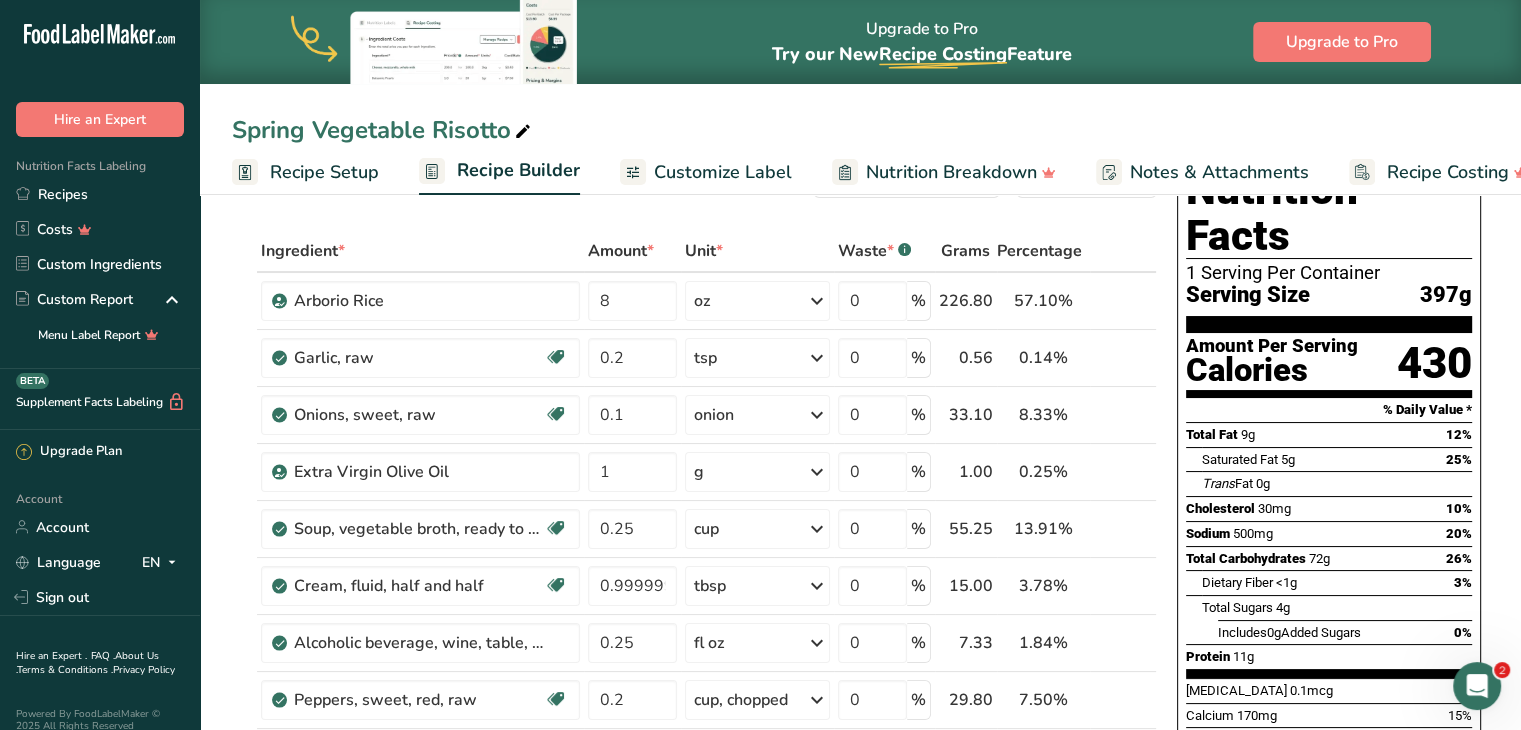 click on "Customize Label" at bounding box center [723, 172] 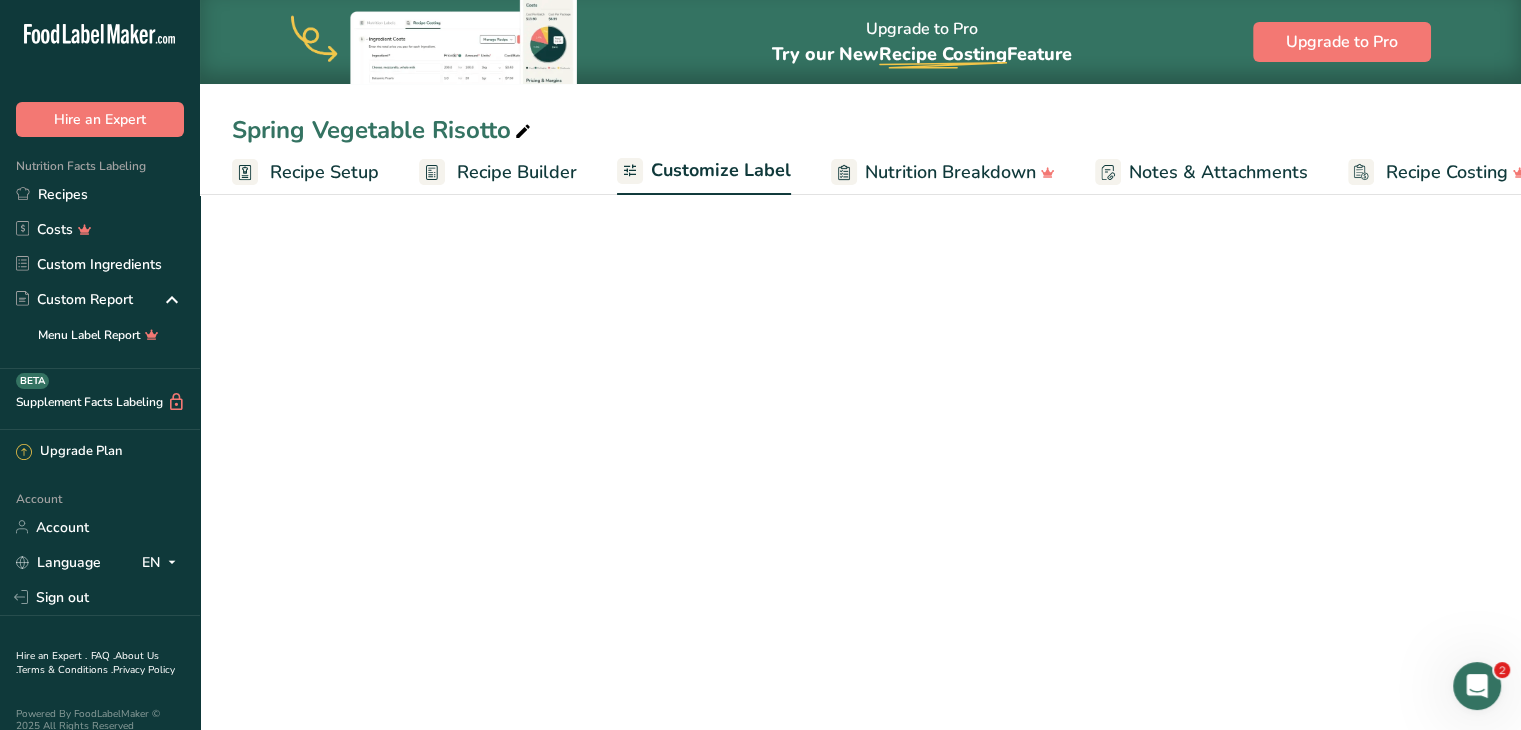 scroll, scrollTop: 0, scrollLeft: 38, axis: horizontal 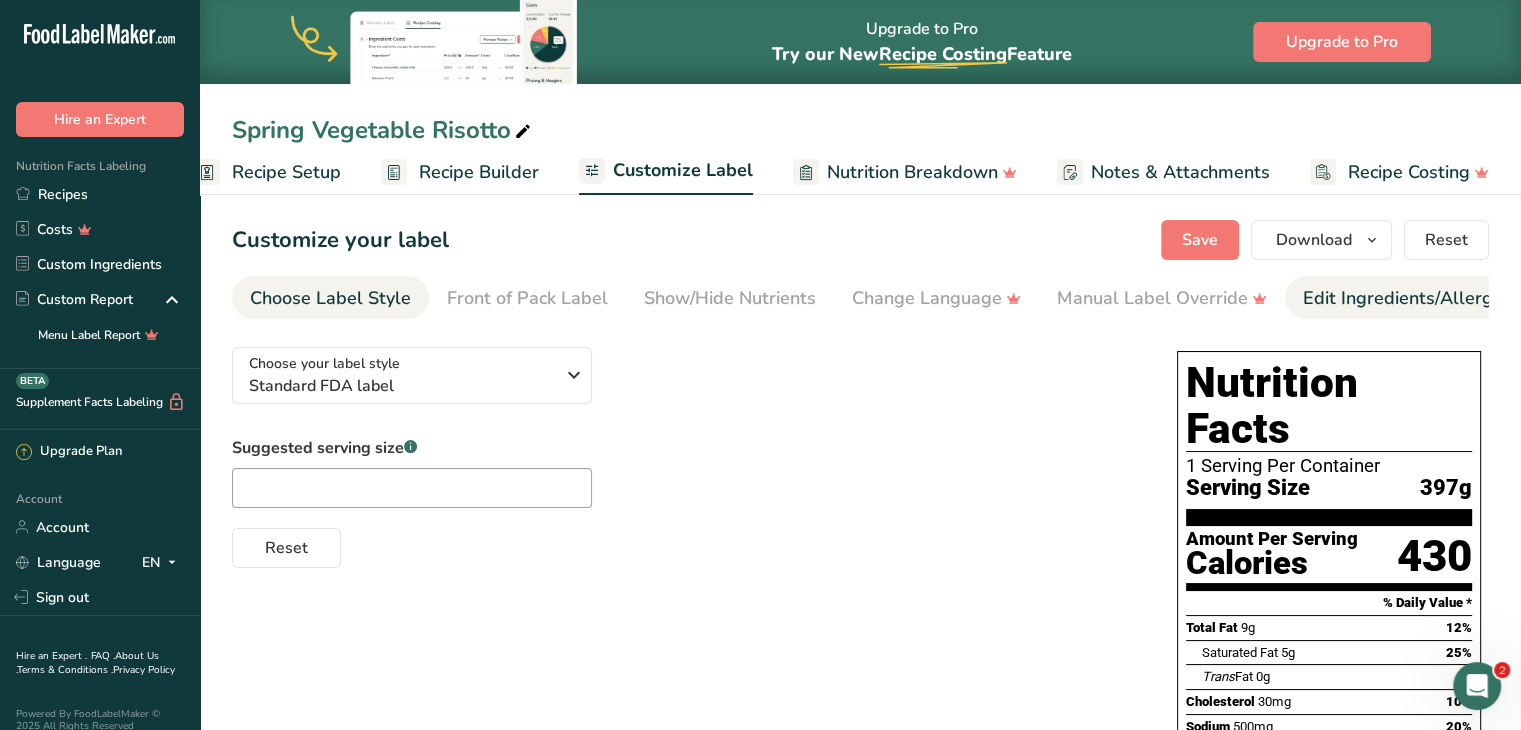 click on "Edit Ingredients/Allergens List" at bounding box center [1430, 298] 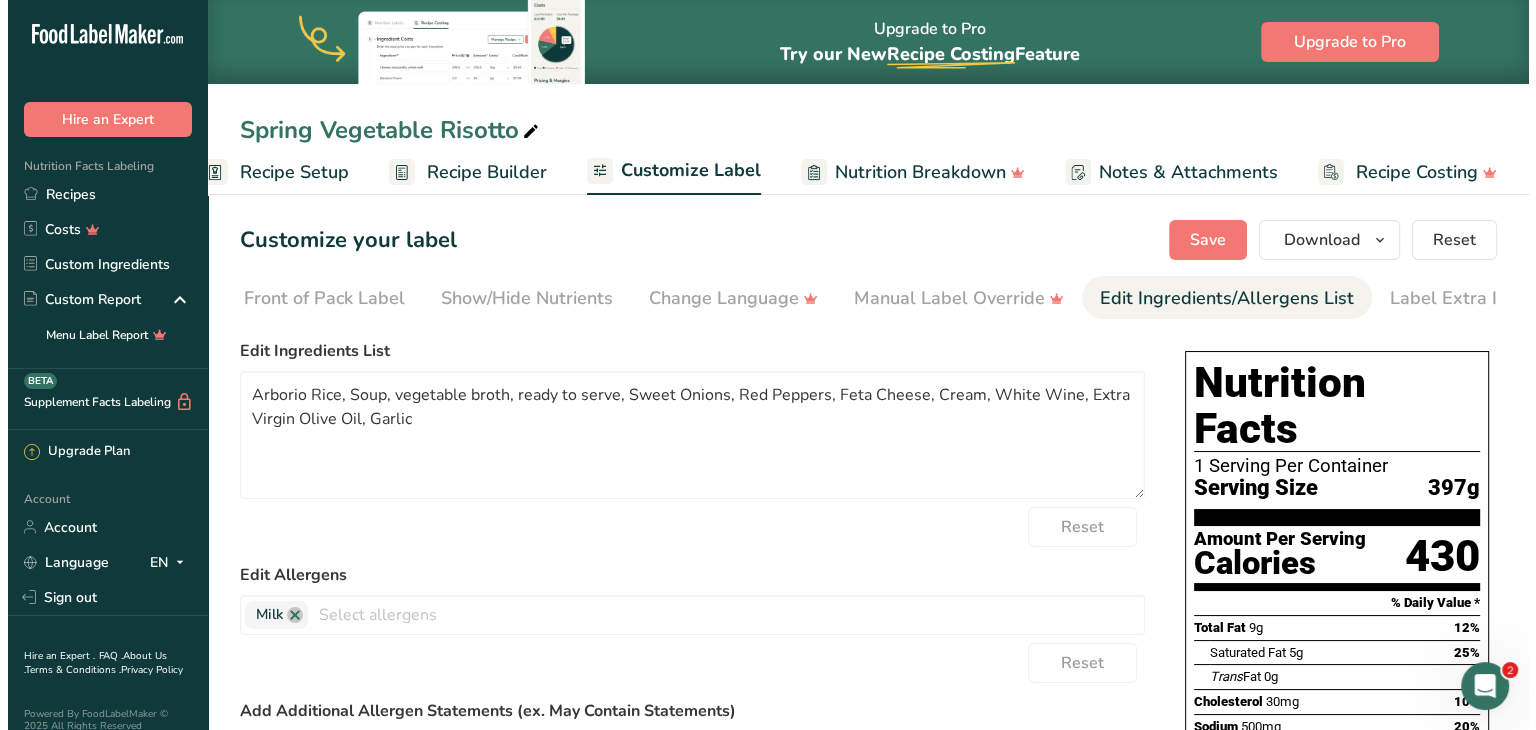 scroll, scrollTop: 0, scrollLeft: 244, axis: horizontal 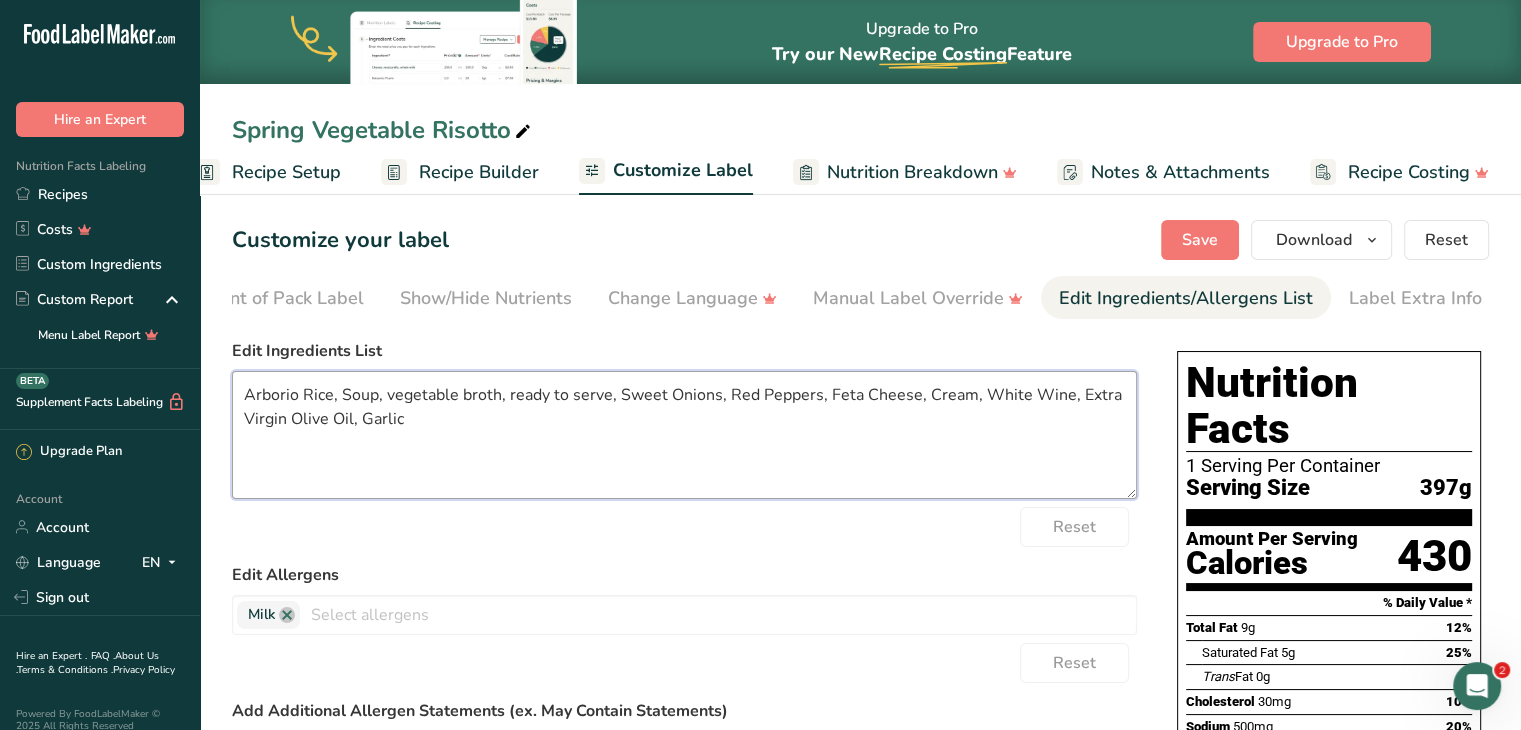click on "Arborio Rice, Soup, vegetable broth, ready to serve, Sweet Onions, Red Peppers, Feta Cheese, Cream, White Wine, Extra Virgin Olive Oil, Garlic" at bounding box center (684, 435) 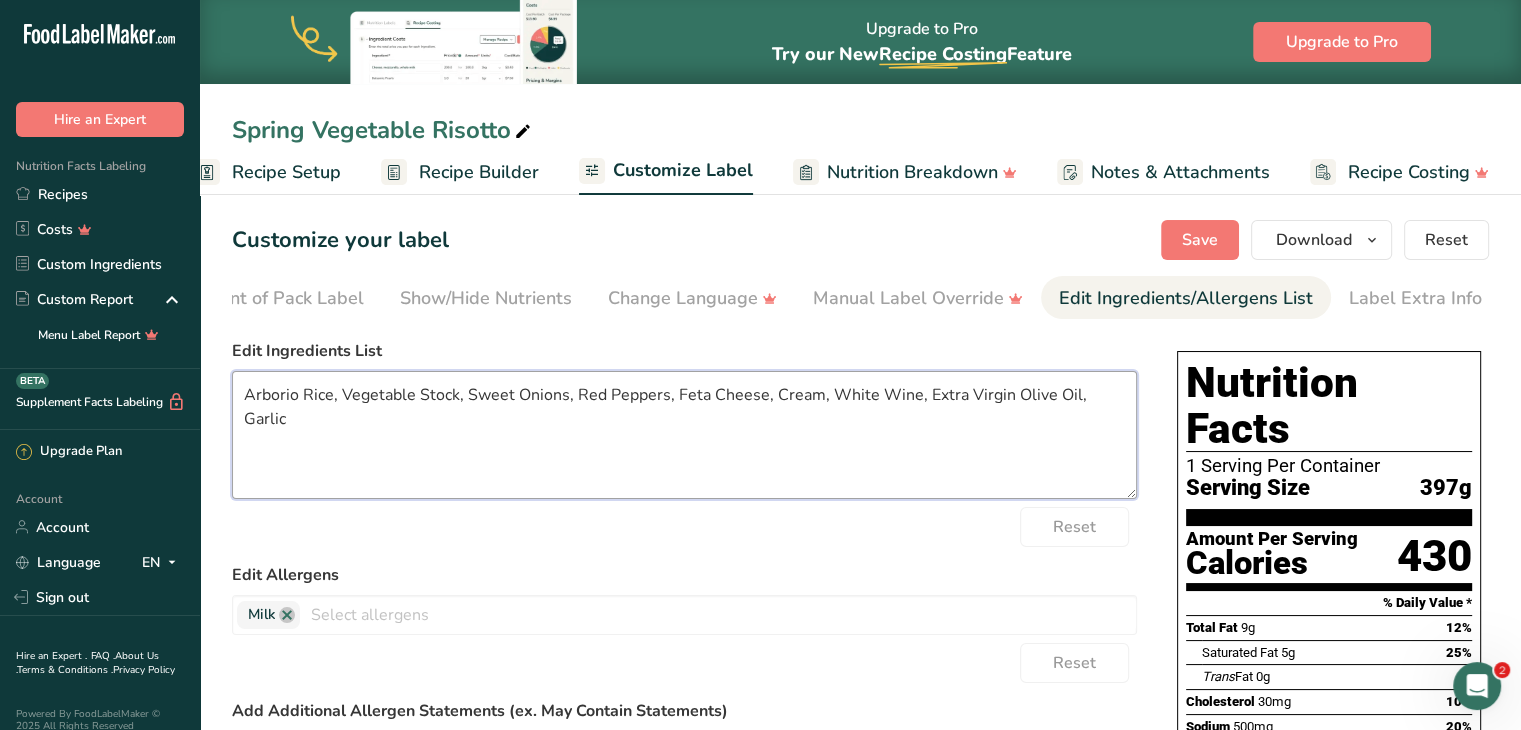 type on "Arborio Rice, Vegetable Stock, Sweet Onions, Red Peppers, Feta Cheese, Cream, White Wine, Extra Virgin Olive Oil, Garlic" 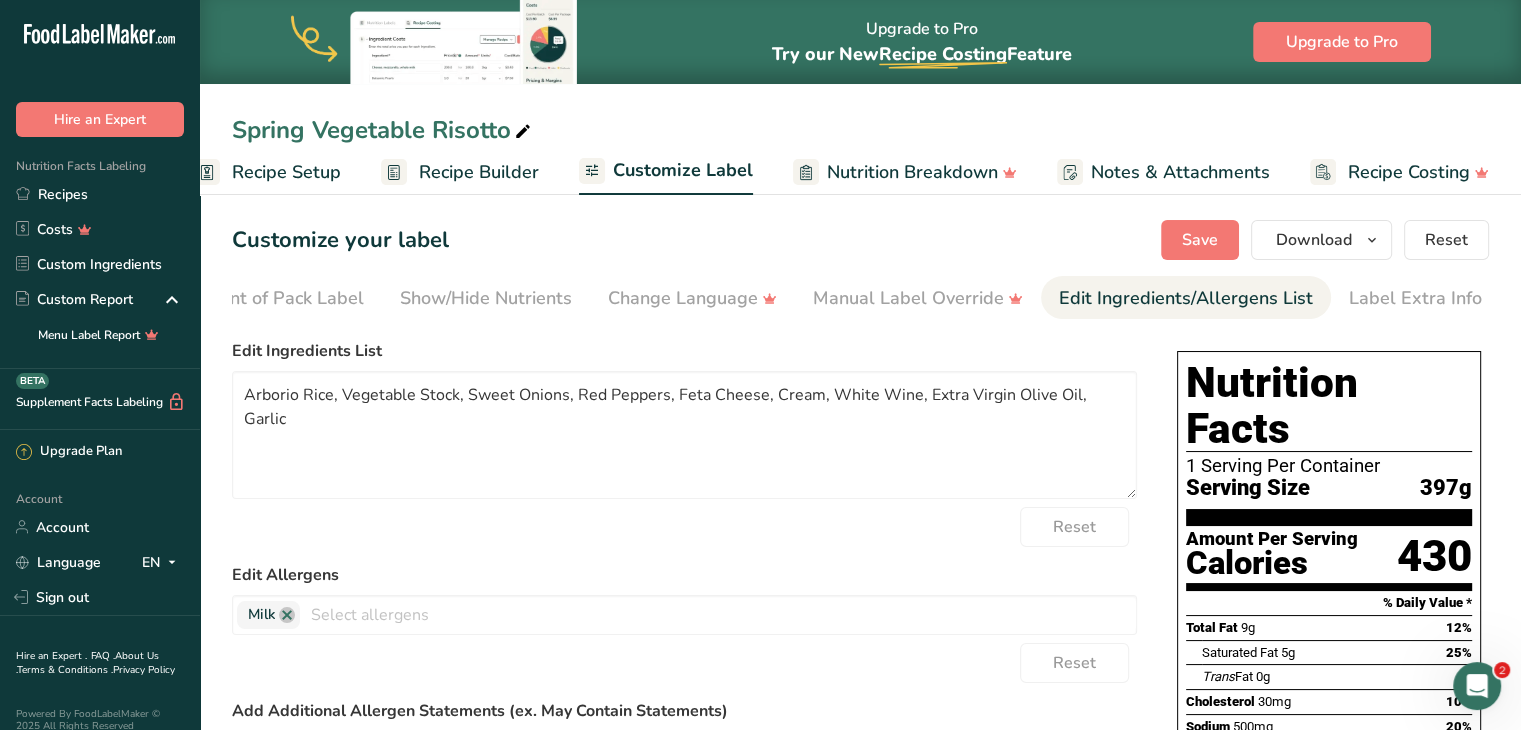 click on "Recipe Builder" at bounding box center (479, 172) 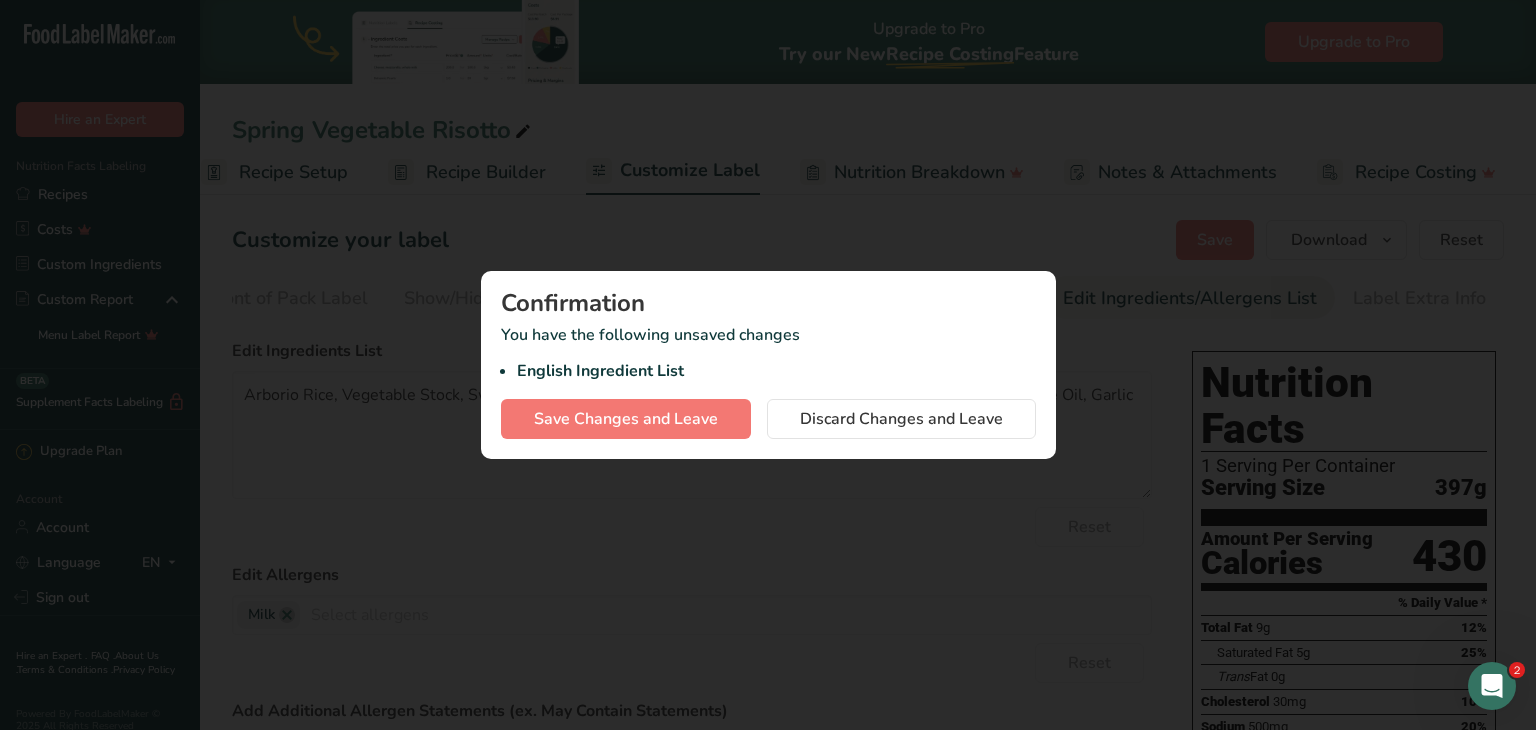 scroll, scrollTop: 0, scrollLeft: 228, axis: horizontal 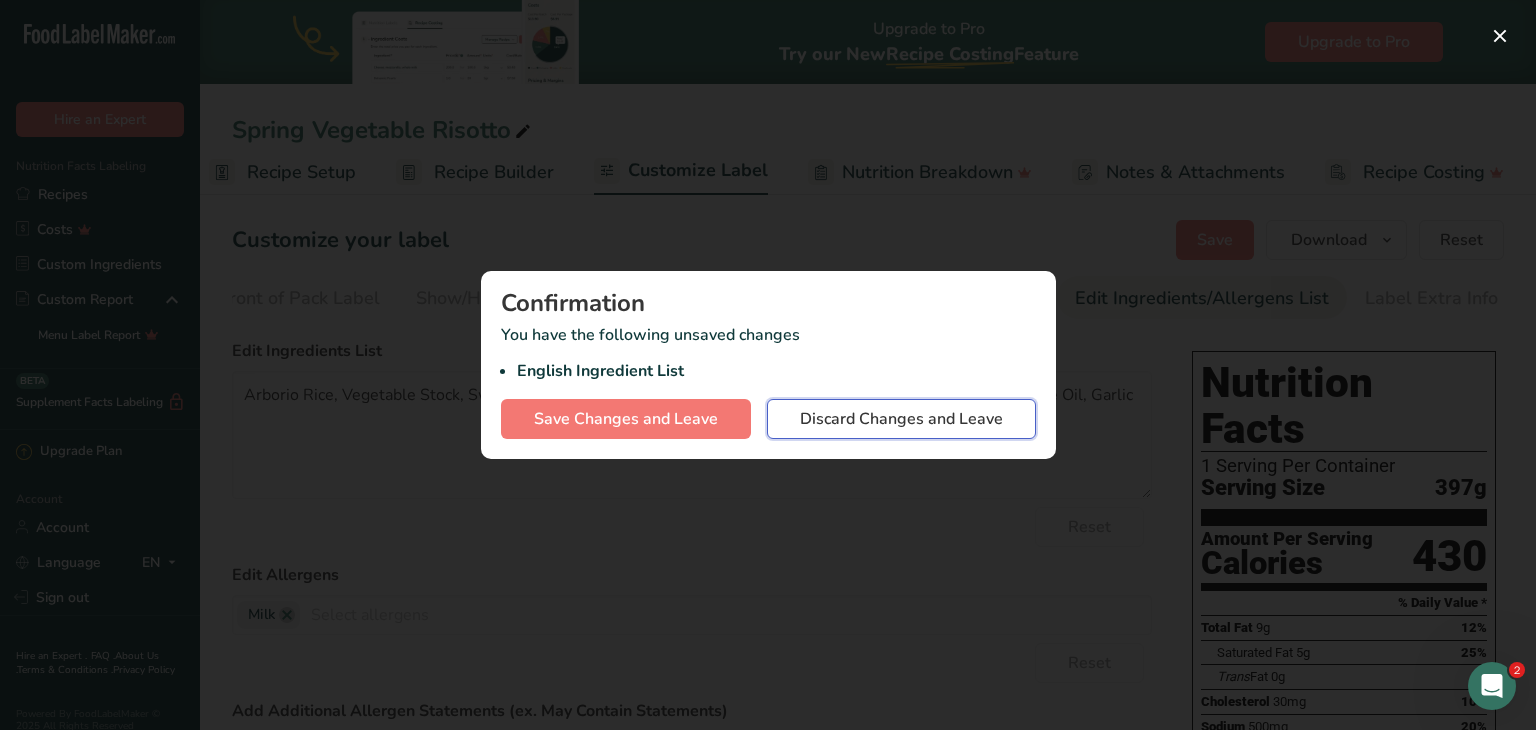 click on "Discard Changes and Leave" at bounding box center (901, 419) 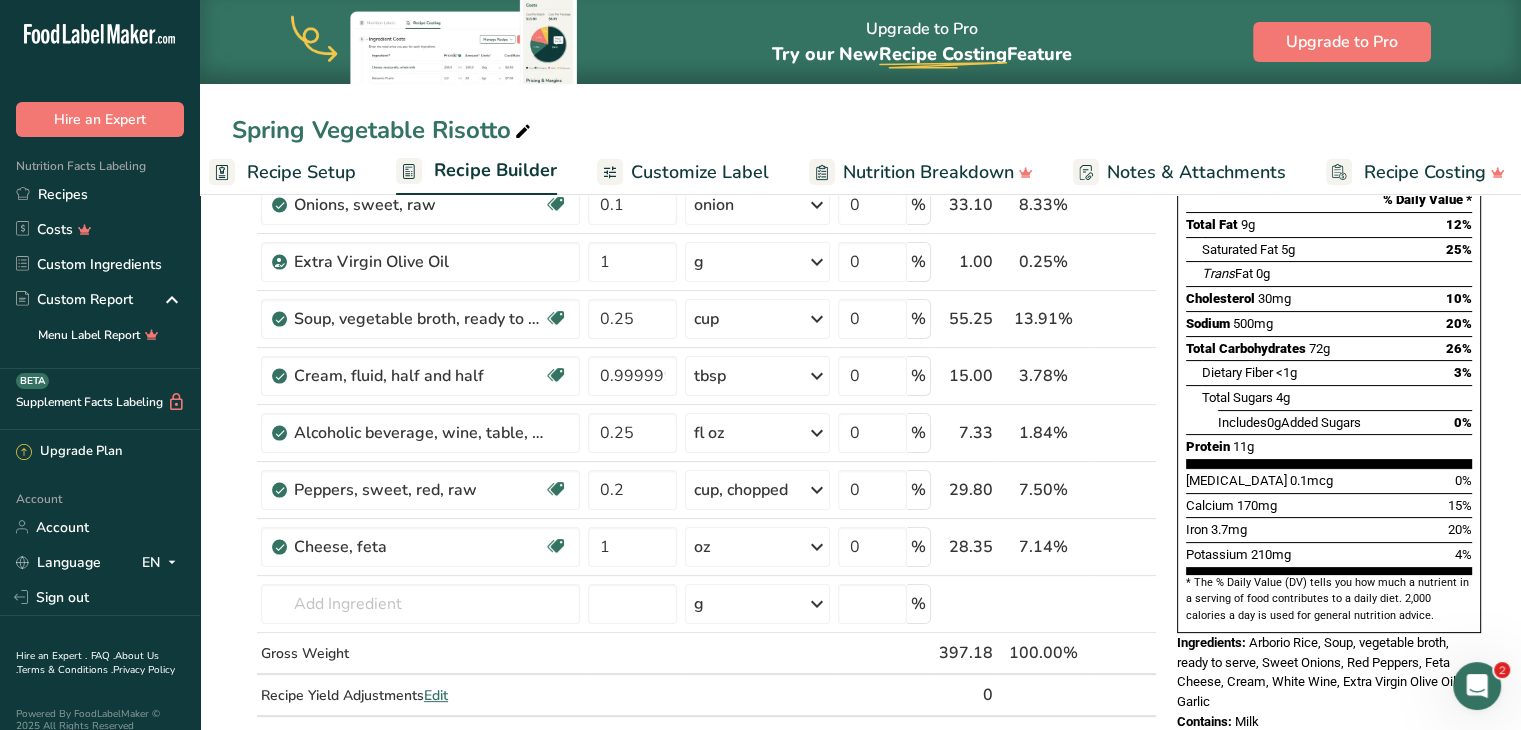 scroll, scrollTop: 280, scrollLeft: 0, axis: vertical 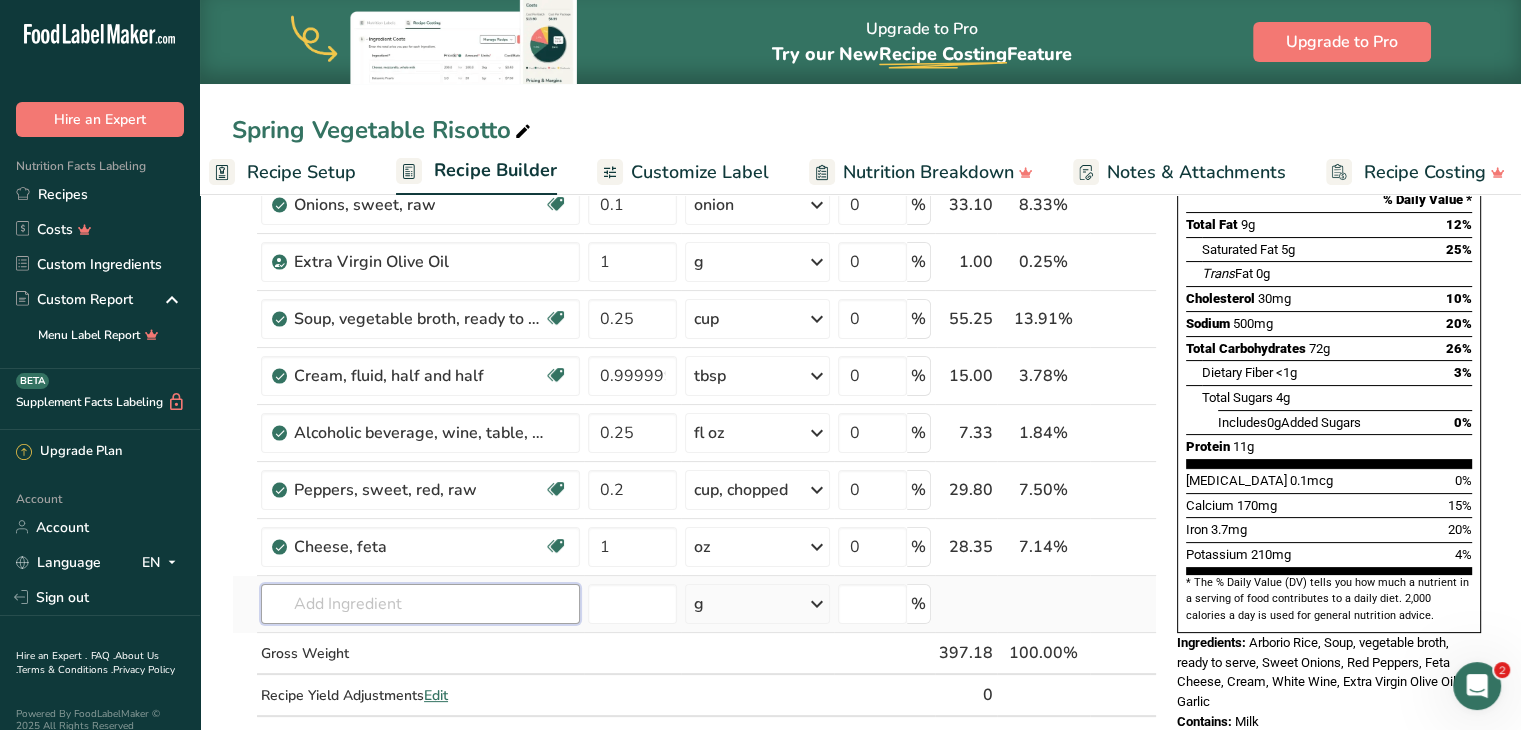click at bounding box center (420, 604) 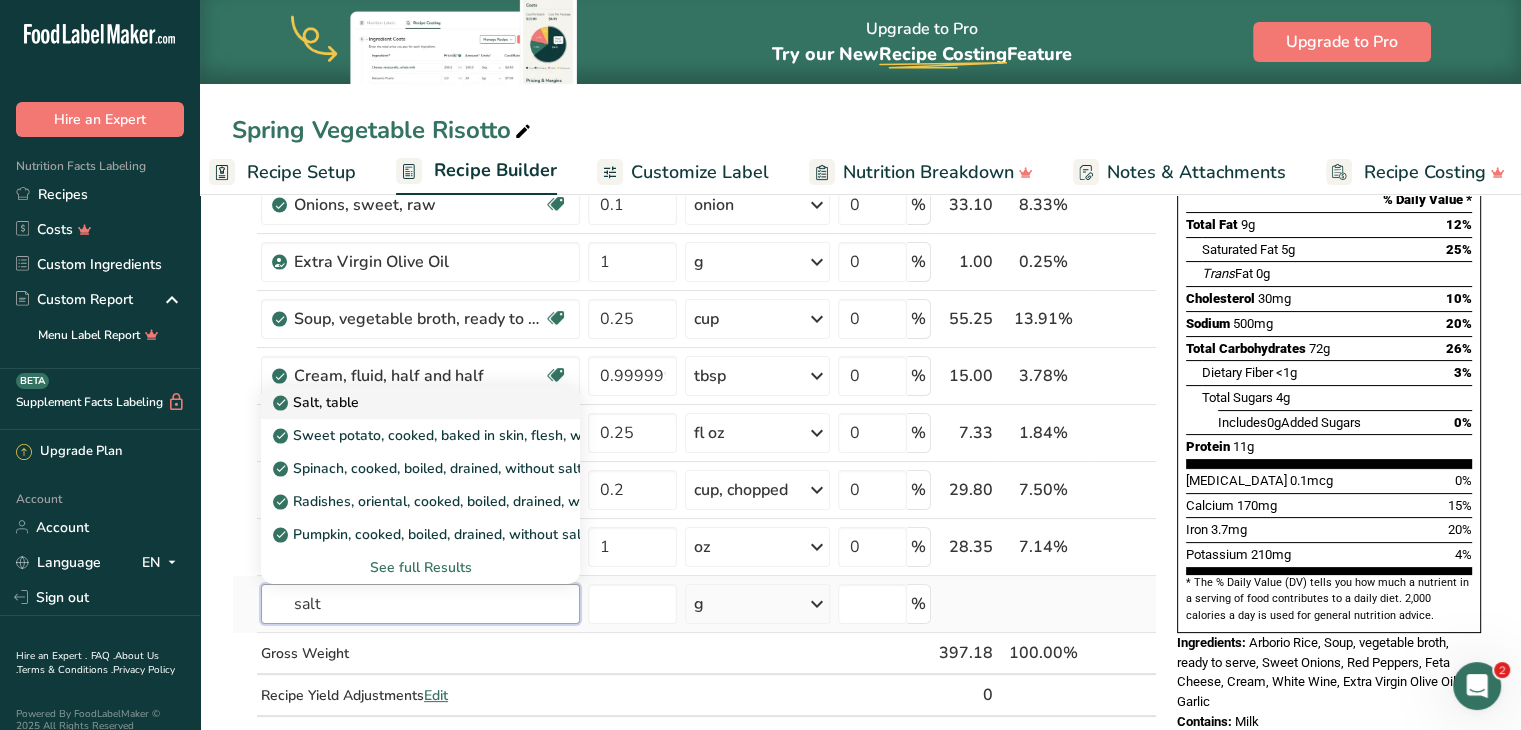 type on "salt" 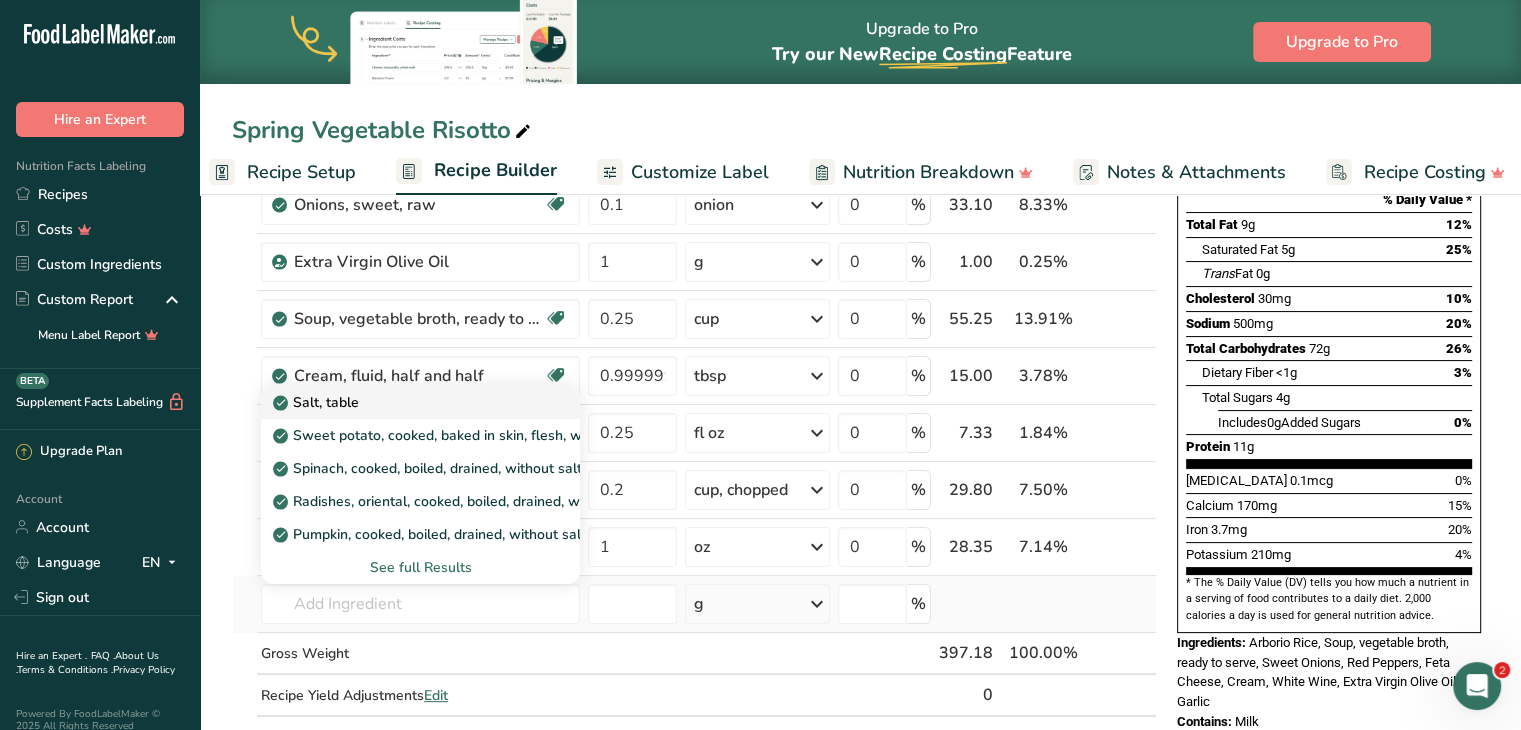 click on "Salt, table" at bounding box center (404, 402) 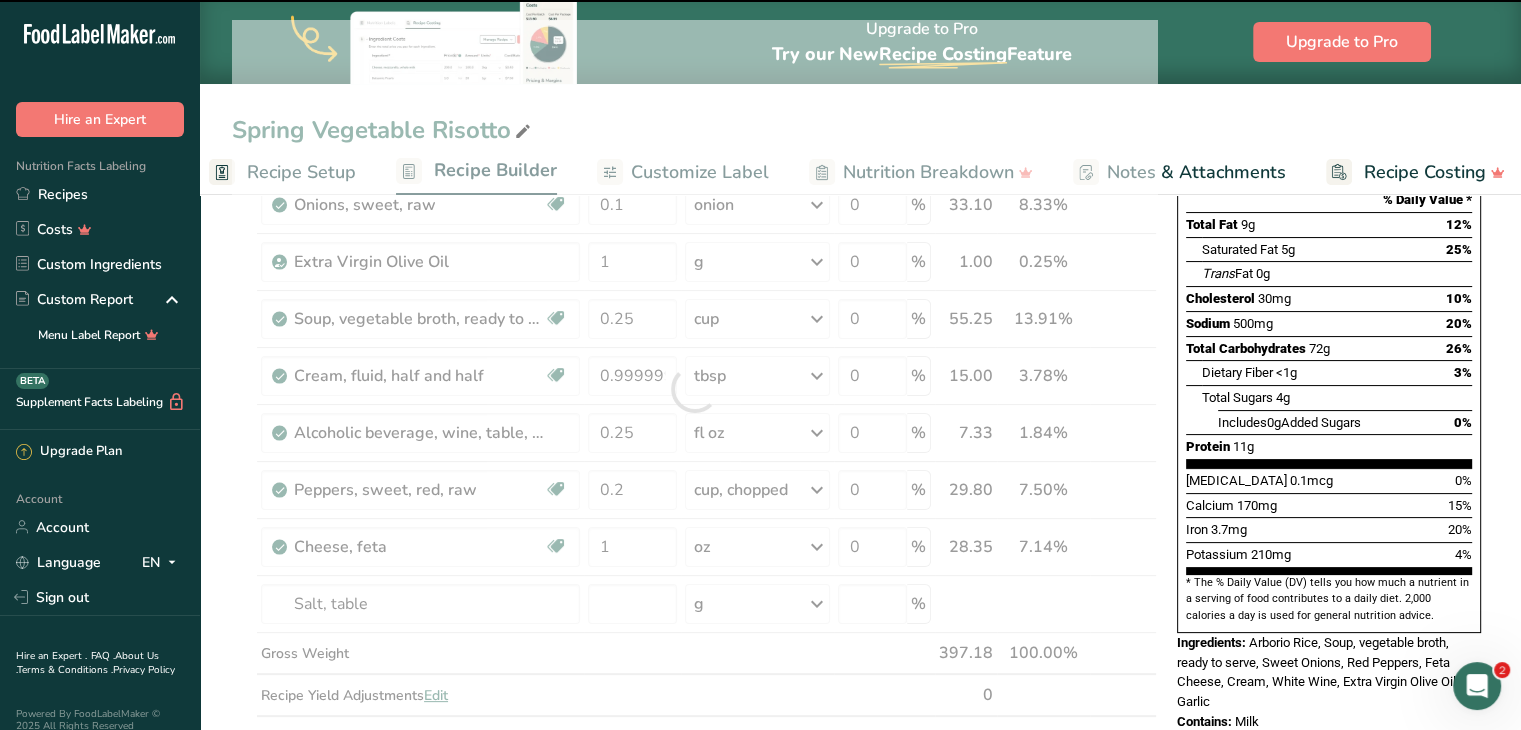 type on "0" 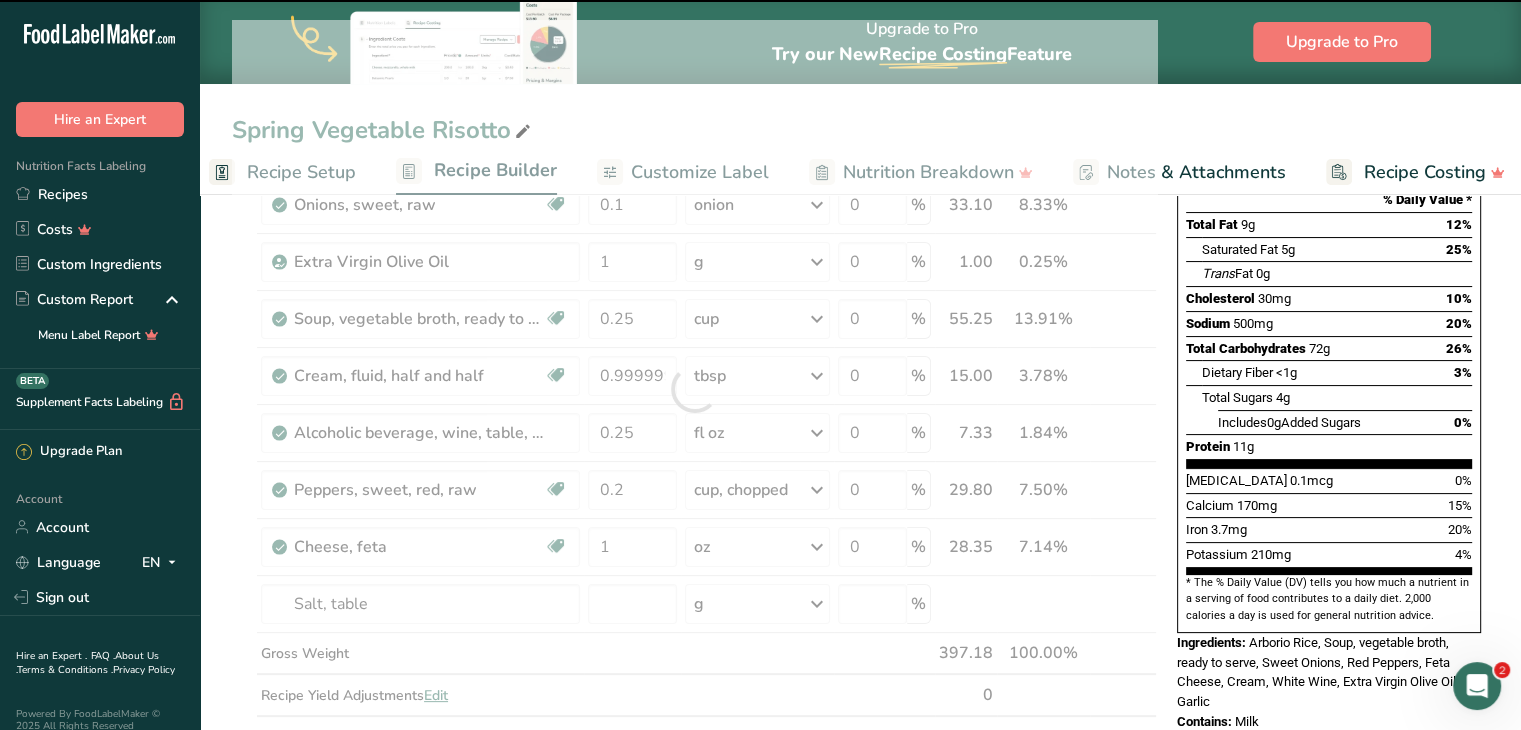 type on "0" 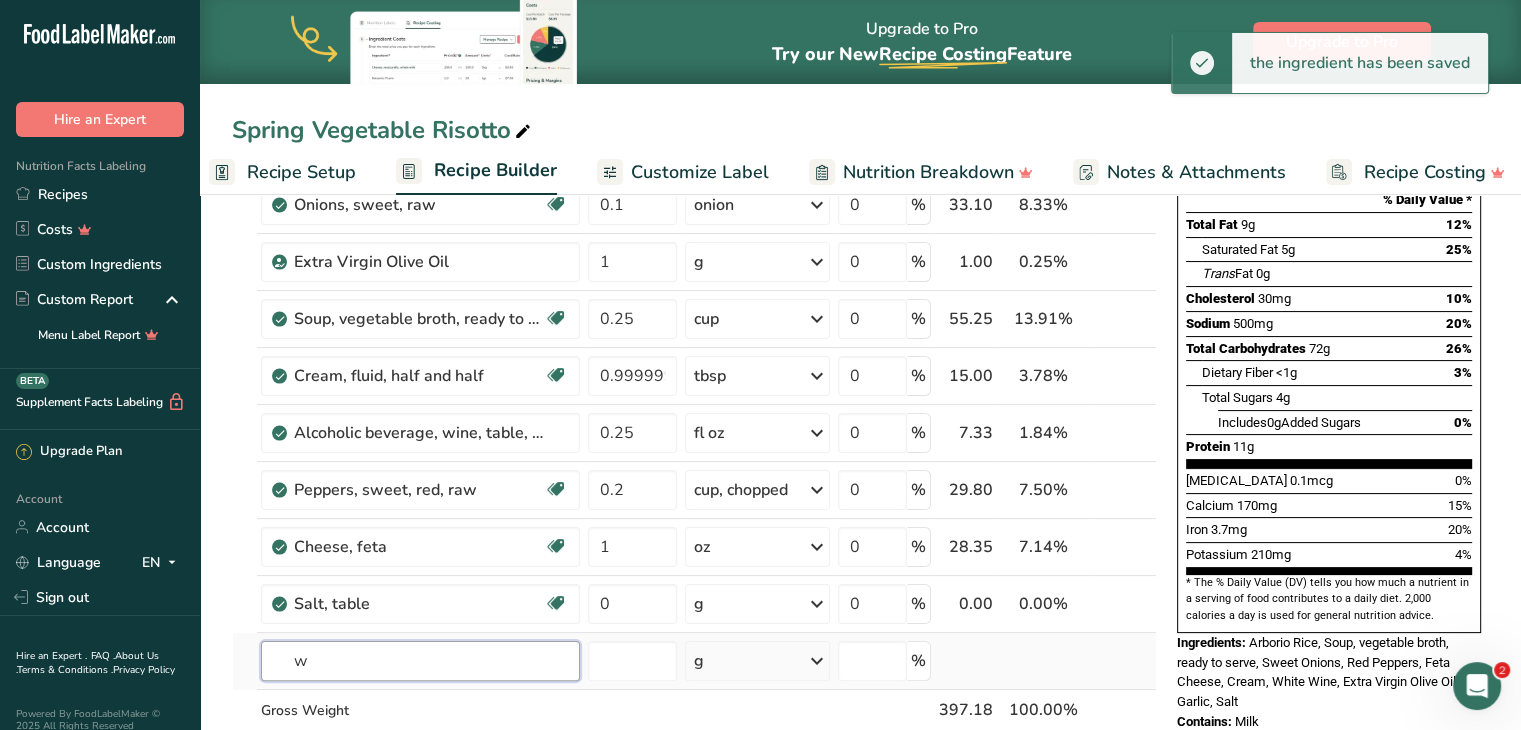 click on "w" at bounding box center [420, 661] 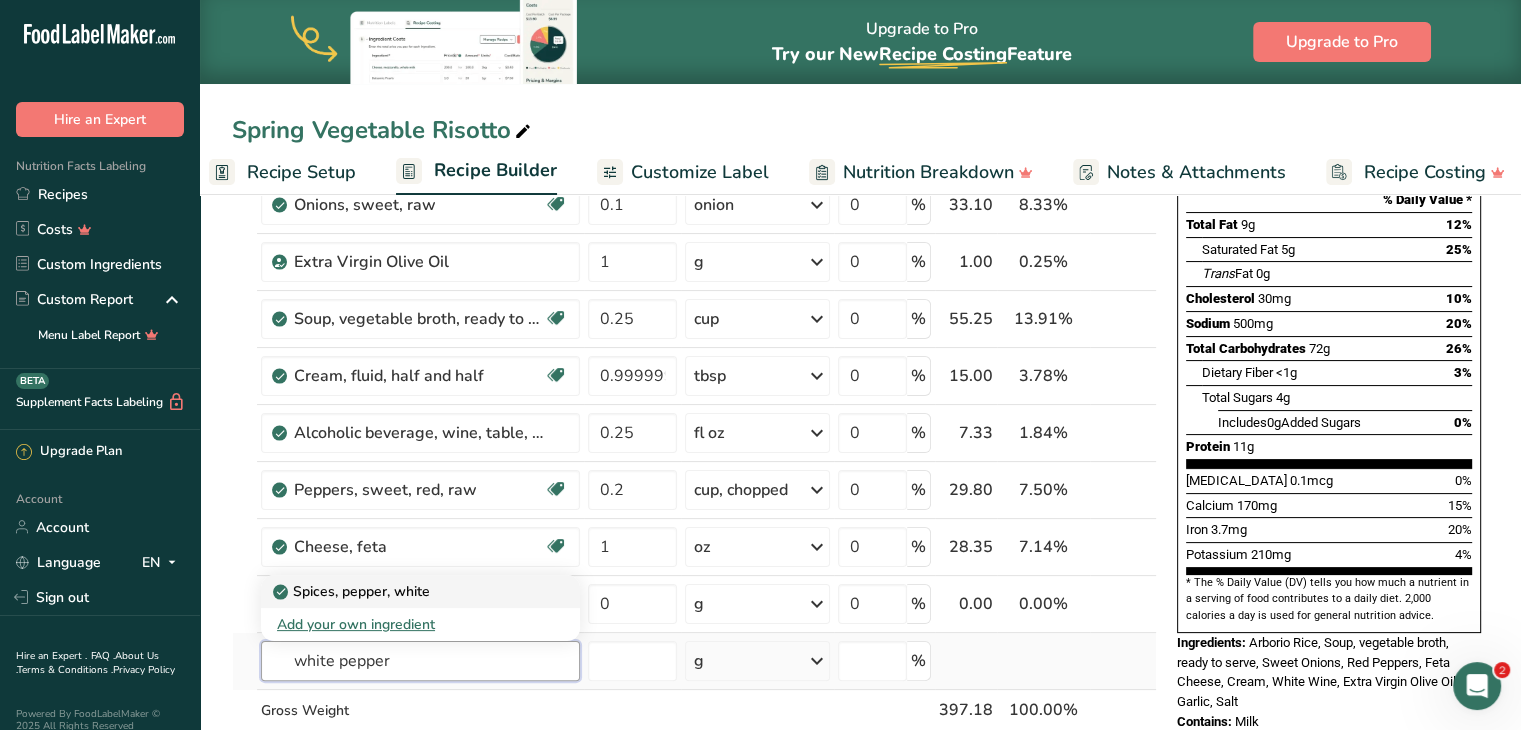 type on "white pepper" 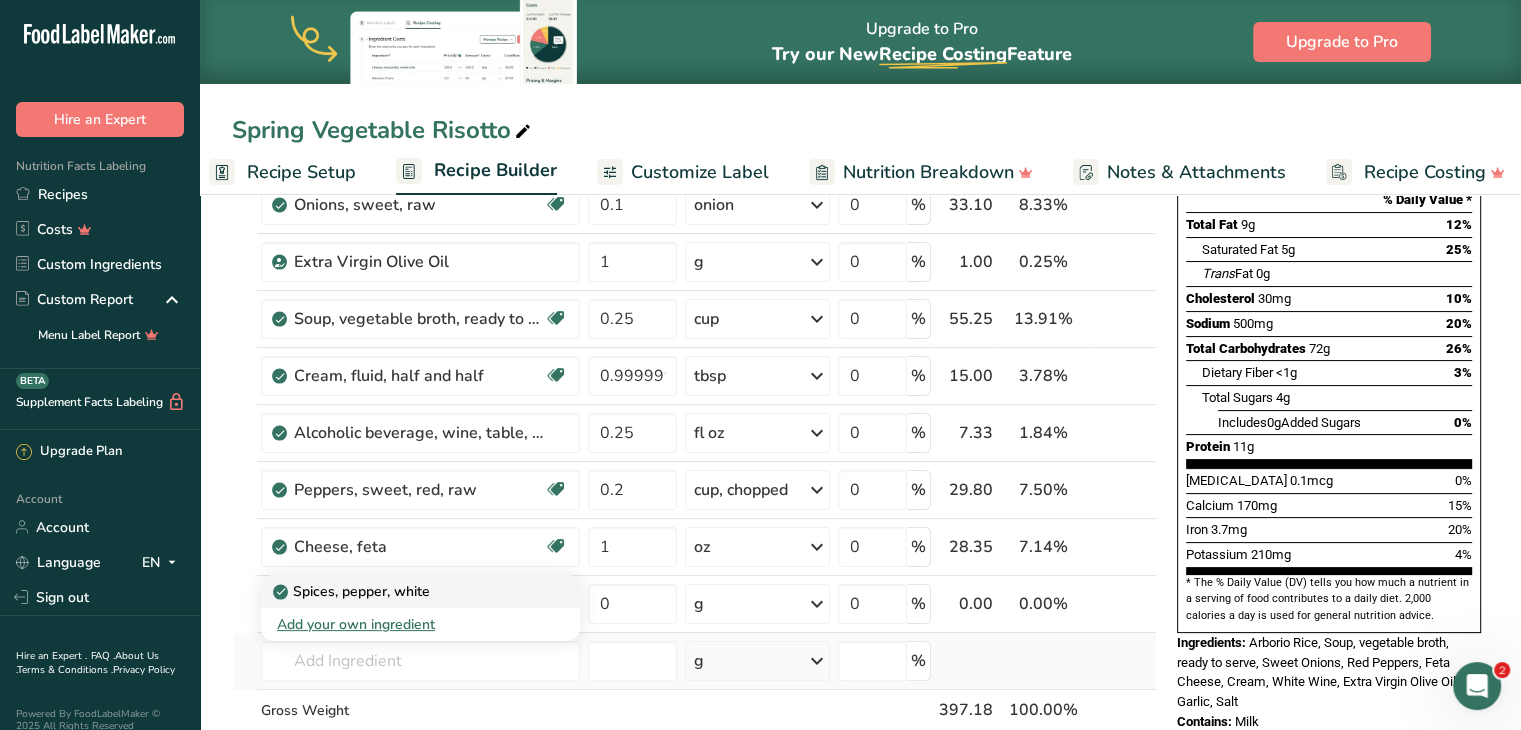 click on "Spices, pepper, white" at bounding box center (420, 591) 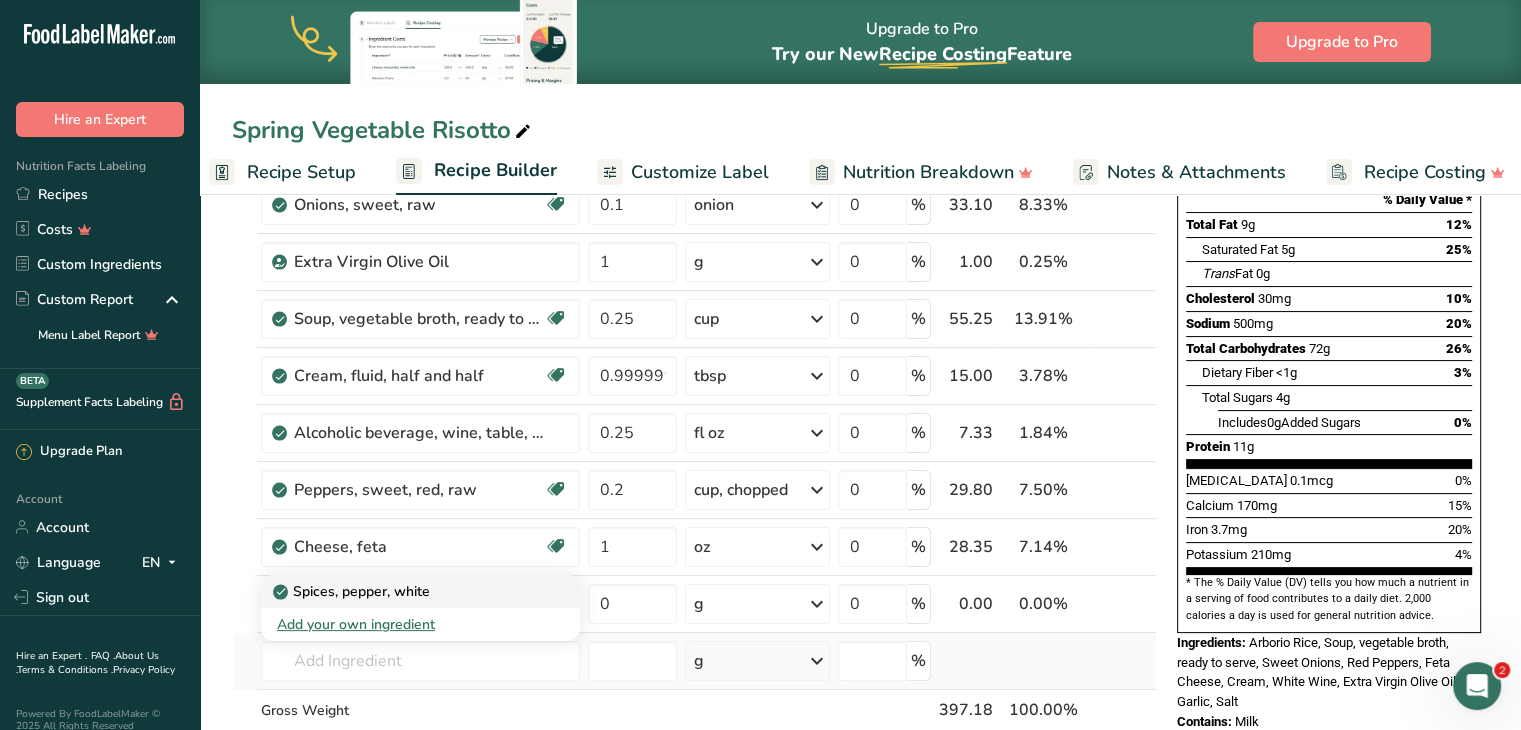 type on "Spices, pepper, white" 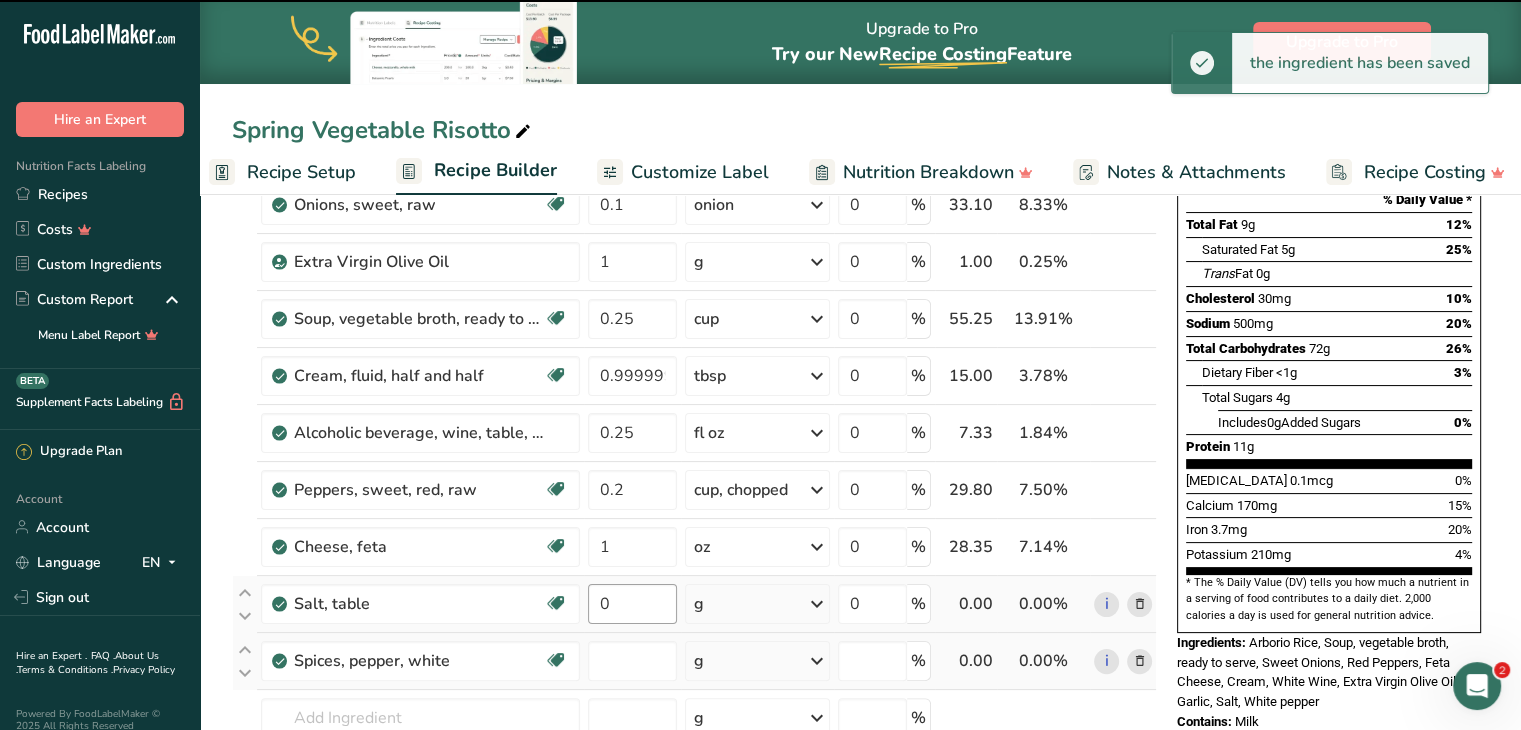 type on "0" 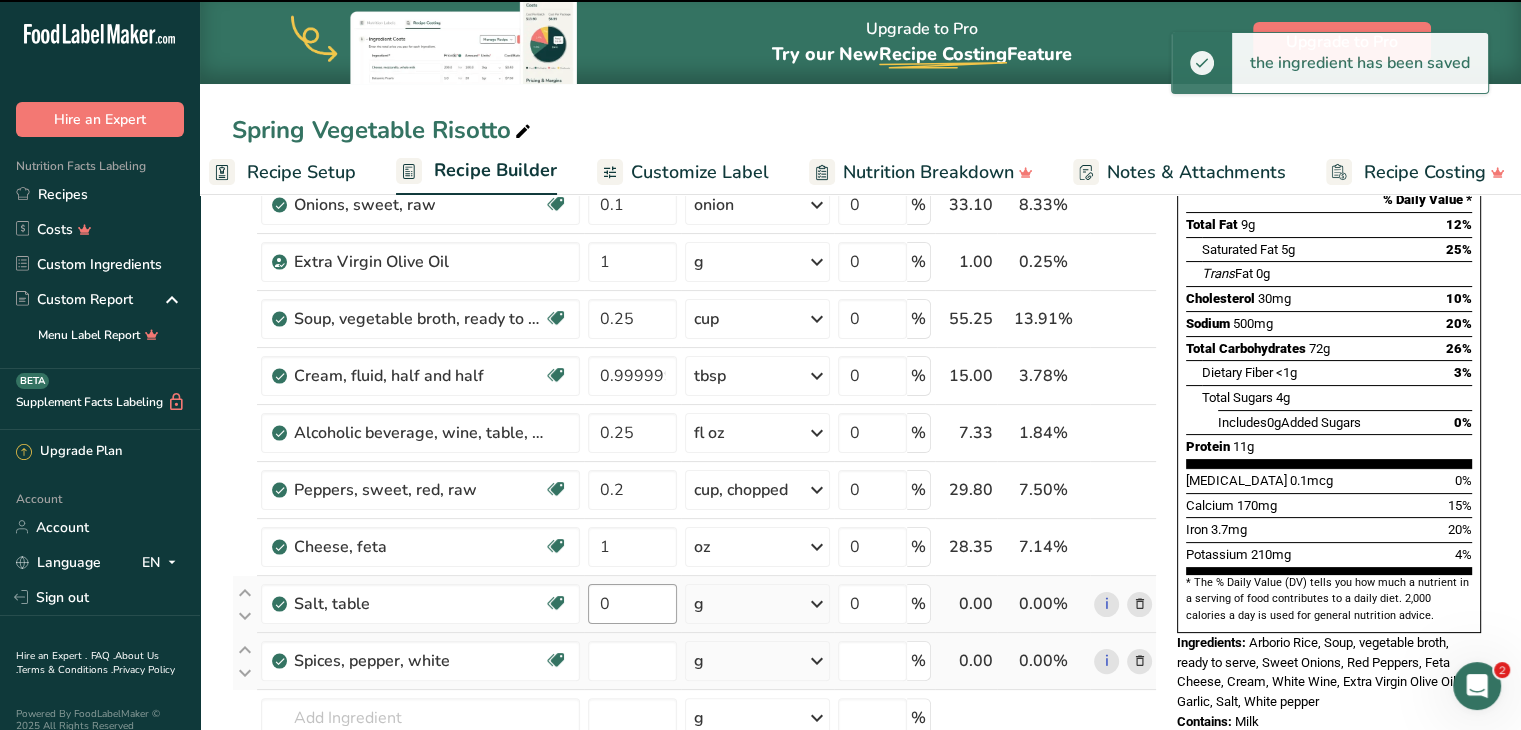 type on "0" 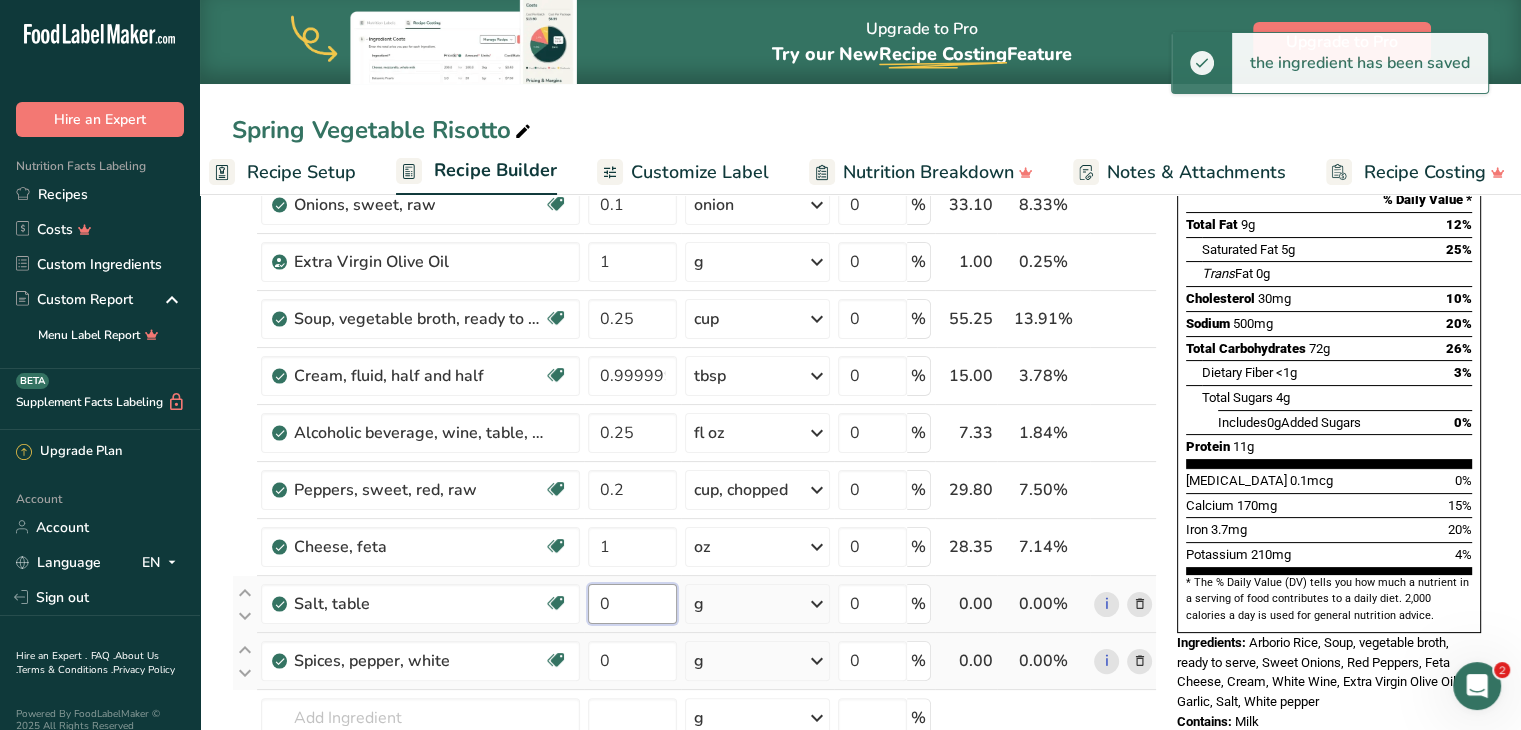 click on "0" at bounding box center (632, 604) 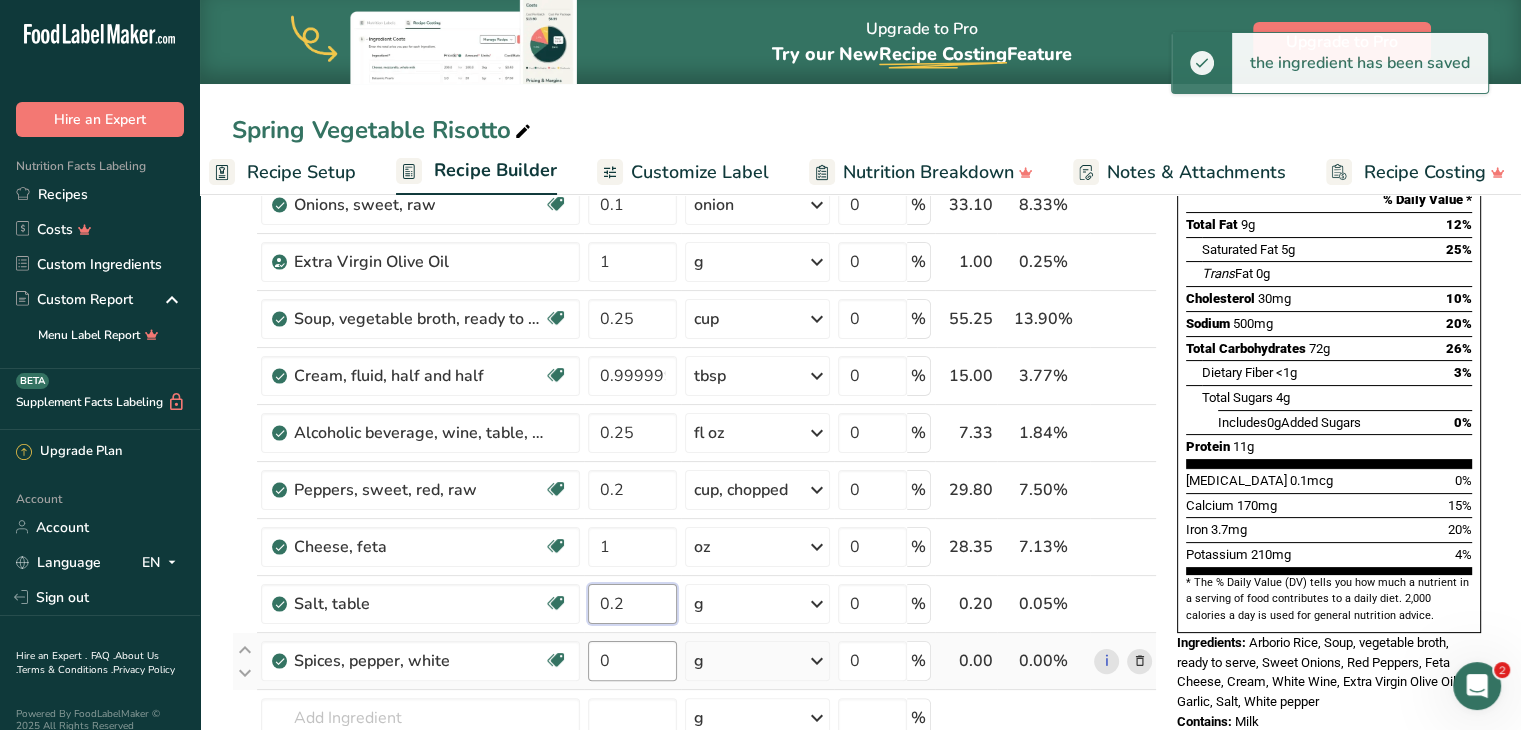 type on "0.2" 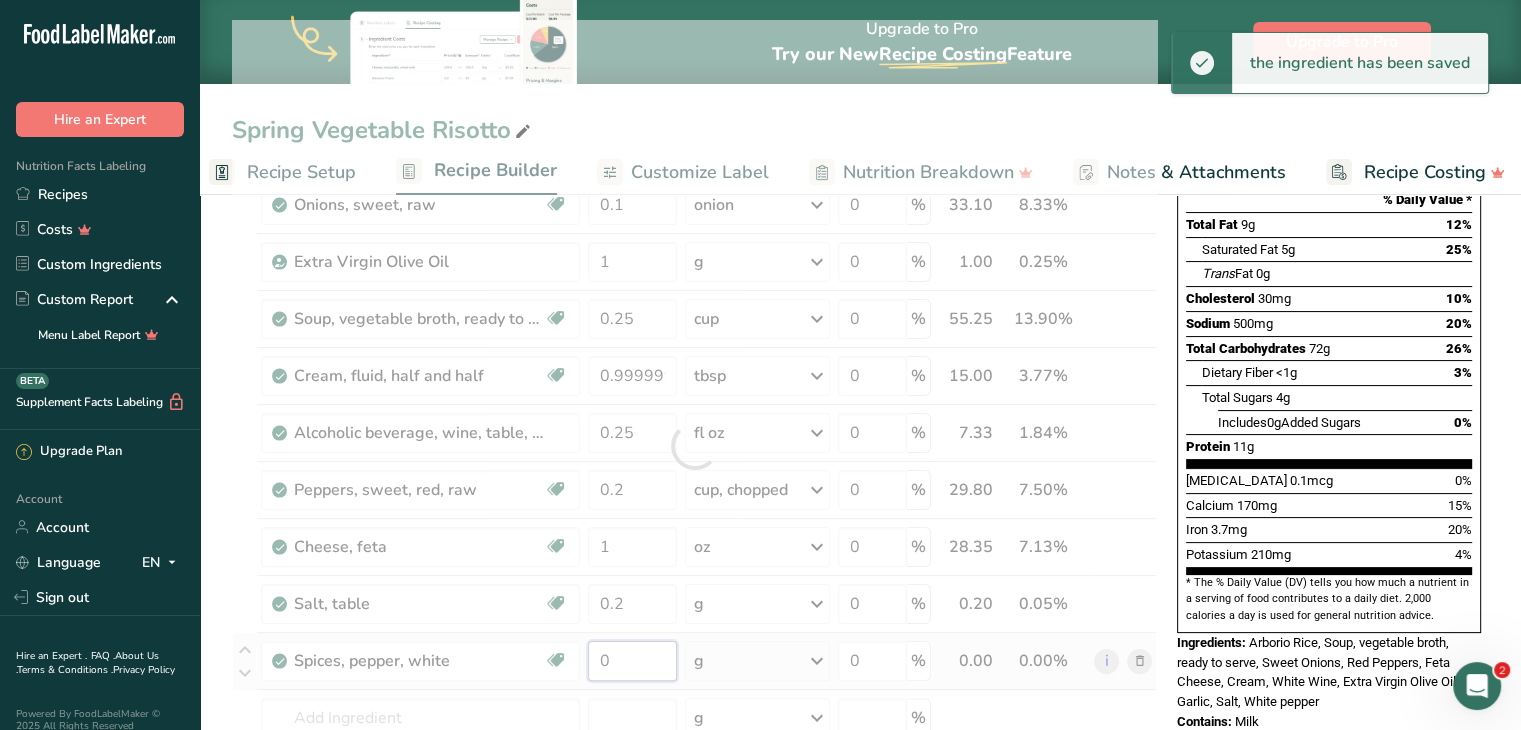 click on "Ingredient *
Amount *
Unit *
Waste *   .a-a{fill:#347362;}.b-a{fill:#fff;}          Grams
Percentage
Arborio Rice
8
oz
Weight Units
g
kg
mg
See more
Volume Units
l
Volume units require a density conversion. If you know your ingredient's density enter it below. Otherwise, click on "RIA" our AI Regulatory bot - she will be able to help you
lb/ft3
g/cm3
Confirm
mL
Volume units require a density conversion. If you know your ingredient's density enter it below. Otherwise, click on "RIA" our AI Regulatory bot - she will be able to help you
lb/ft3" at bounding box center [694, 446] 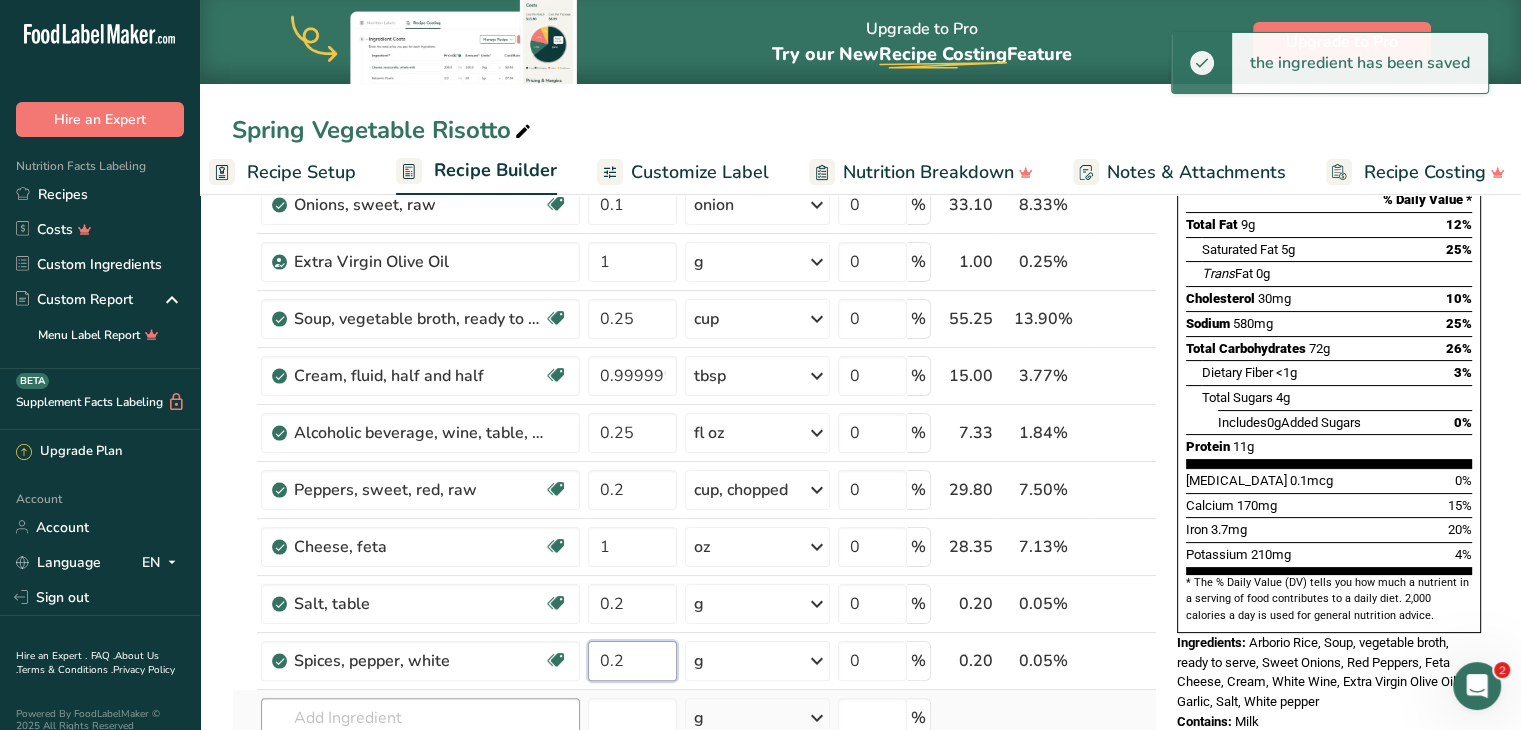 type on "0.2" 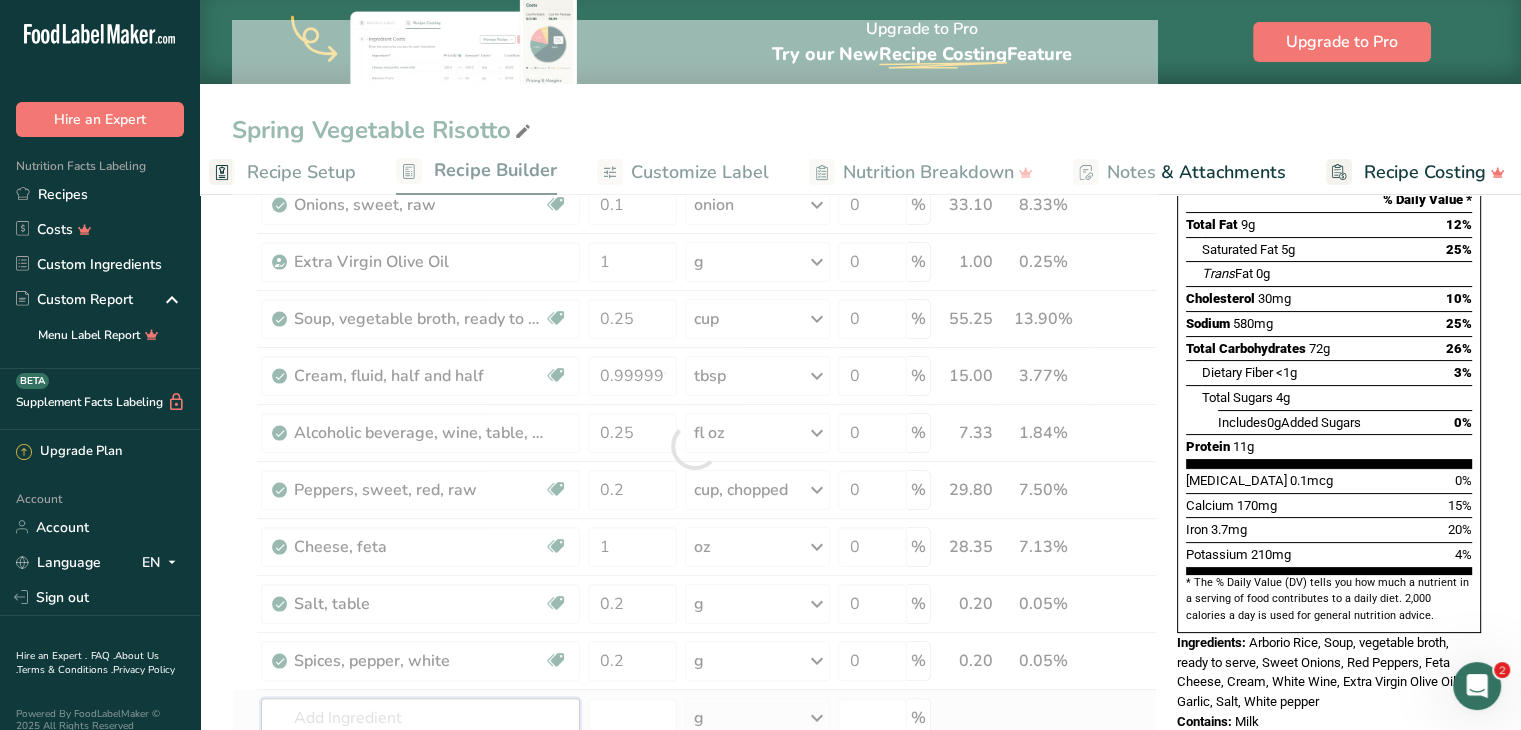 click on "Ingredient *
Amount *
Unit *
Waste *   .a-a{fill:#347362;}.b-a{fill:#fff;}          Grams
Percentage
Arborio Rice
8
oz
Weight Units
g
kg
mg
See more
Volume Units
l
Volume units require a density conversion. If you know your ingredient's density enter it below. Otherwise, click on "RIA" our AI Regulatory bot - she will be able to help you
lb/ft3
g/cm3
Confirm
mL
Volume units require a density conversion. If you know your ingredient's density enter it below. Otherwise, click on "RIA" our AI Regulatory bot - she will be able to help you
lb/ft3" at bounding box center [694, 446] 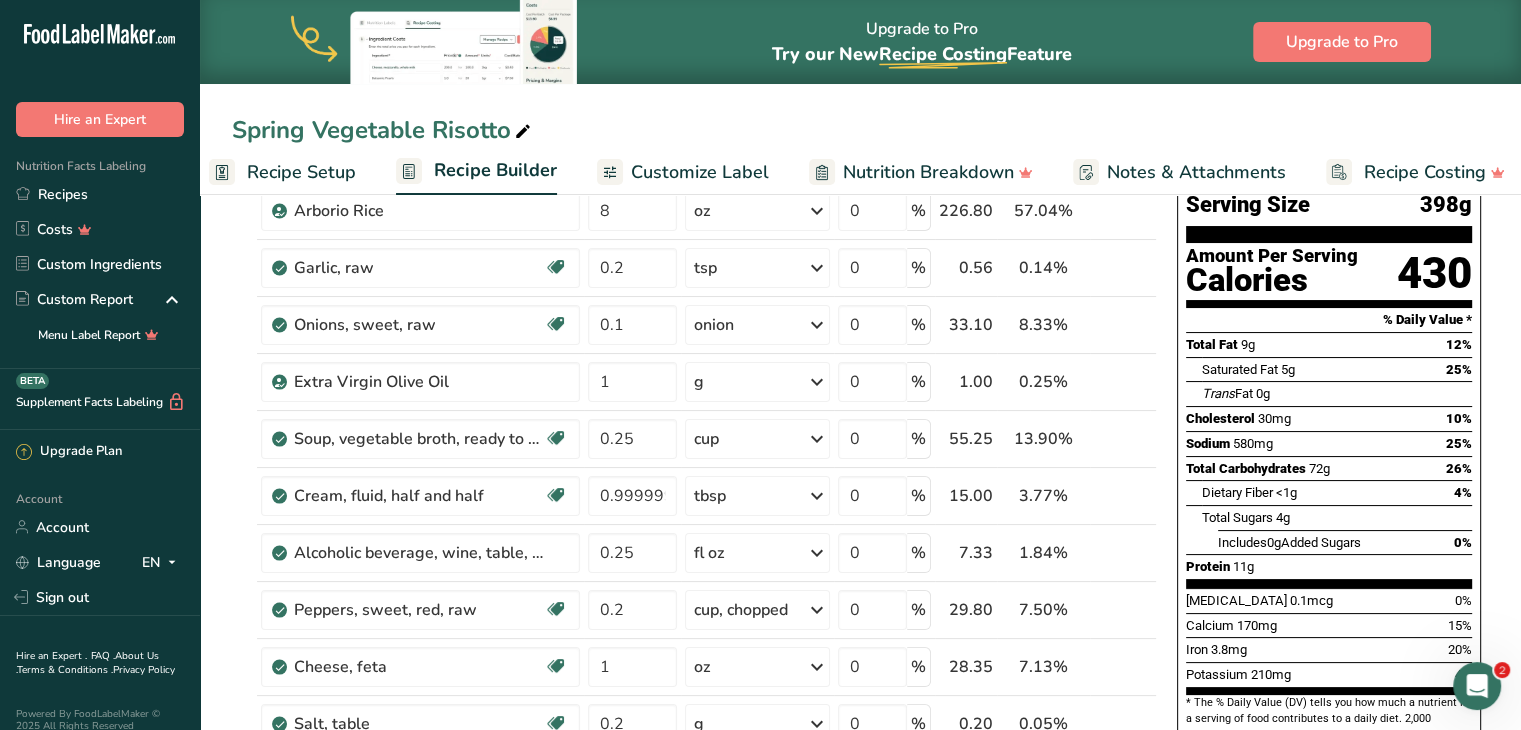 scroll, scrollTop: 162, scrollLeft: 0, axis: vertical 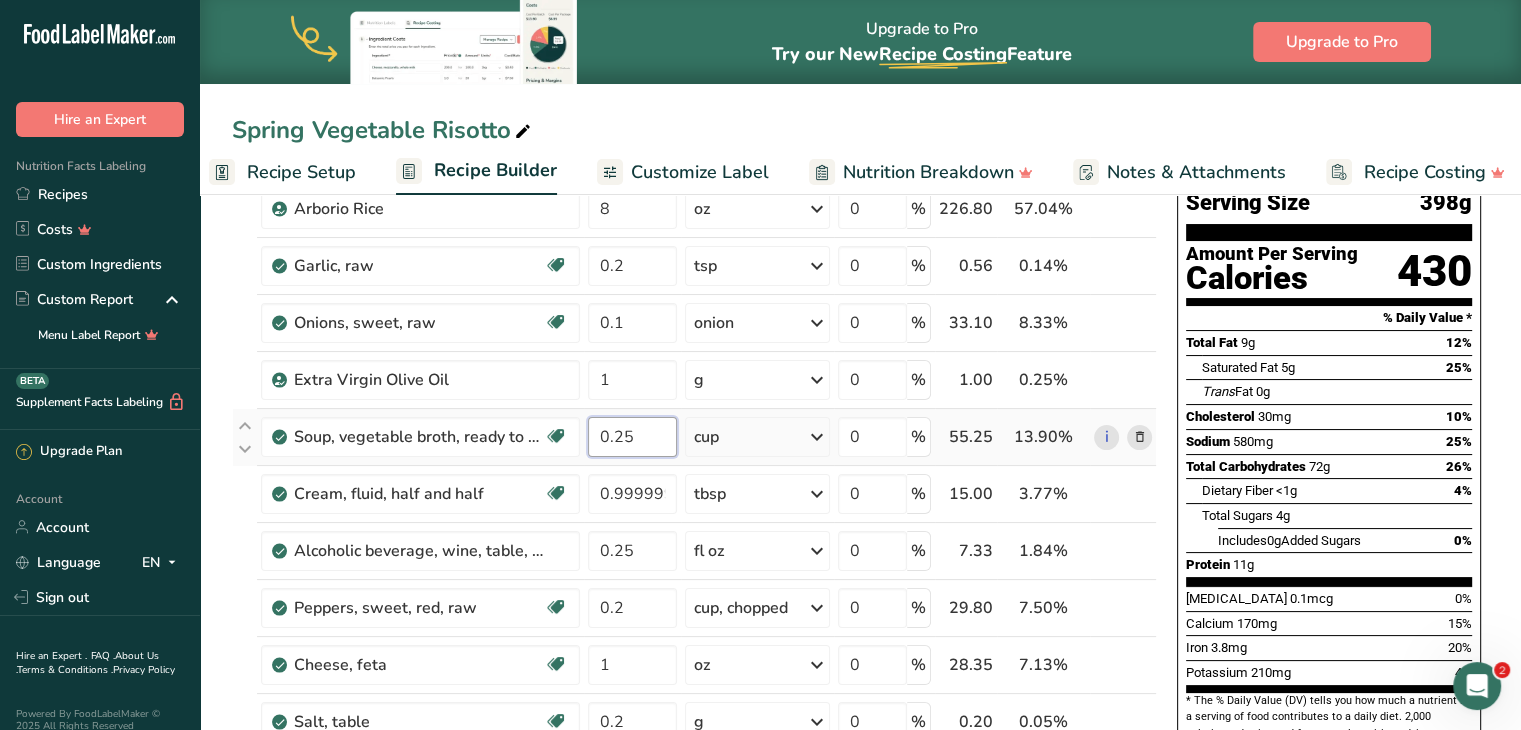 click on "0.25" at bounding box center [632, 437] 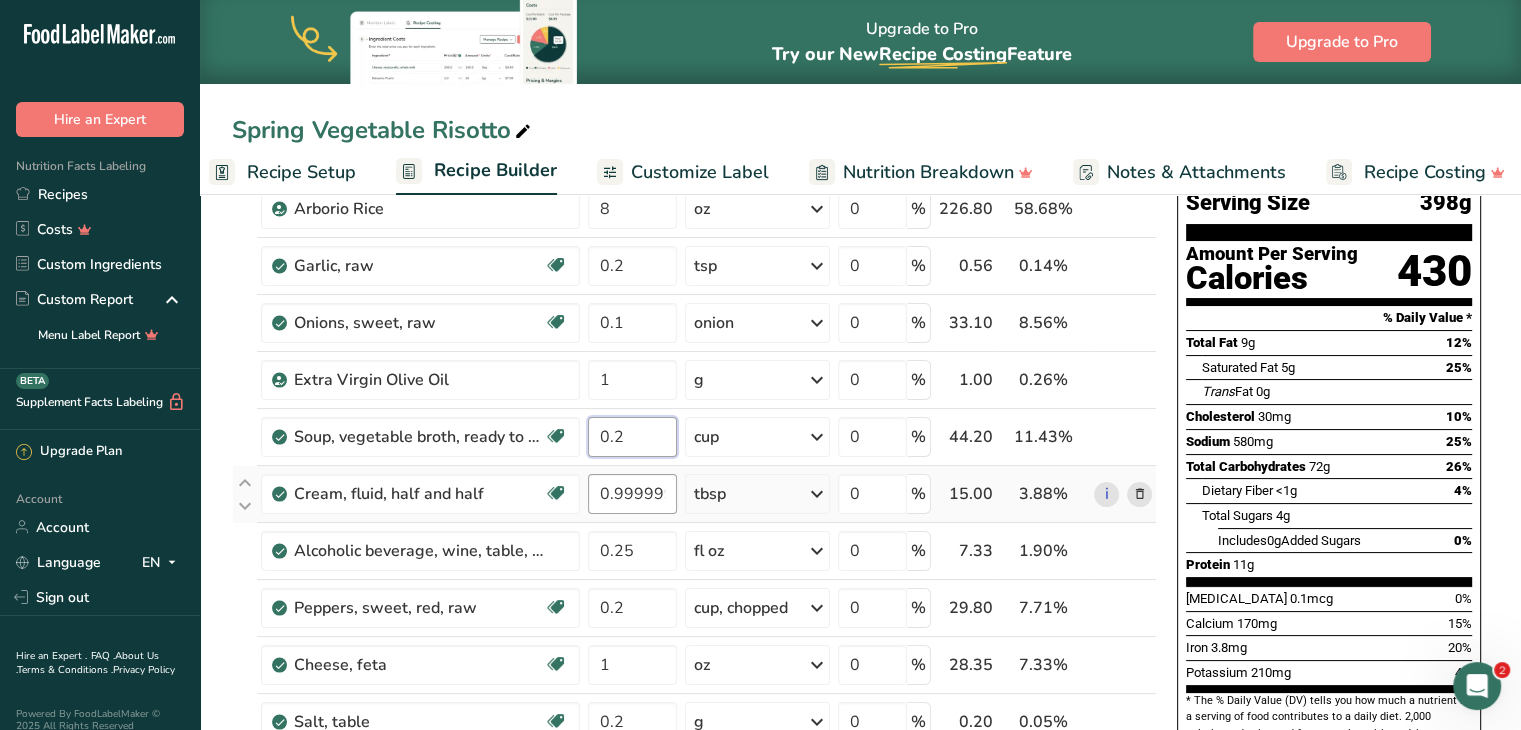 type on "0.2" 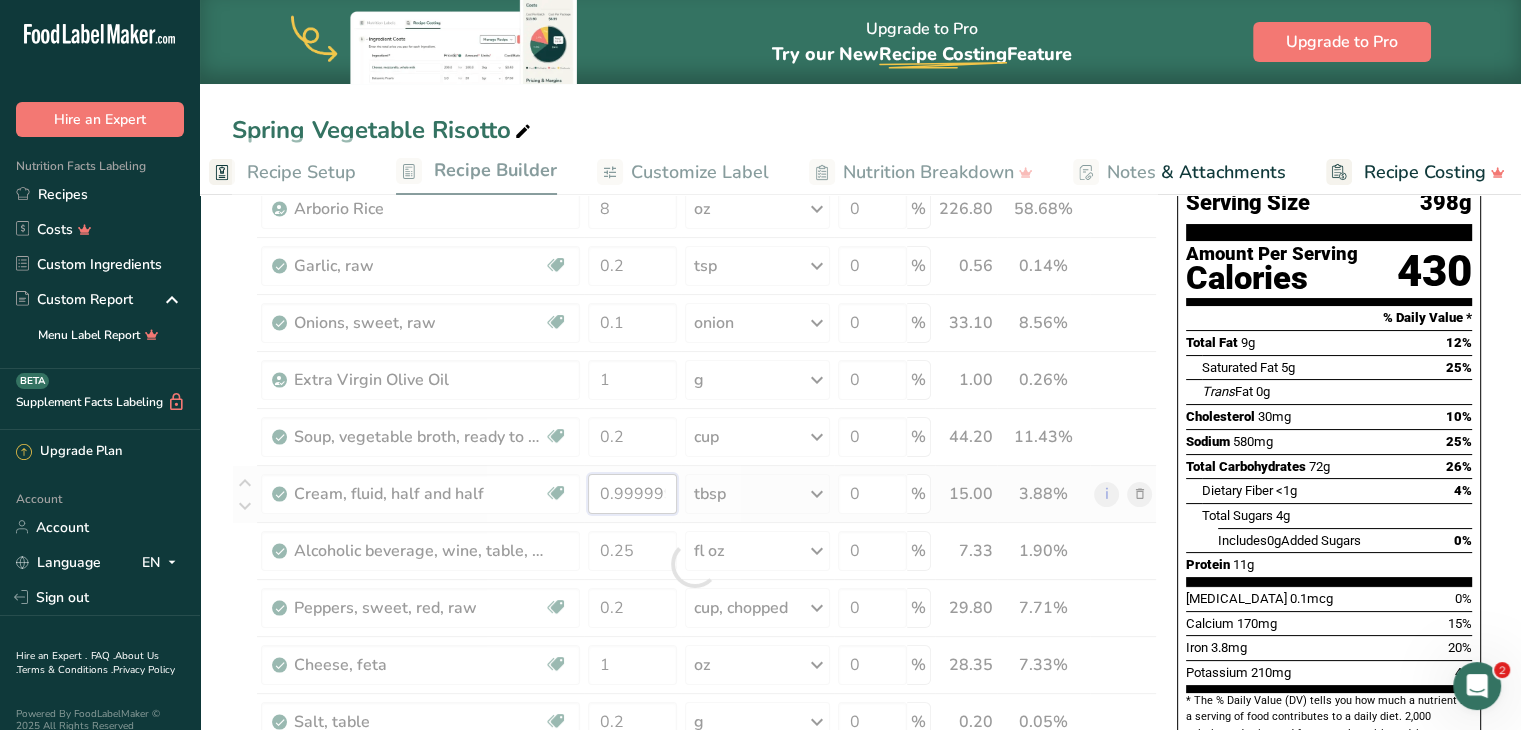 click on "Ingredient *
Amount *
Unit *
Waste *   .a-a{fill:#347362;}.b-a{fill:#fff;}          Grams
Percentage
Arborio Rice
8
oz
Weight Units
g
kg
mg
See more
Volume Units
l
Volume units require a density conversion. If you know your ingredient's density enter it below. Otherwise, click on "RIA" our AI Regulatory bot - she will be able to help you
lb/ft3
g/cm3
Confirm
mL
Volume units require a density conversion. If you know your ingredient's density enter it below. Otherwise, click on "RIA" our AI Regulatory bot - she will be able to help you
lb/ft3" at bounding box center [694, 564] 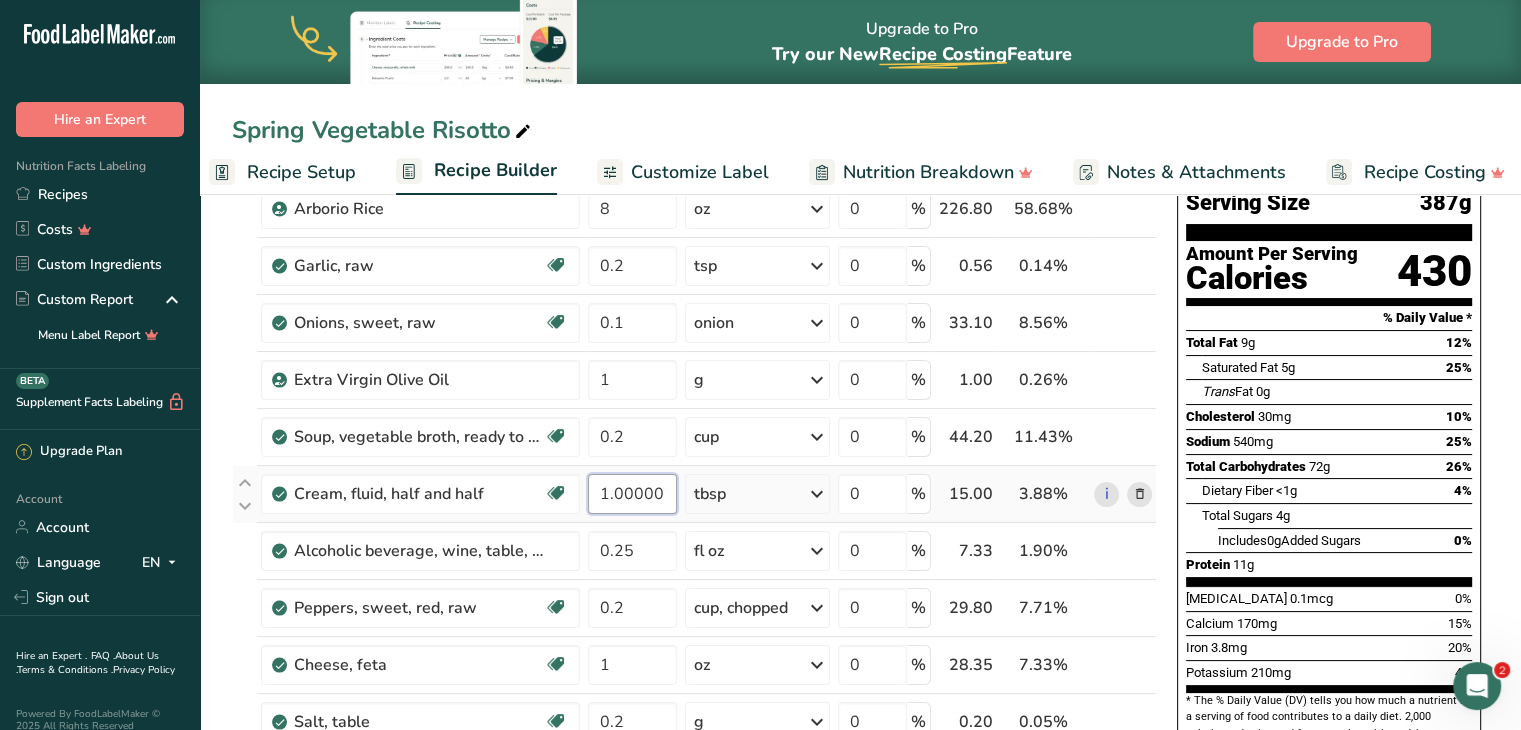 type on "1.000008" 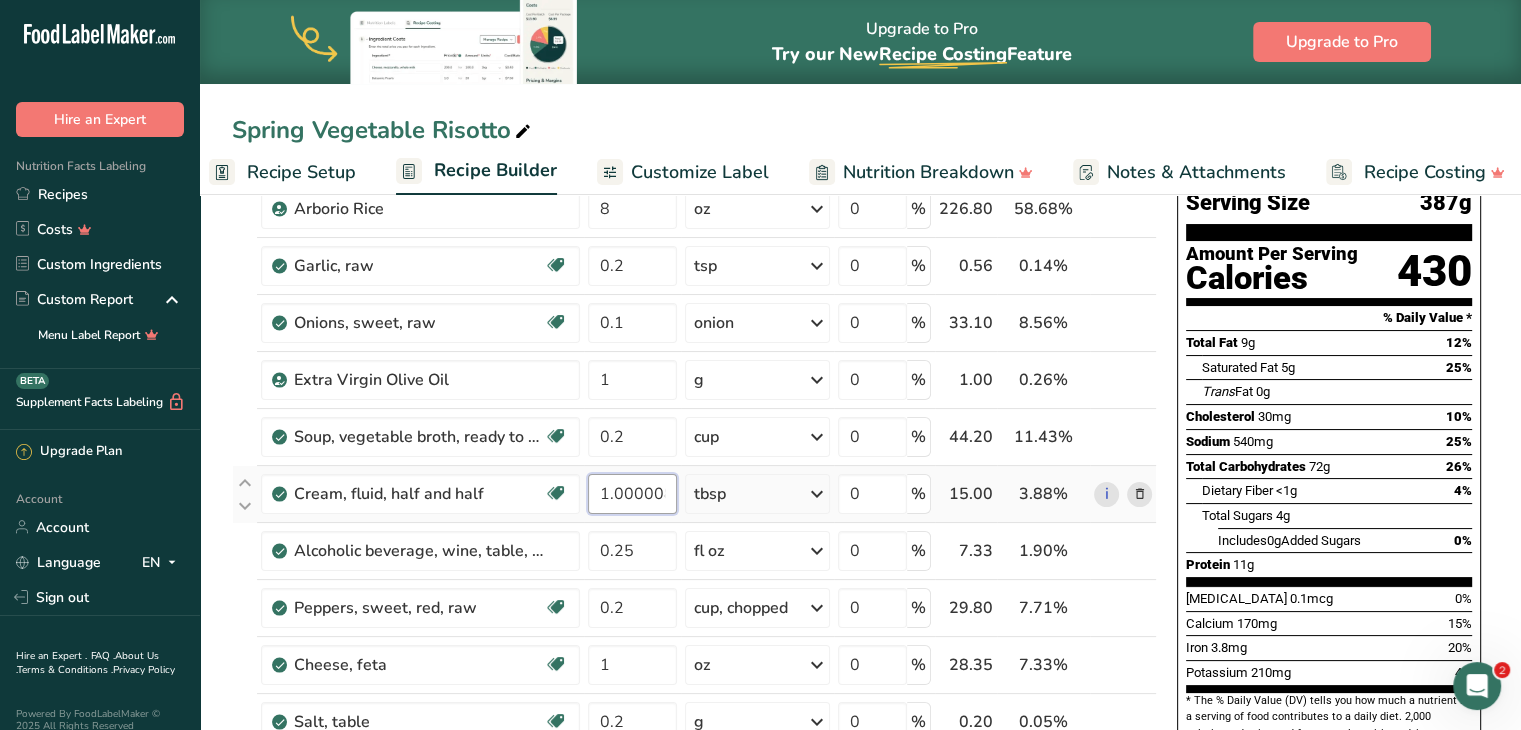 scroll, scrollTop: 144, scrollLeft: 0, axis: vertical 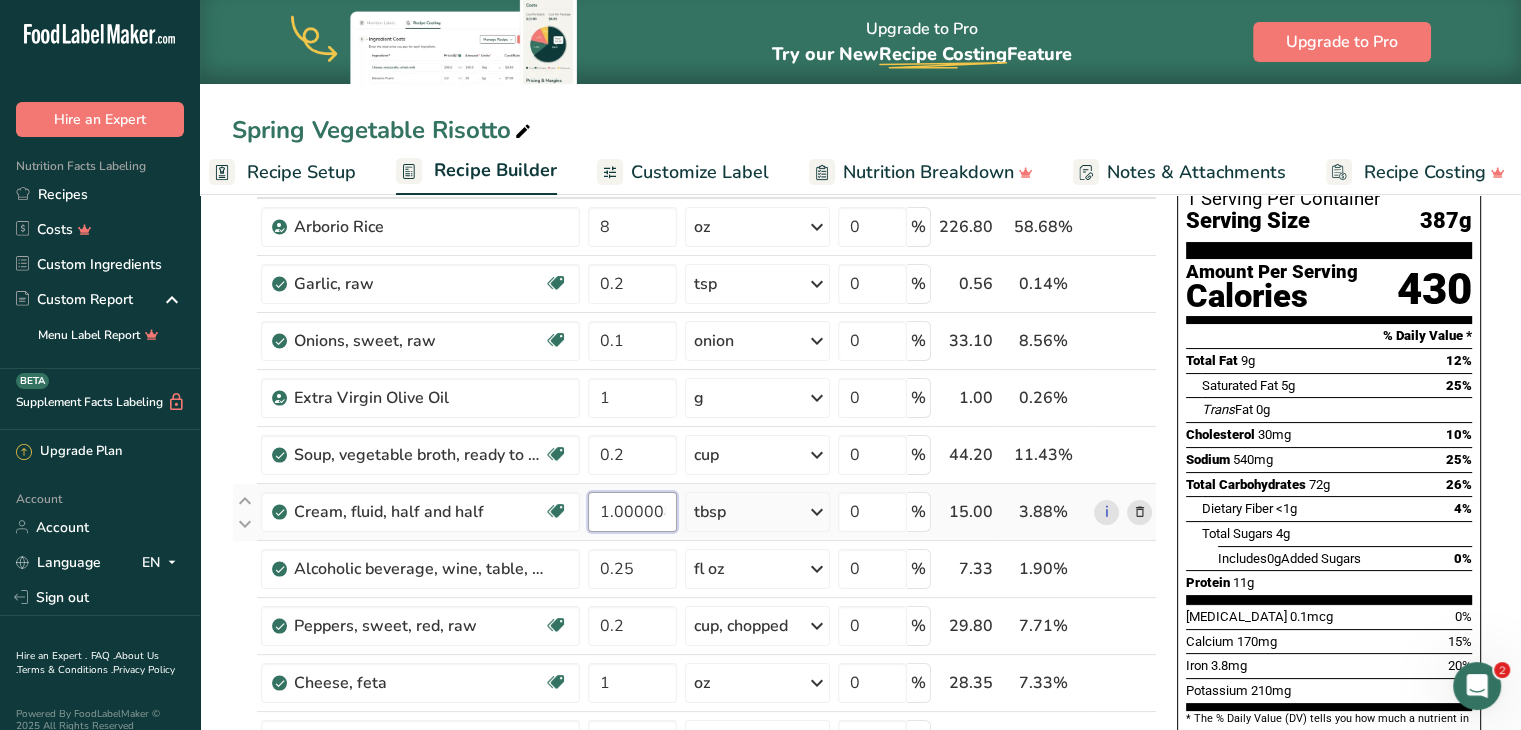 click on "1.000008" at bounding box center (632, 512) 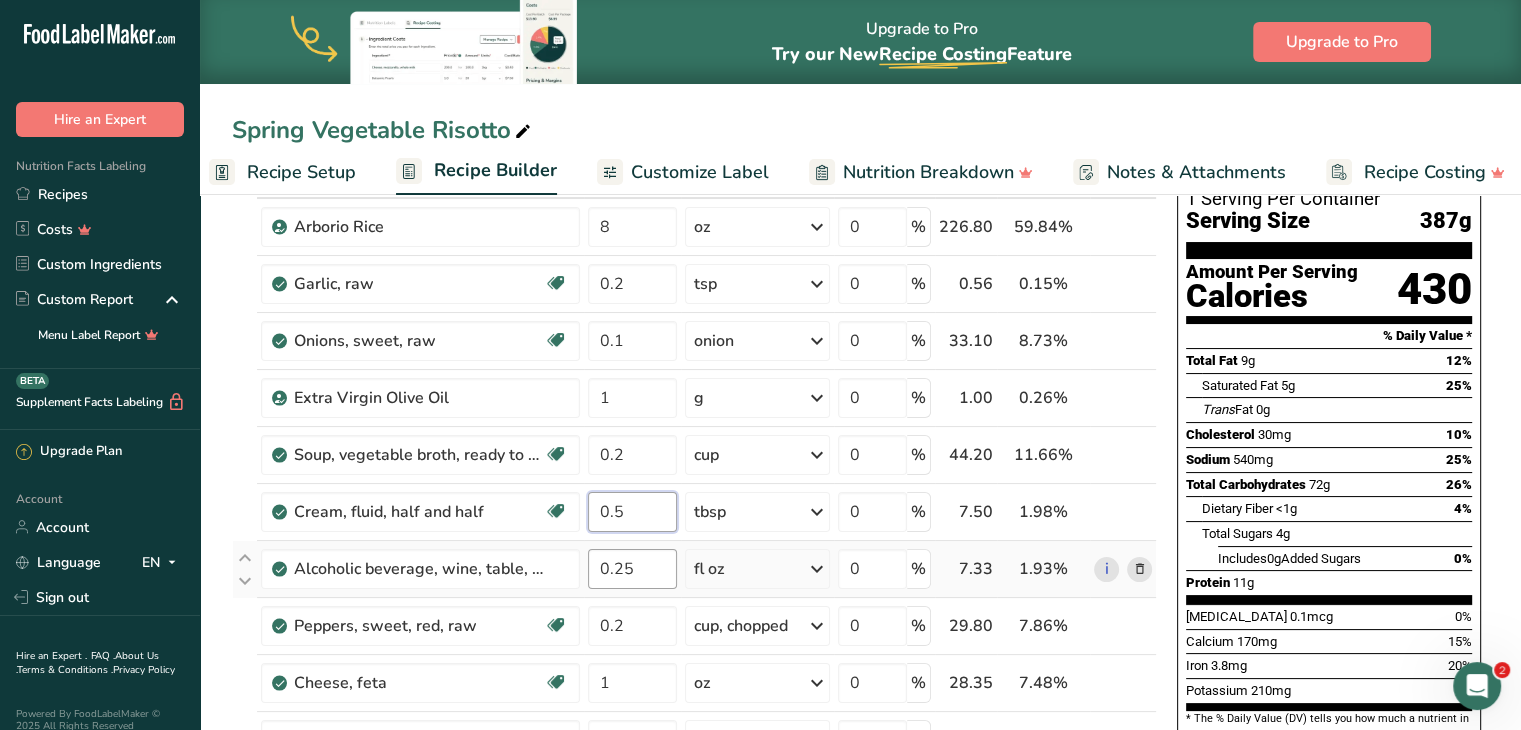 type on "0.5" 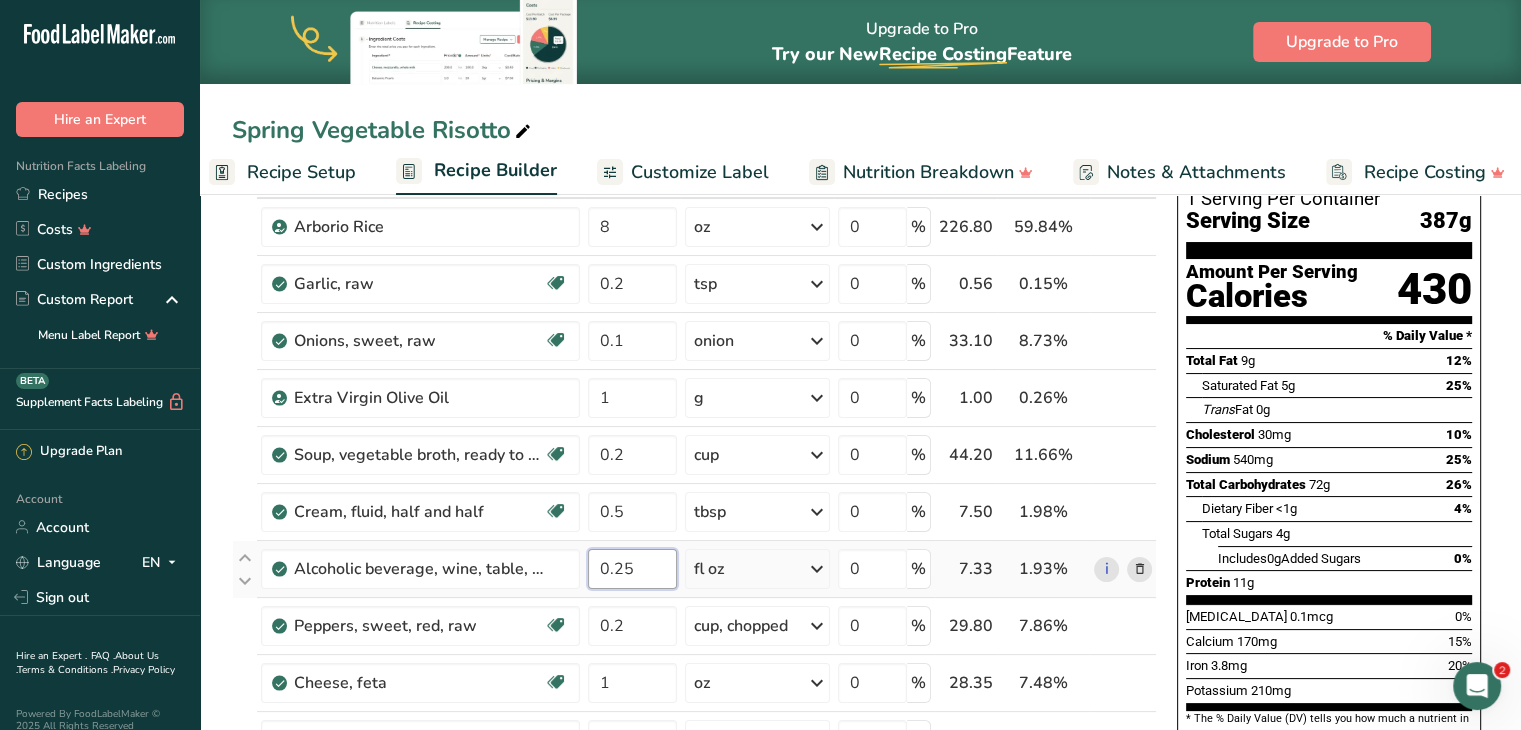 click on "Ingredient *
Amount *
Unit *
Waste *   .a-a{fill:#347362;}.b-a{fill:#fff;}          Grams
Percentage
Arborio Rice
8
oz
Weight Units
g
kg
mg
See more
Volume Units
l
Volume units require a density conversion. If you know your ingredient's density enter it below. Otherwise, click on "RIA" our AI Regulatory bot - she will be able to help you
lb/ft3
g/cm3
Confirm
mL
Volume units require a density conversion. If you know your ingredient's density enter it below. Otherwise, click on "RIA" our AI Regulatory bot - she will be able to help you
lb/ft3" at bounding box center (694, 582) 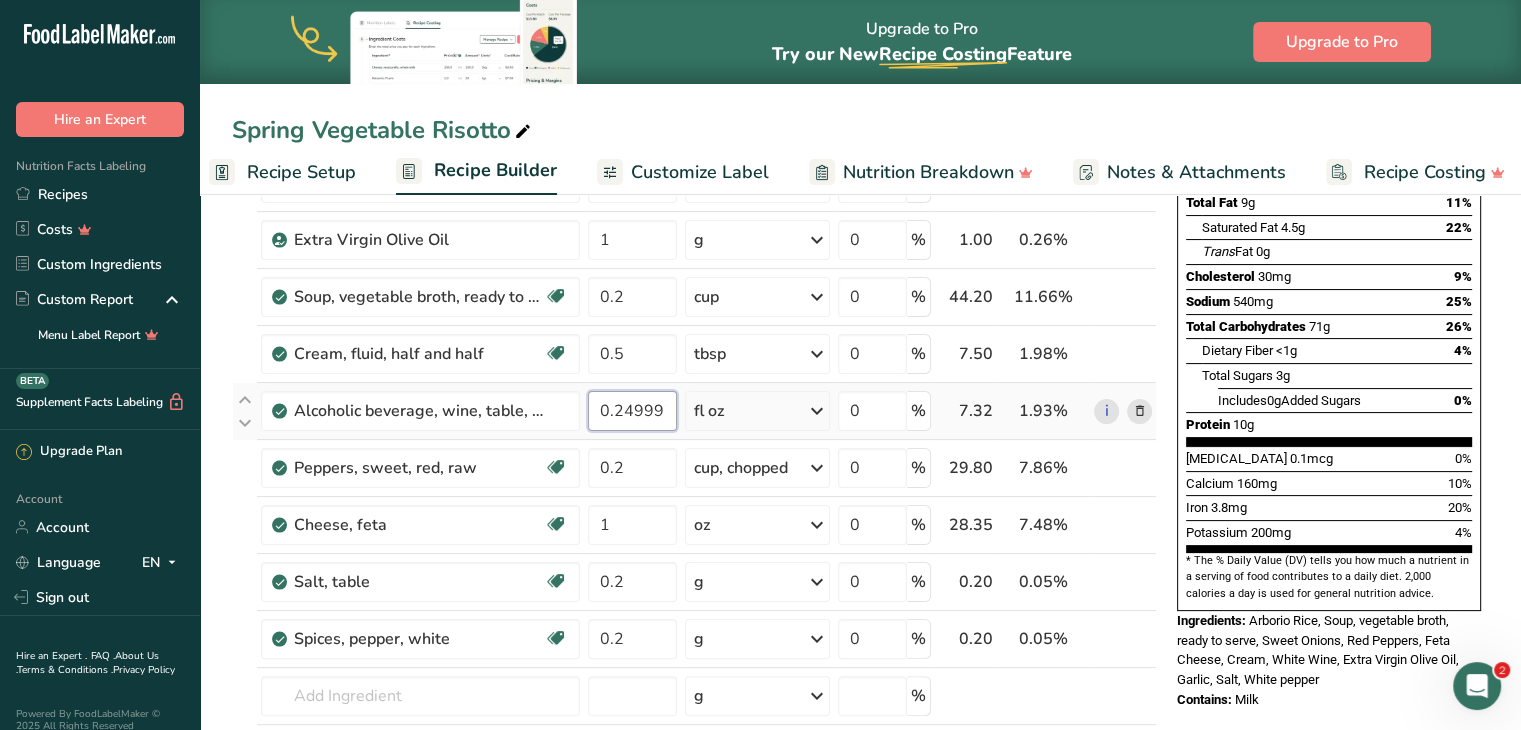 scroll, scrollTop: 303, scrollLeft: 0, axis: vertical 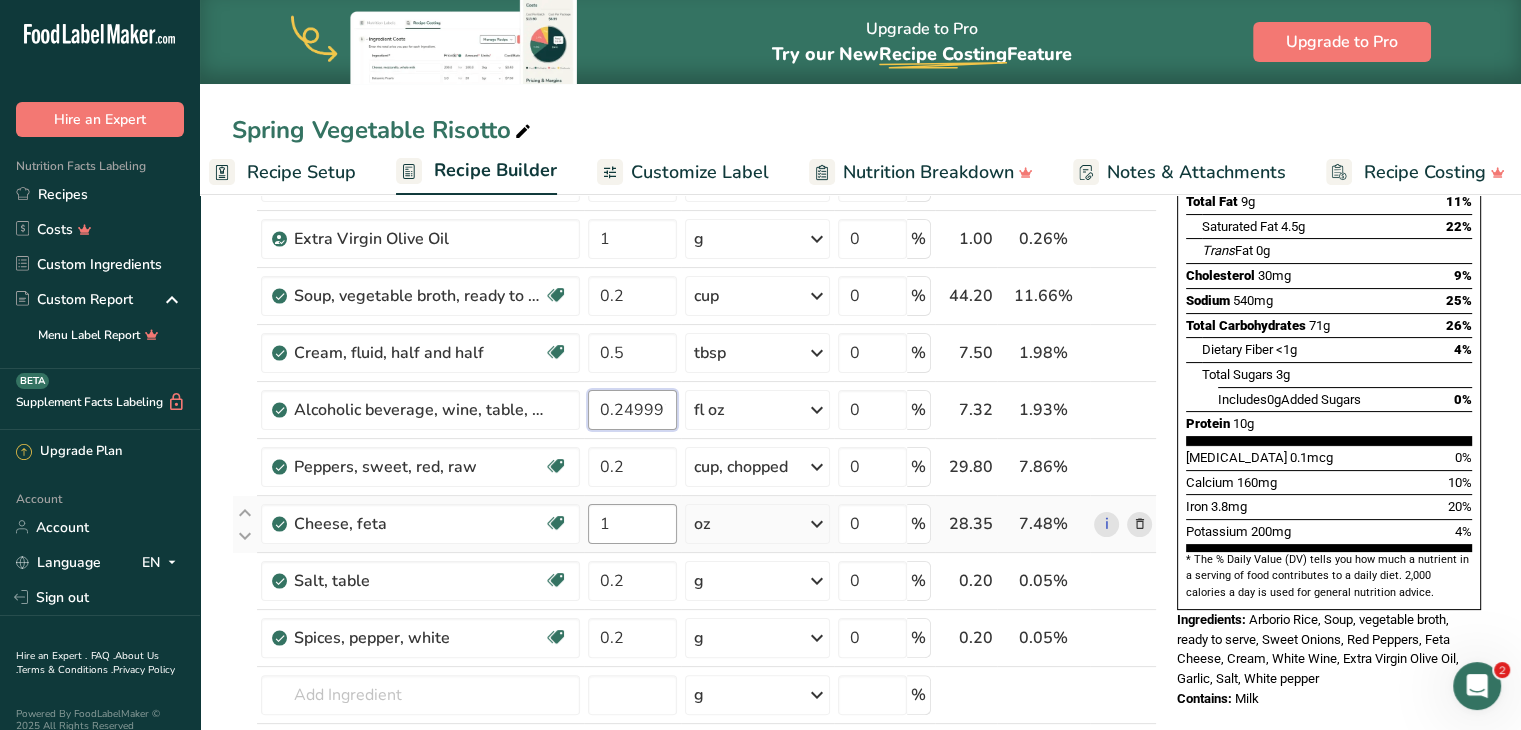 type on "0.249997" 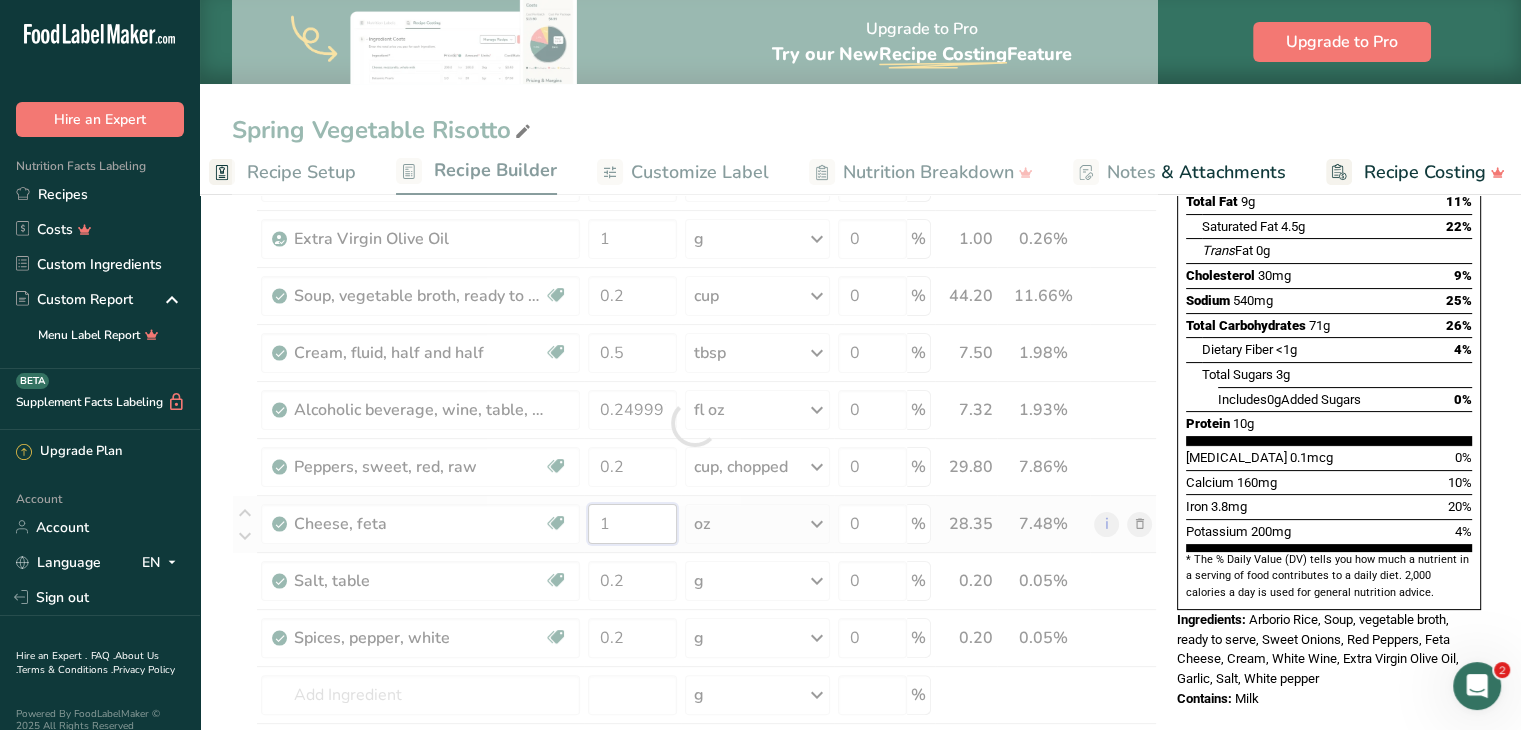 click on "Ingredient *
Amount *
Unit *
Waste *   .a-a{fill:#347362;}.b-a{fill:#fff;}          Grams
Percentage
Arborio Rice
8
oz
Weight Units
g
kg
mg
See more
Volume Units
l
Volume units require a density conversion. If you know your ingredient's density enter it below. Otherwise, click on "RIA" our AI Regulatory bot - she will be able to help you
lb/ft3
g/cm3
Confirm
mL
Volume units require a density conversion. If you know your ingredient's density enter it below. Otherwise, click on "RIA" our AI Regulatory bot - she will be able to help you
lb/ft3" at bounding box center (694, 423) 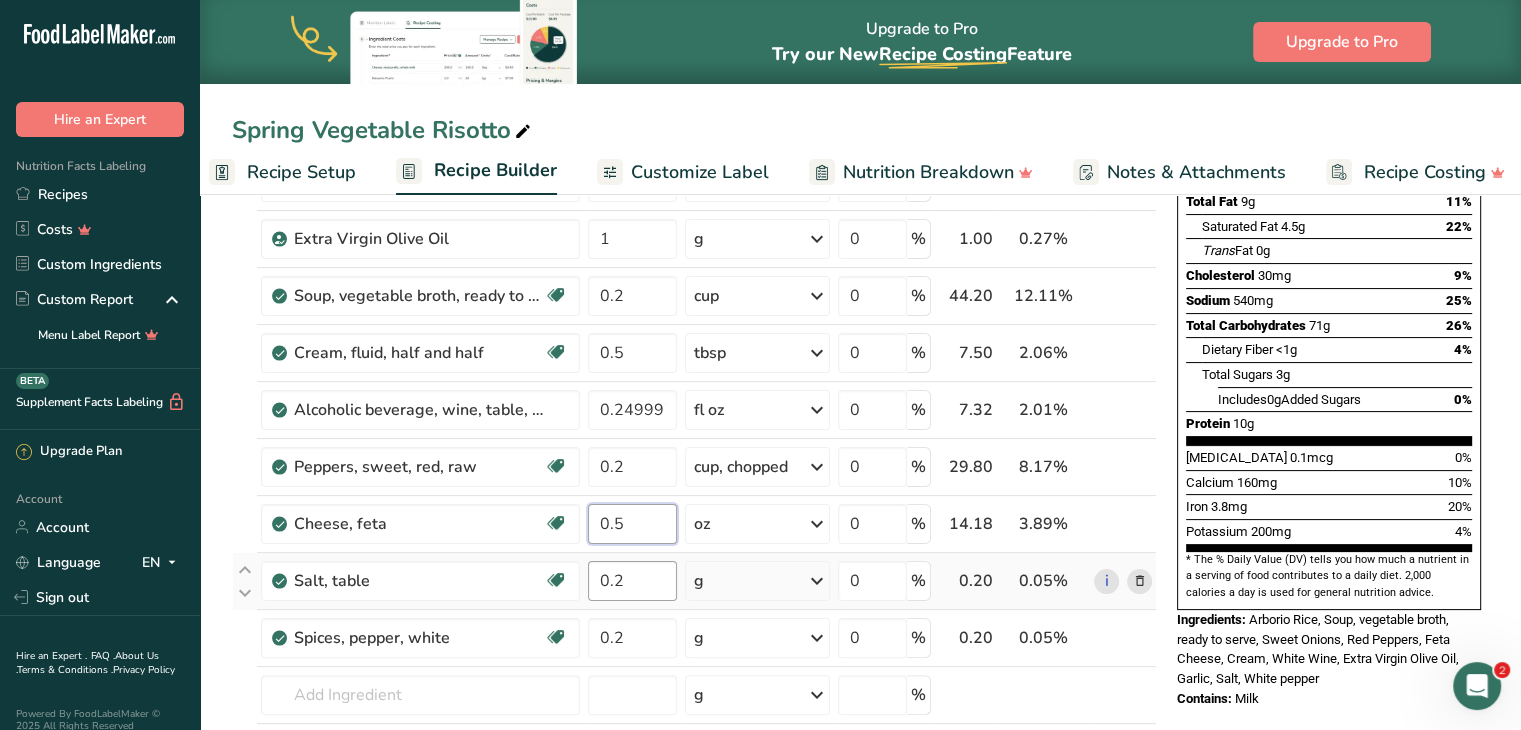 type on "0.5" 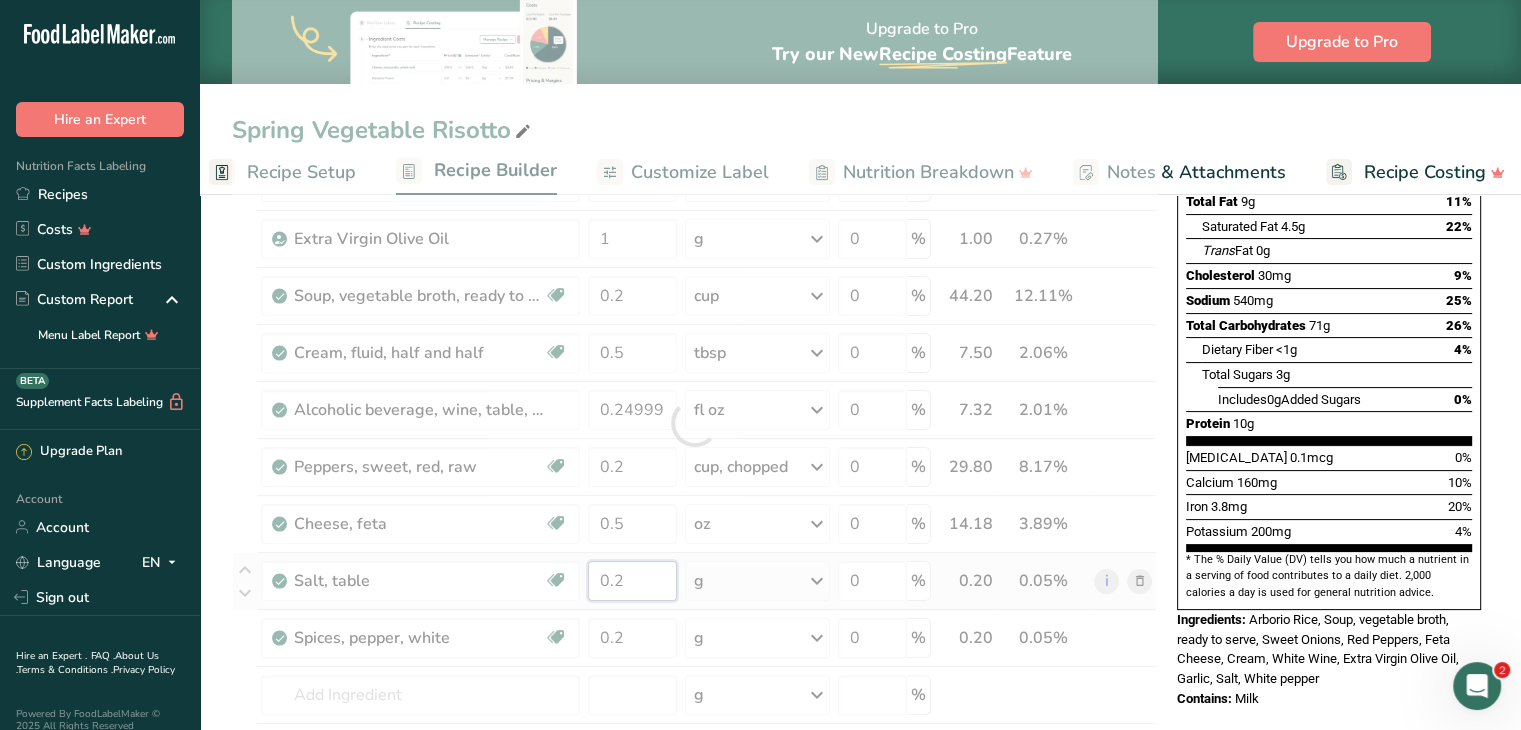 click on "Ingredient *
Amount *
Unit *
Waste *   .a-a{fill:#347362;}.b-a{fill:#fff;}          Grams
Percentage
Arborio Rice
8
oz
Weight Units
g
kg
mg
See more
Volume Units
l
Volume units require a density conversion. If you know your ingredient's density enter it below. Otherwise, click on "RIA" our AI Regulatory bot - she will be able to help you
lb/ft3
g/cm3
Confirm
mL
Volume units require a density conversion. If you know your ingredient's density enter it below. Otherwise, click on "RIA" our AI Regulatory bot - she will be able to help you
lb/ft3" at bounding box center (694, 423) 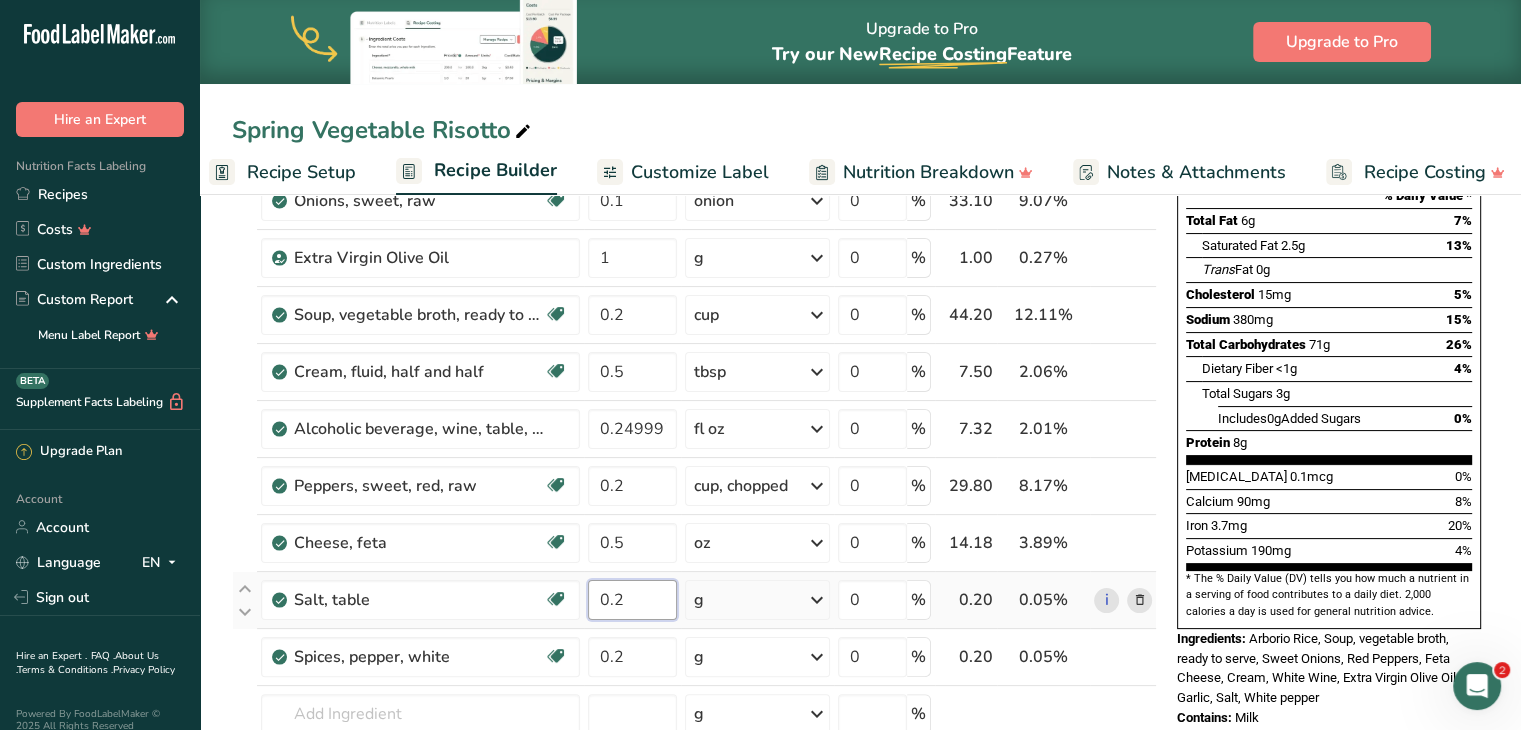 scroll, scrollTop: 291, scrollLeft: 0, axis: vertical 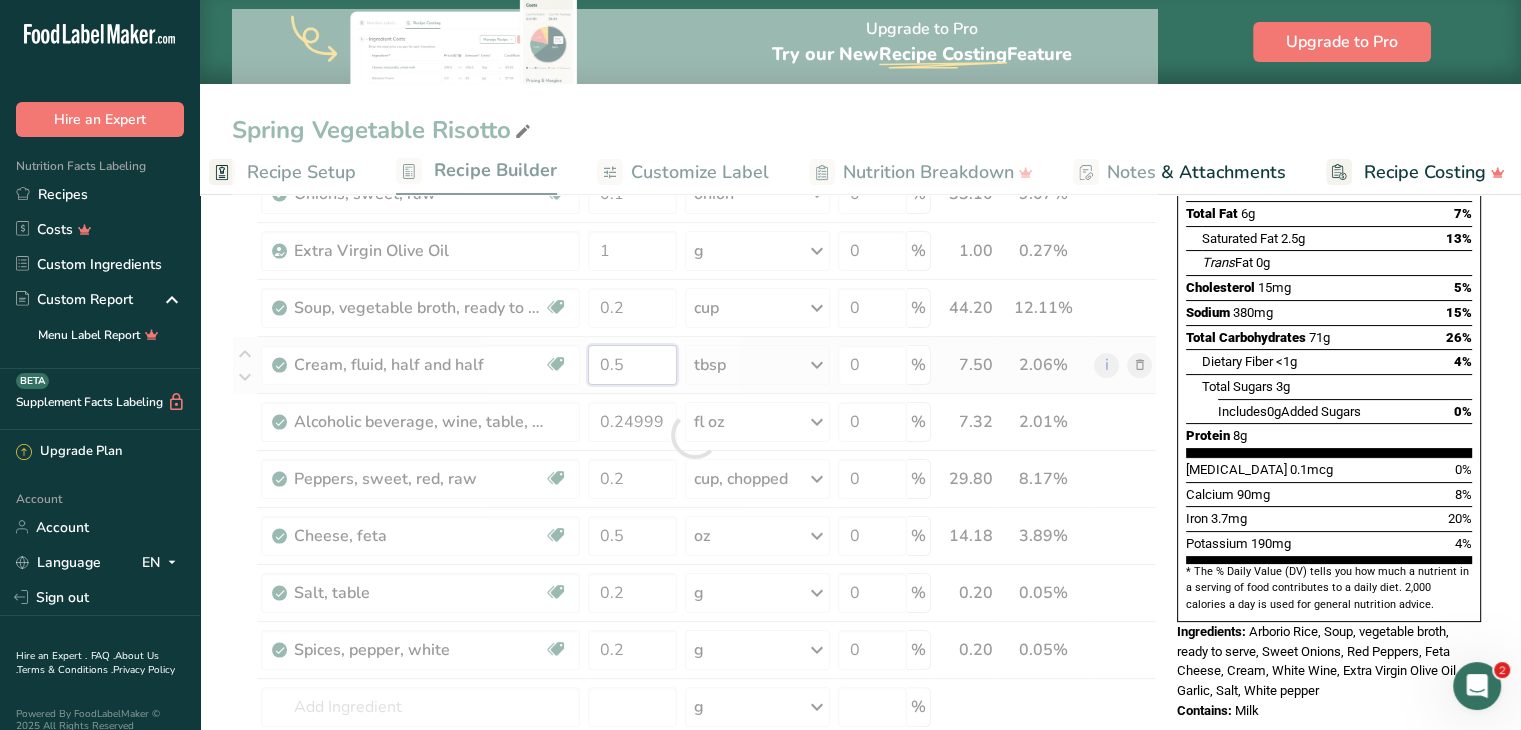 click on "Ingredient *
Amount *
Unit *
Waste *   .a-a{fill:#347362;}.b-a{fill:#fff;}          Grams
Percentage
Arborio Rice
8
oz
Weight Units
g
kg
mg
See more
Volume Units
l
Volume units require a density conversion. If you know your ingredient's density enter it below. Otherwise, click on "RIA" our AI Regulatory bot - she will be able to help you
lb/ft3
g/cm3
Confirm
mL
Volume units require a density conversion. If you know your ingredient's density enter it below. Otherwise, click on "RIA" our AI Regulatory bot - she will be able to help you
lb/ft3" at bounding box center [694, 435] 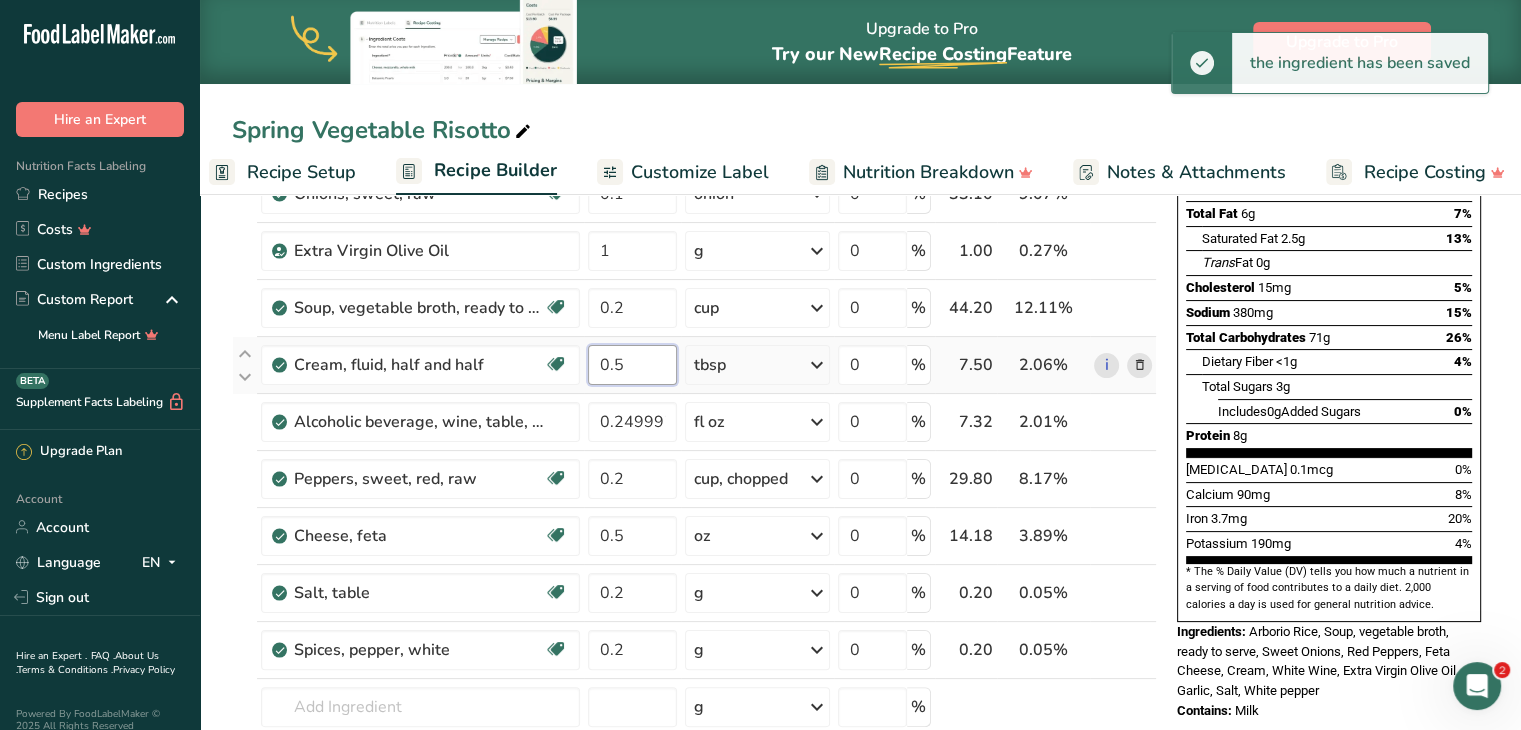 type on "0" 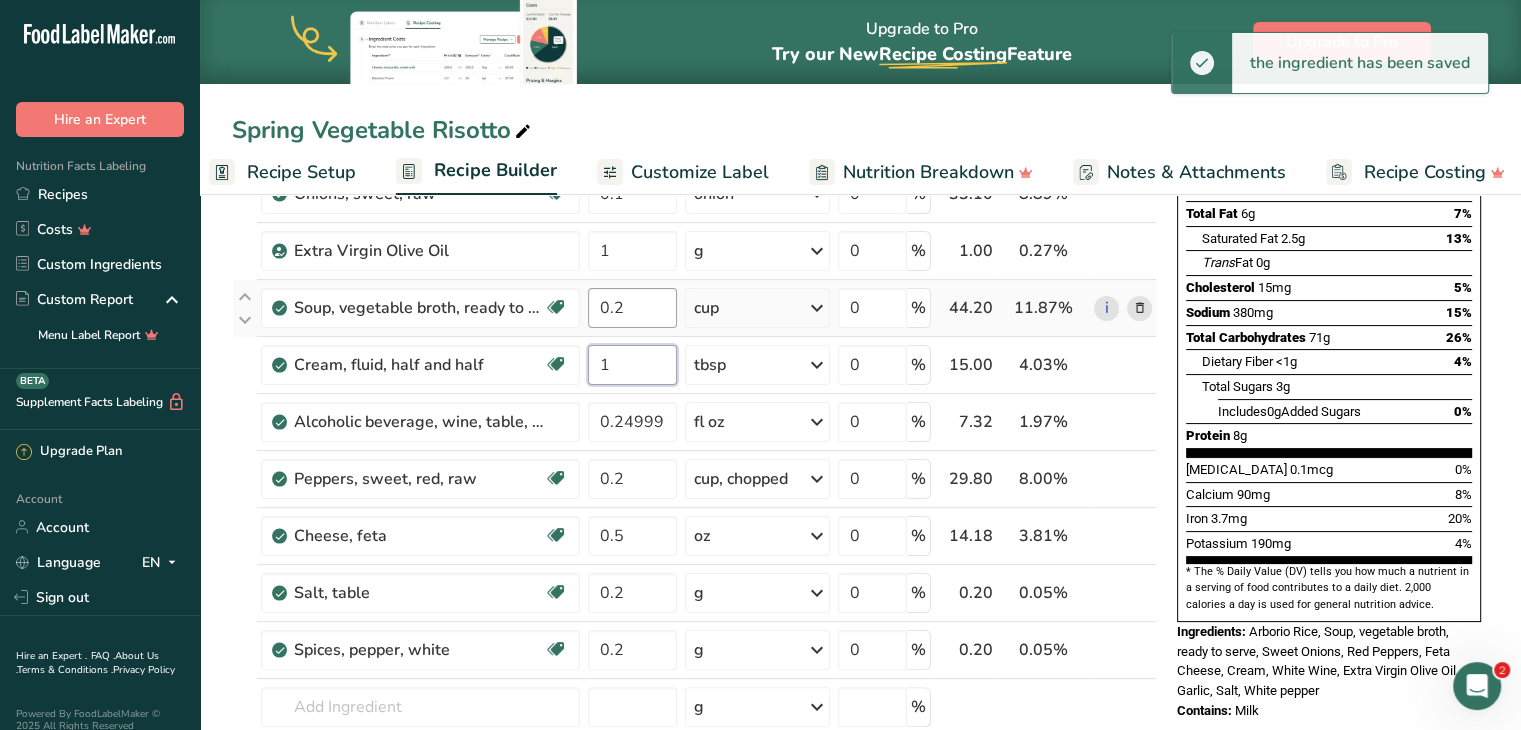 type on "1" 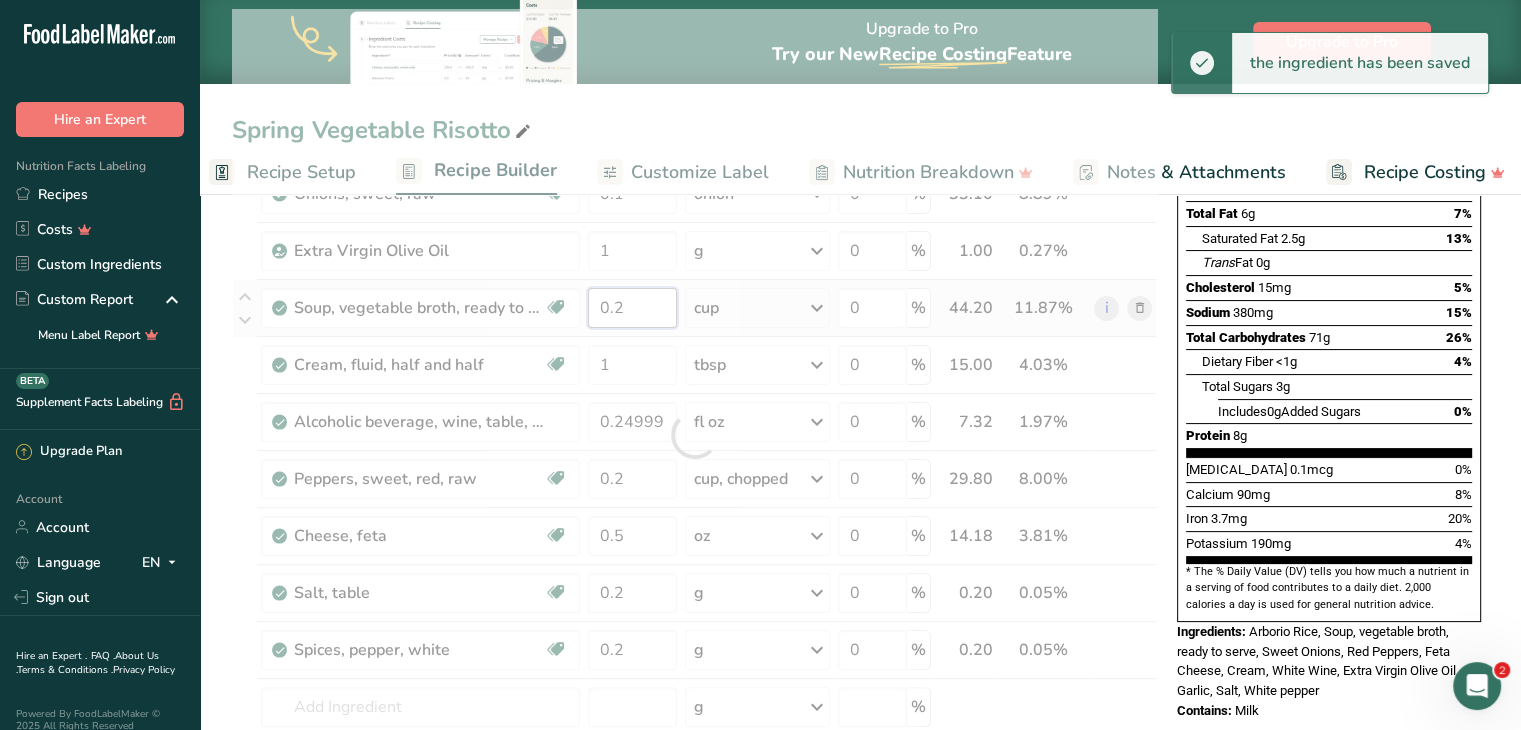 click on "Ingredient *
Amount *
Unit *
Waste *   .a-a{fill:#347362;}.b-a{fill:#fff;}          Grams
Percentage
Arborio Rice
8
oz
Weight Units
g
kg
mg
See more
Volume Units
l
Volume units require a density conversion. If you know your ingredient's density enter it below. Otherwise, click on "RIA" our AI Regulatory bot - she will be able to help you
lb/ft3
g/cm3
Confirm
mL
Volume units require a density conversion. If you know your ingredient's density enter it below. Otherwise, click on "RIA" our AI Regulatory bot - she will be able to help you
lb/ft3" at bounding box center [694, 435] 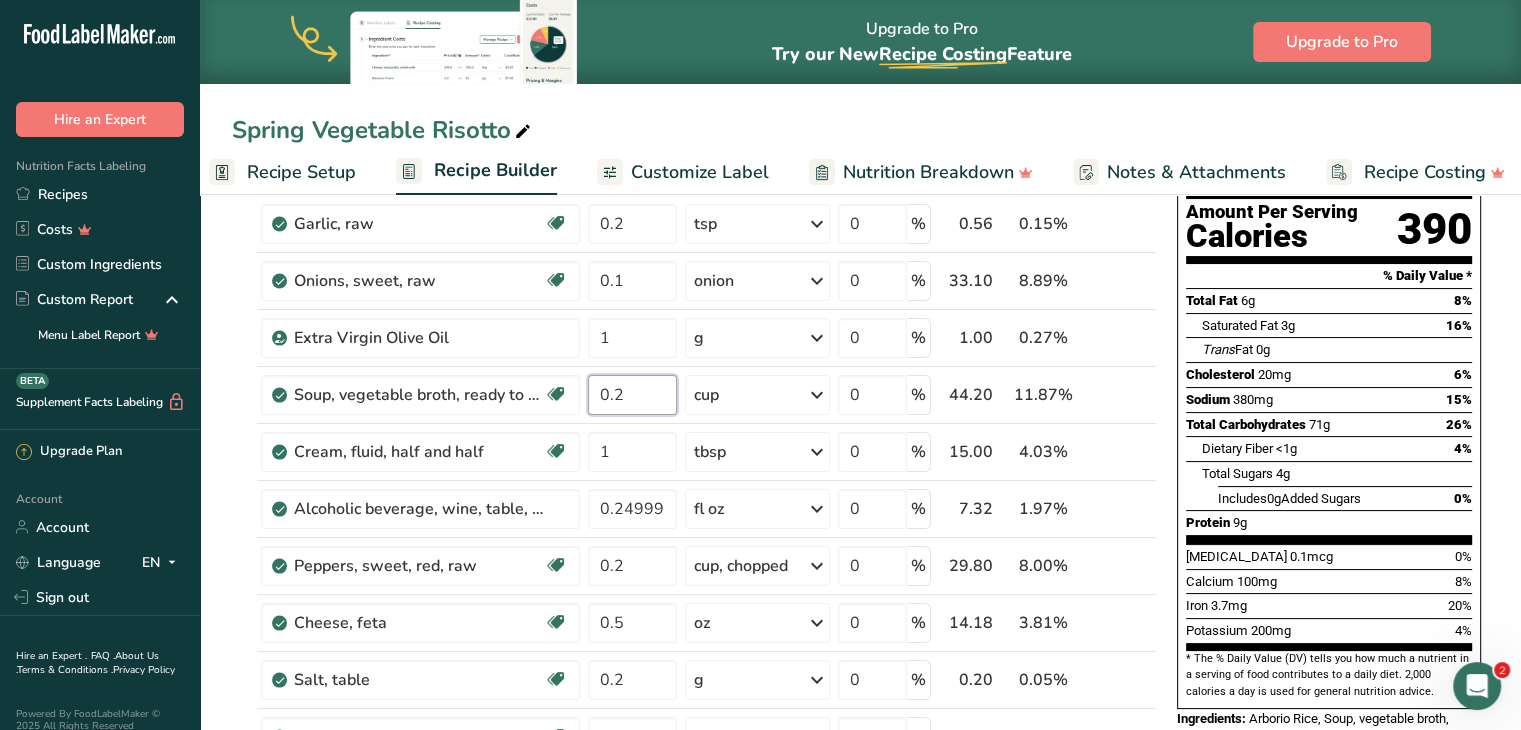 scroll, scrollTop: 198, scrollLeft: 0, axis: vertical 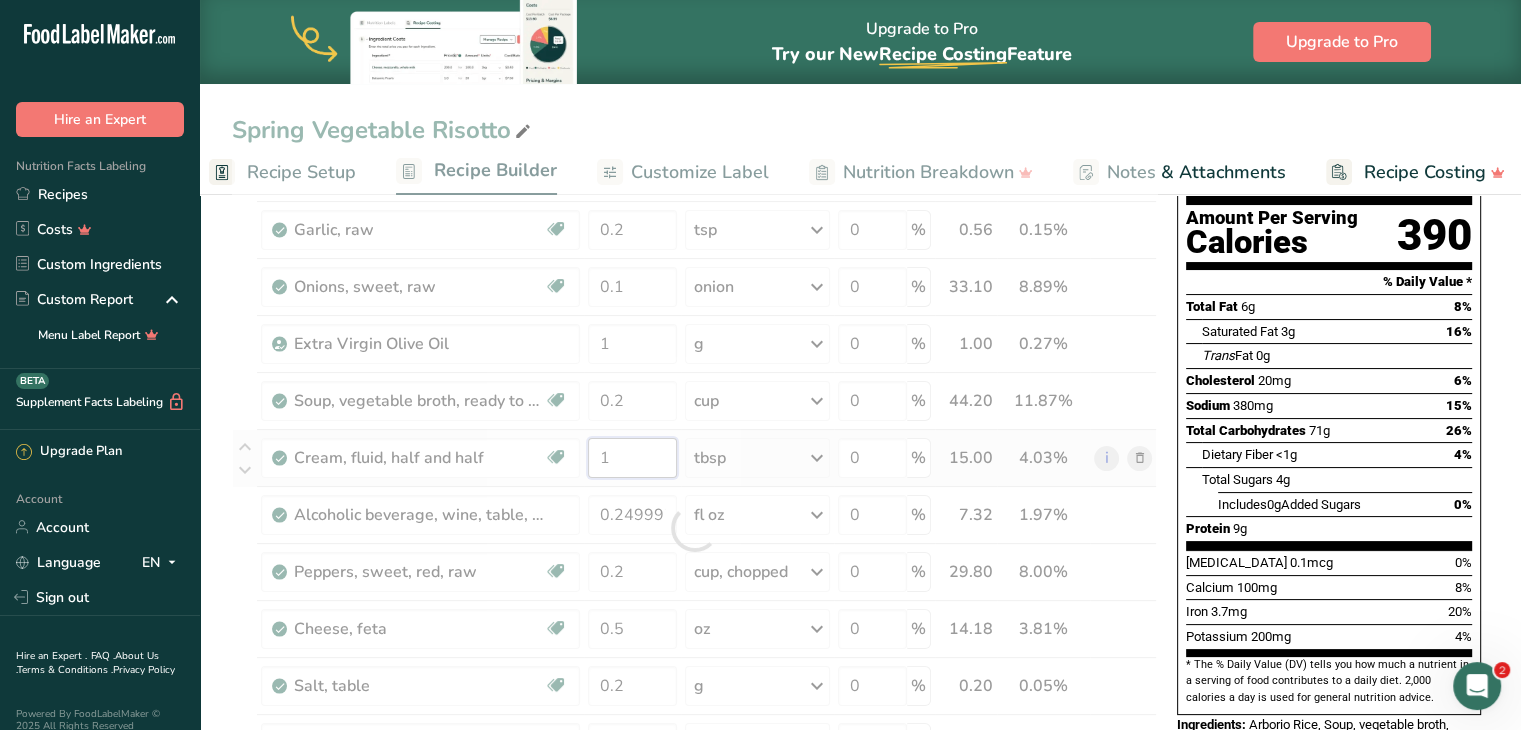 click on "Ingredient *
Amount *
Unit *
Waste *   .a-a{fill:#347362;}.b-a{fill:#fff;}          Grams
Percentage
Arborio Rice
8
oz
Weight Units
g
kg
mg
See more
Volume Units
l
Volume units require a density conversion. If you know your ingredient's density enter it below. Otherwise, click on "RIA" our AI Regulatory bot - she will be able to help you
lb/ft3
g/cm3
Confirm
mL
Volume units require a density conversion. If you know your ingredient's density enter it below. Otherwise, click on "RIA" our AI Regulatory bot - she will be able to help you
lb/ft3" at bounding box center [694, 528] 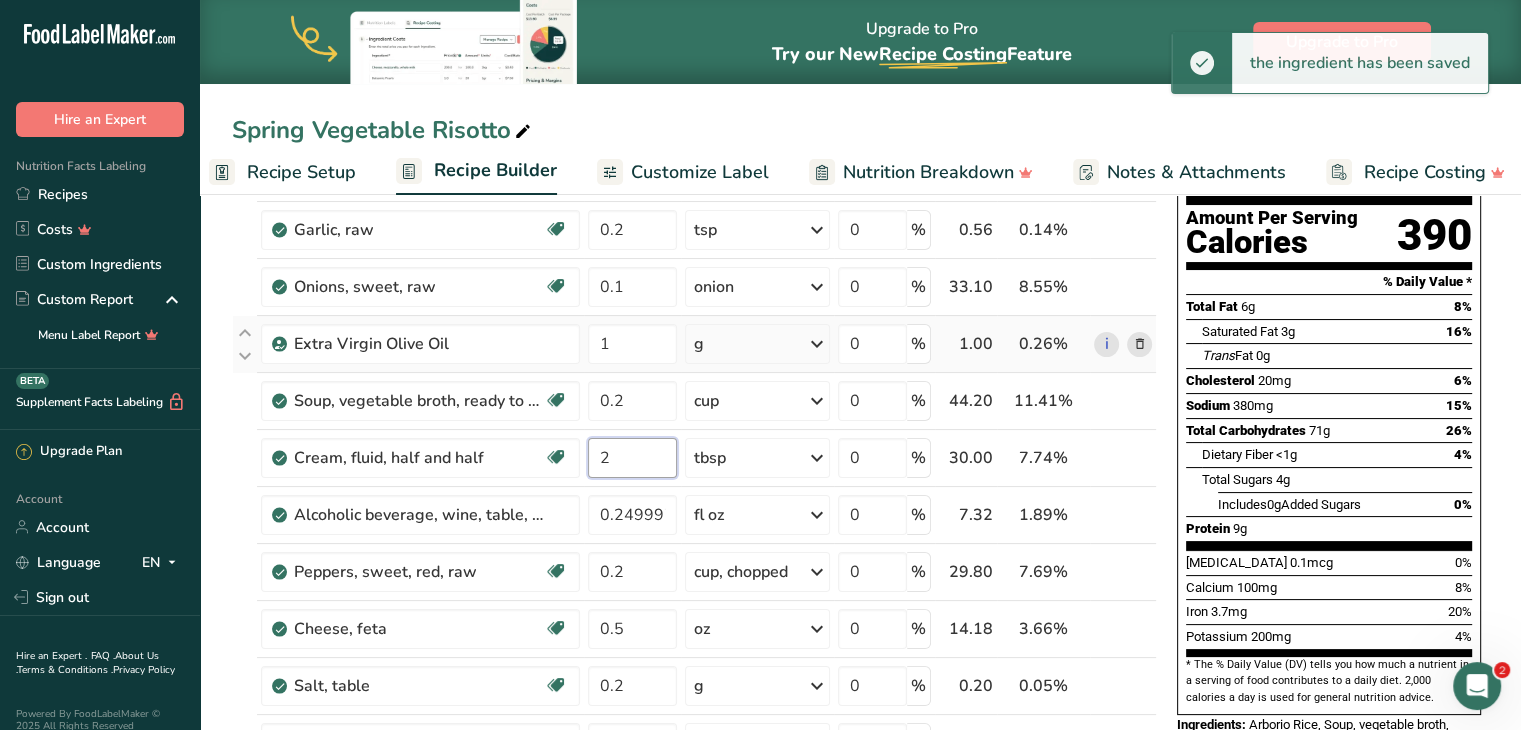 type on "2" 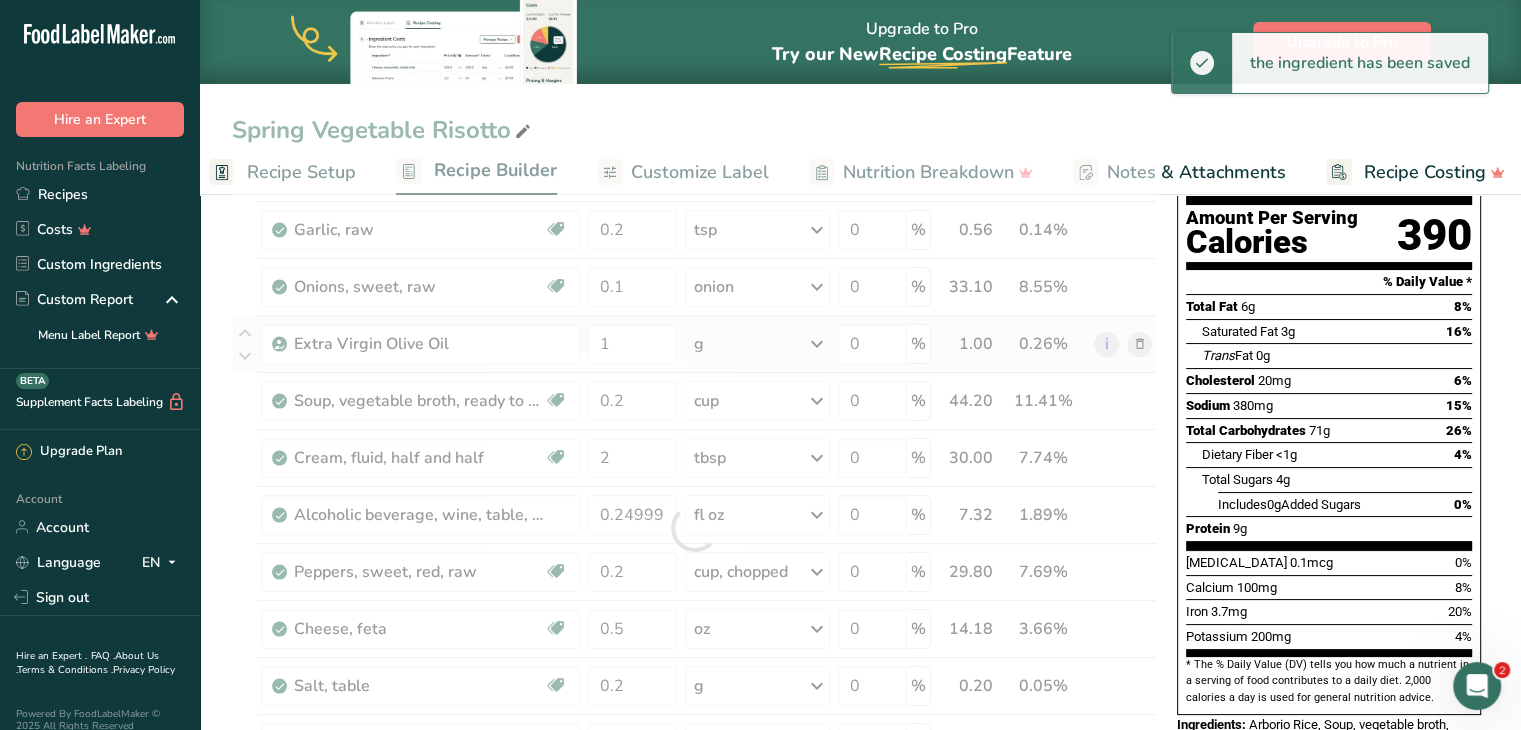 click on "Ingredient *
Amount *
Unit *
Waste *   .a-a{fill:#347362;}.b-a{fill:#fff;}          Grams
Percentage
Arborio Rice
8
oz
Weight Units
g
kg
mg
See more
Volume Units
l
Volume units require a density conversion. If you know your ingredient's density enter it below. Otherwise, click on "RIA" our AI Regulatory bot - she will be able to help you
lb/ft3
g/cm3
Confirm
mL
Volume units require a density conversion. If you know your ingredient's density enter it below. Otherwise, click on "RIA" our AI Regulatory bot - she will be able to help you
lb/ft3" at bounding box center (694, 528) 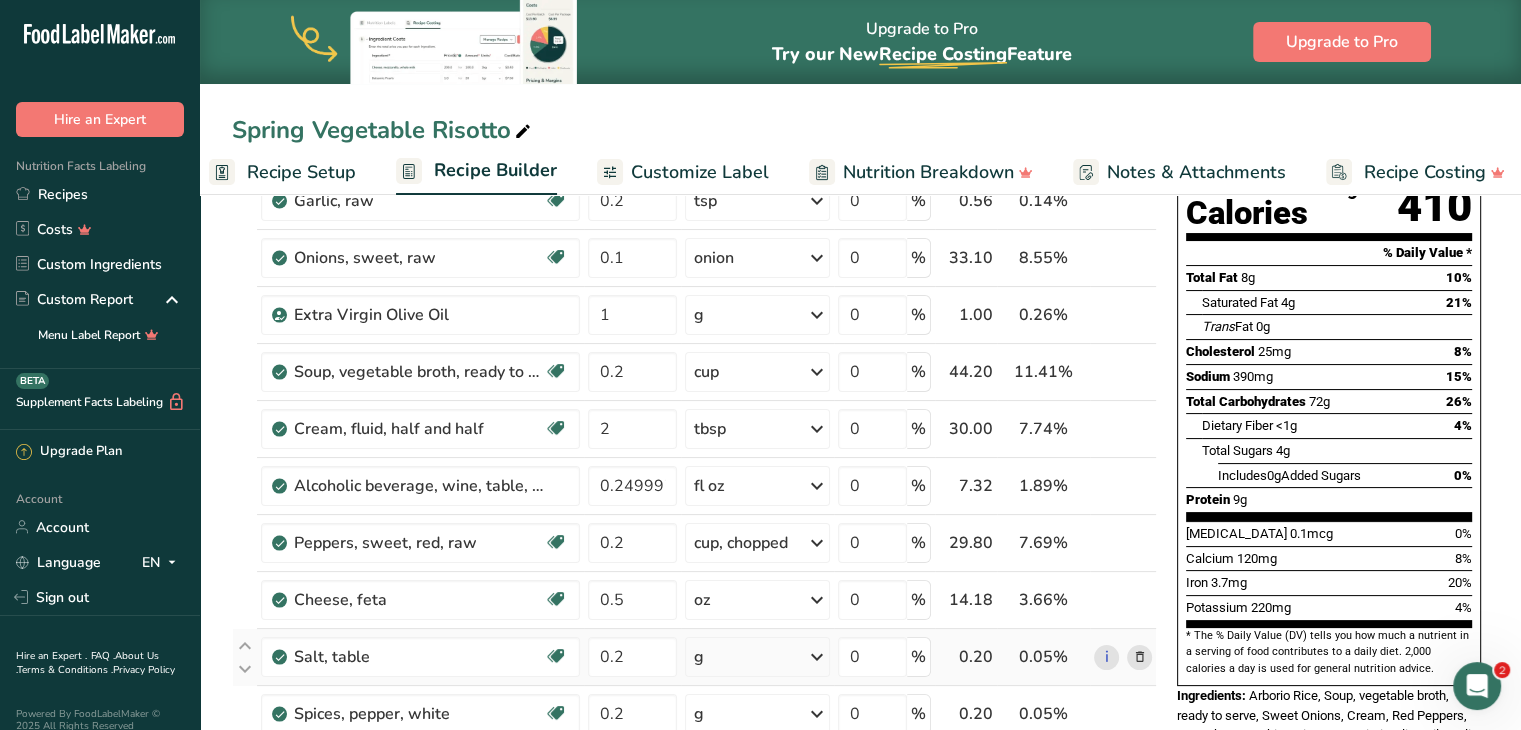 scroll, scrollTop: 226, scrollLeft: 0, axis: vertical 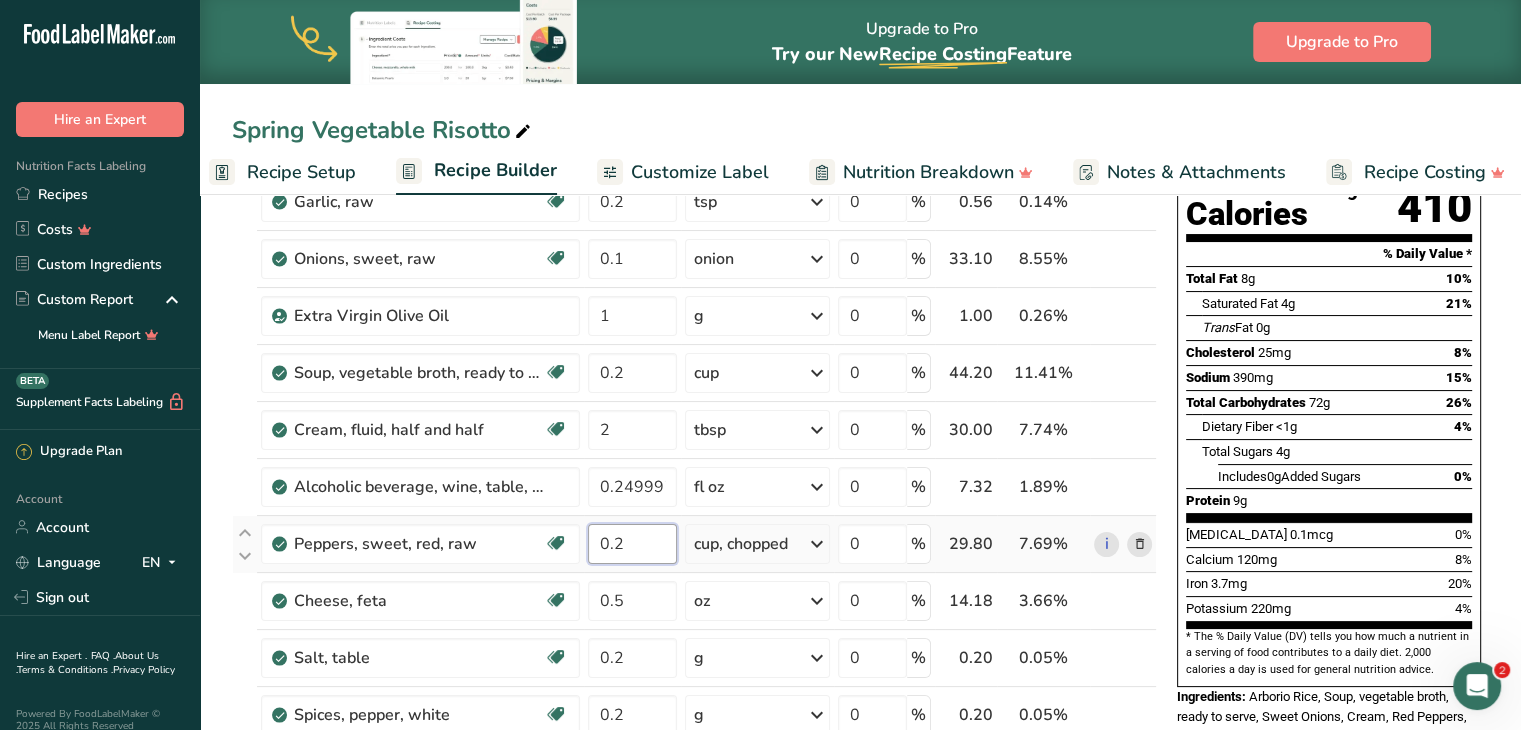 click on "0.2" at bounding box center (632, 544) 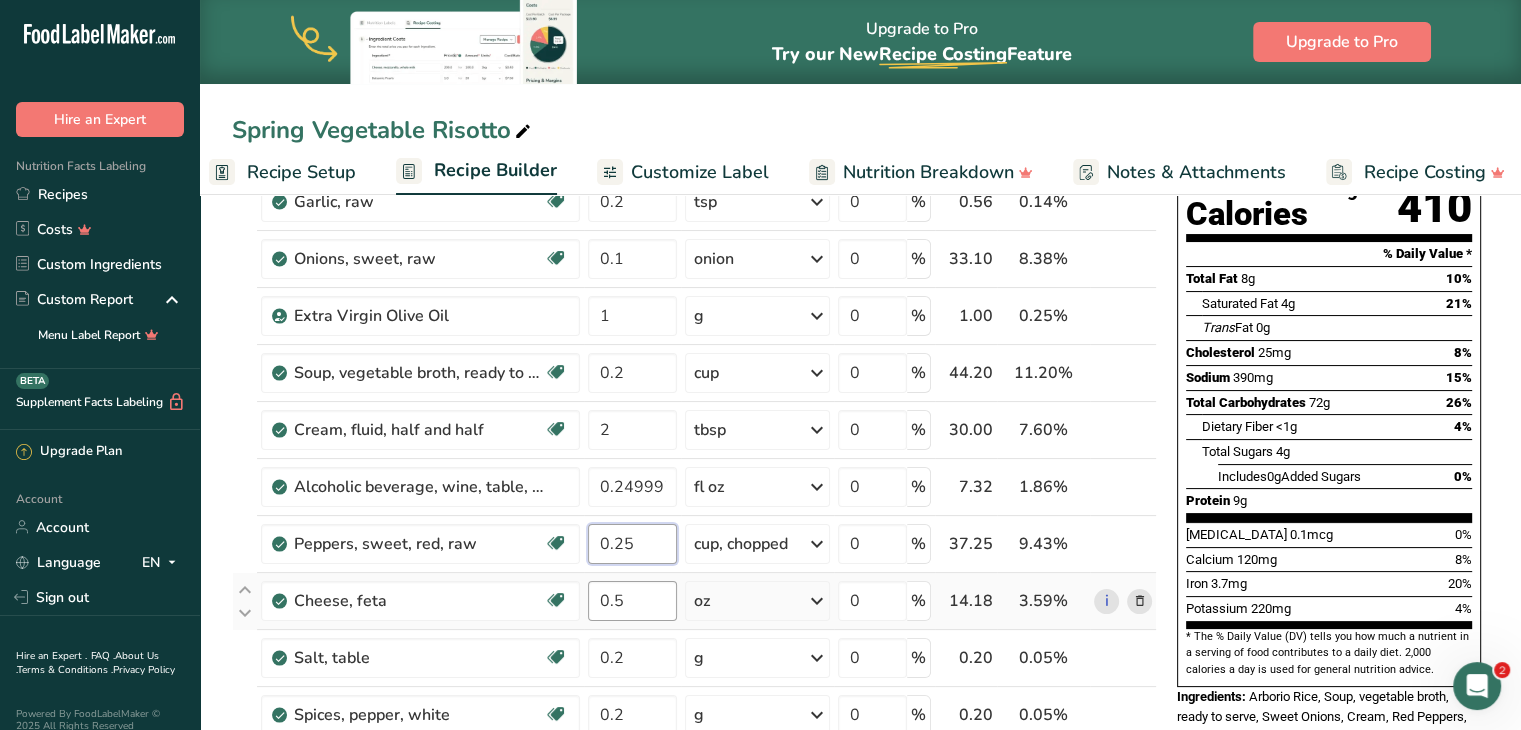 type on "0.25" 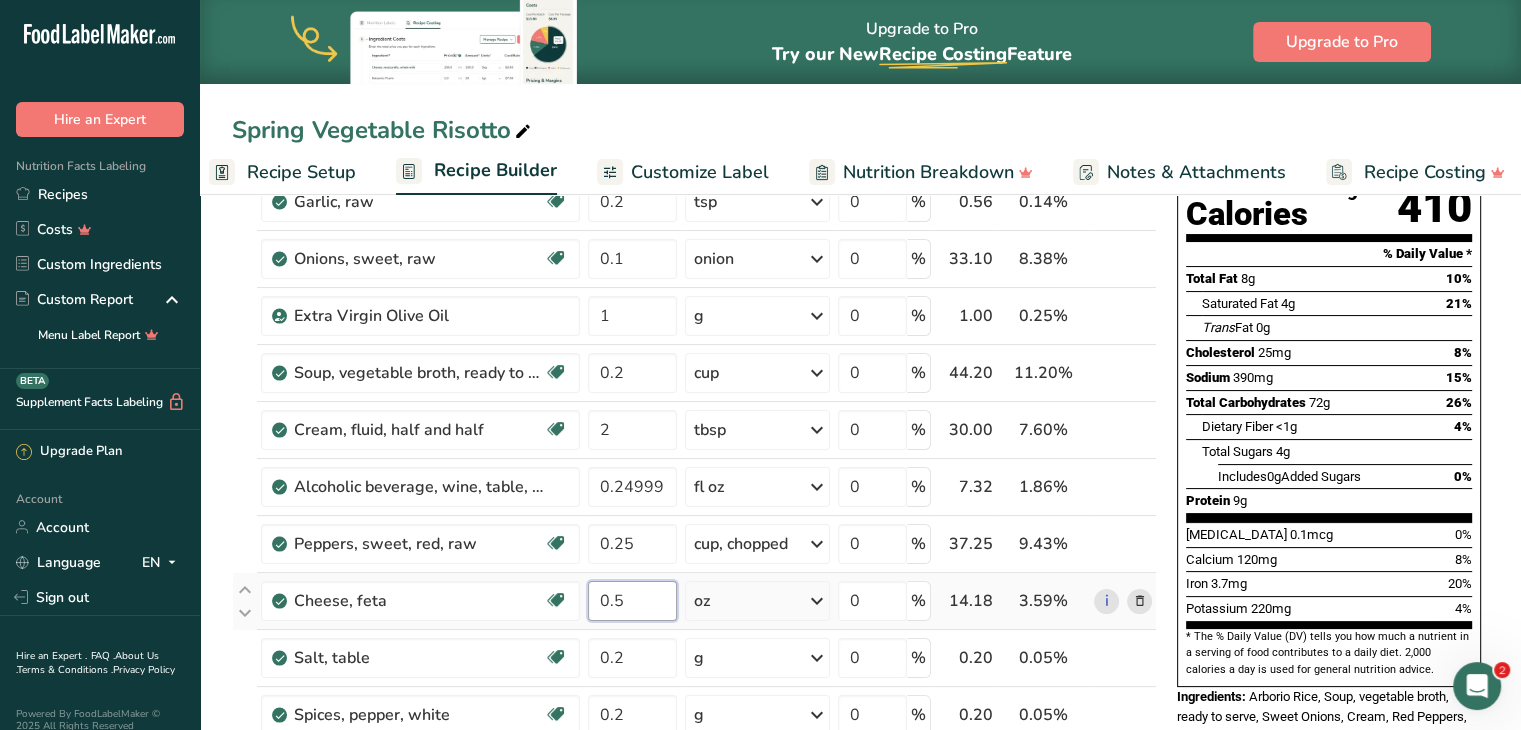 click on "Ingredient *
Amount *
Unit *
Waste *   .a-a{fill:#347362;}.b-a{fill:#fff;}          Grams
Percentage
Arborio Rice
8
oz
Weight Units
g
kg
mg
See more
Volume Units
l
Volume units require a density conversion. If you know your ingredient's density enter it below. Otherwise, click on "RIA" our AI Regulatory bot - she will be able to help you
lb/ft3
g/cm3
Confirm
mL
Volume units require a density conversion. If you know your ingredient's density enter it below. Otherwise, click on "RIA" our AI Regulatory bot - she will be able to help you
lb/ft3" at bounding box center (694, 500) 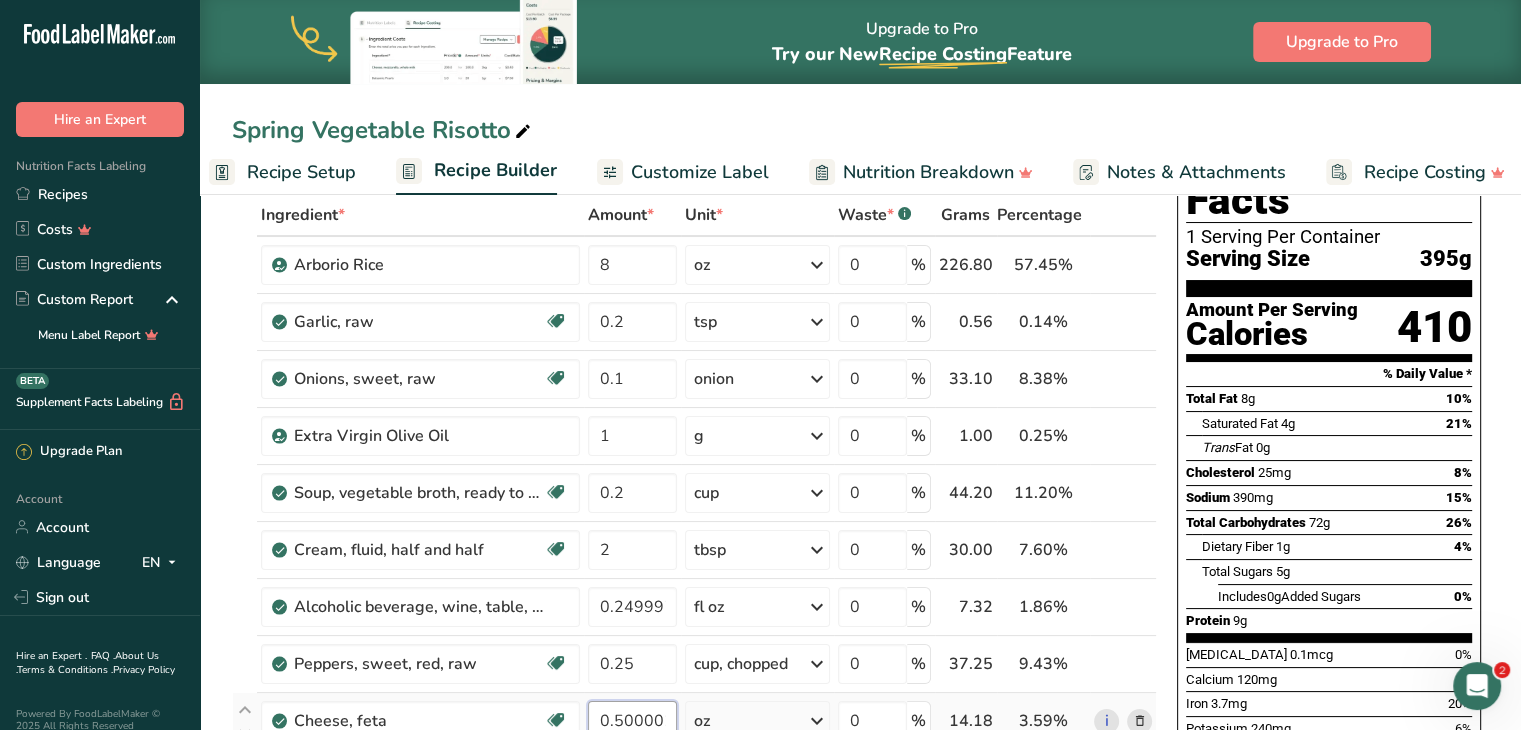 scroll, scrollTop: 94, scrollLeft: 0, axis: vertical 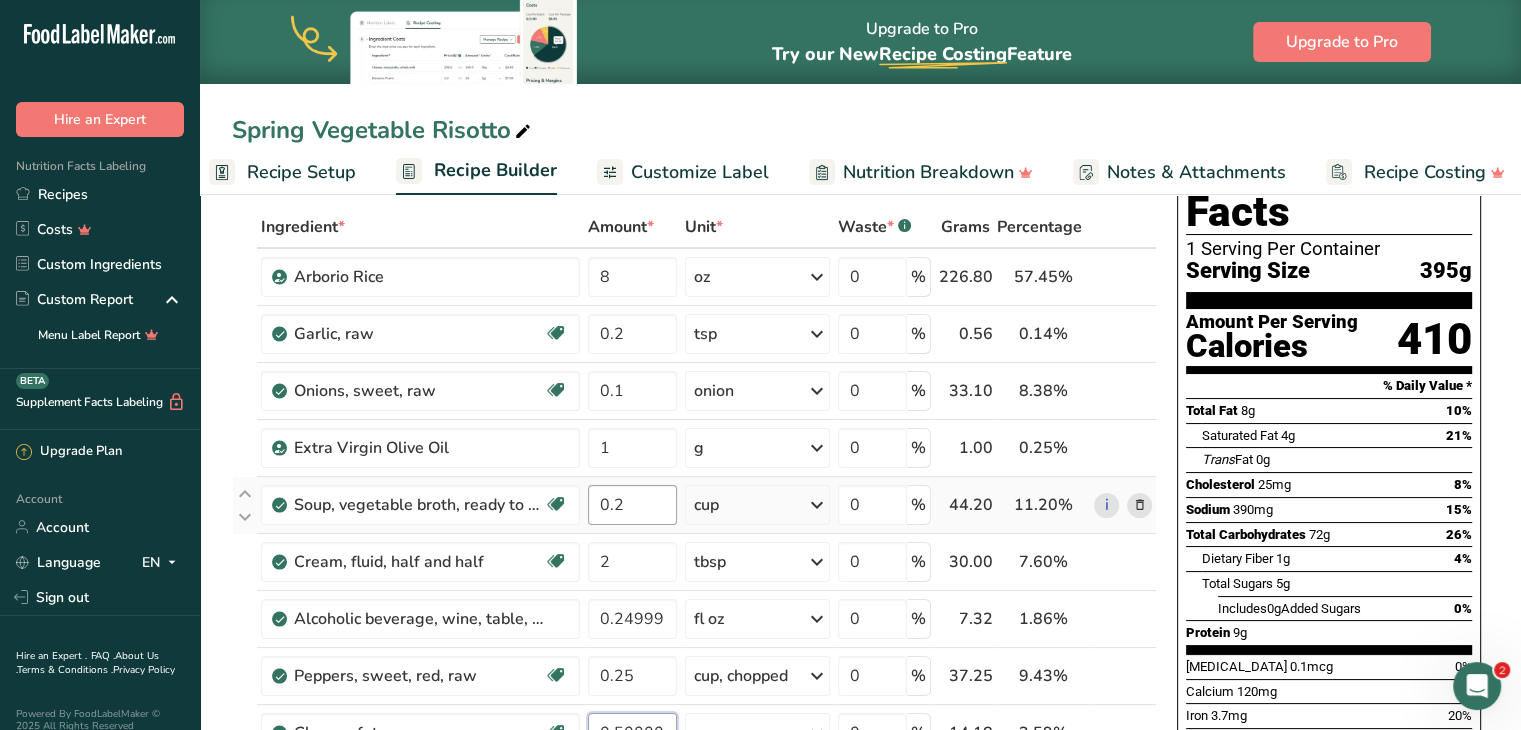 type on "0.500002" 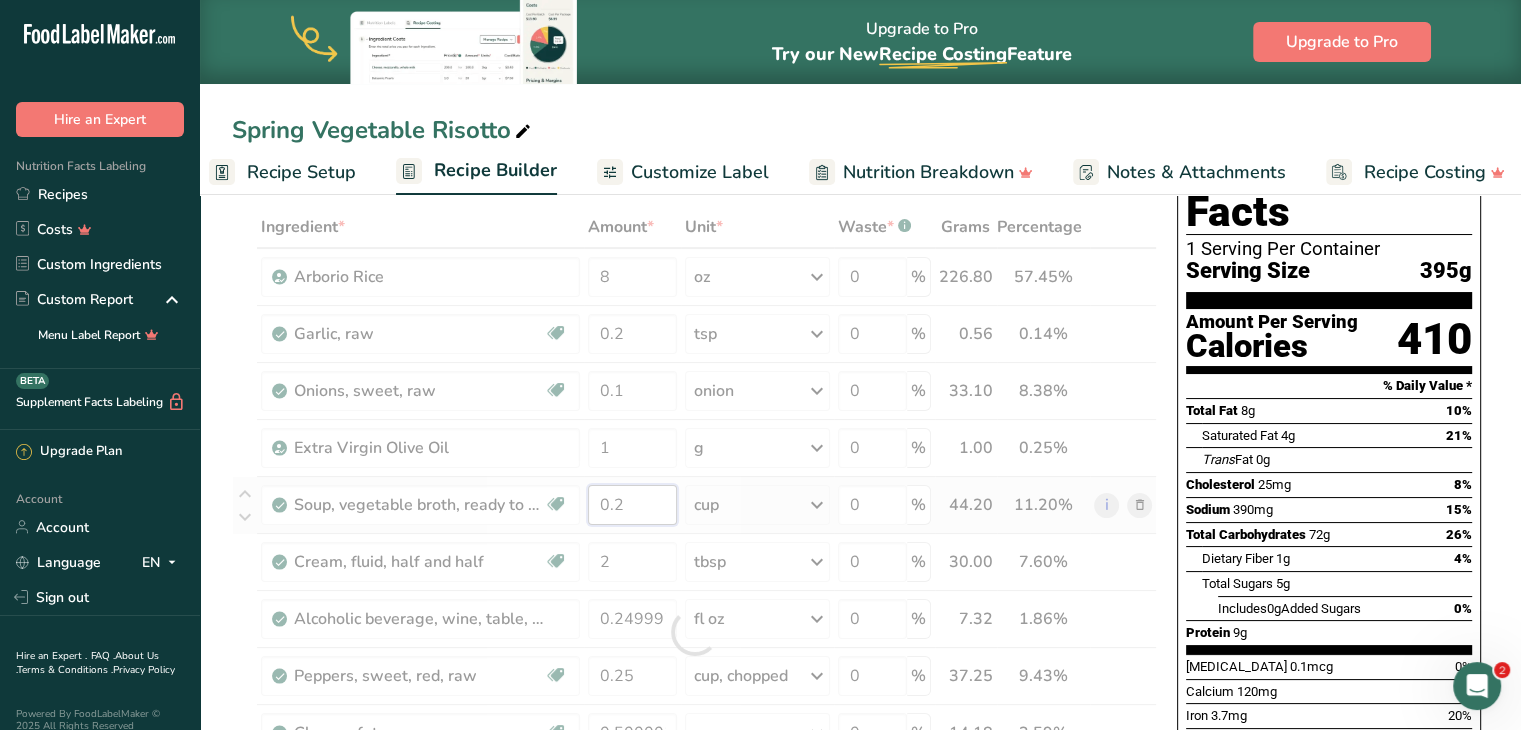 click on "Ingredient *
Amount *
Unit *
Waste *   .a-a{fill:#347362;}.b-a{fill:#fff;}          Grams
Percentage
Arborio Rice
8
oz
Weight Units
g
kg
mg
See more
Volume Units
l
Volume units require a density conversion. If you know your ingredient's density enter it below. Otherwise, click on "RIA" our AI Regulatory bot - she will be able to help you
lb/ft3
g/cm3
Confirm
mL
Volume units require a density conversion. If you know your ingredient's density enter it below. Otherwise, click on "RIA" our AI Regulatory bot - she will be able to help you
lb/ft3" at bounding box center [694, 632] 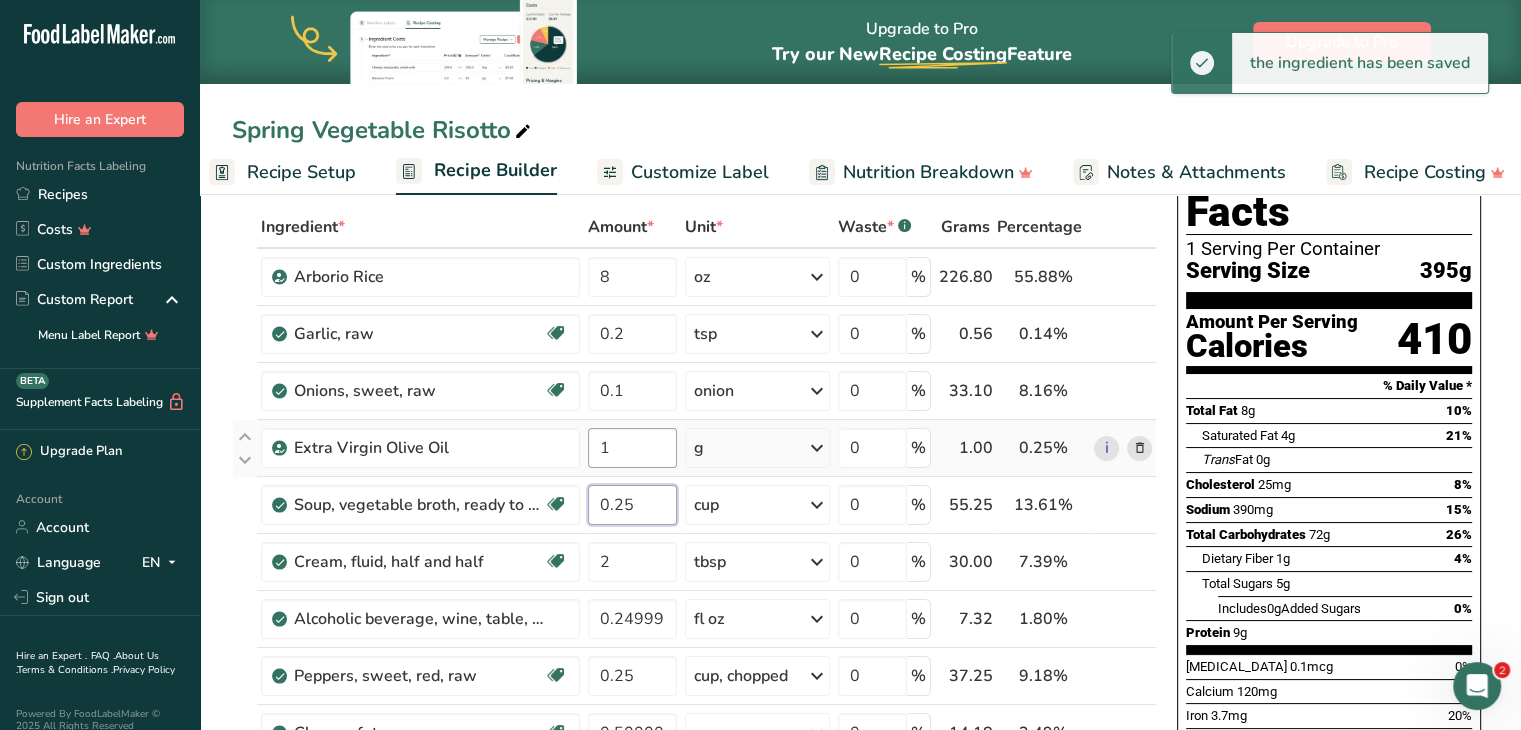 type on "0.25" 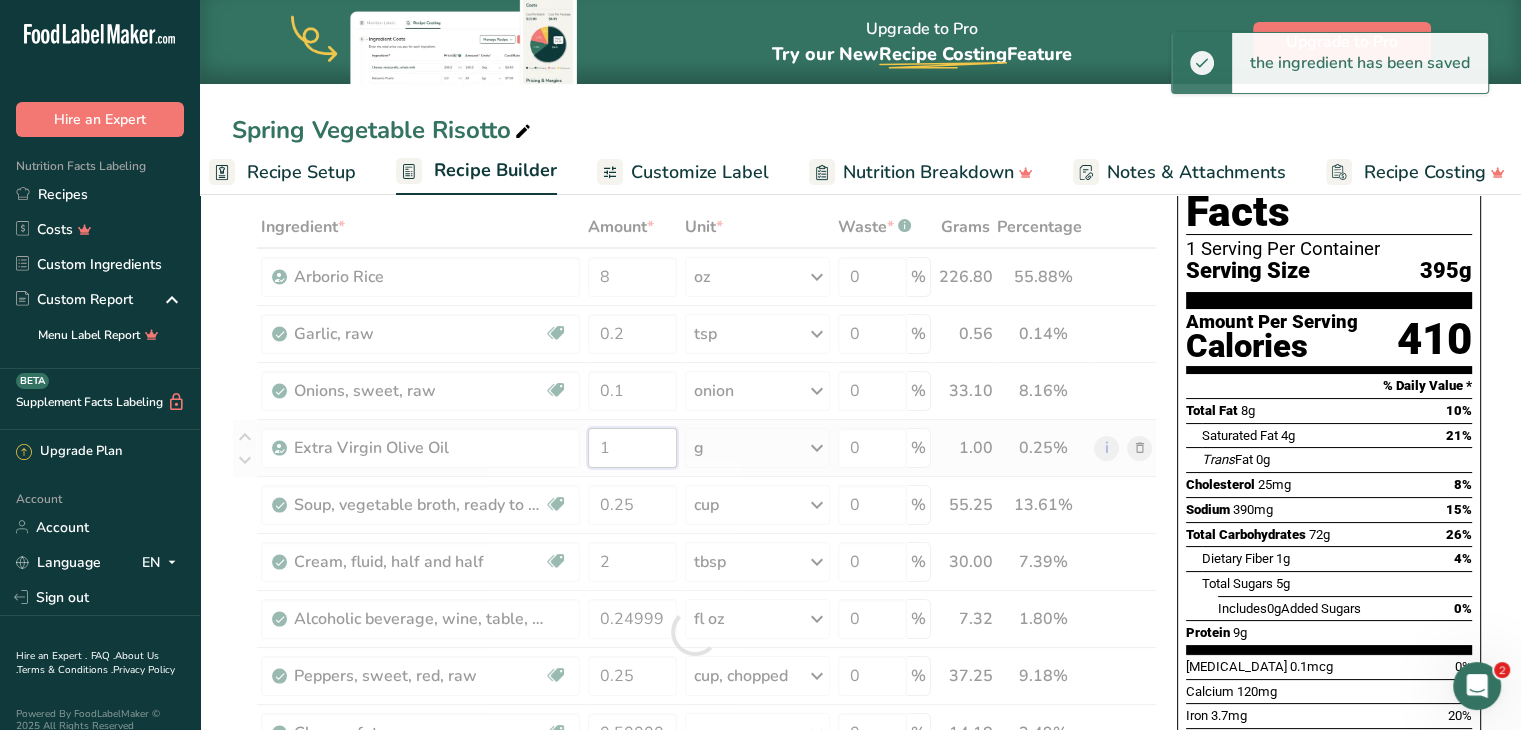 click on "Ingredient *
Amount *
Unit *
Waste *   .a-a{fill:#347362;}.b-a{fill:#fff;}          Grams
Percentage
Arborio Rice
8
oz
Weight Units
g
kg
mg
See more
Volume Units
l
Volume units require a density conversion. If you know your ingredient's density enter it below. Otherwise, click on "RIA" our AI Regulatory bot - she will be able to help you
lb/ft3
g/cm3
Confirm
mL
Volume units require a density conversion. If you know your ingredient's density enter it below. Otherwise, click on "RIA" our AI Regulatory bot - she will be able to help you
lb/ft3" at bounding box center (694, 632) 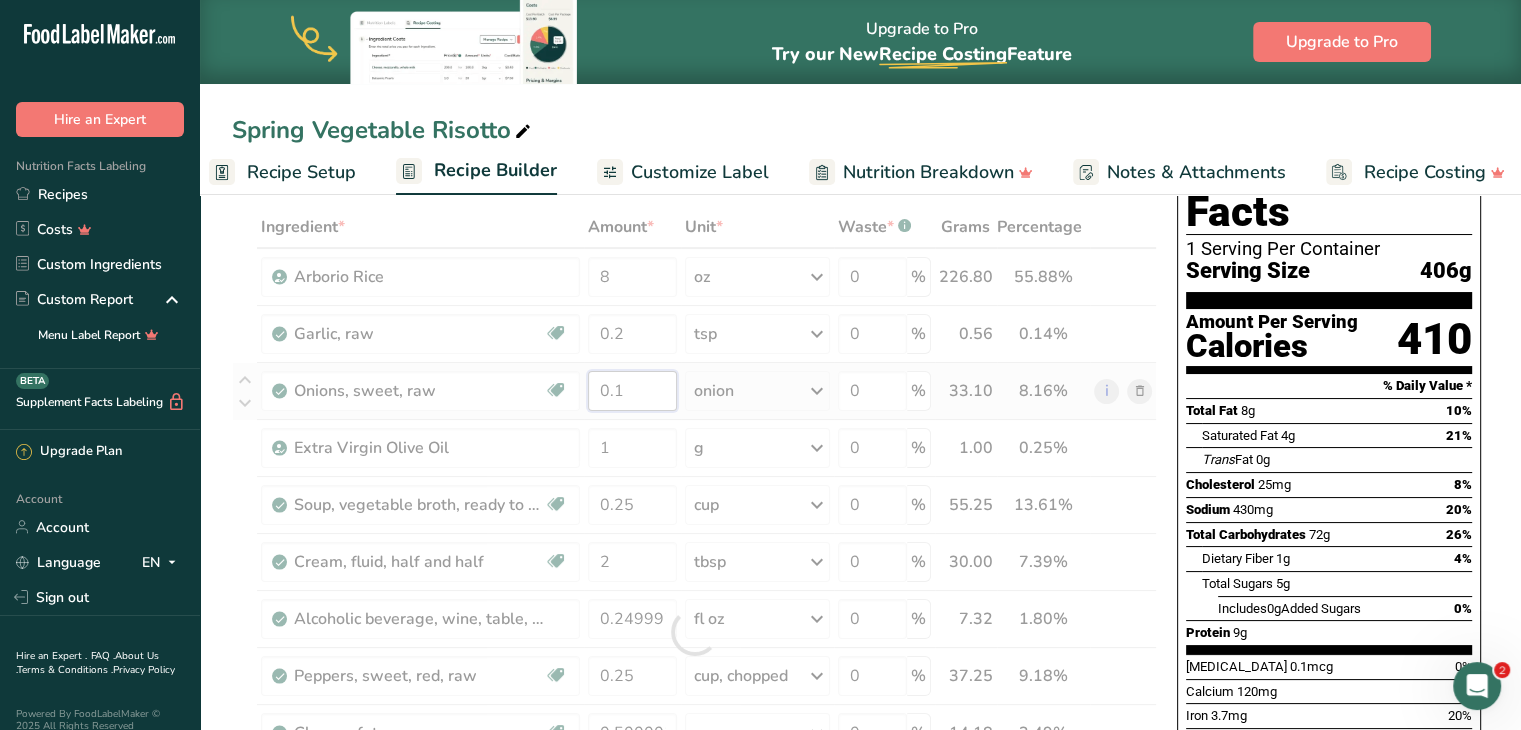 click on "Ingredient *
Amount *
Unit *
Waste *   .a-a{fill:#347362;}.b-a{fill:#fff;}          Grams
Percentage
Arborio Rice
8
oz
Weight Units
g
kg
mg
See more
Volume Units
l
Volume units require a density conversion. If you know your ingredient's density enter it below. Otherwise, click on "RIA" our AI Regulatory bot - she will be able to help you
lb/ft3
g/cm3
Confirm
mL
Volume units require a density conversion. If you know your ingredient's density enter it below. Otherwise, click on "RIA" our AI Regulatory bot - she will be able to help you
lb/ft3" at bounding box center (694, 632) 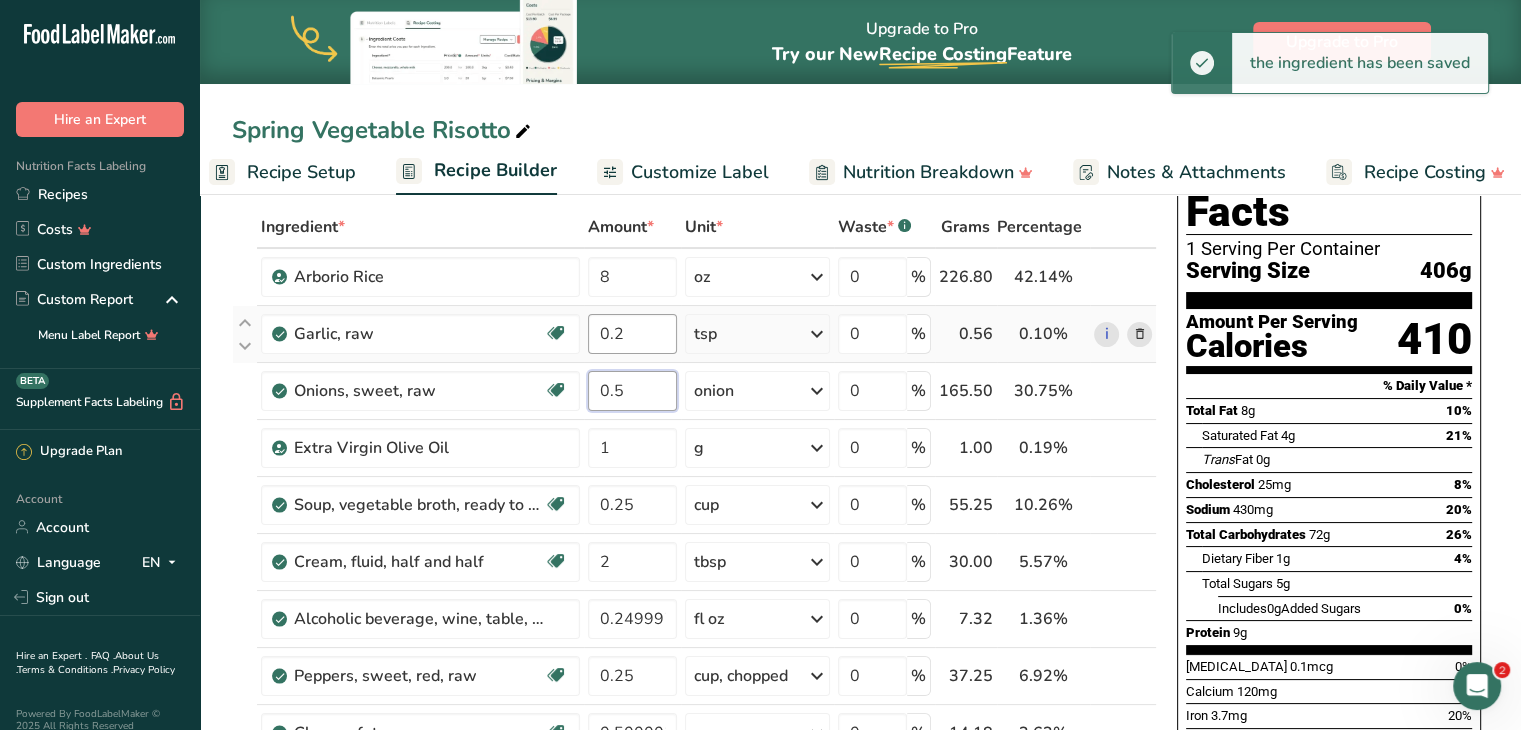 type on "0.5" 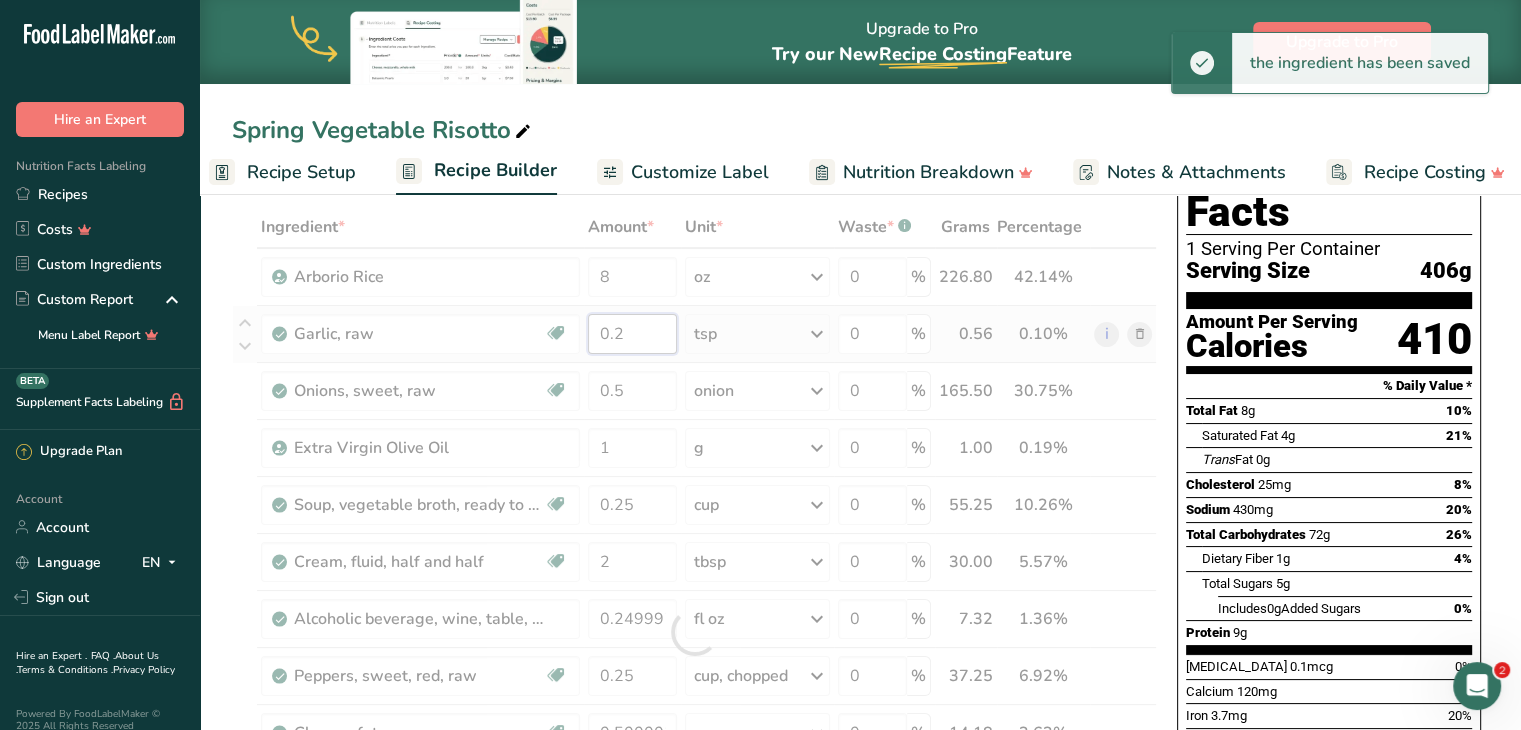 click on "Ingredient *
Amount *
Unit *
Waste *   .a-a{fill:#347362;}.b-a{fill:#fff;}          Grams
Percentage
Arborio Rice
8
oz
Weight Units
g
kg
mg
See more
Volume Units
l
Volume units require a density conversion. If you know your ingredient's density enter it below. Otherwise, click on "RIA" our AI Regulatory bot - she will be able to help you
lb/ft3
g/cm3
Confirm
mL
Volume units require a density conversion. If you know your ingredient's density enter it below. Otherwise, click on "RIA" our AI Regulatory bot - she will be able to help you
lb/ft3" at bounding box center [694, 632] 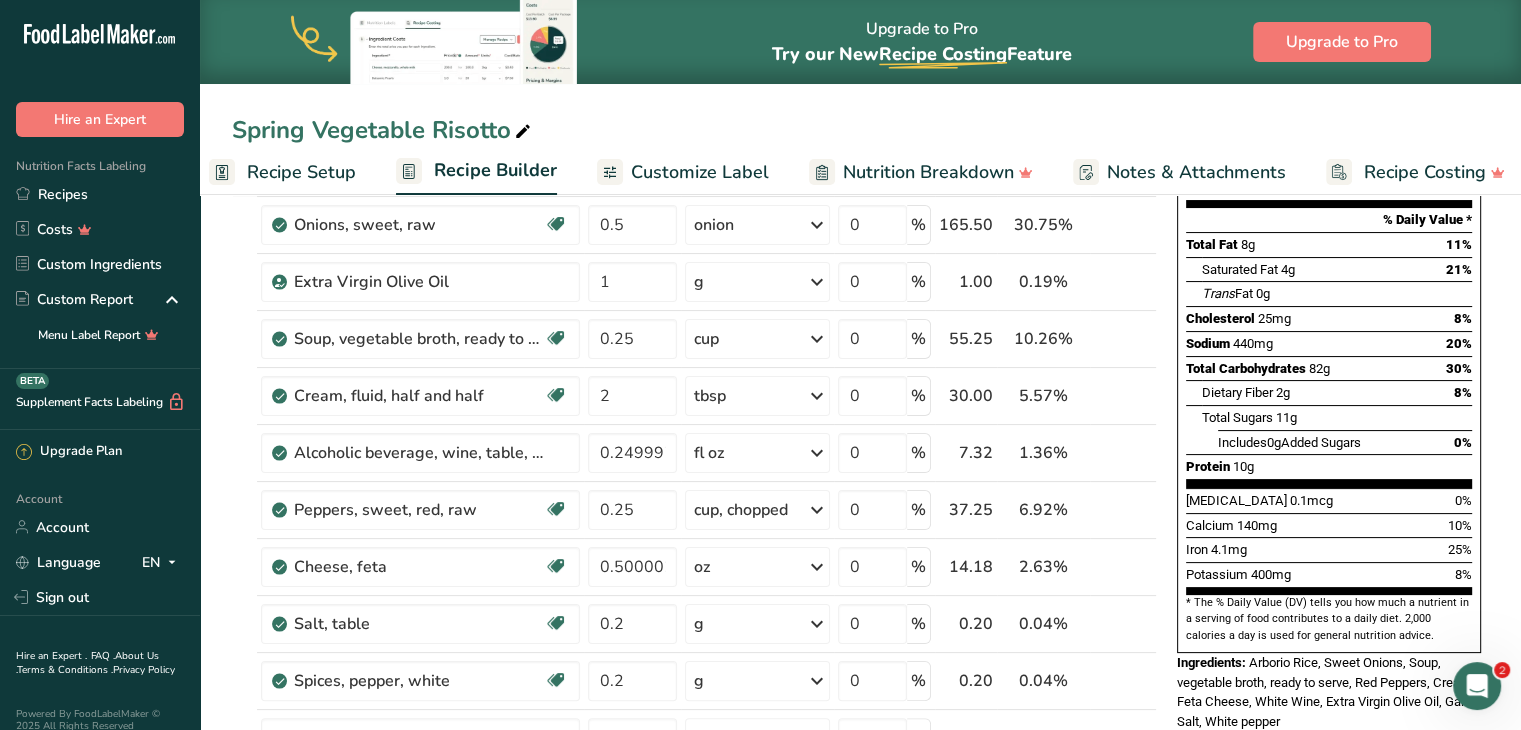 scroll, scrollTop: 0, scrollLeft: 0, axis: both 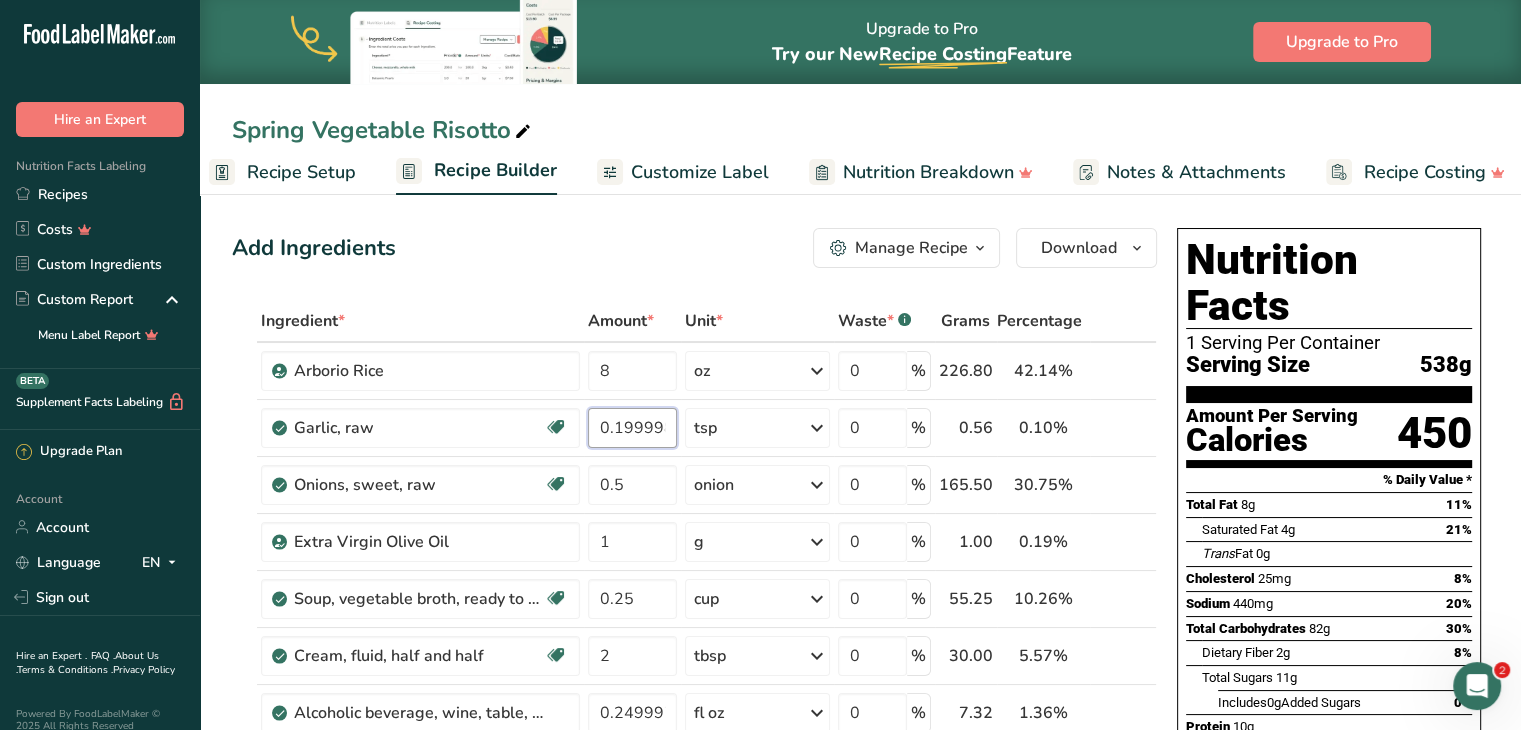 type on "0.199998" 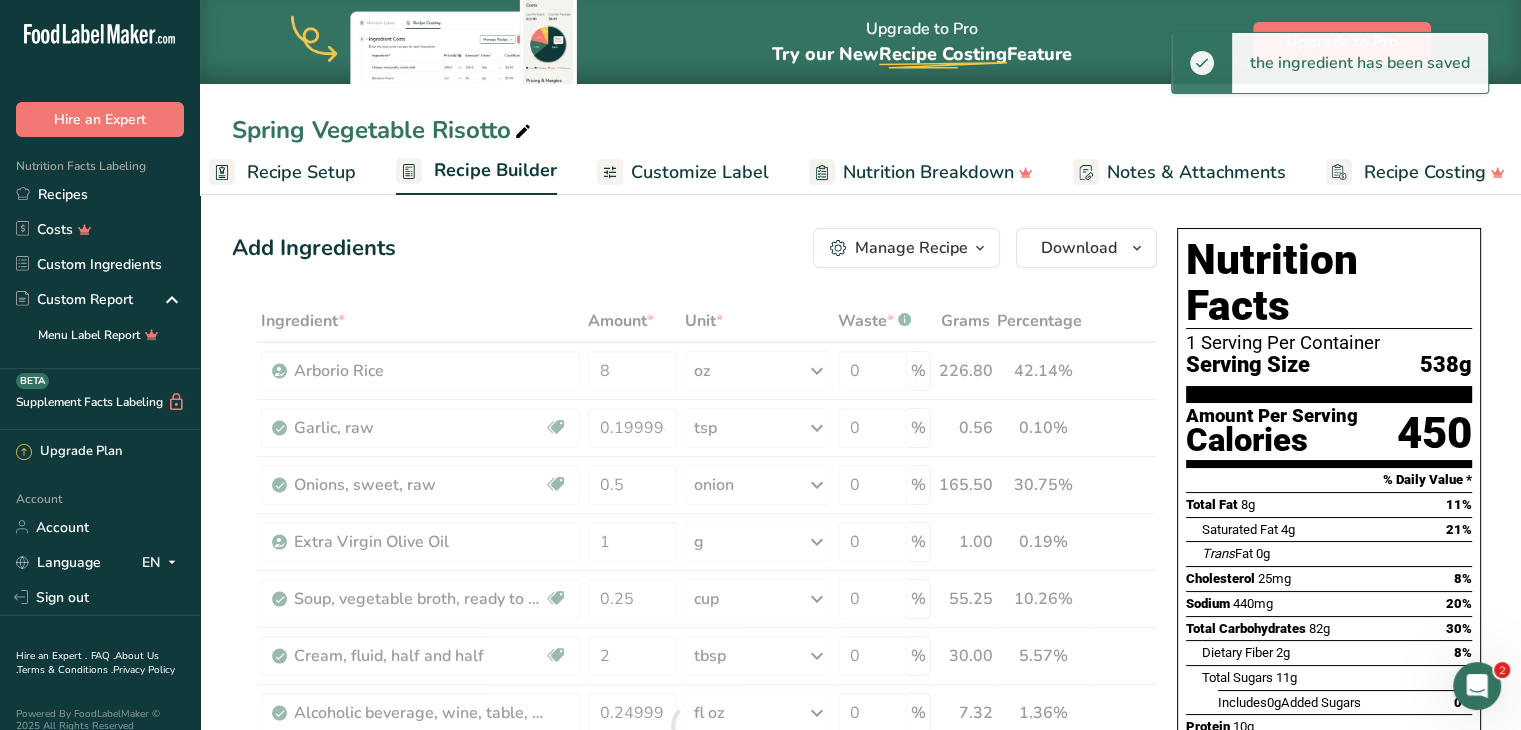 click at bounding box center [523, 132] 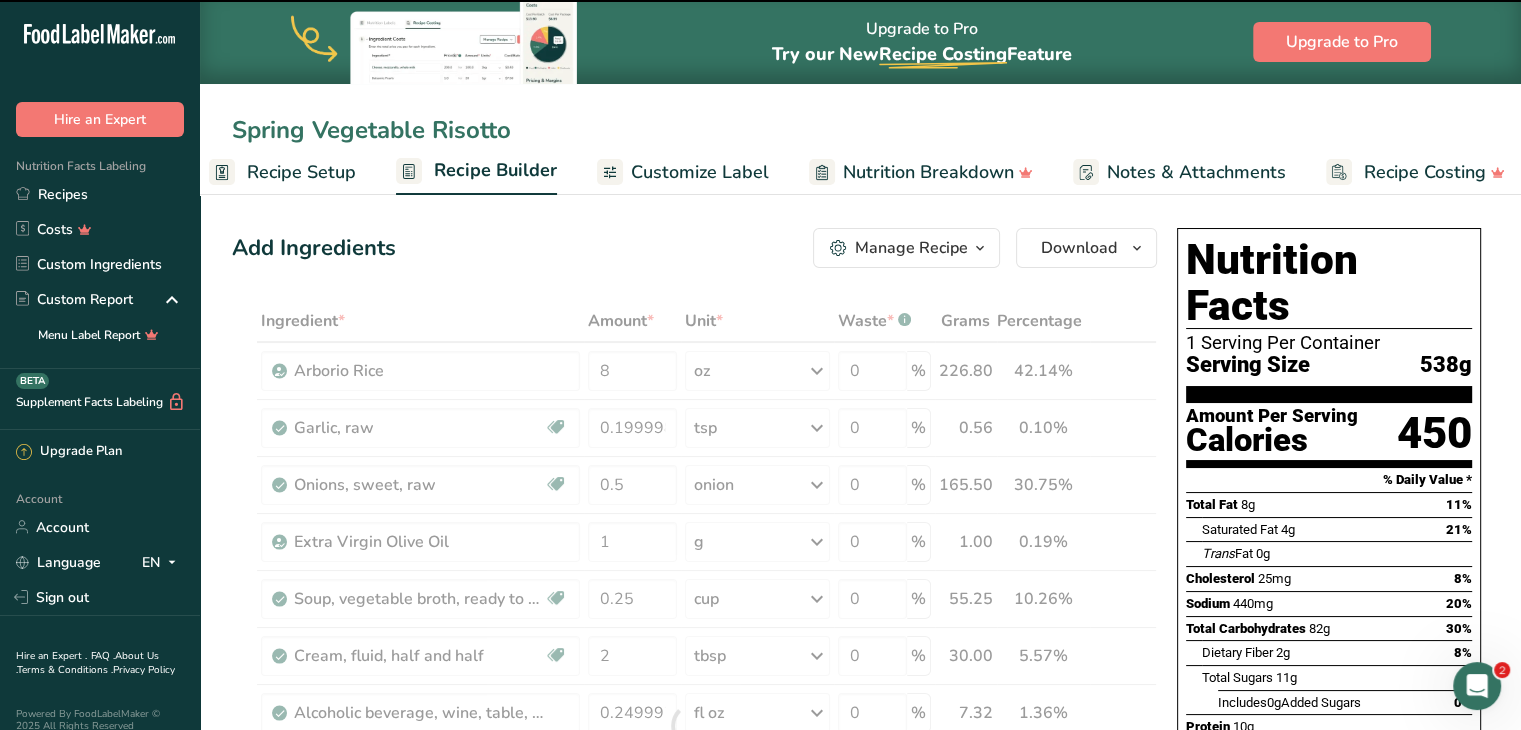 click on "Spring Vegetable Risotto" at bounding box center (860, 130) 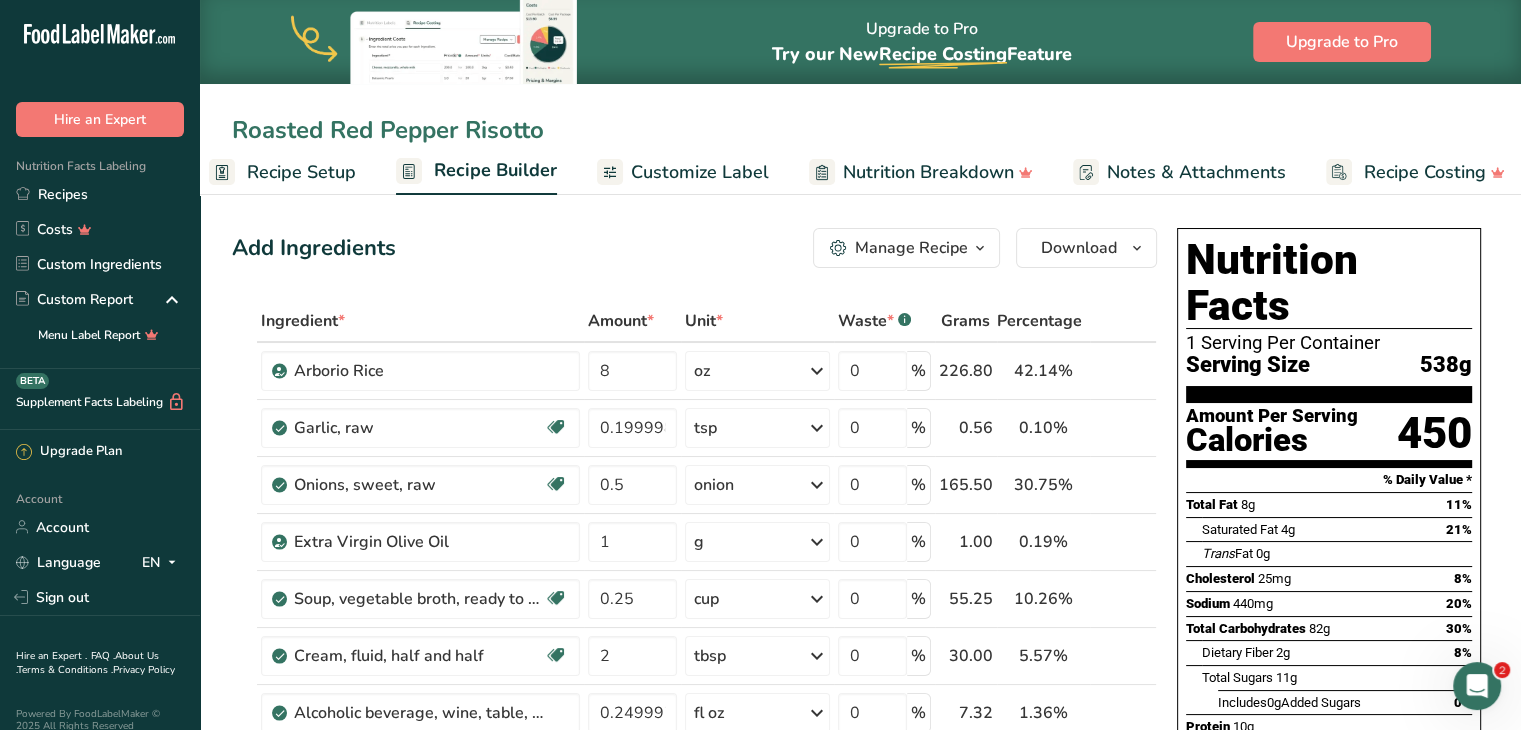 type on "Roasted Red Pepper Risotto" 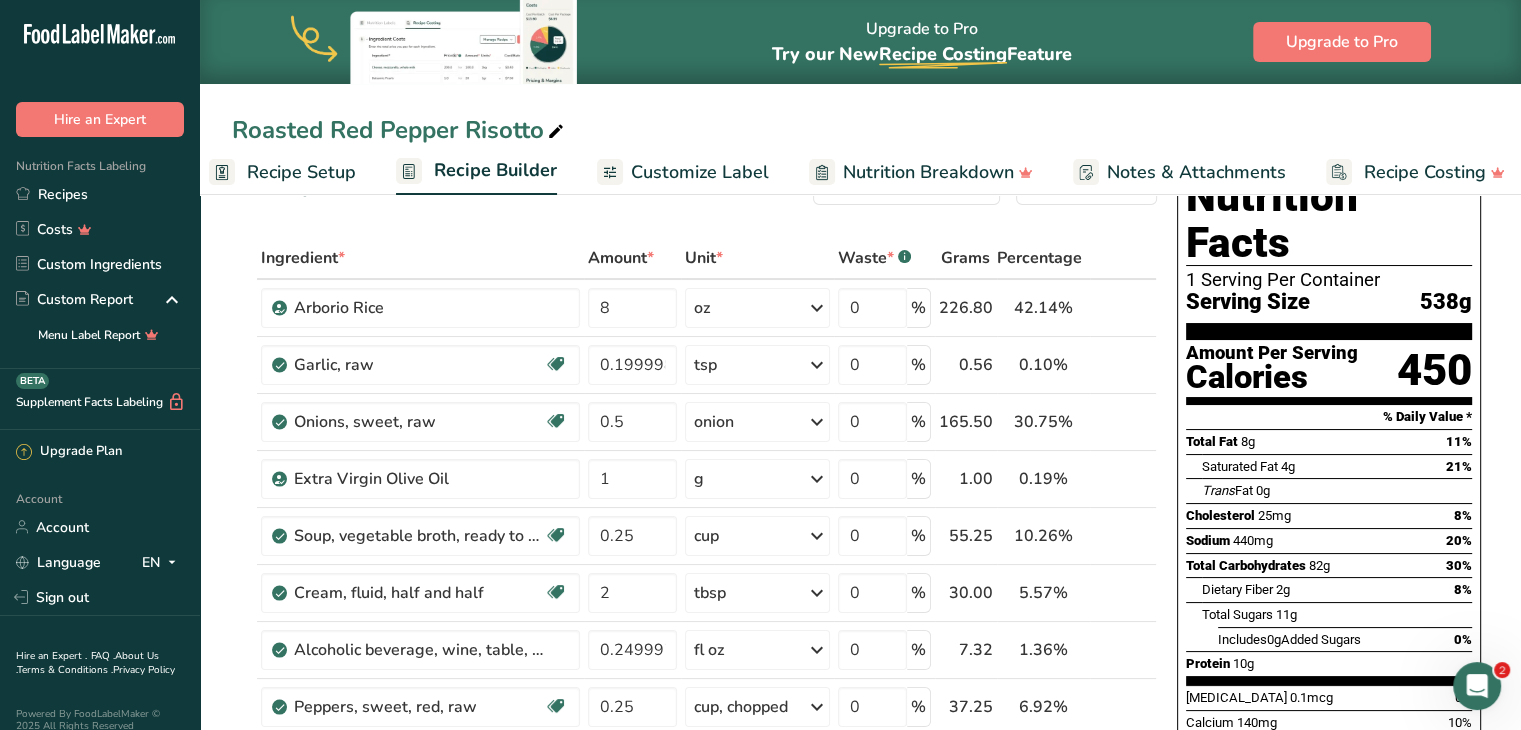 scroll, scrollTop: 51, scrollLeft: 0, axis: vertical 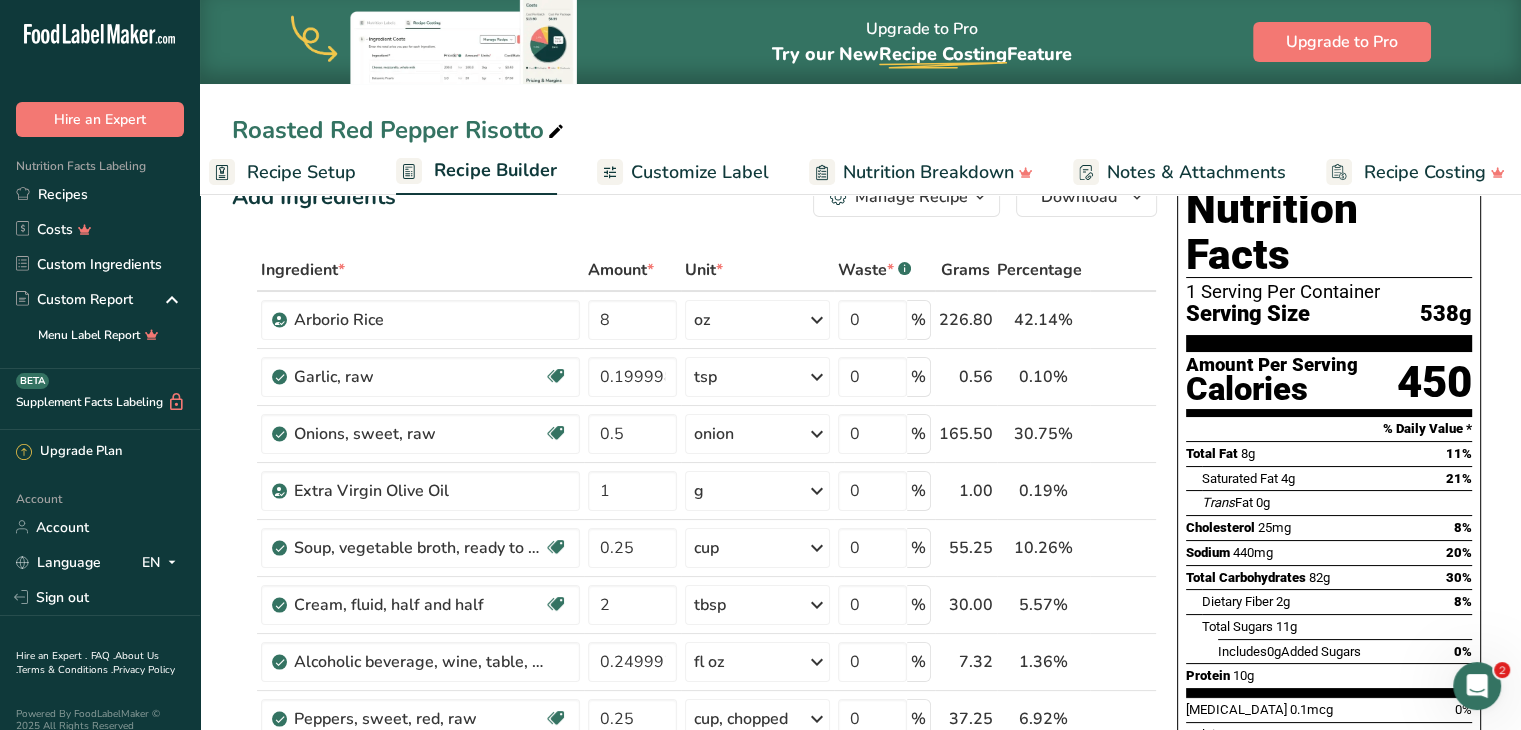 click on "Customize Label" at bounding box center (700, 172) 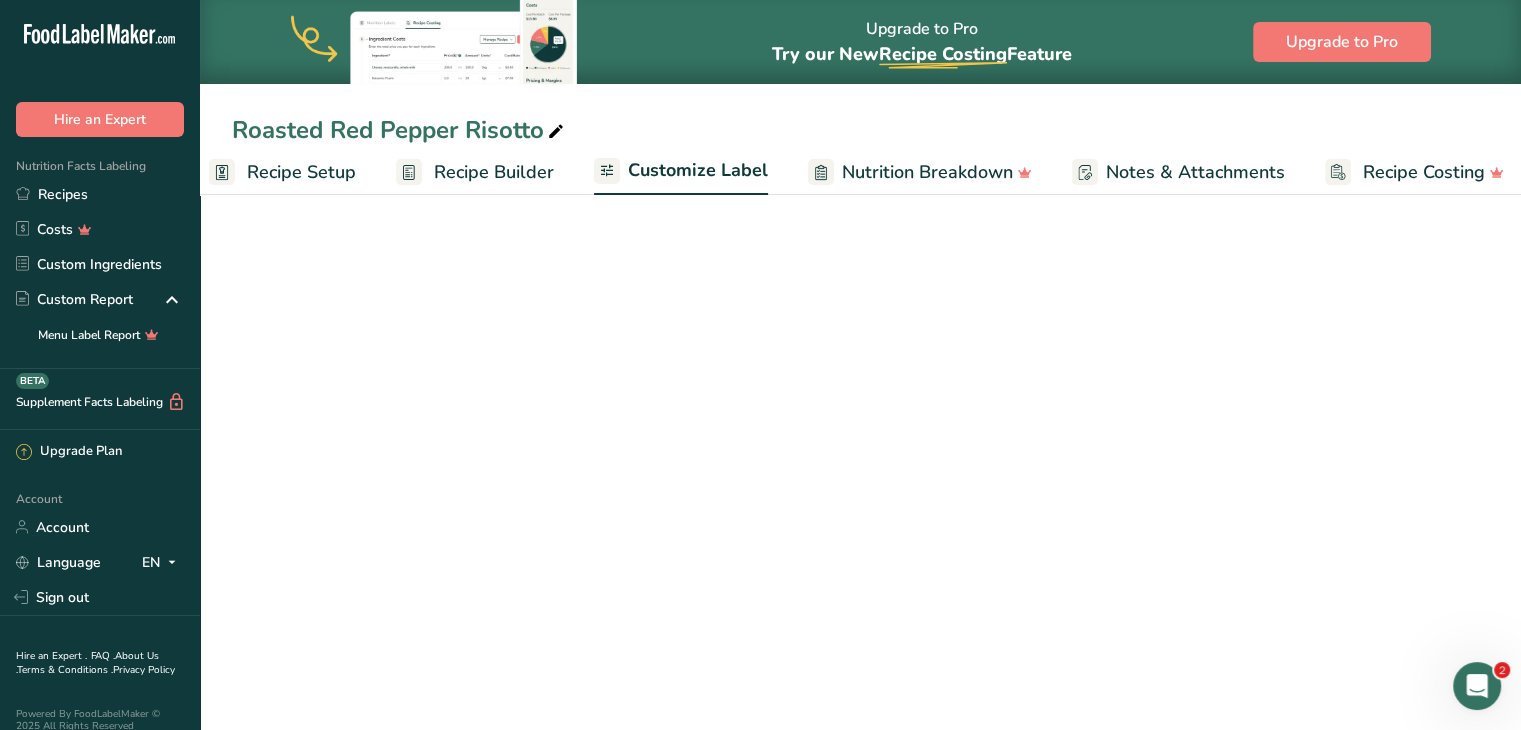 scroll, scrollTop: 0, scrollLeft: 38, axis: horizontal 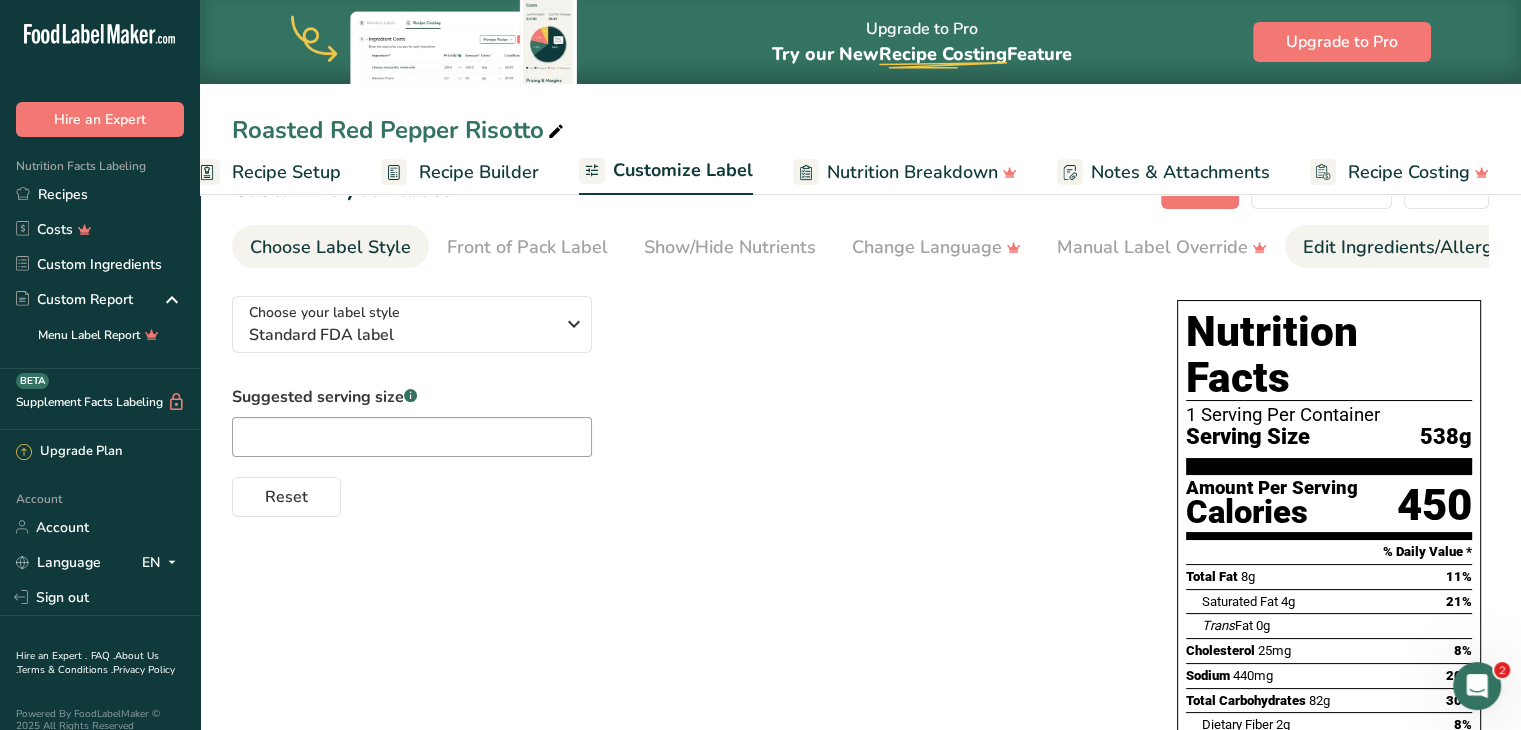 click on "Edit Ingredients/Allergens List" at bounding box center (1430, 247) 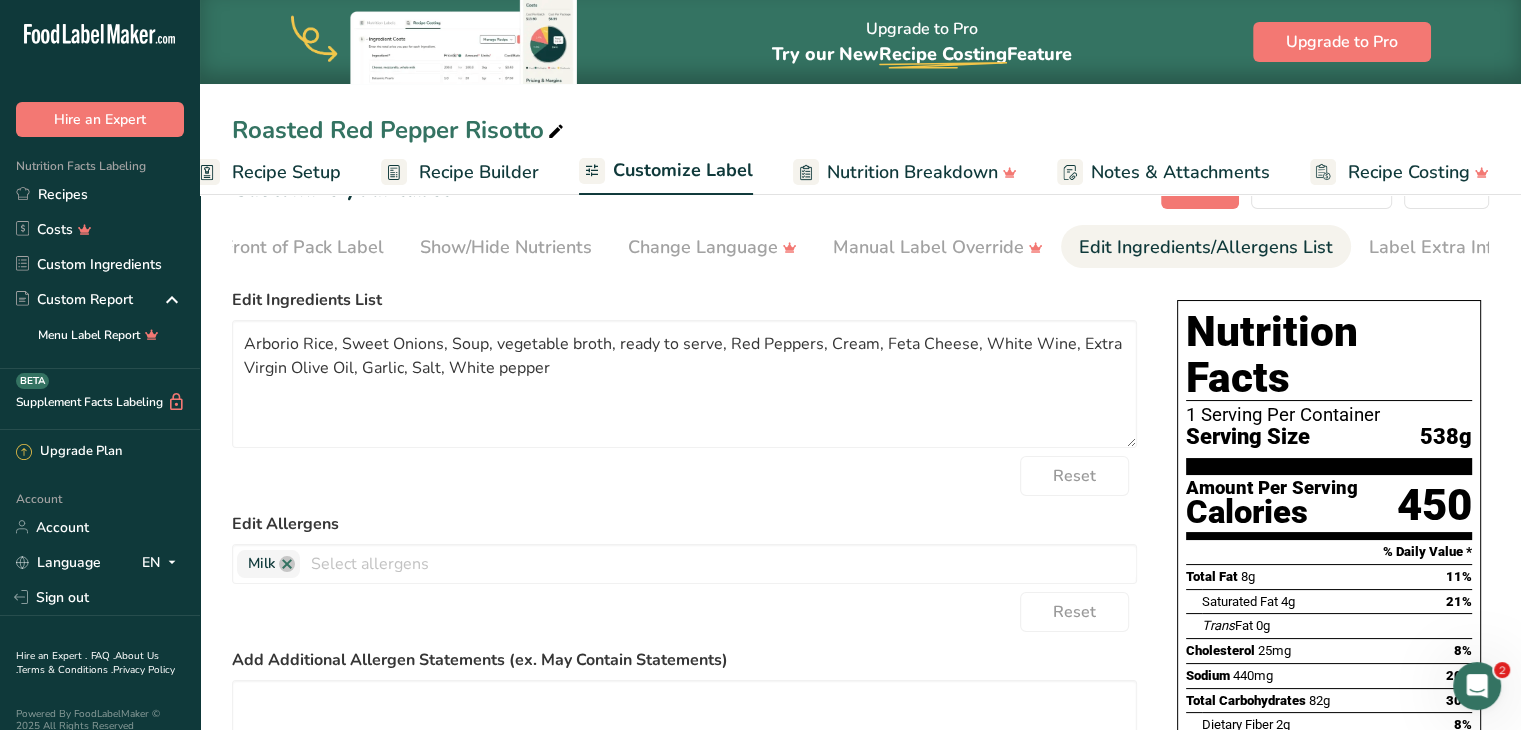 scroll, scrollTop: 0, scrollLeft: 244, axis: horizontal 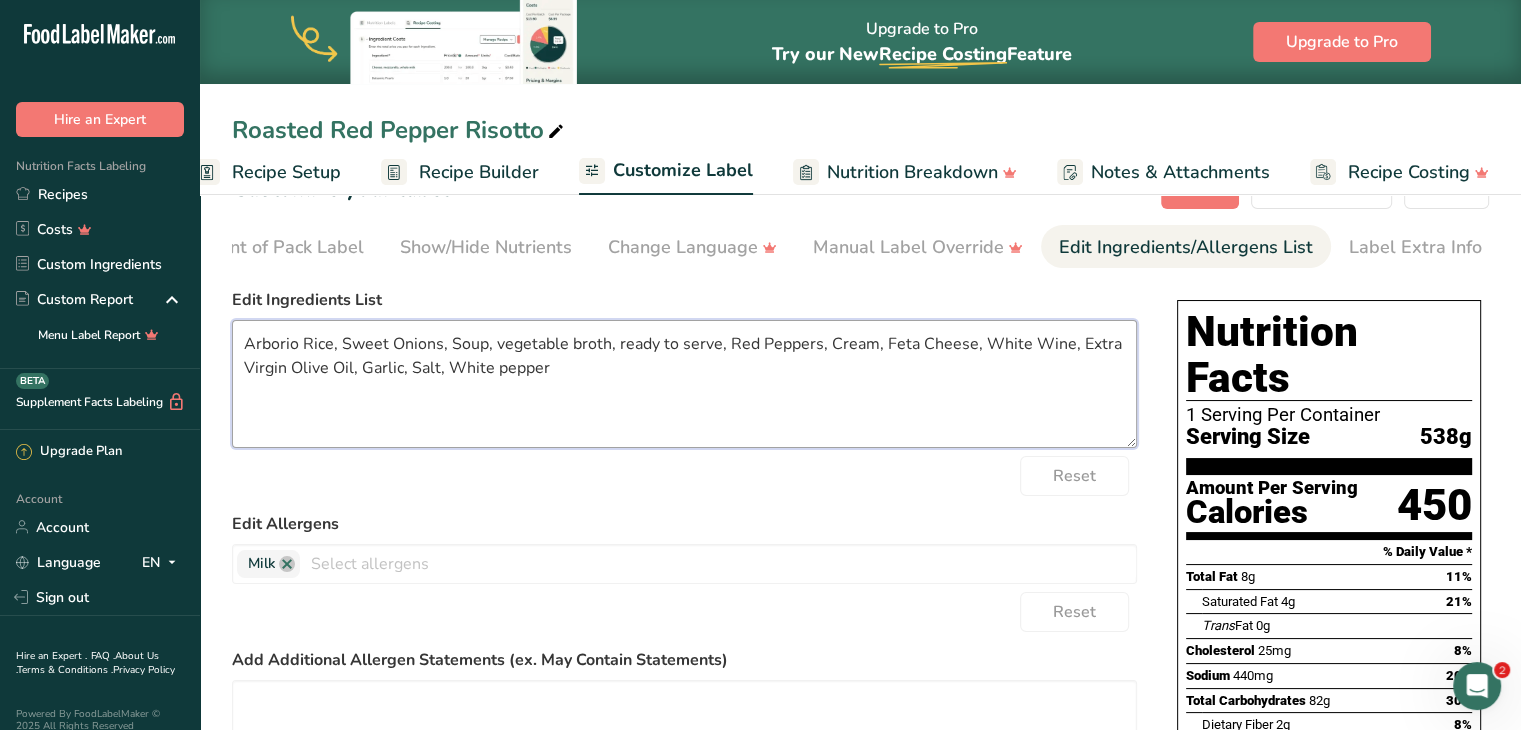 click on "Arborio Rice, Sweet Onions, Soup, vegetable broth, ready to serve, Red Peppers, Cream, Feta Cheese, White Wine, Extra Virgin Olive Oil, Garlic, Salt, White pepper" at bounding box center [684, 384] 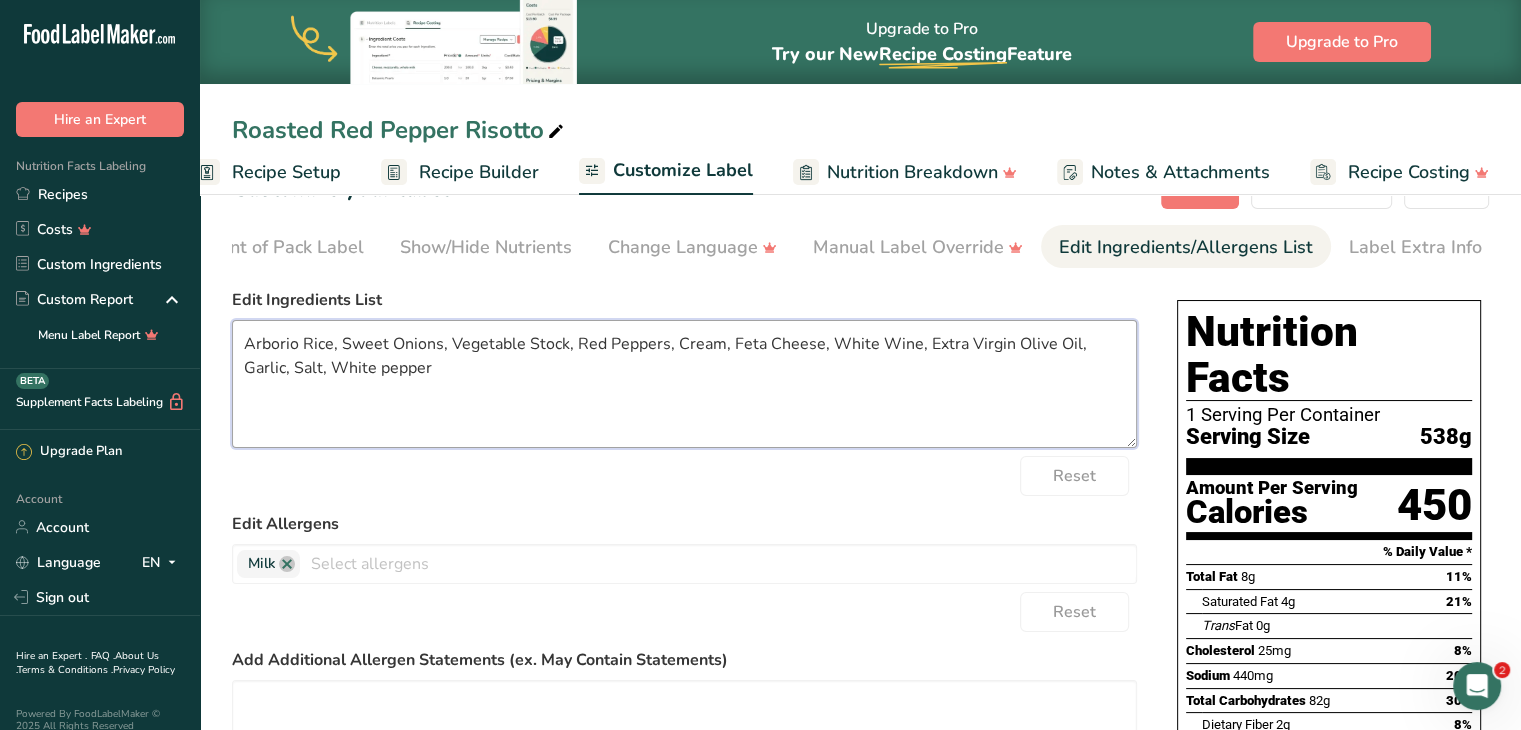 click on "Arborio Rice, Sweet Onions, Vegetable Stock, Red Peppers, Cream, Feta Cheese, White Wine, Extra Virgin Olive Oil, Garlic, Salt, White pepper" at bounding box center [684, 384] 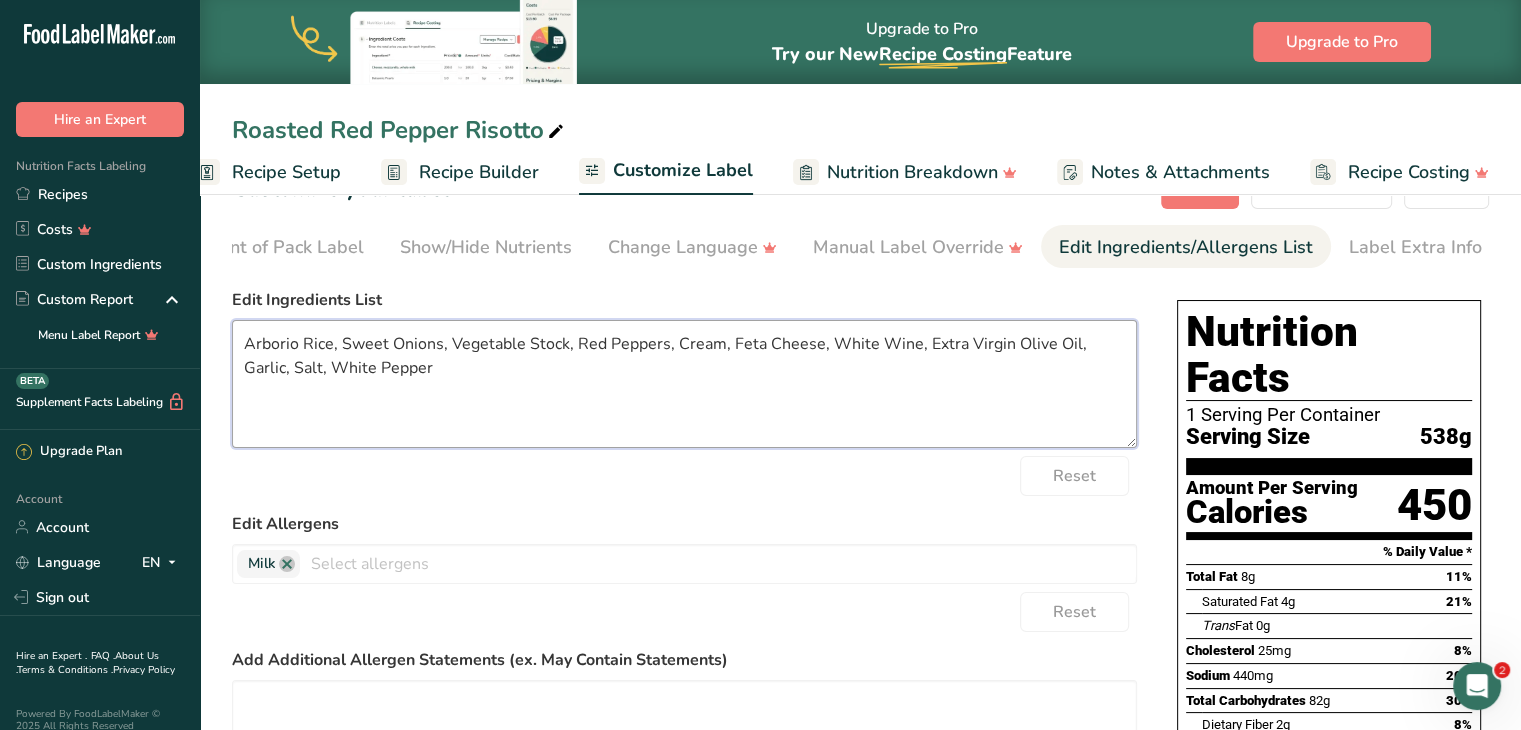 click on "Arborio Rice, Sweet Onions, Vegetable Stock, Red Peppers, Cream, Feta Cheese, White Wine, Extra Virgin Olive Oil, Garlic, Salt, White Pepper" at bounding box center [684, 384] 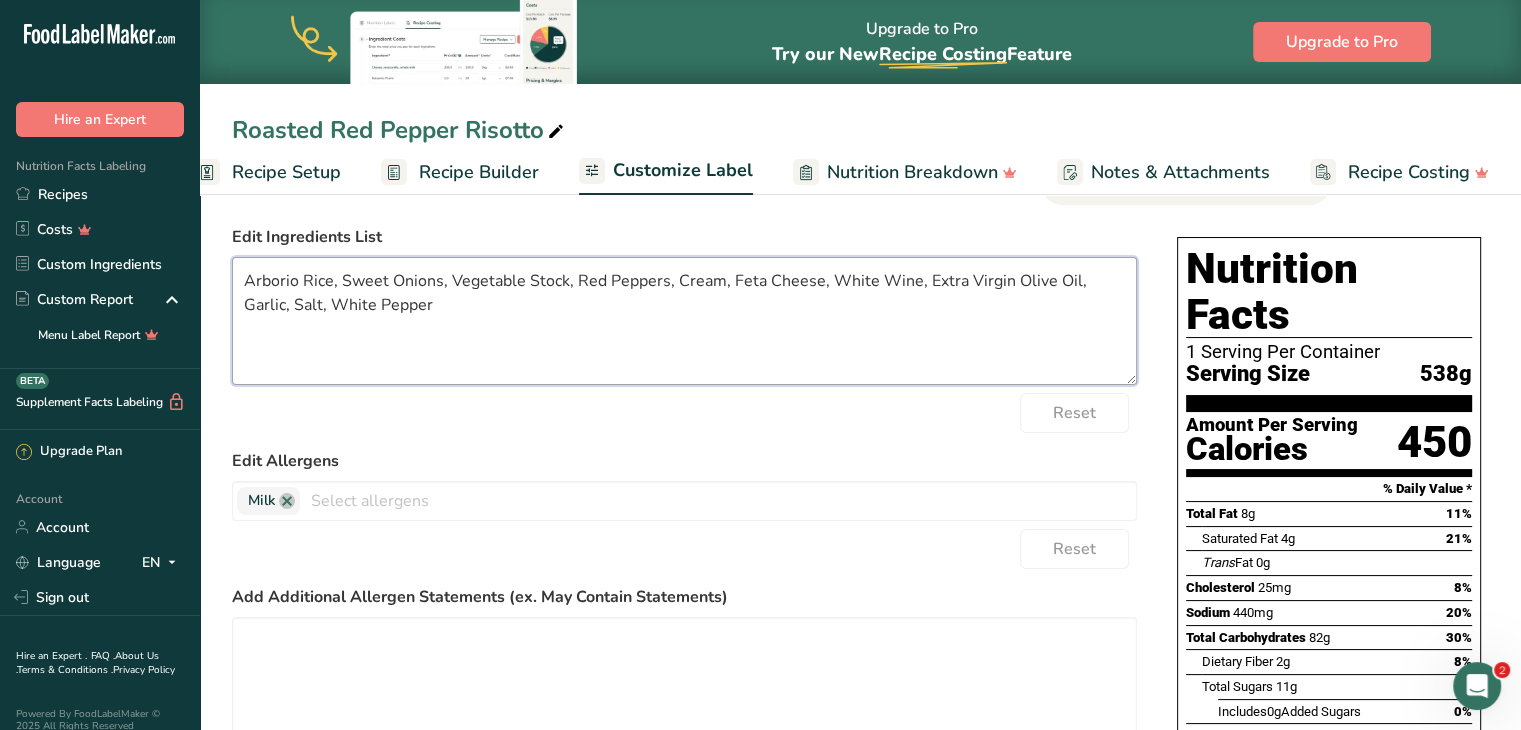 scroll, scrollTop: 0, scrollLeft: 0, axis: both 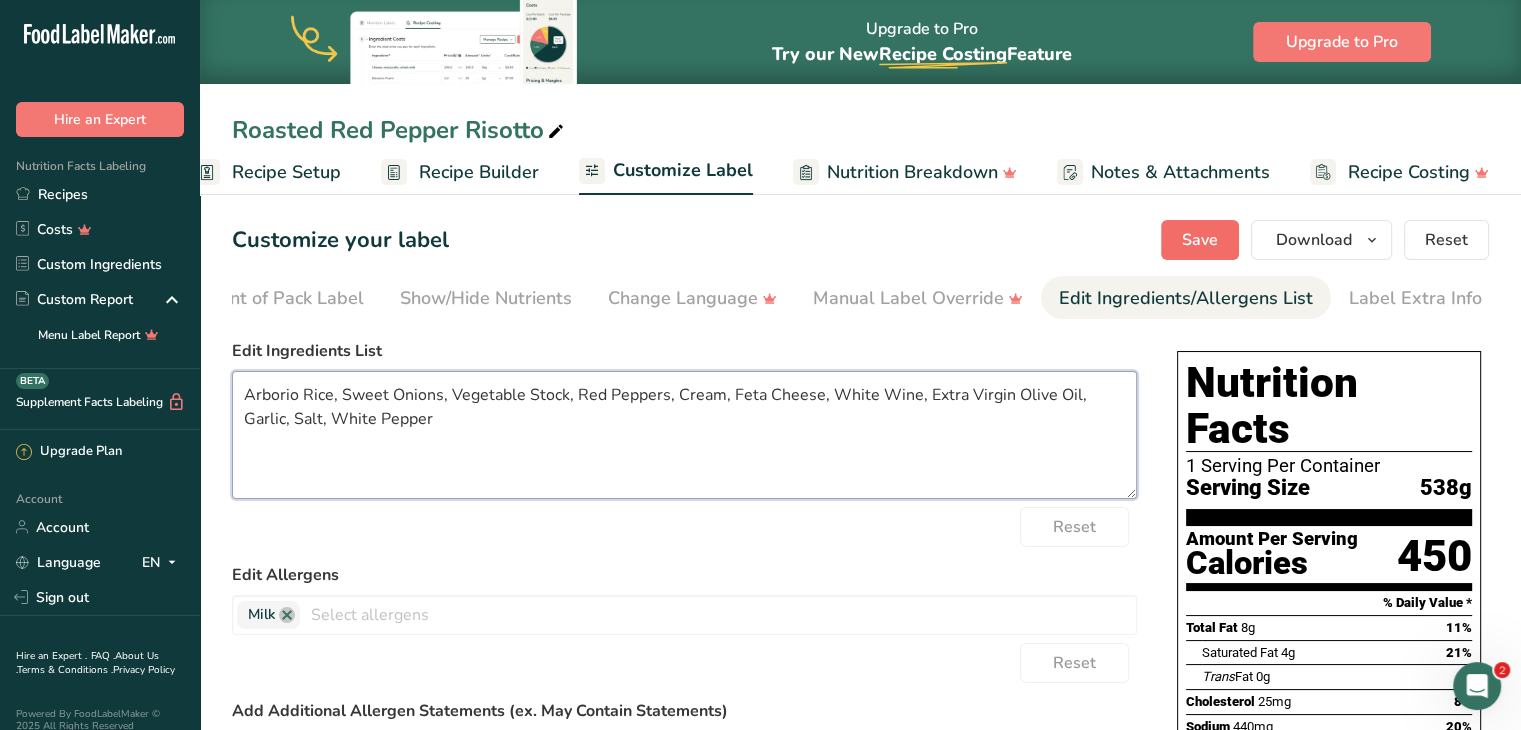 type on "Arborio Rice, Sweet Onions, Vegetable Stock, Red Peppers, Cream, Feta Cheese, White Wine, Extra Virgin Olive Oil, Garlic, Salt, White Pepper" 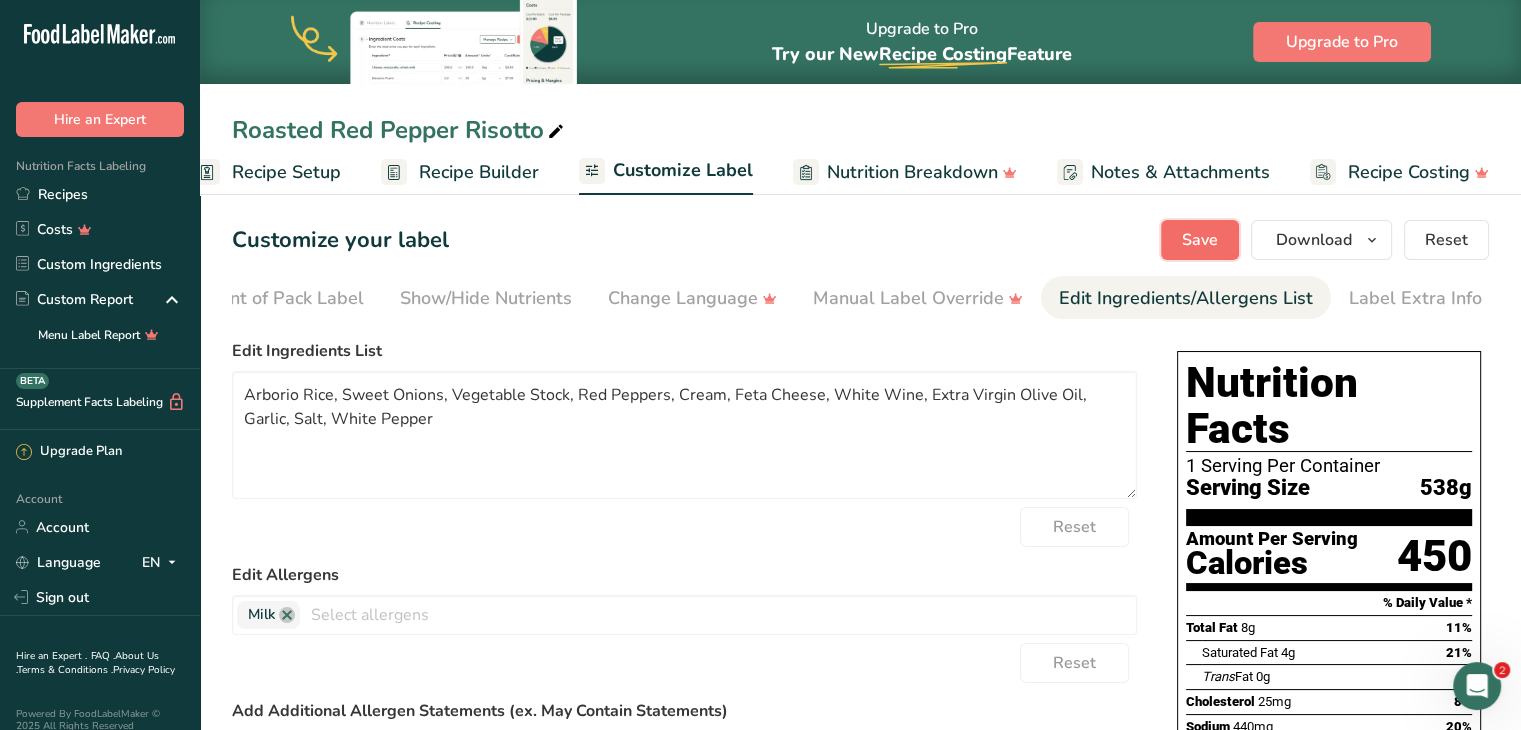 click on "Save" at bounding box center (1200, 240) 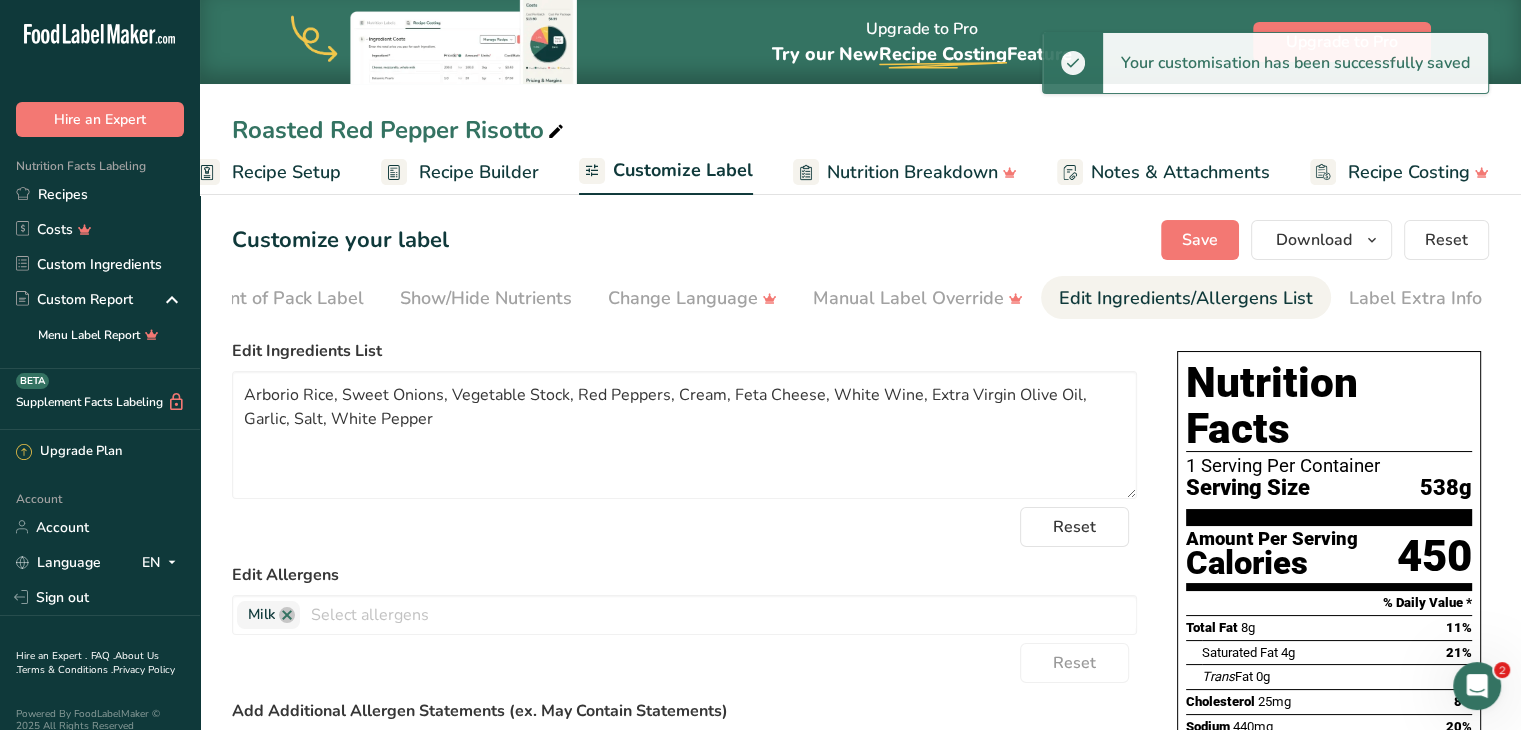 click on "Recipe Builder" at bounding box center [479, 172] 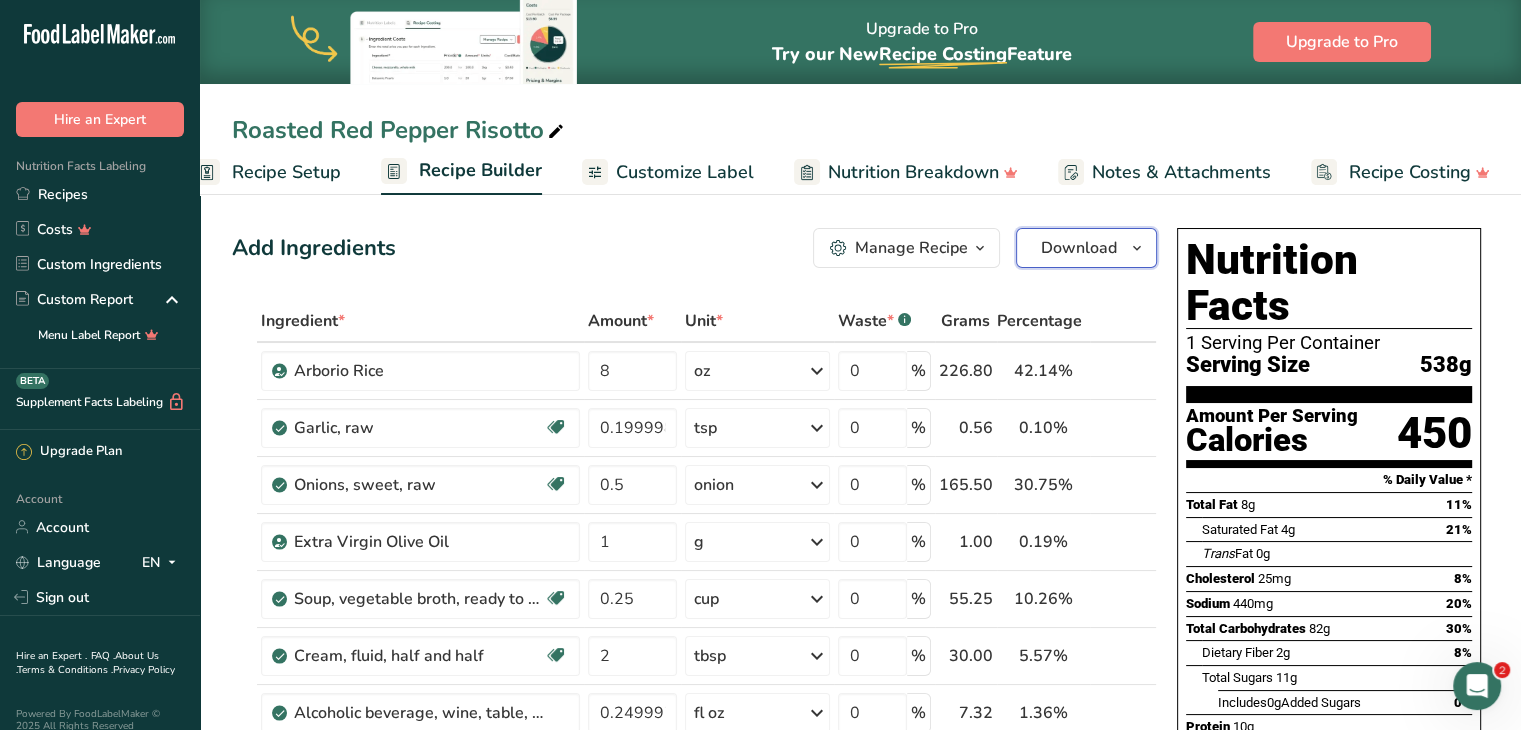 click on "Download" at bounding box center (1086, 248) 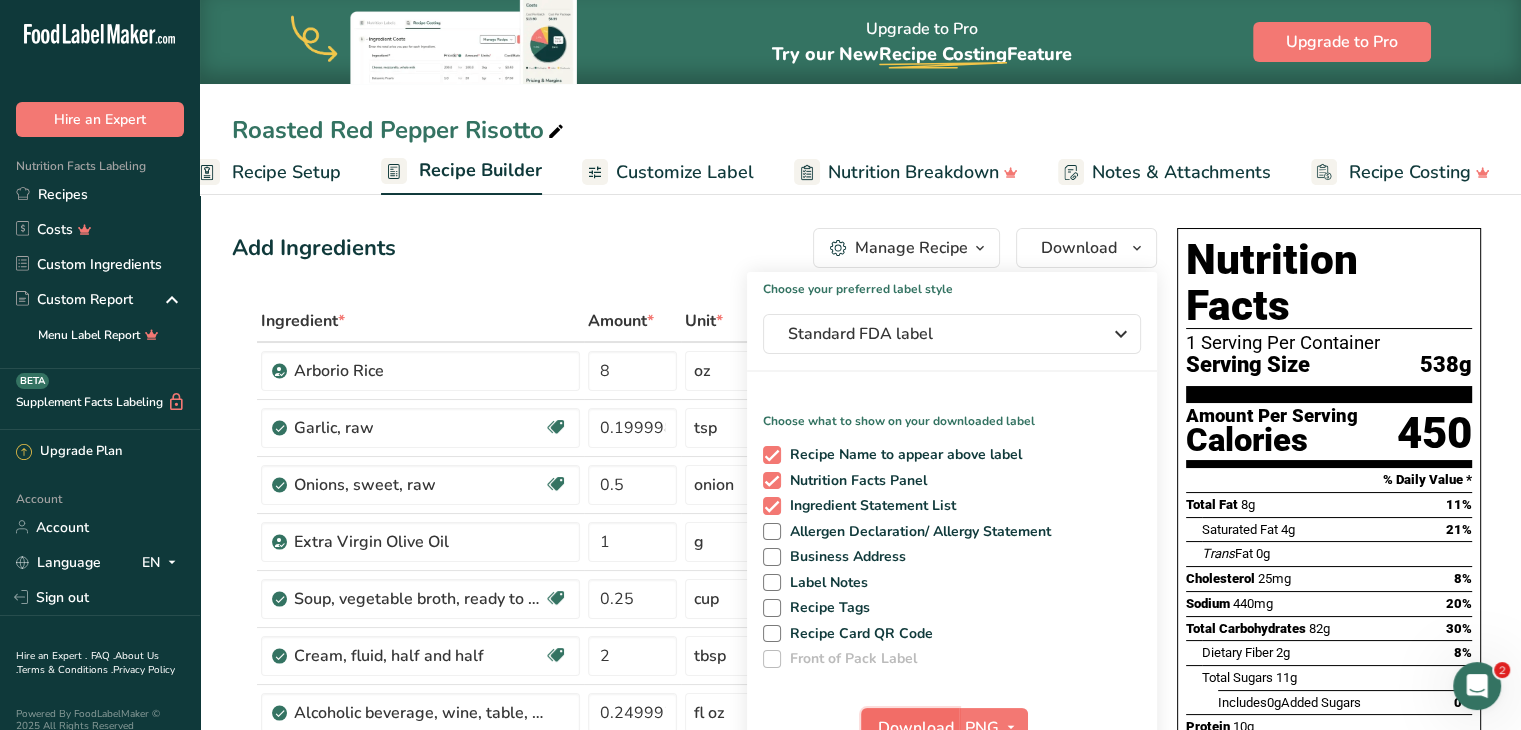 click on "Download" at bounding box center [916, 728] 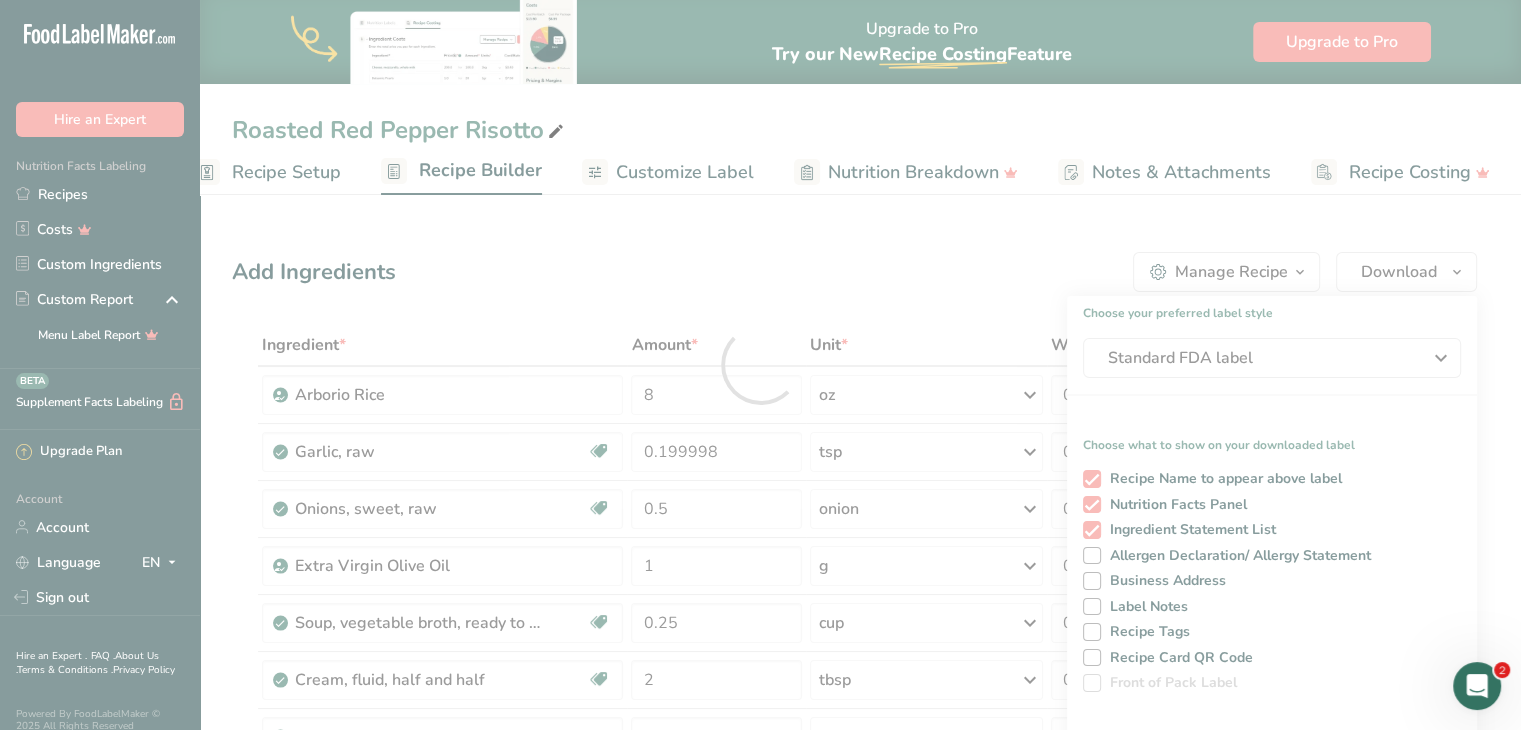 scroll, scrollTop: 0, scrollLeft: 0, axis: both 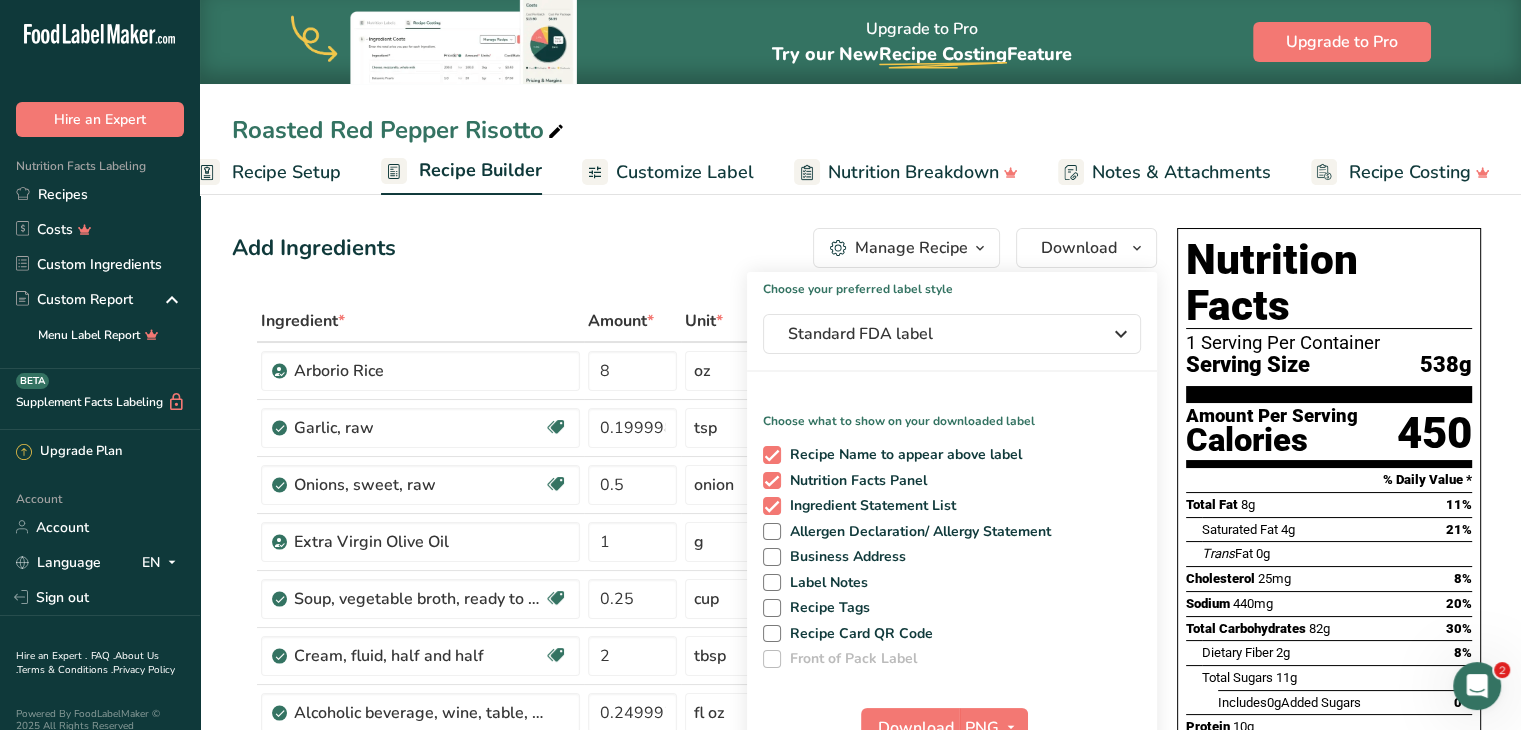 click on "Add Ingredients
Manage Recipe         Delete Recipe           Duplicate Recipe             Scale Recipe             Save as Sub-Recipe   .a-a{fill:#347362;}.b-a{fill:#fff;}                               Nutrition Breakdown                   Recipe Card
NEW
[MEDICAL_DATA] Pattern Report             Activity History
Download
Choose your preferred label style
Standard FDA label
Standard FDA label
The most common format for nutrition facts labels in compliance with the FDA's typeface, style and requirements
Tabular FDA label
A label format compliant with the FDA regulations presented in a tabular (horizontal) display.
Linear FDA label
A simple linear display for small sized packages.
Simplified FDA label" at bounding box center [694, 248] 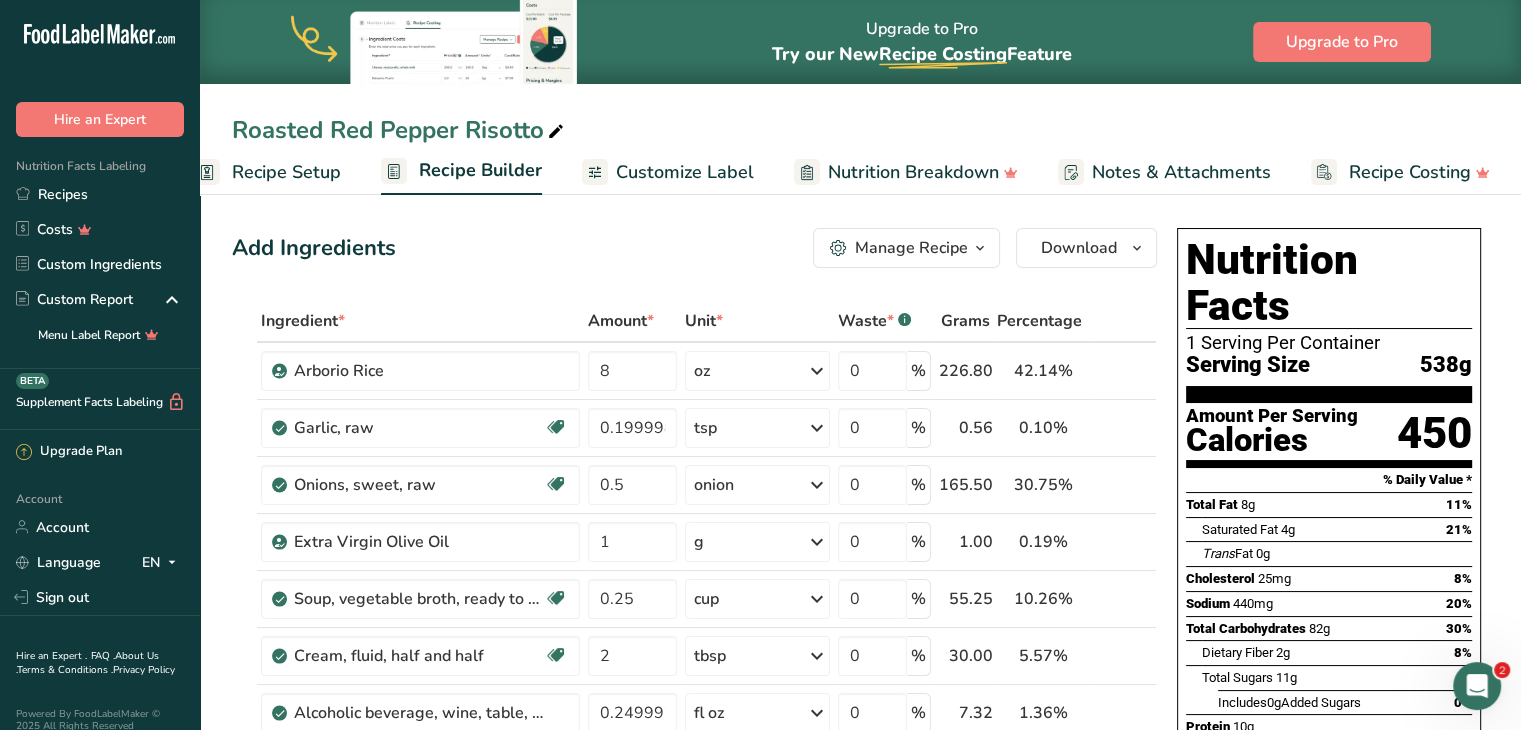 click on "Roasted Red Pepper Risotto" at bounding box center (860, 130) 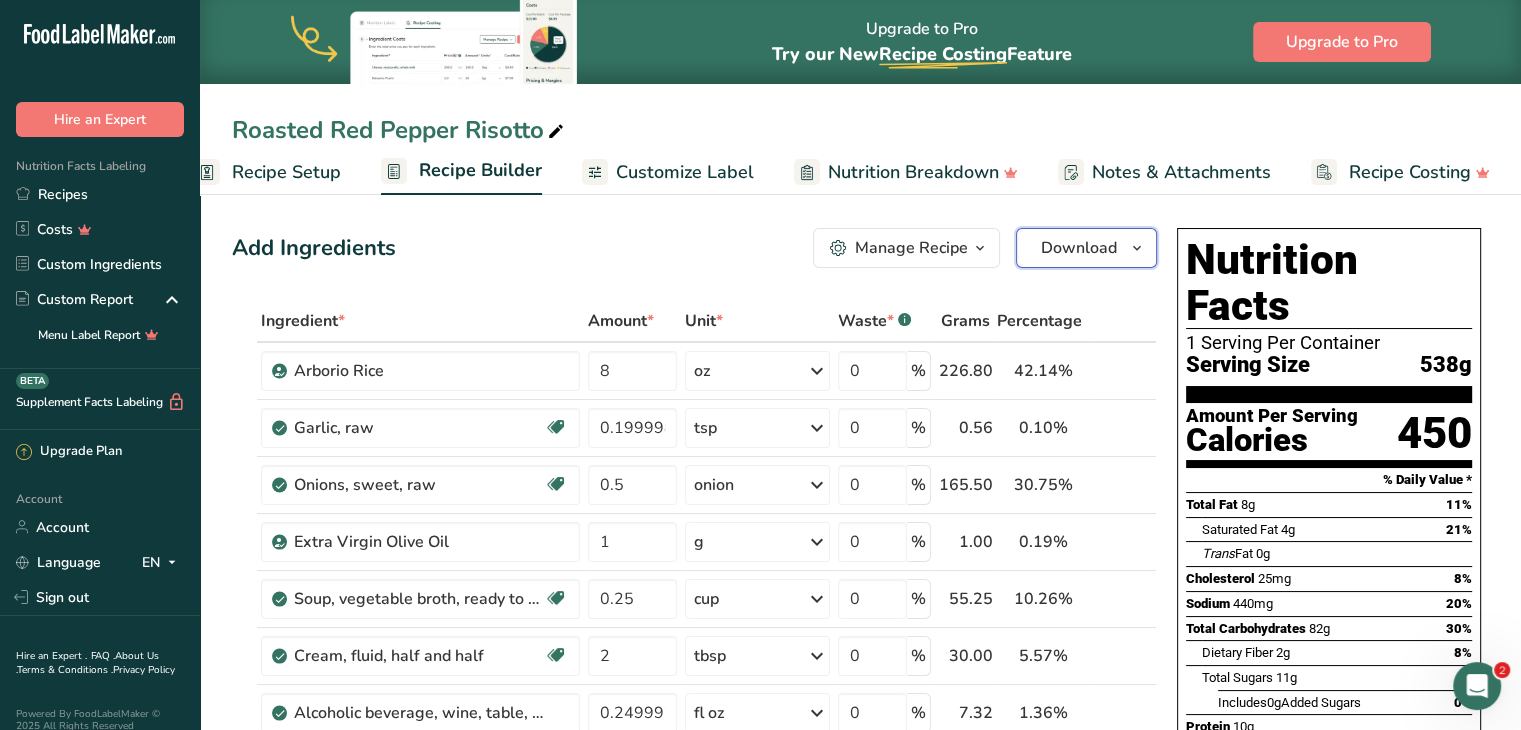 click on "Download" at bounding box center [1079, 248] 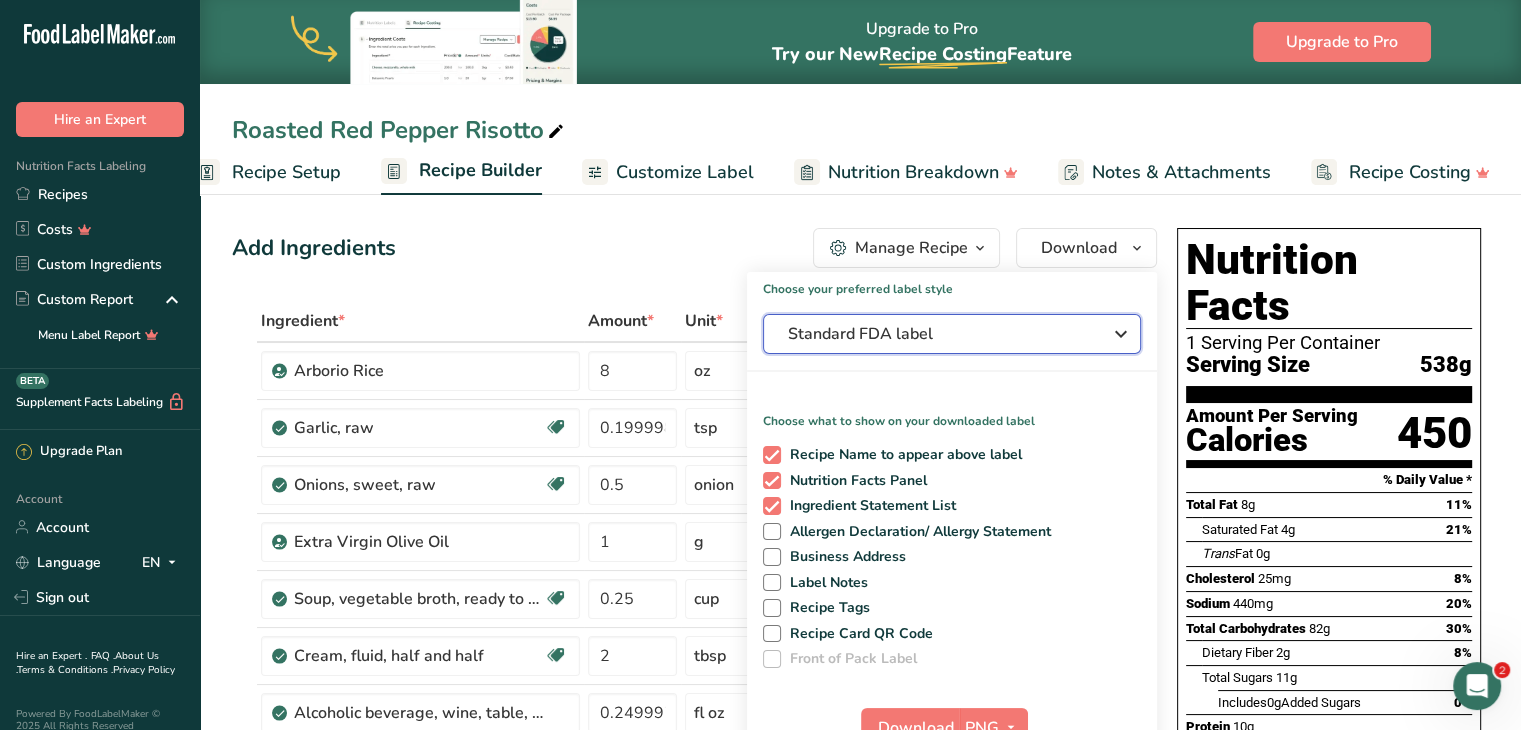 click on "Standard FDA label" at bounding box center [938, 334] 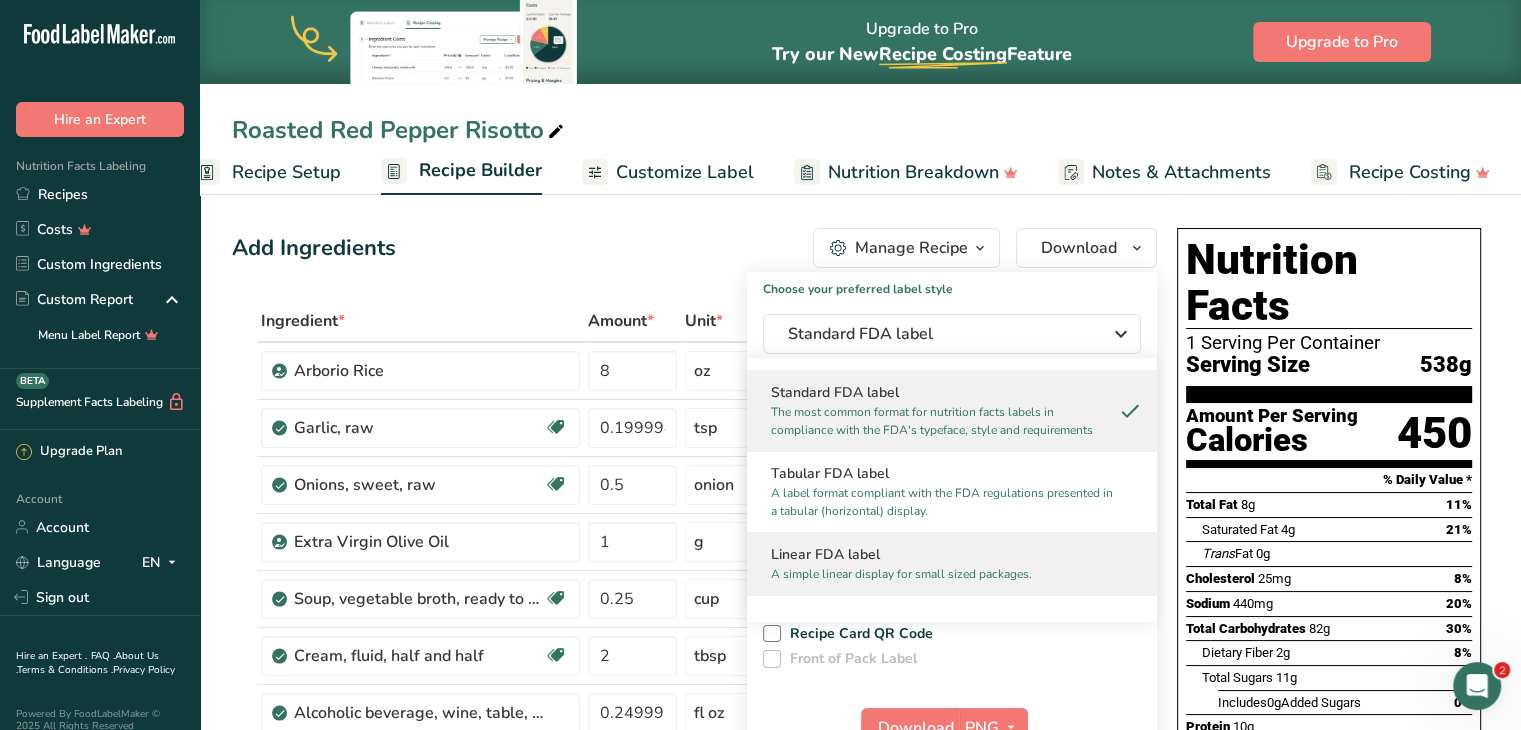click on "Linear FDA label" at bounding box center (952, 554) 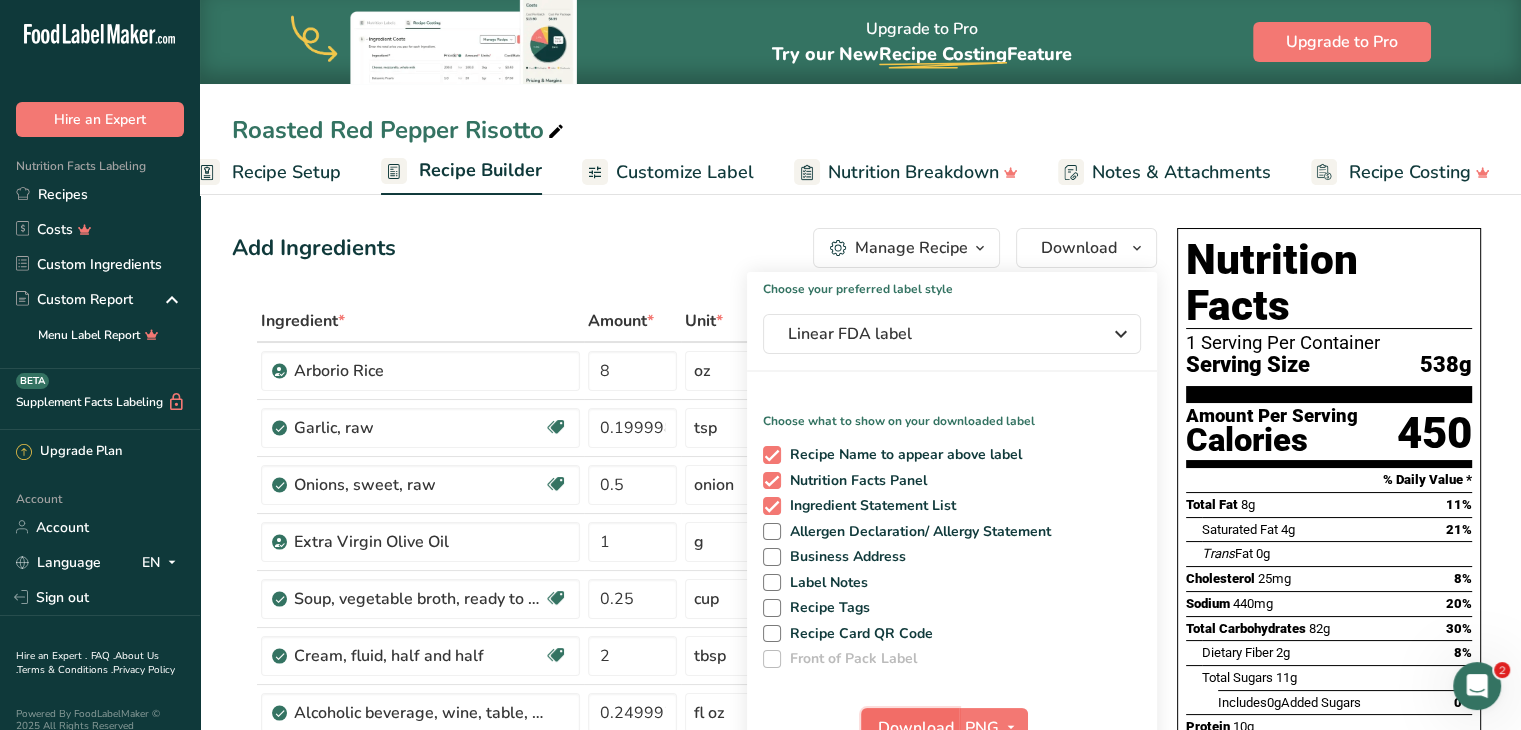 click on "Download" at bounding box center (916, 728) 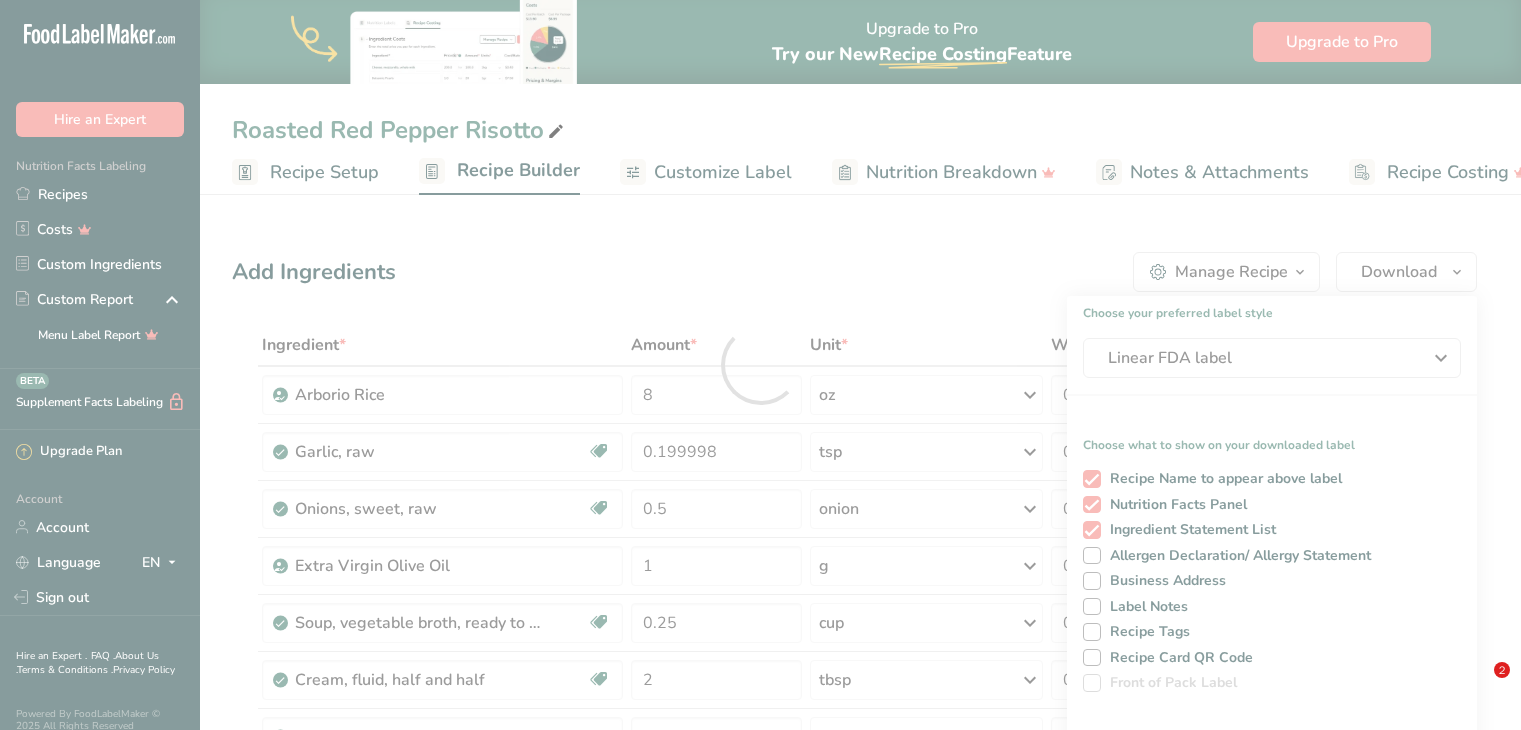 scroll, scrollTop: 0, scrollLeft: 0, axis: both 